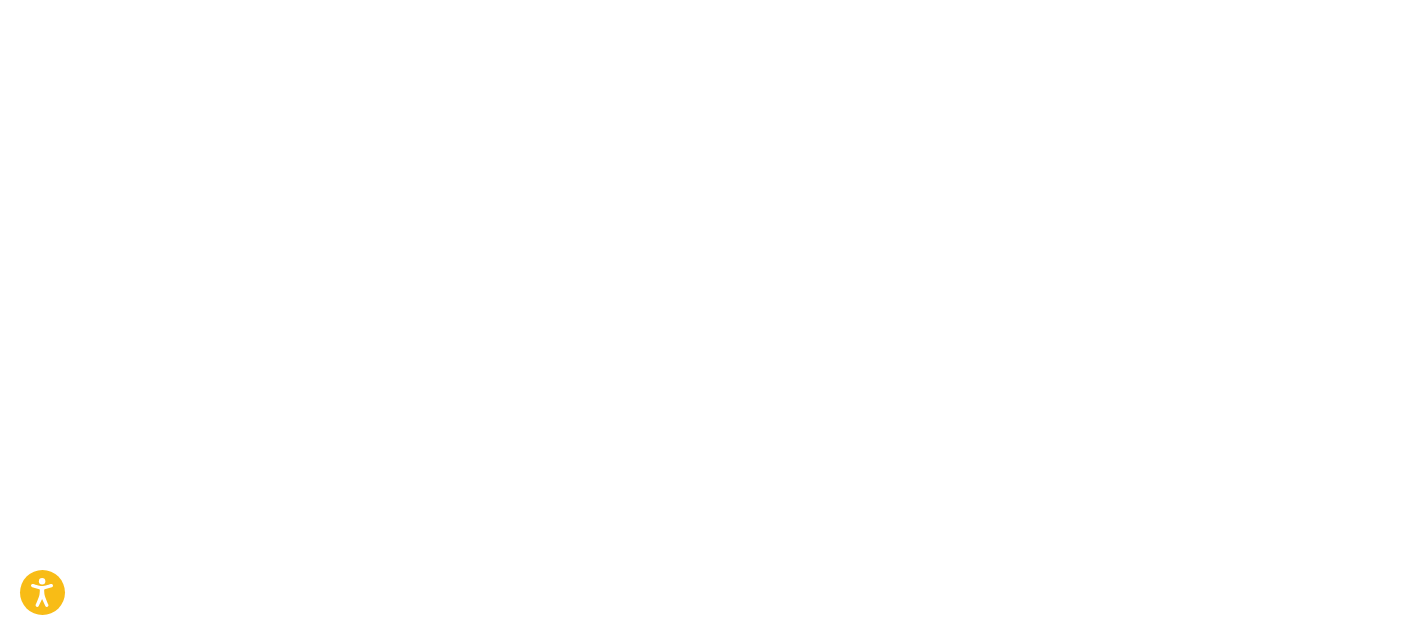 scroll, scrollTop: 0, scrollLeft: 0, axis: both 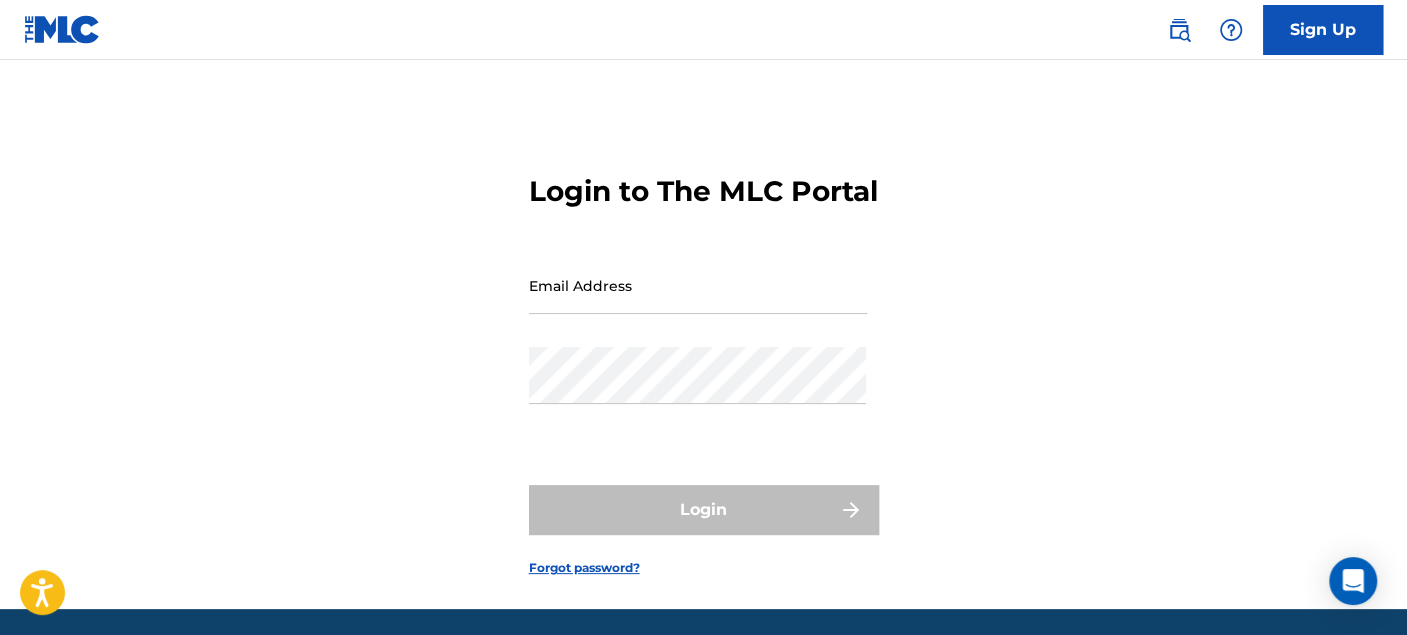 type on "[EMAIL_ADDRESS][DOMAIN_NAME]" 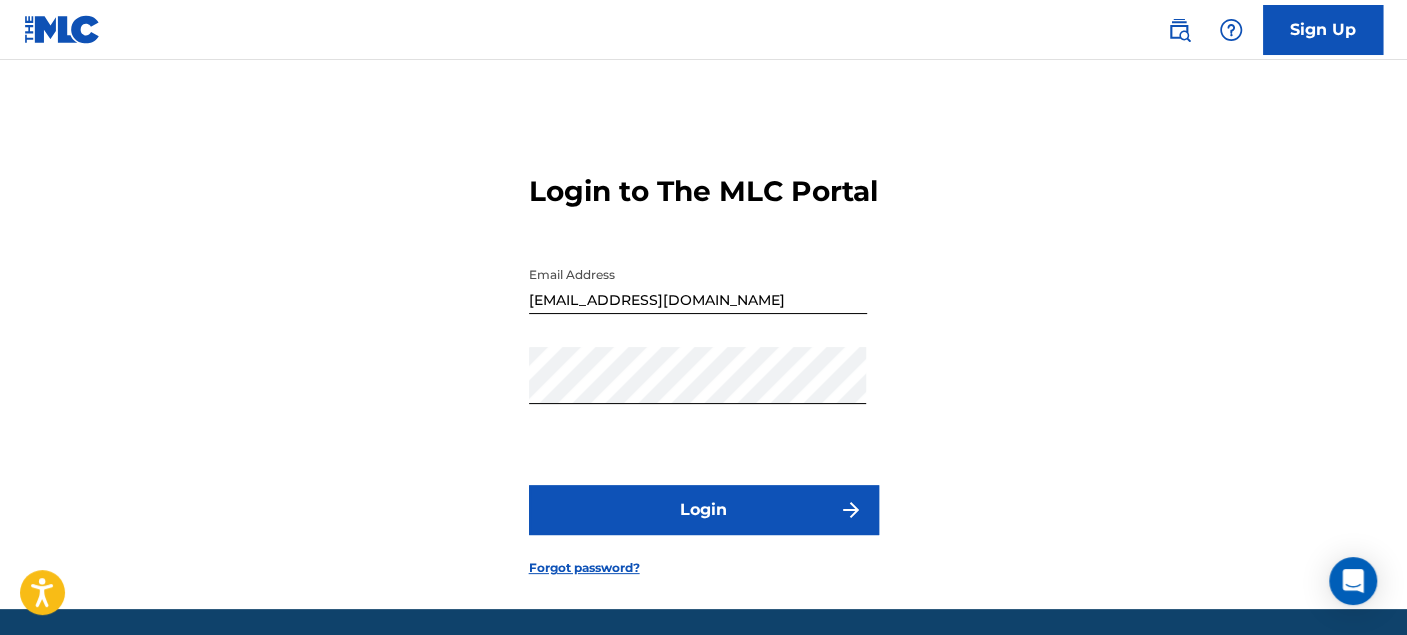 click on "Login" at bounding box center [704, 510] 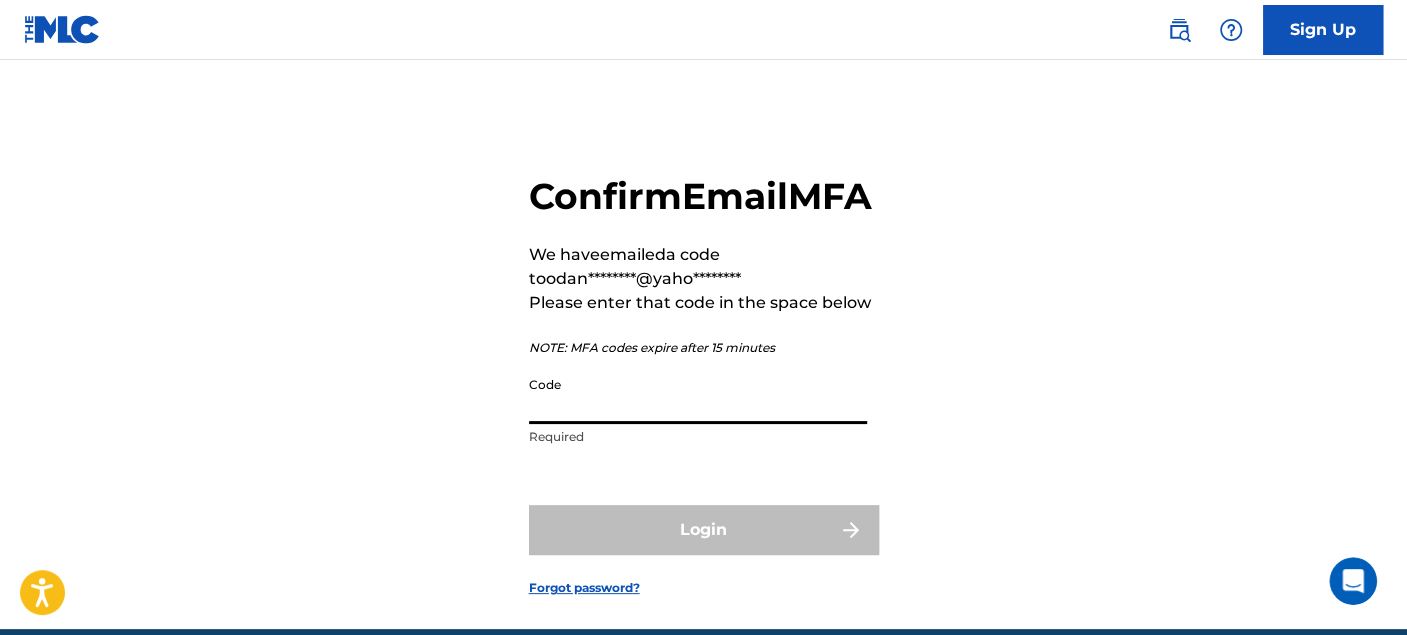 click on "Code" at bounding box center (698, 395) 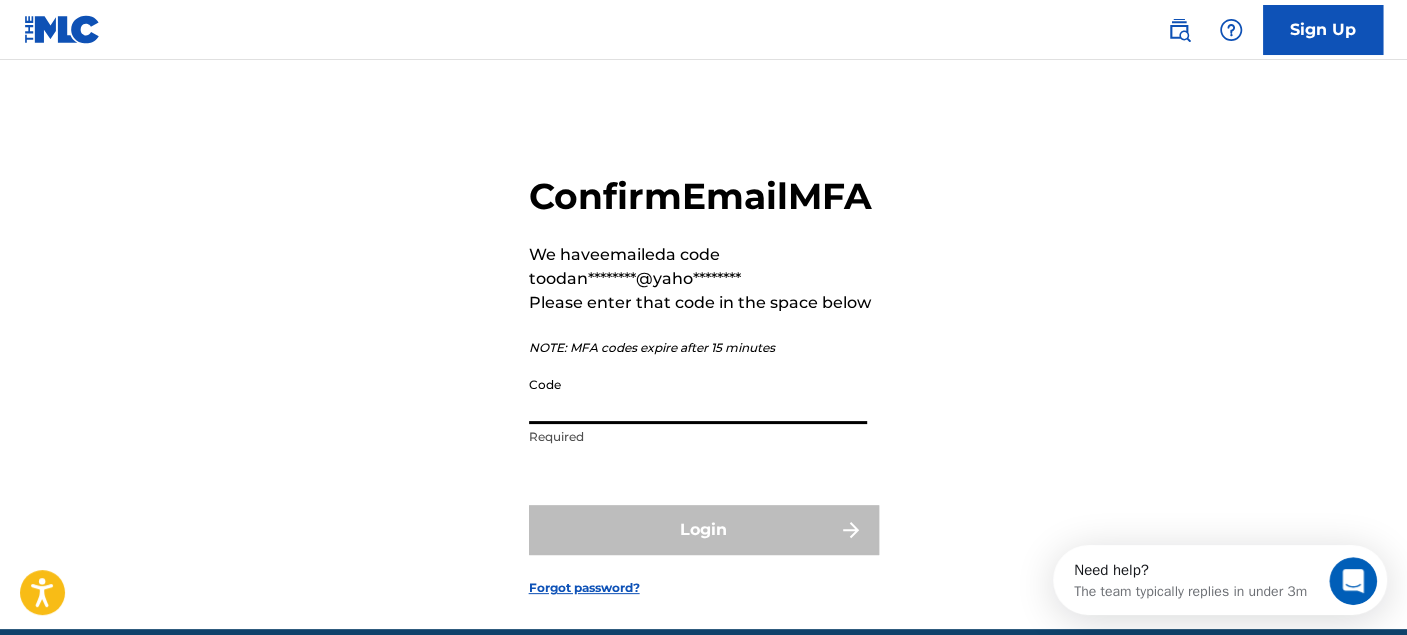 scroll, scrollTop: 0, scrollLeft: 0, axis: both 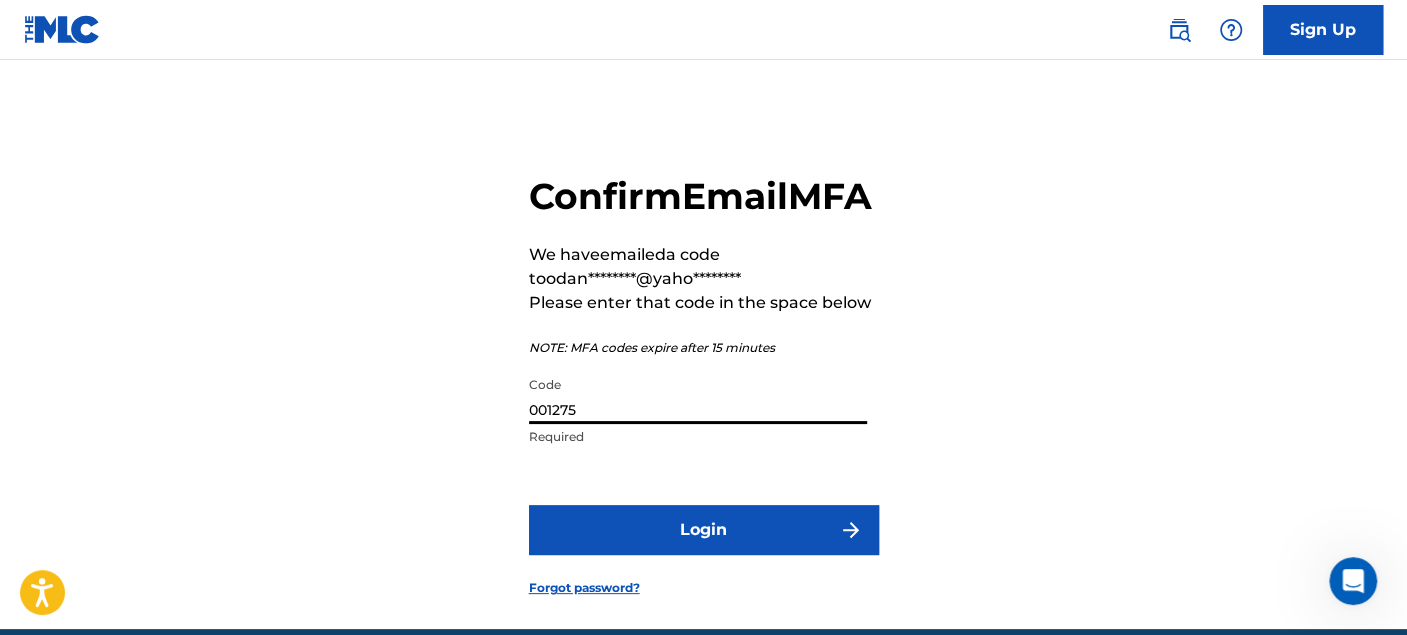 type on "001275" 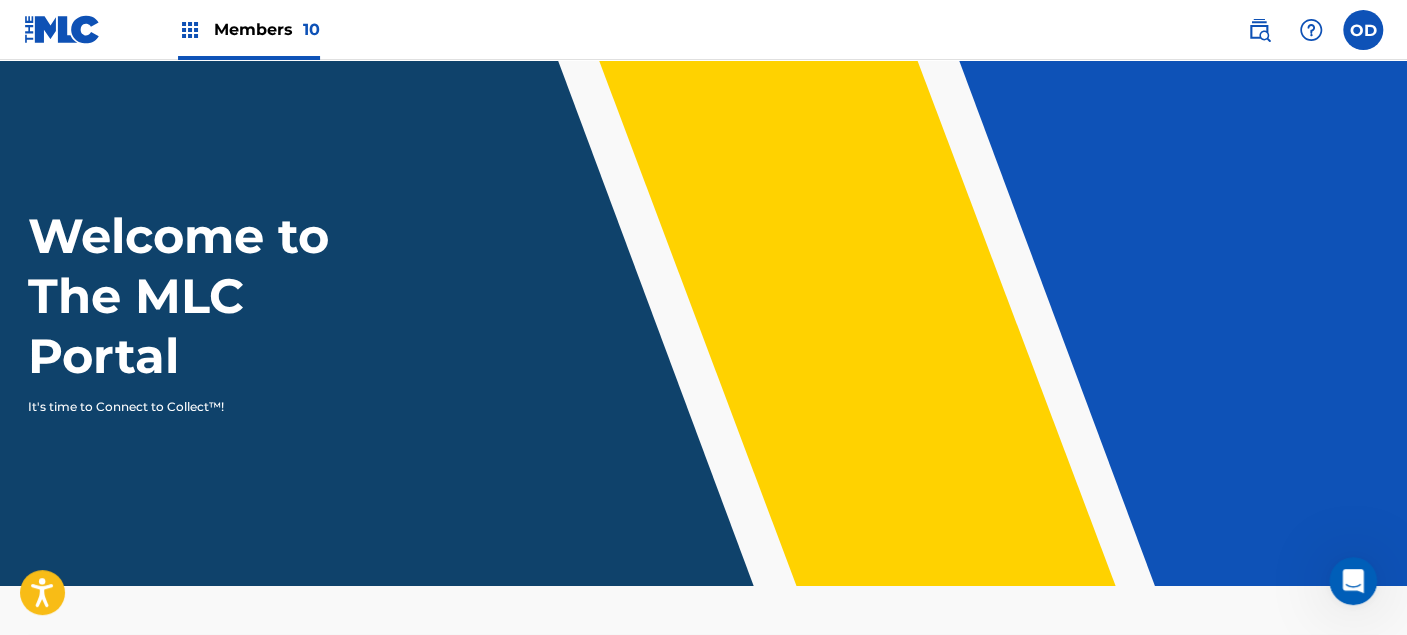 scroll, scrollTop: 0, scrollLeft: 0, axis: both 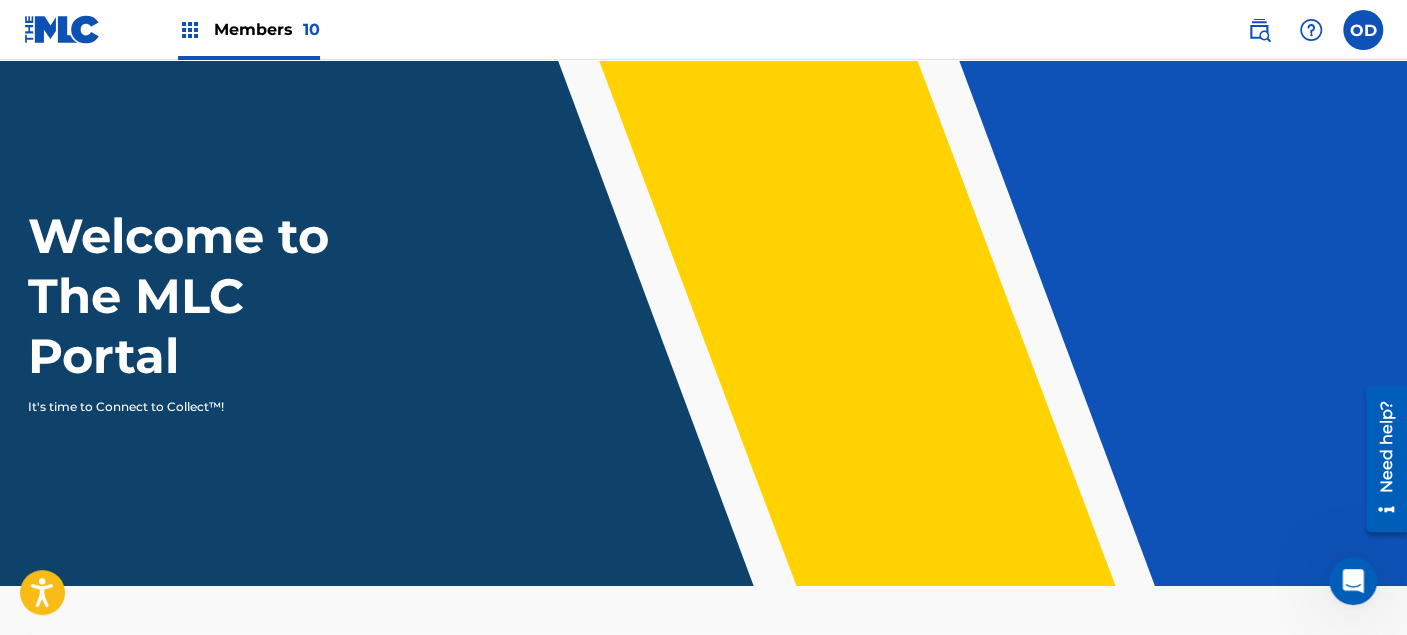 click on "Members    10" at bounding box center (267, 29) 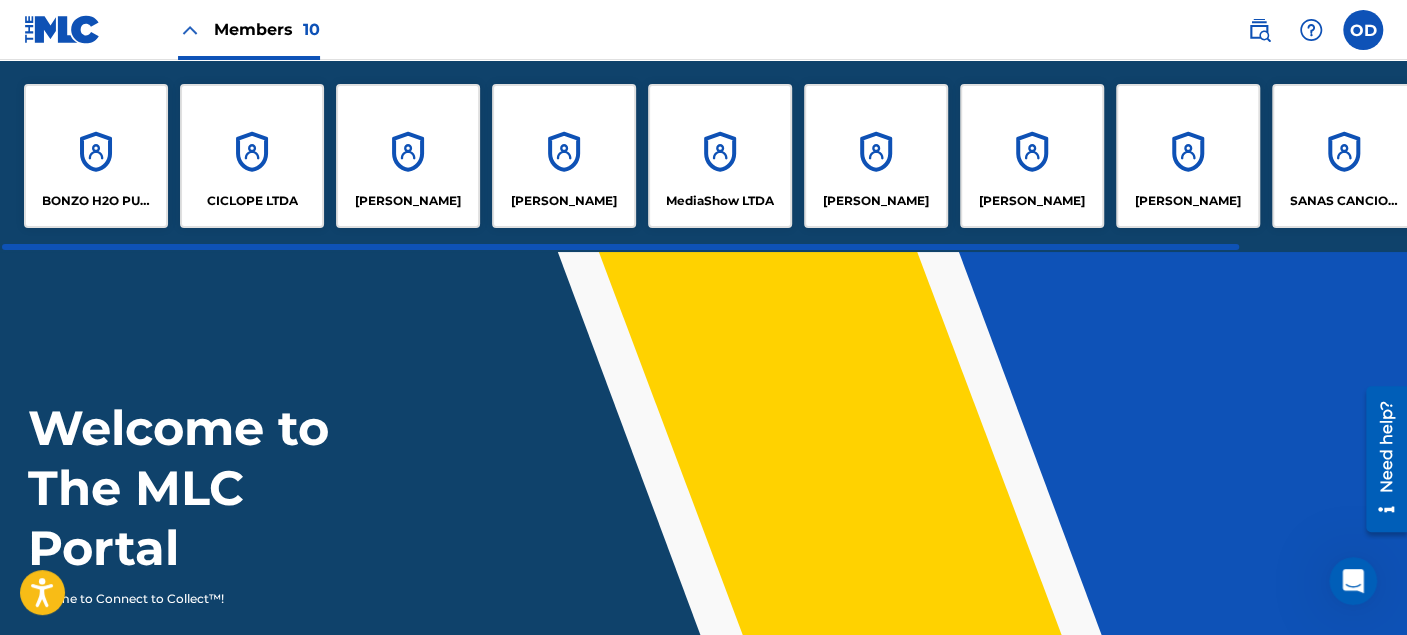click on "BONZO H2O PUBLISHING" at bounding box center (96, 156) 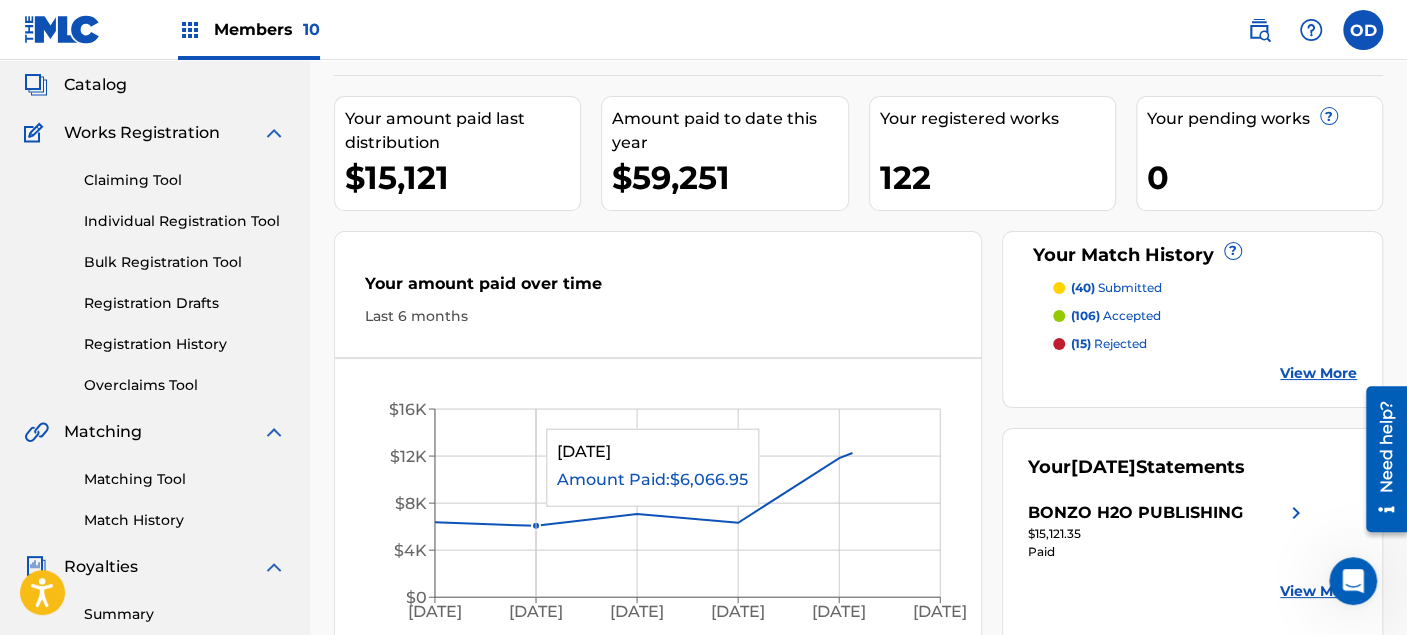 scroll, scrollTop: 333, scrollLeft: 0, axis: vertical 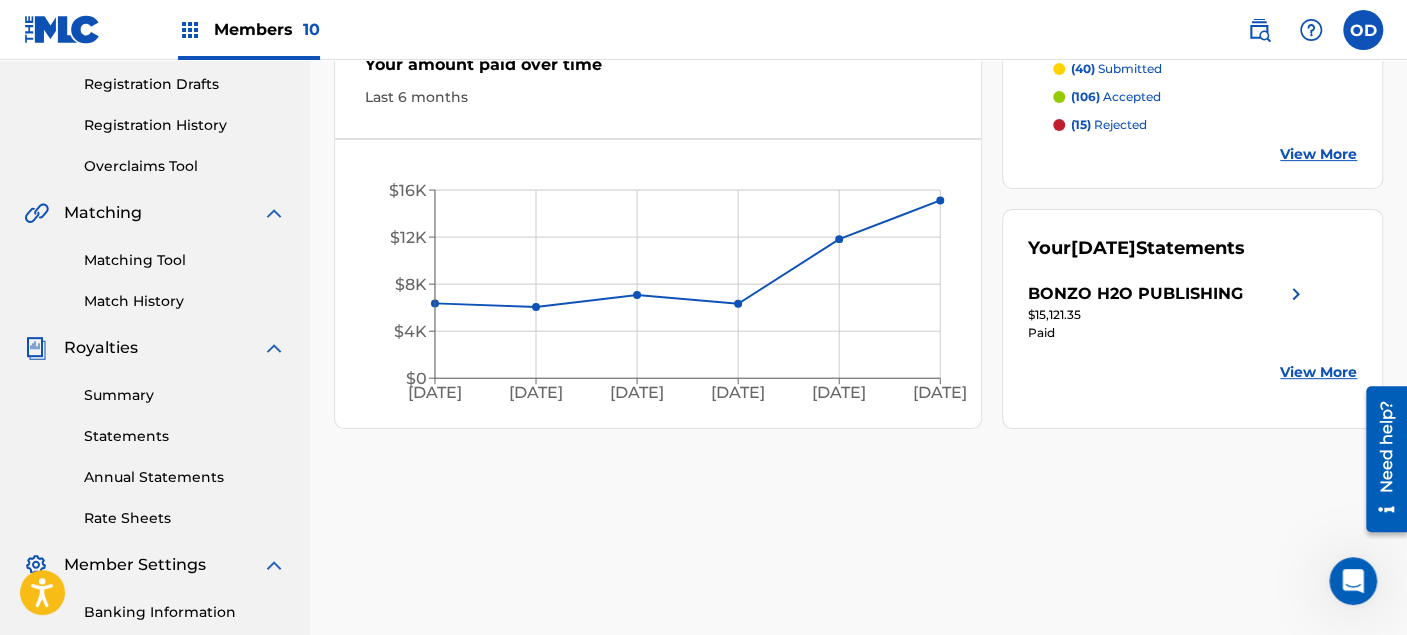 click on "Match History" at bounding box center (185, 301) 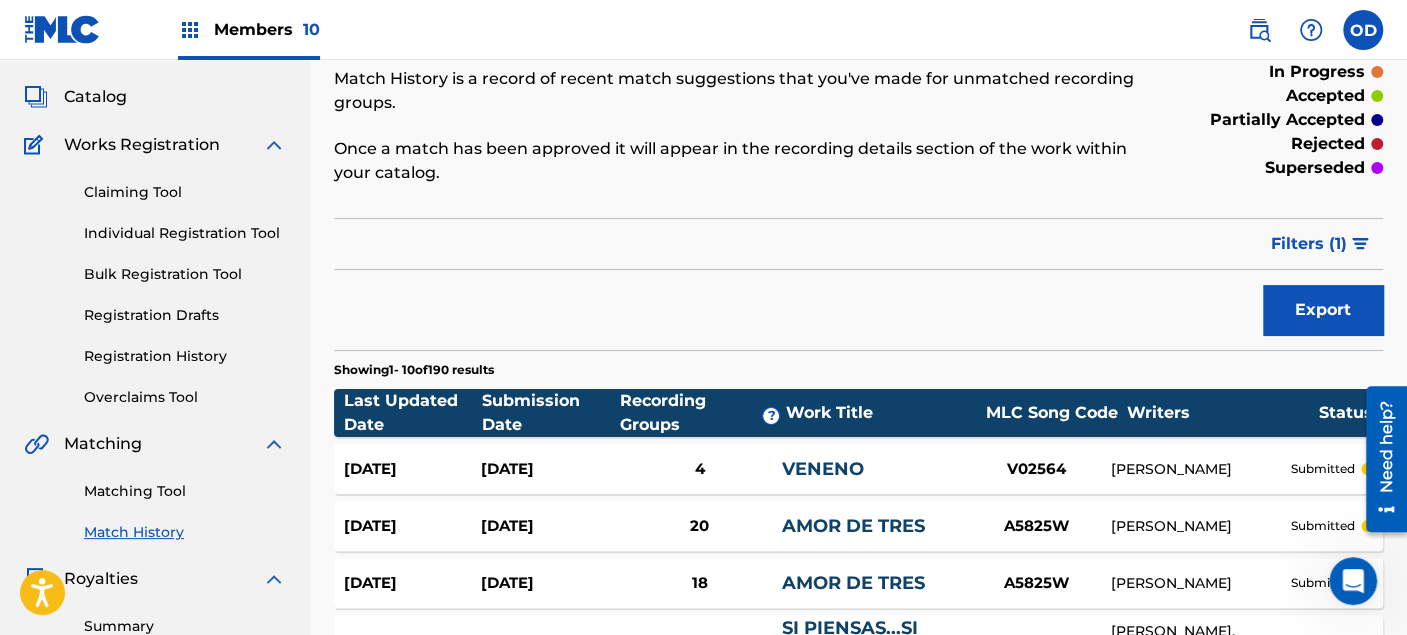 scroll, scrollTop: 222, scrollLeft: 0, axis: vertical 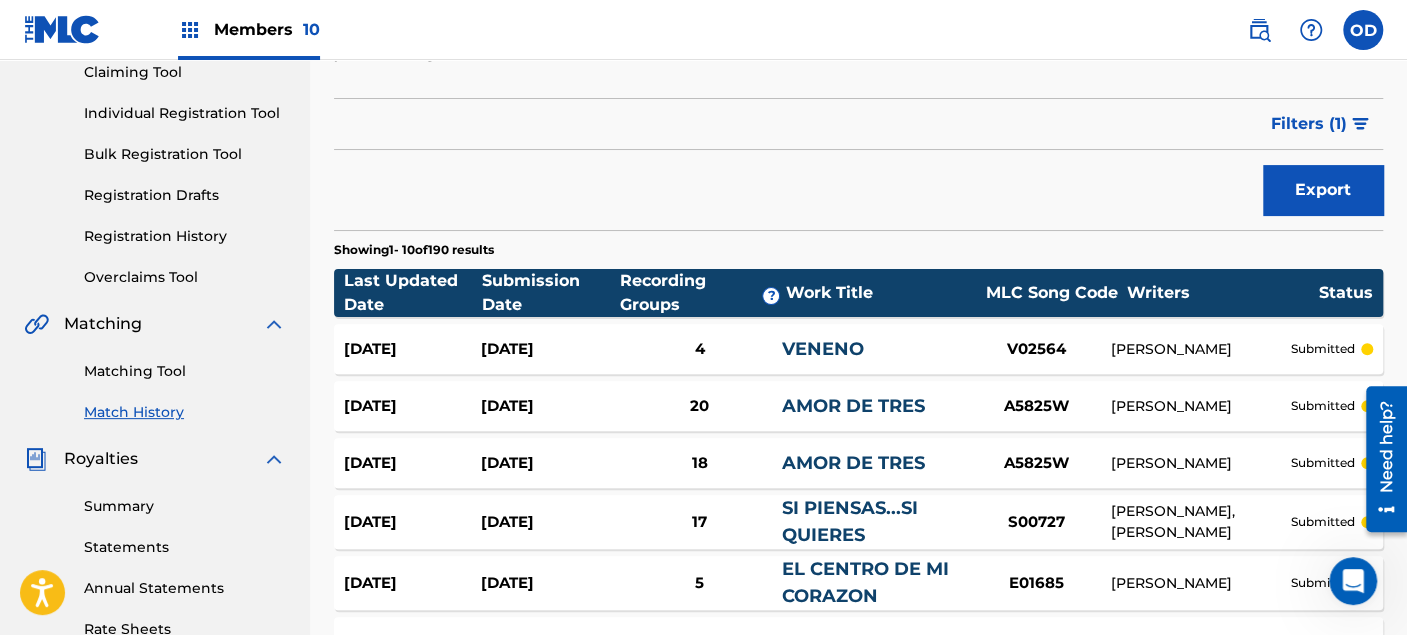click on "Matching Tool" at bounding box center [185, 371] 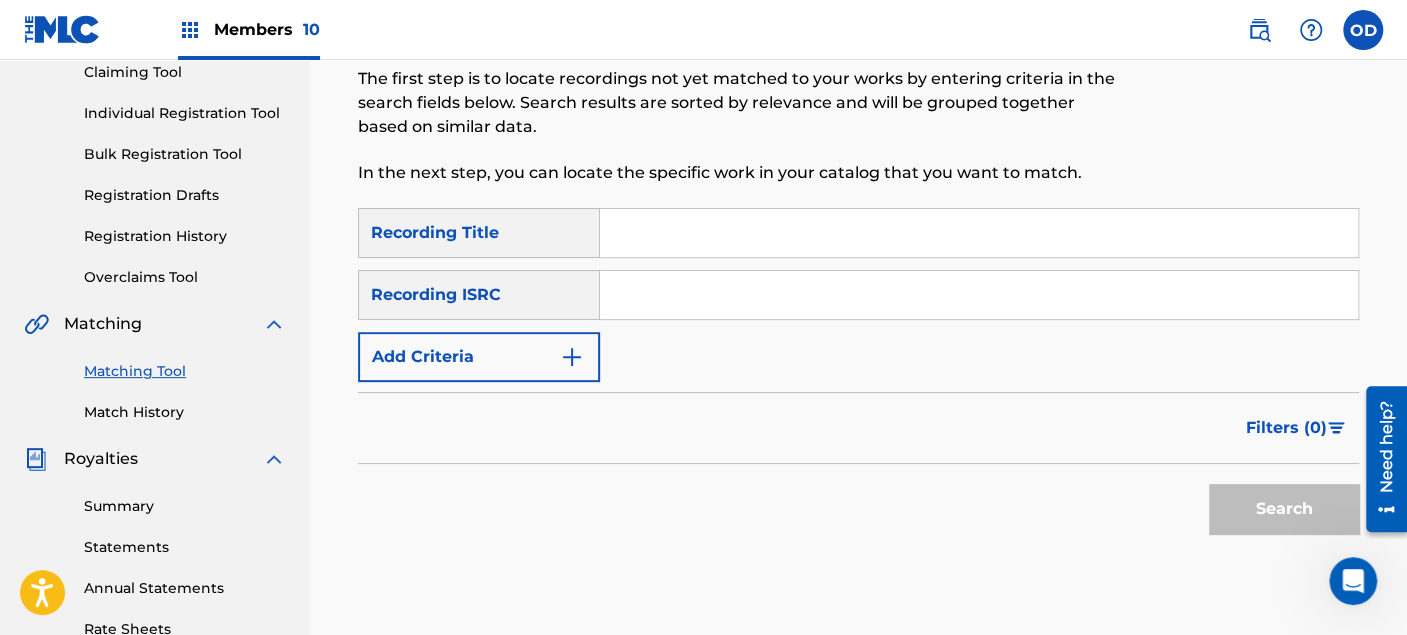 scroll, scrollTop: 0, scrollLeft: 0, axis: both 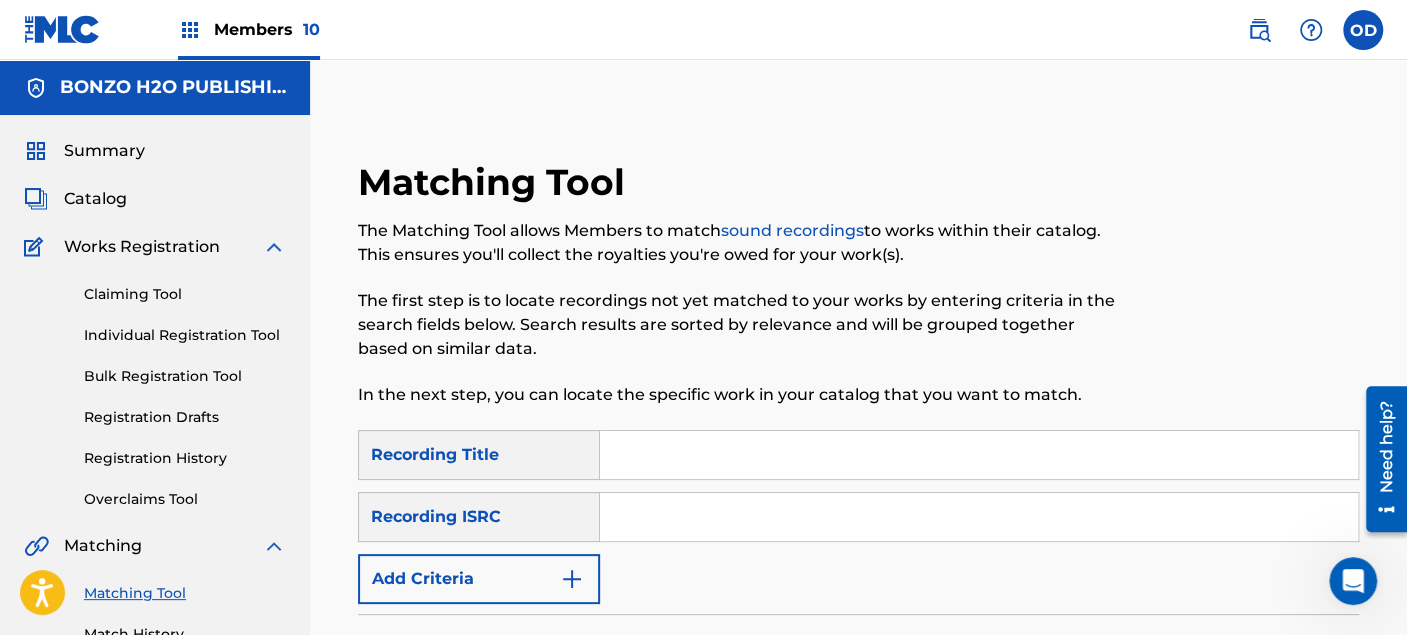 click at bounding box center (572, 579) 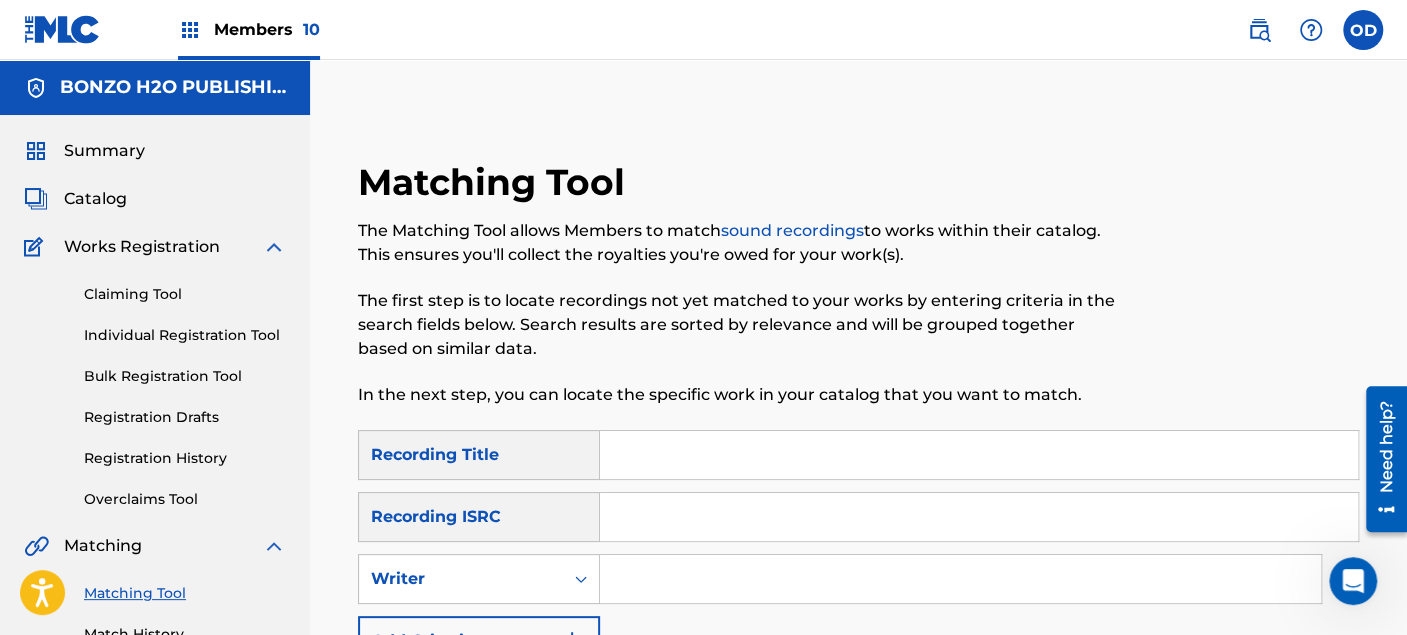 click at bounding box center [960, 579] 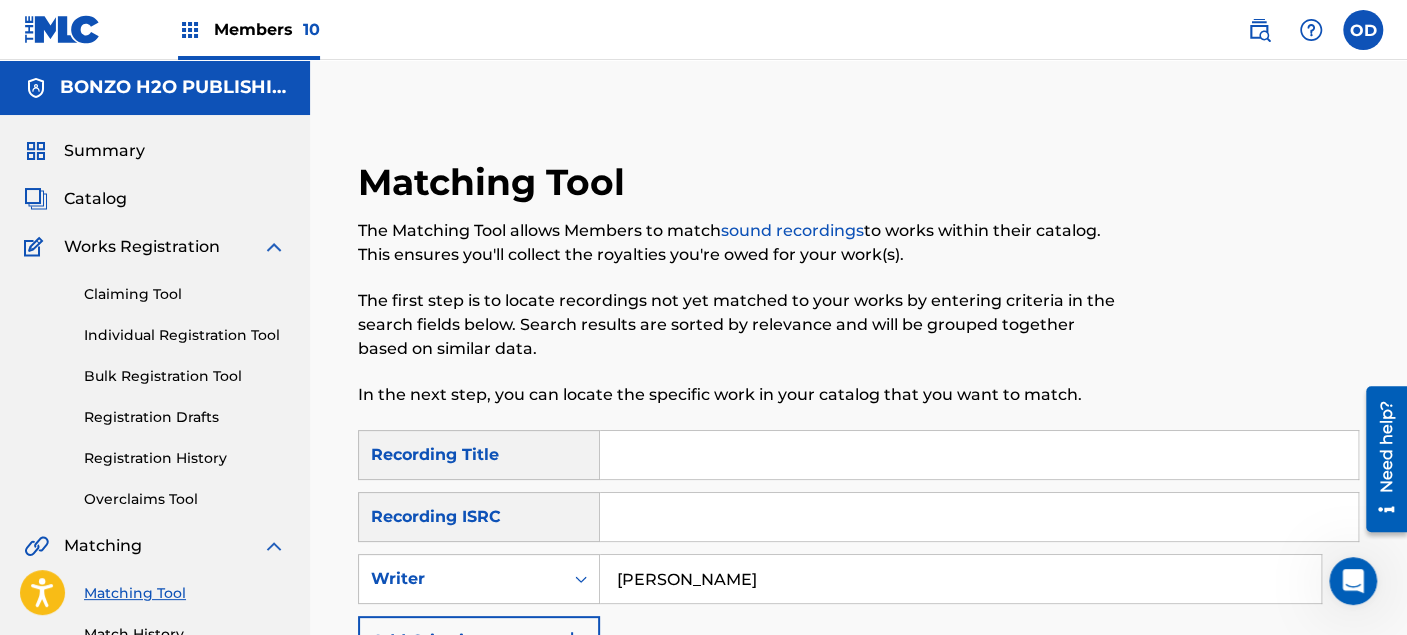 drag, startPoint x: 692, startPoint y: 422, endPoint x: 692, endPoint y: 437, distance: 15 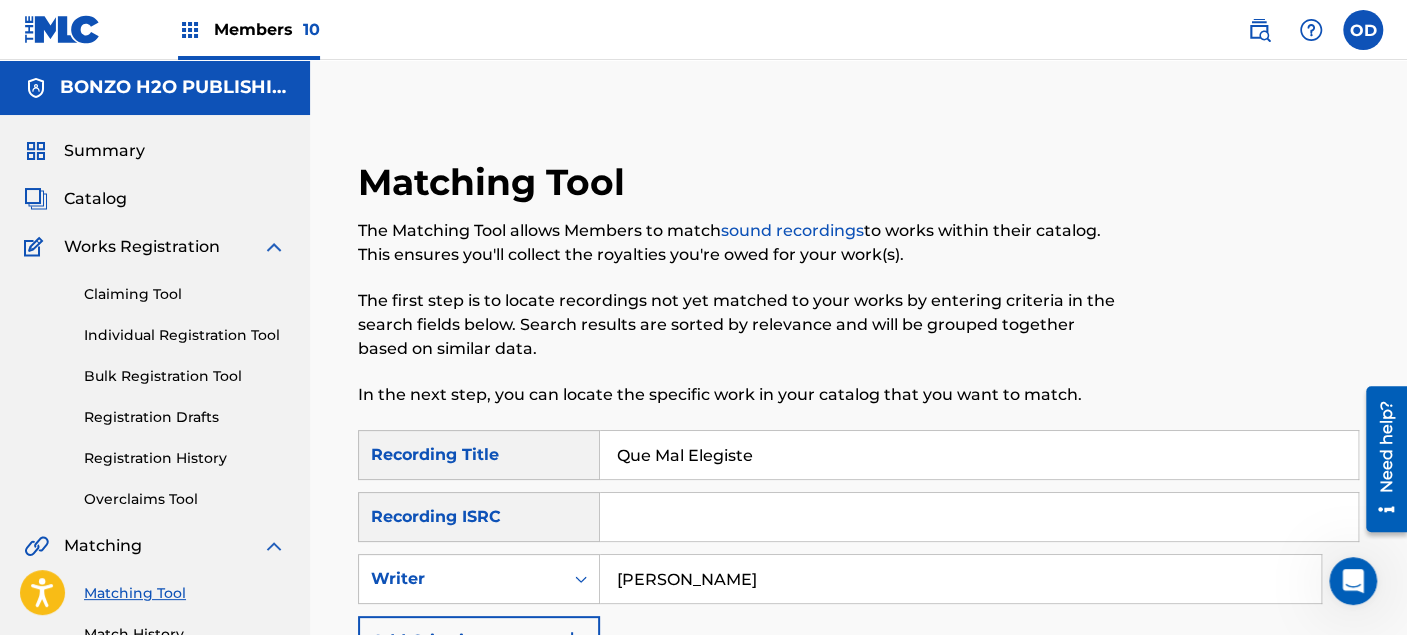 scroll, scrollTop: 222, scrollLeft: 0, axis: vertical 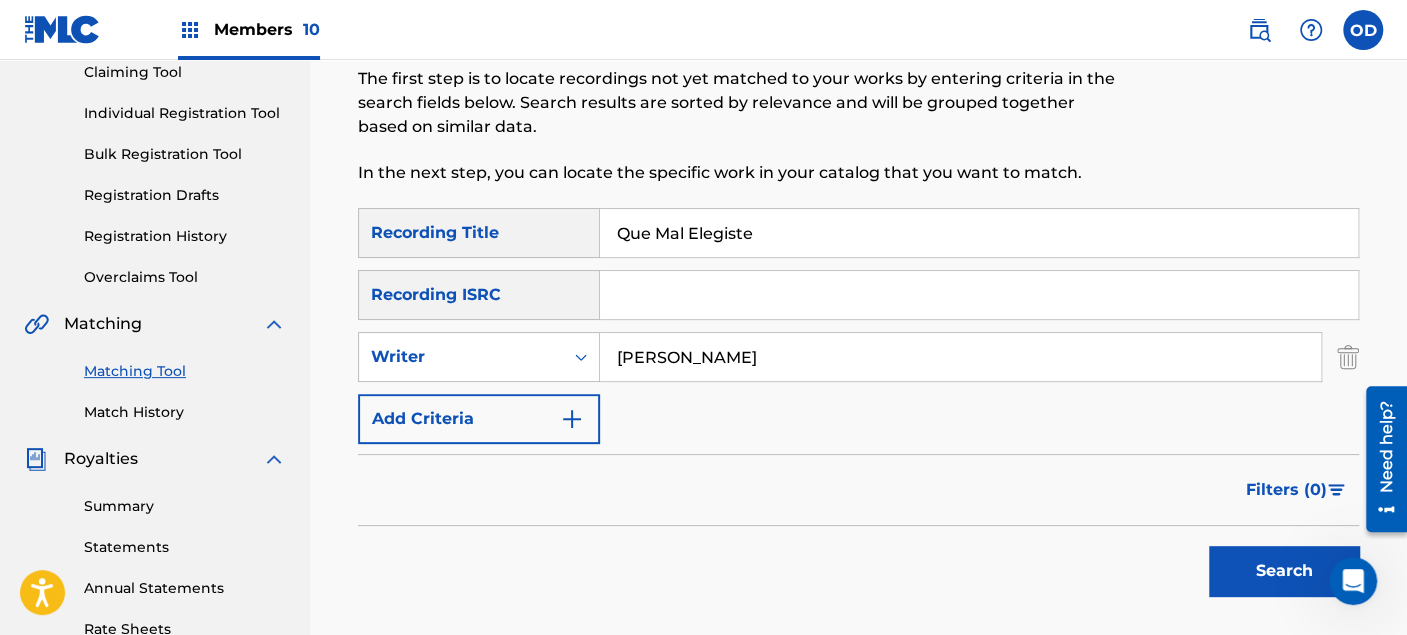 type on "Que Mal Elegiste" 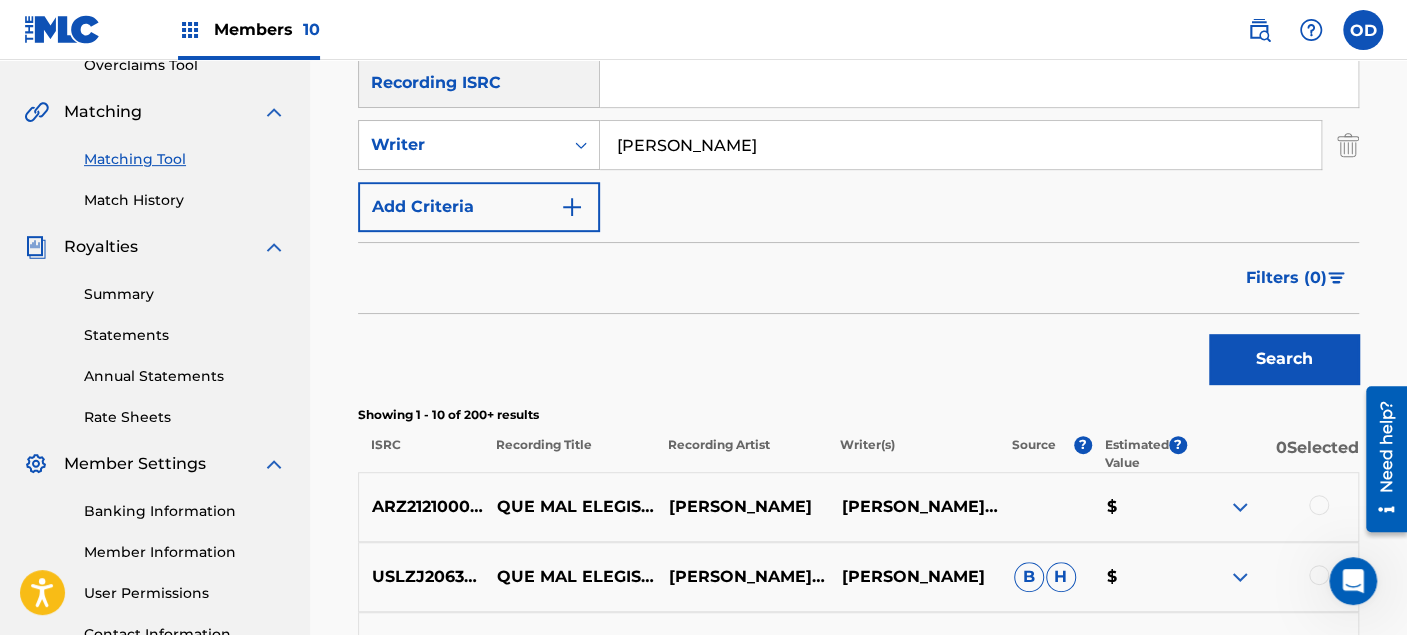 scroll, scrollTop: 444, scrollLeft: 0, axis: vertical 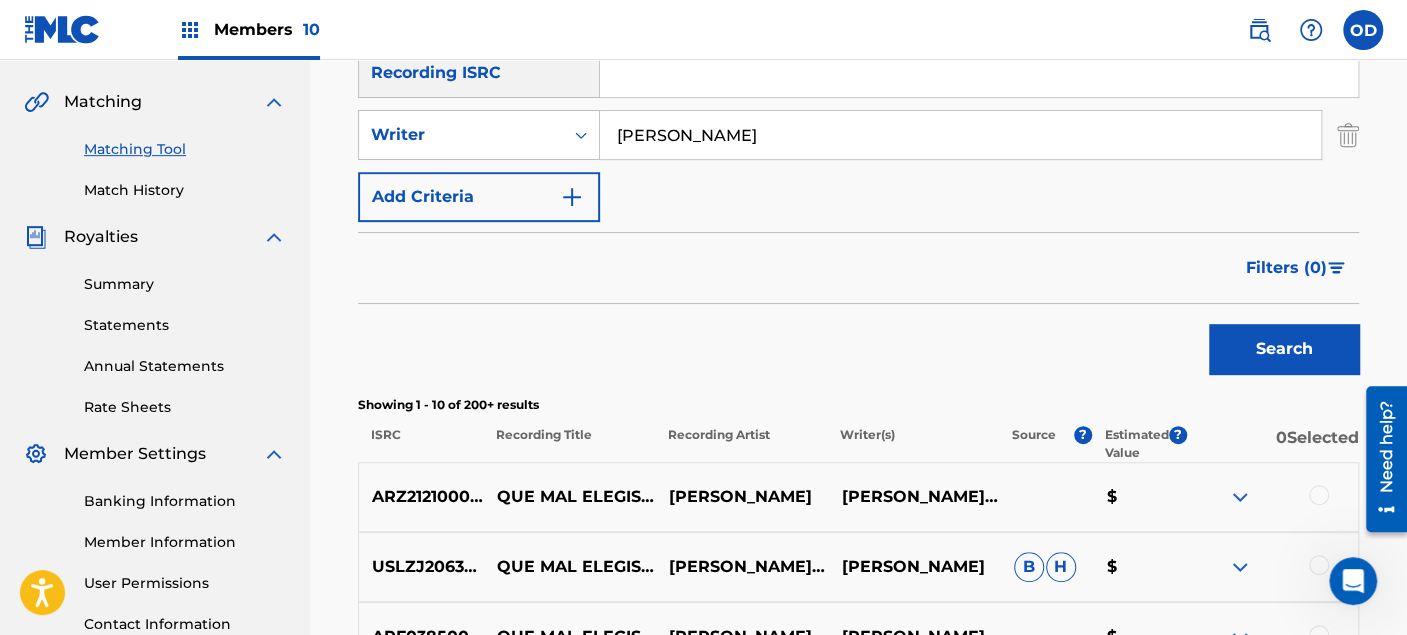 click at bounding box center [1319, 495] 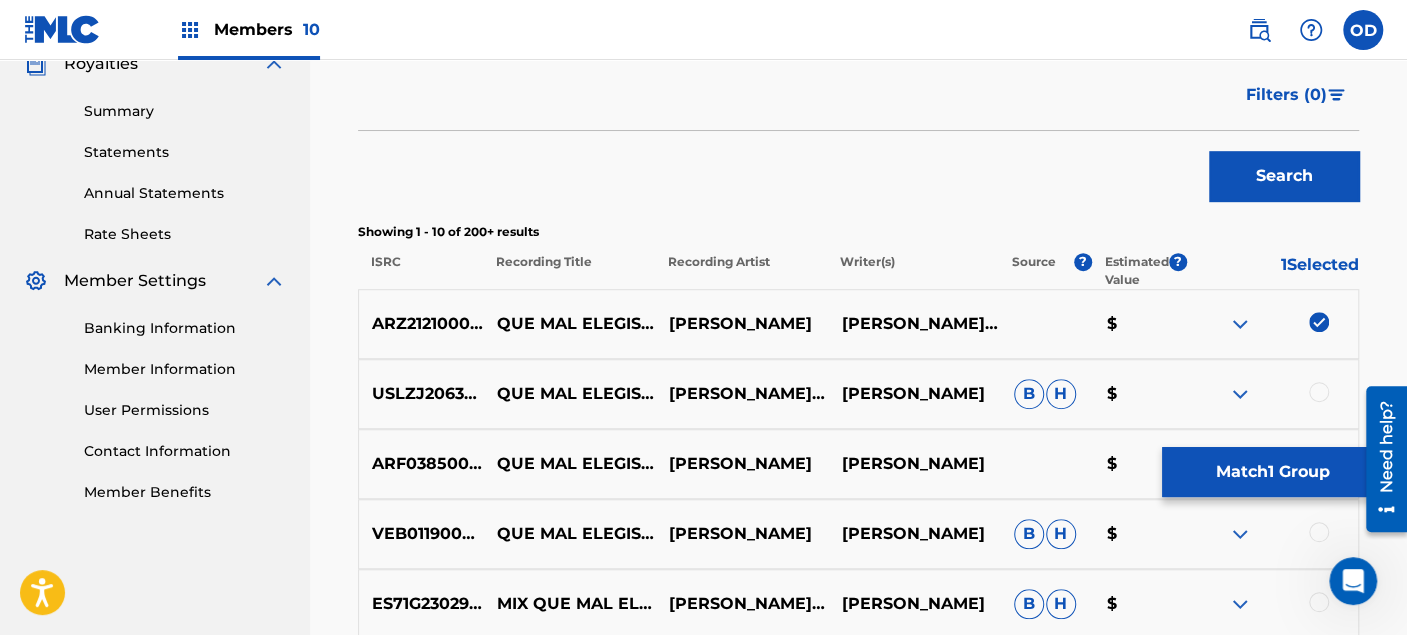 scroll, scrollTop: 666, scrollLeft: 0, axis: vertical 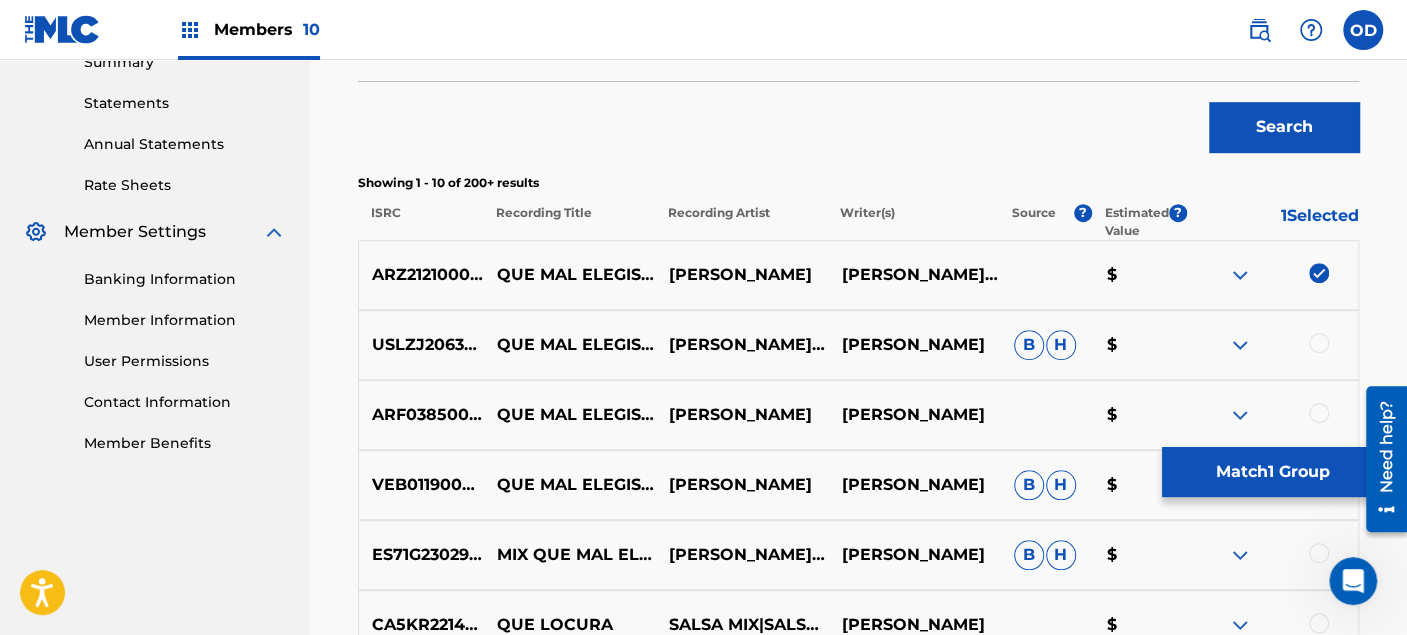 click at bounding box center [1319, 343] 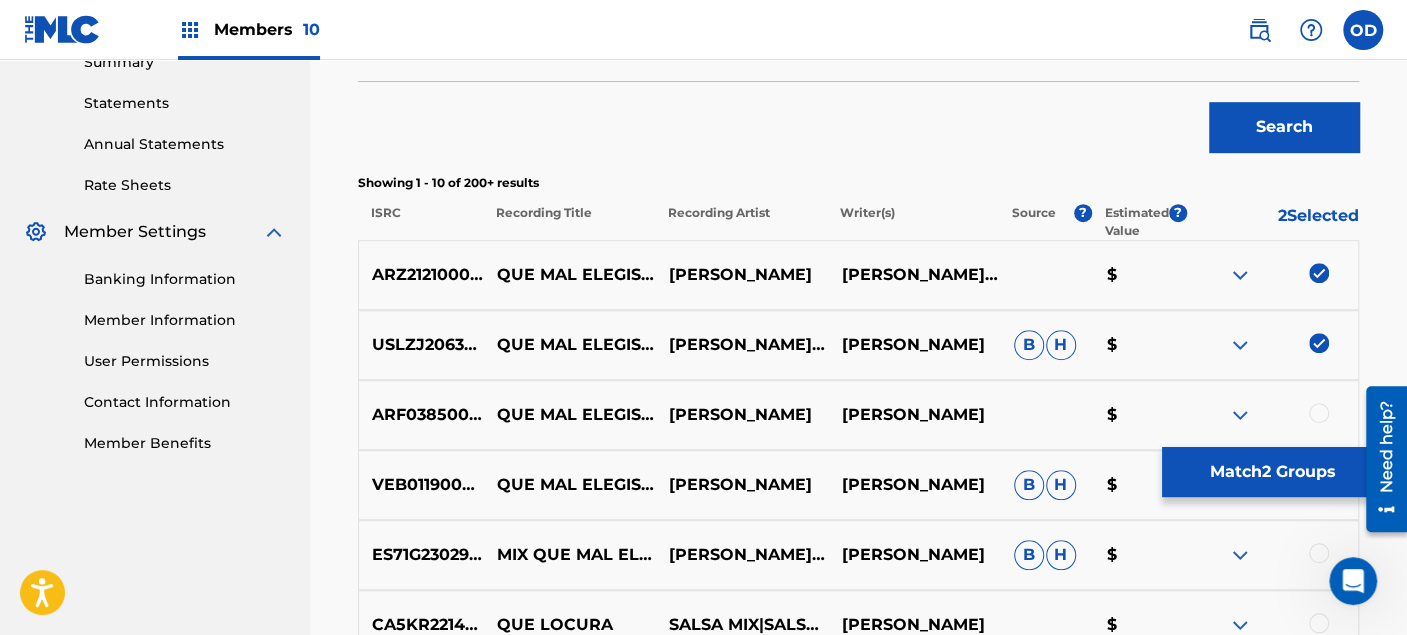 click at bounding box center [1319, 413] 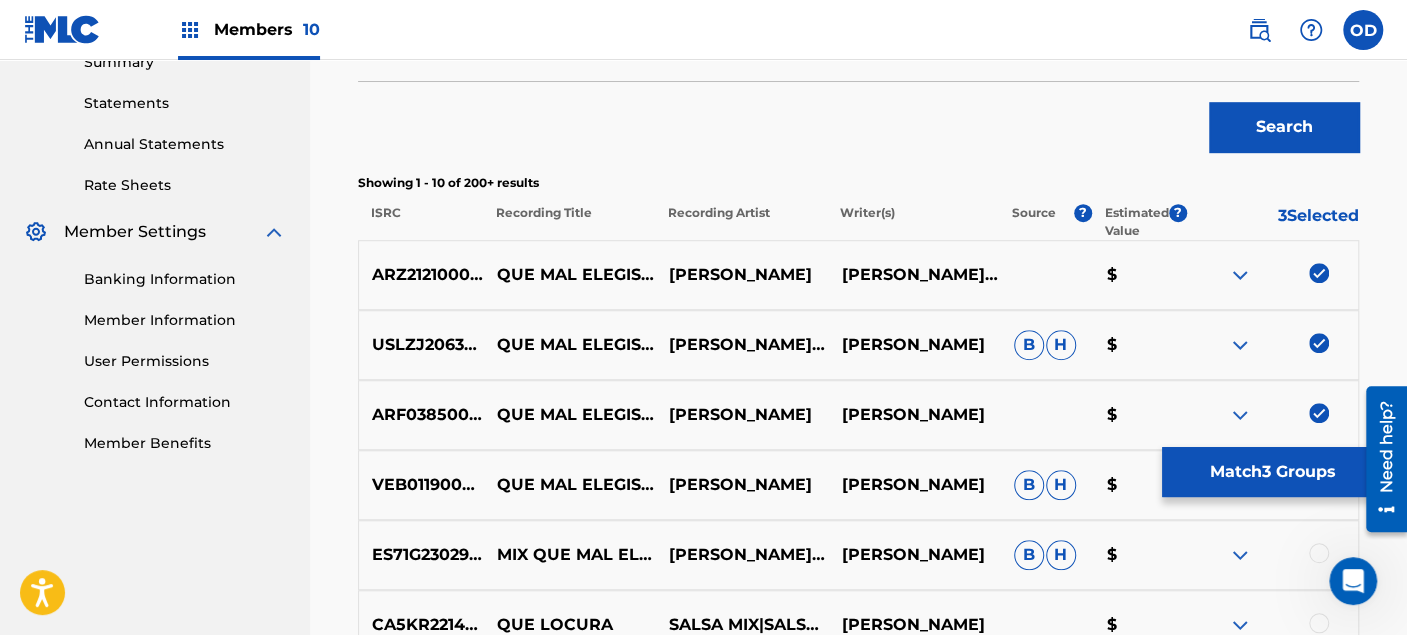 scroll, scrollTop: 777, scrollLeft: 0, axis: vertical 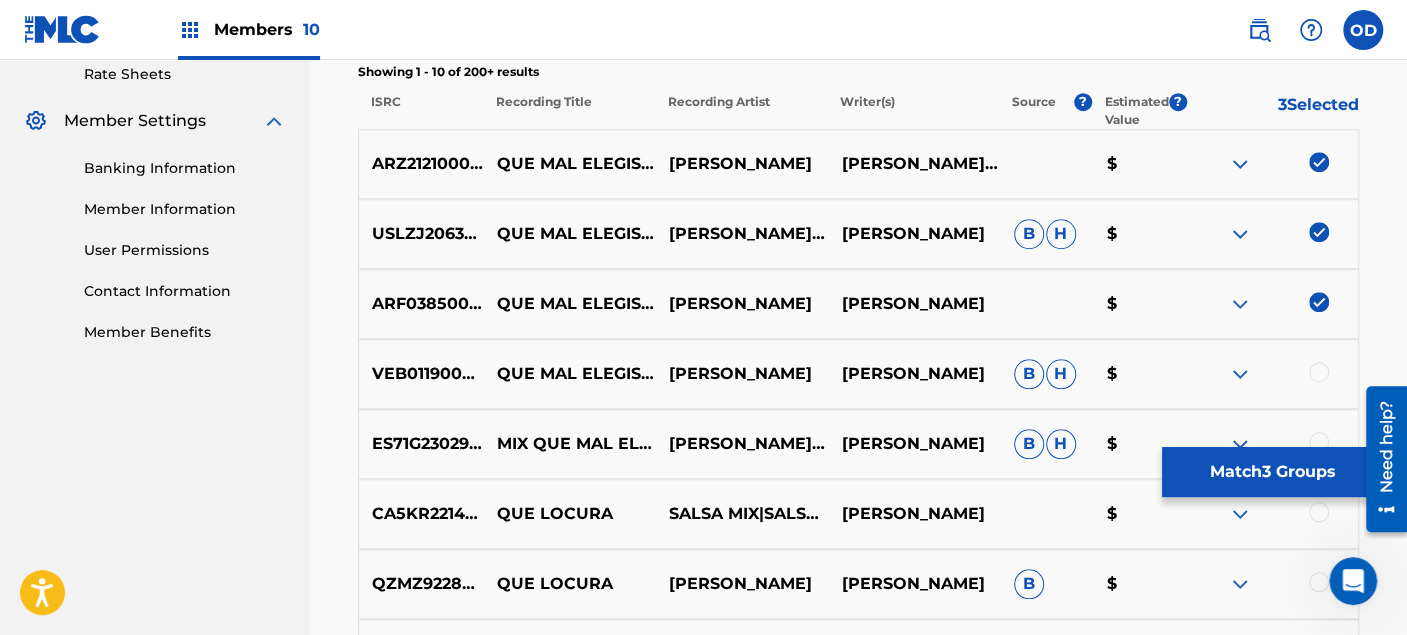 click at bounding box center [1319, 372] 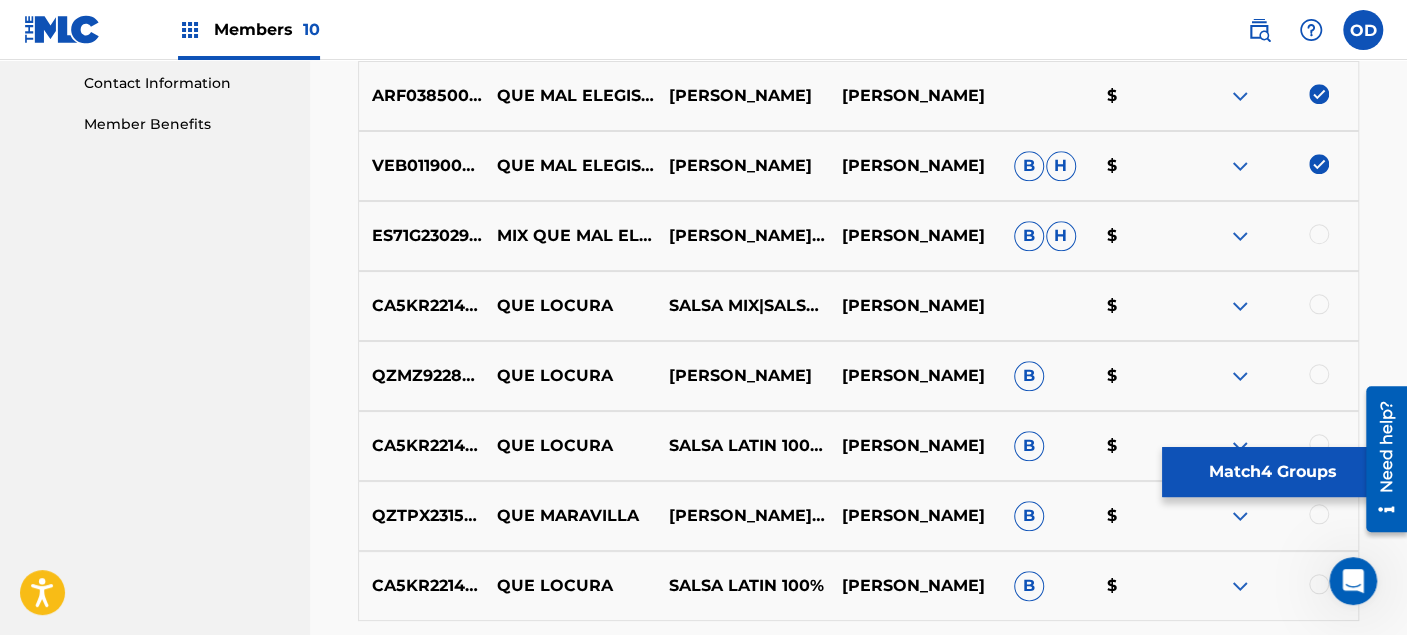 scroll, scrollTop: 1000, scrollLeft: 0, axis: vertical 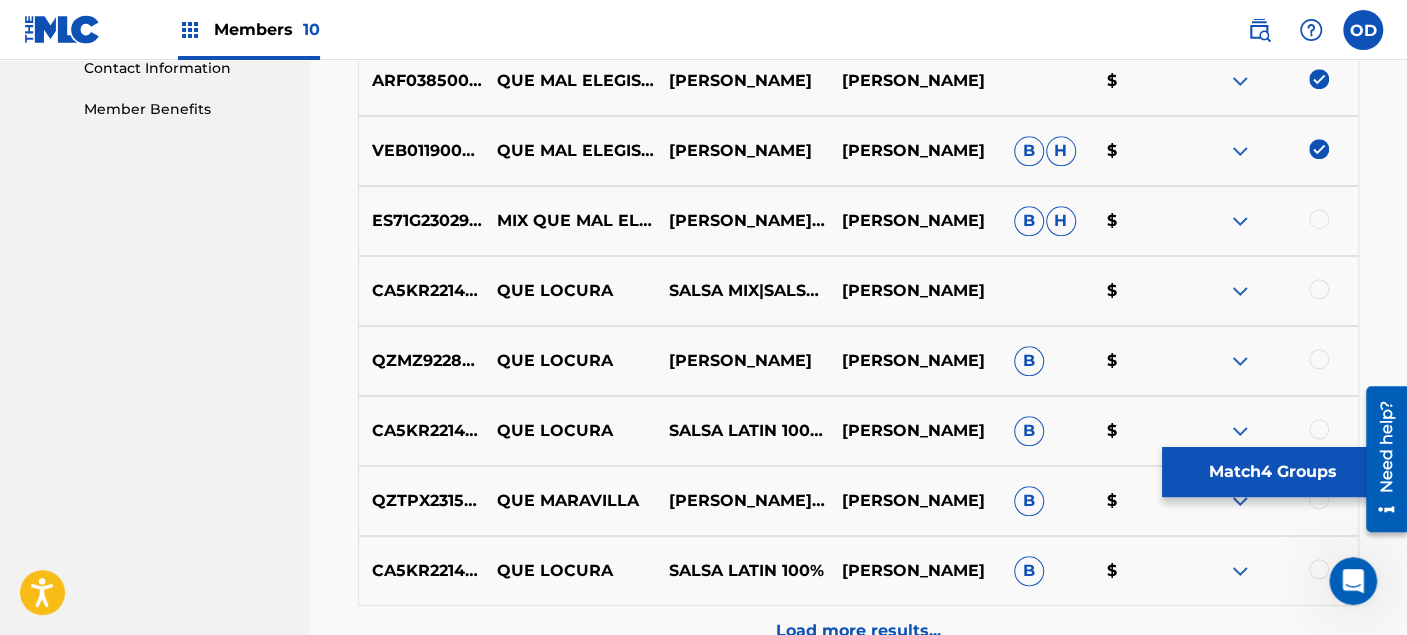 click at bounding box center (1319, 219) 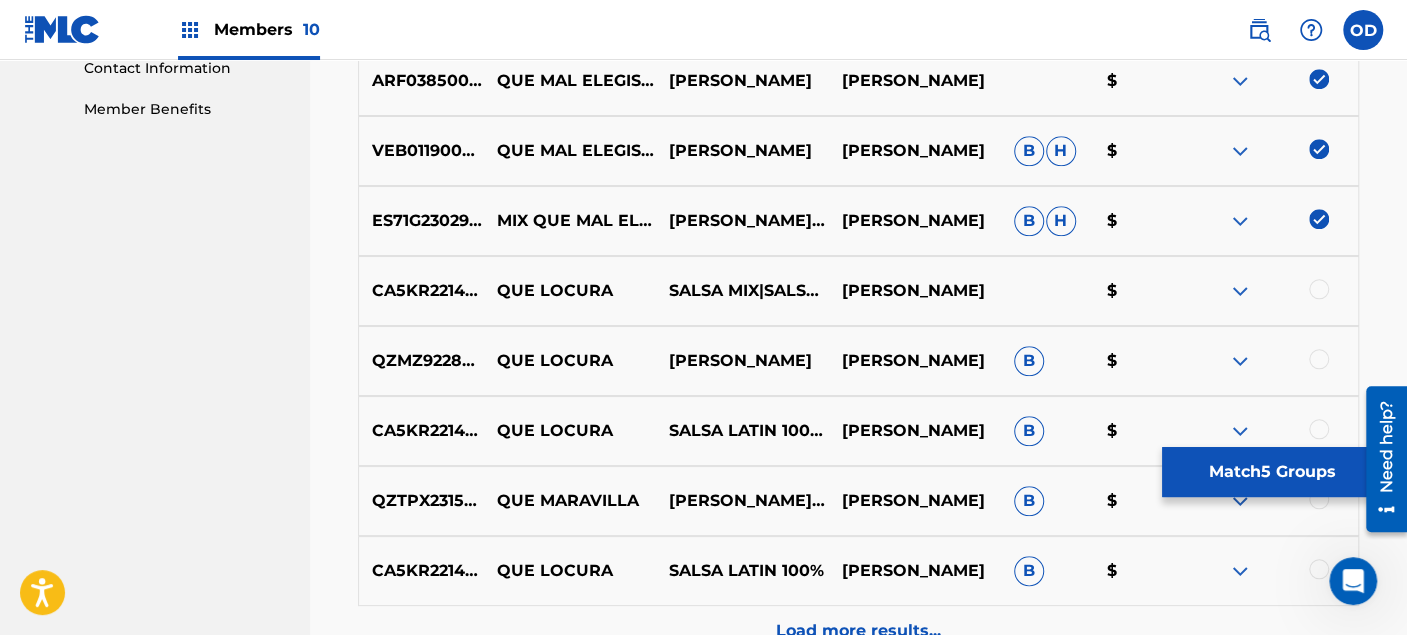 click on "Load more results..." at bounding box center (858, 631) 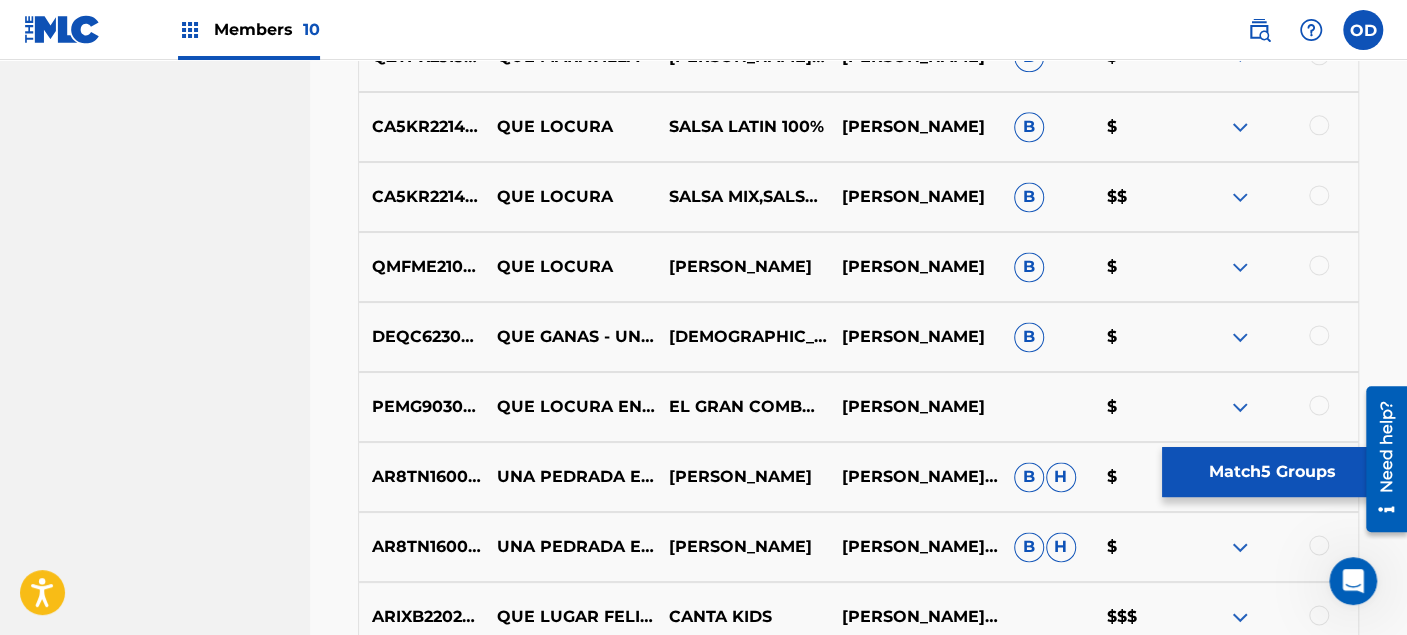 scroll, scrollTop: 1555, scrollLeft: 0, axis: vertical 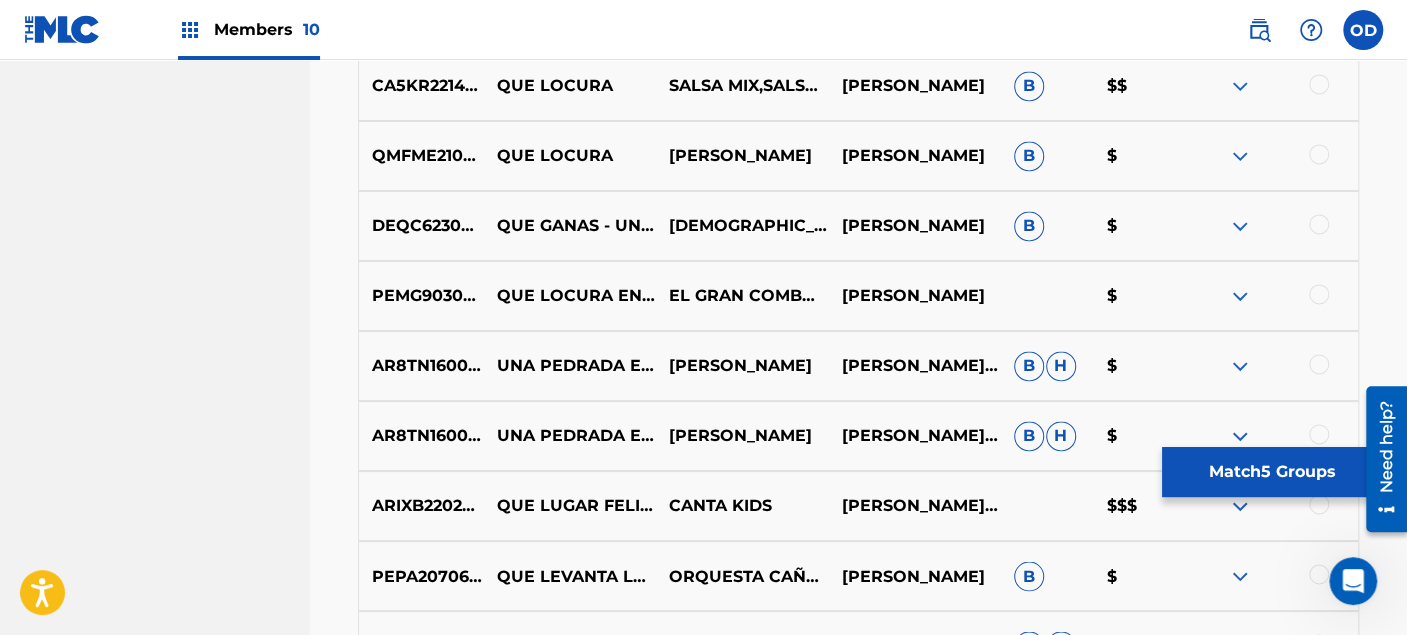 click at bounding box center (1272, 366) 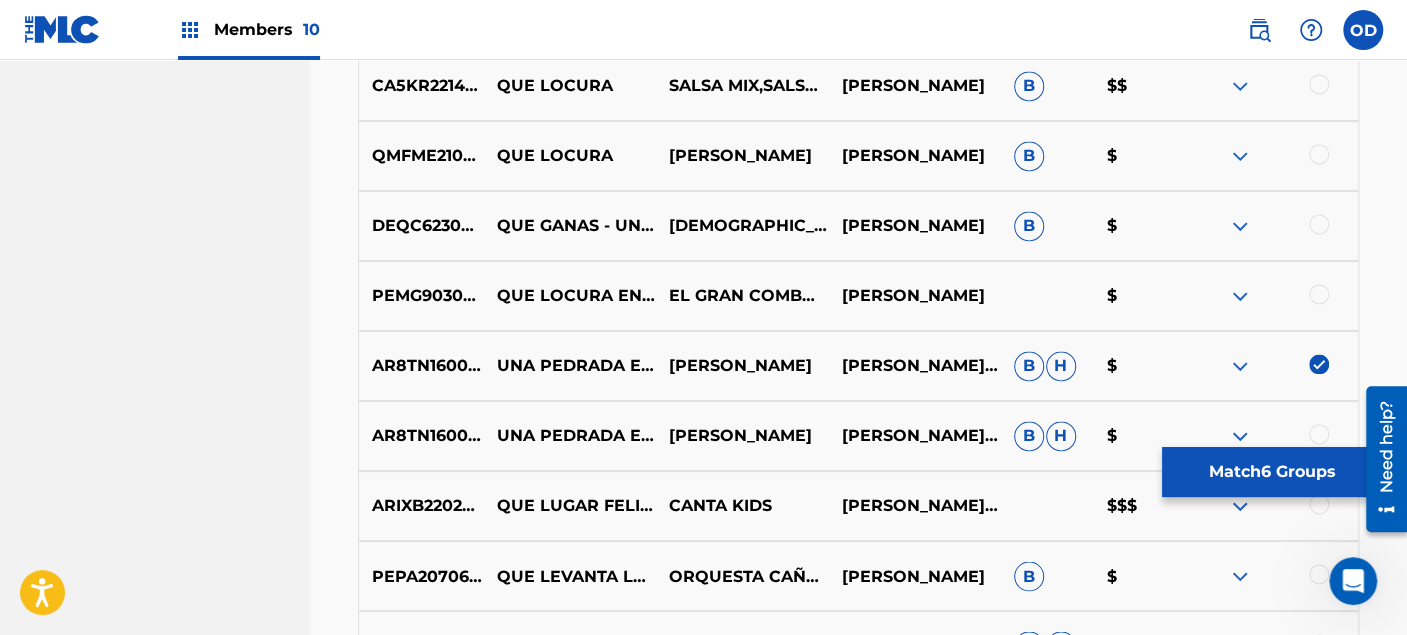 click at bounding box center [1319, 434] 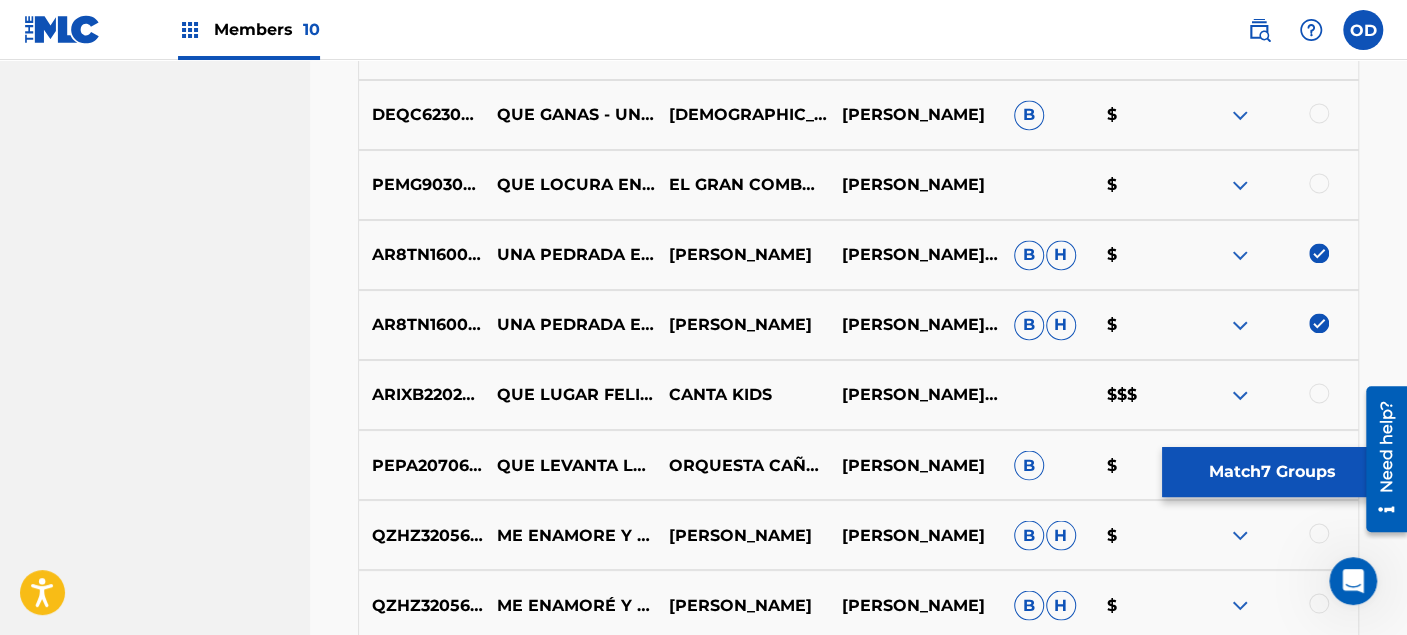 scroll, scrollTop: 1777, scrollLeft: 0, axis: vertical 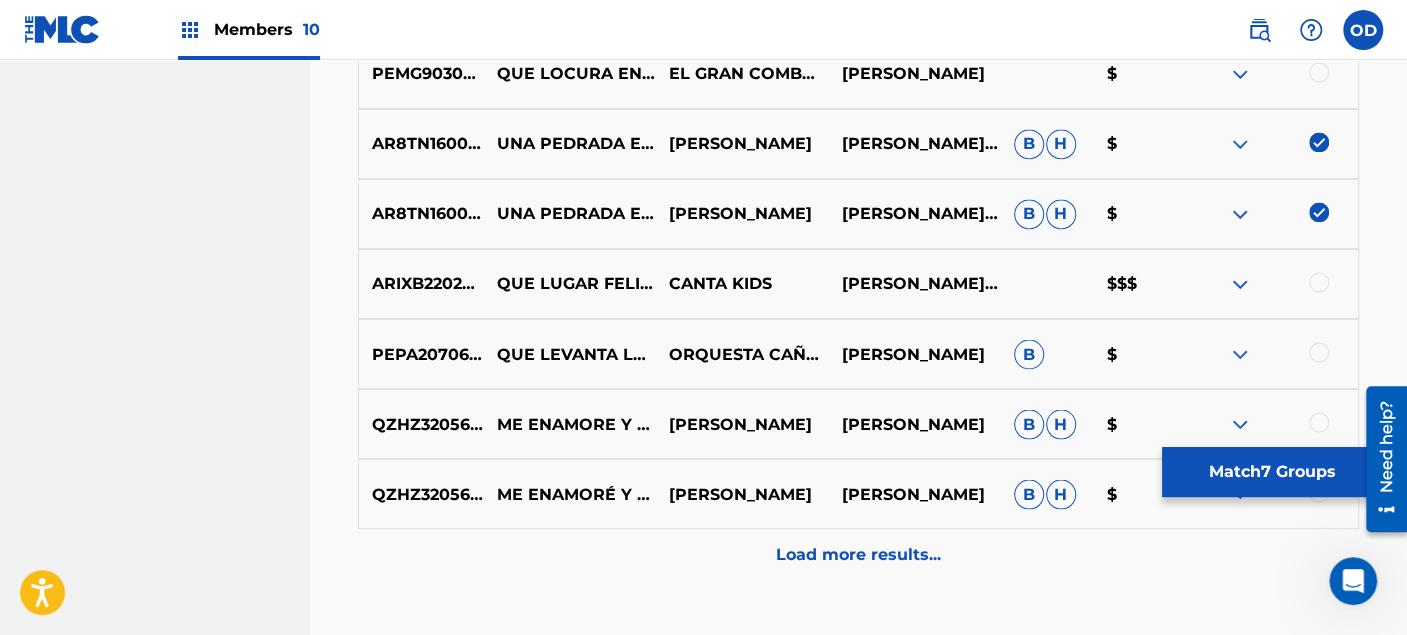 click on "Load more results..." at bounding box center (858, 554) 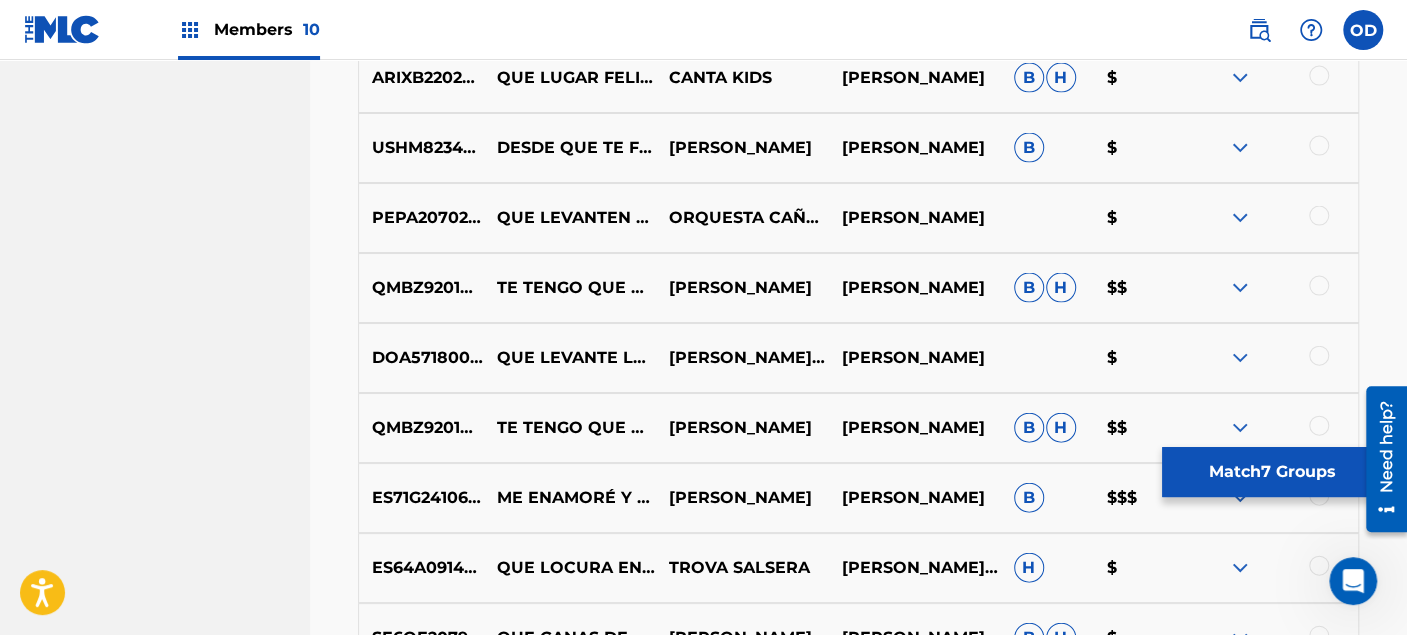 scroll, scrollTop: 2444, scrollLeft: 0, axis: vertical 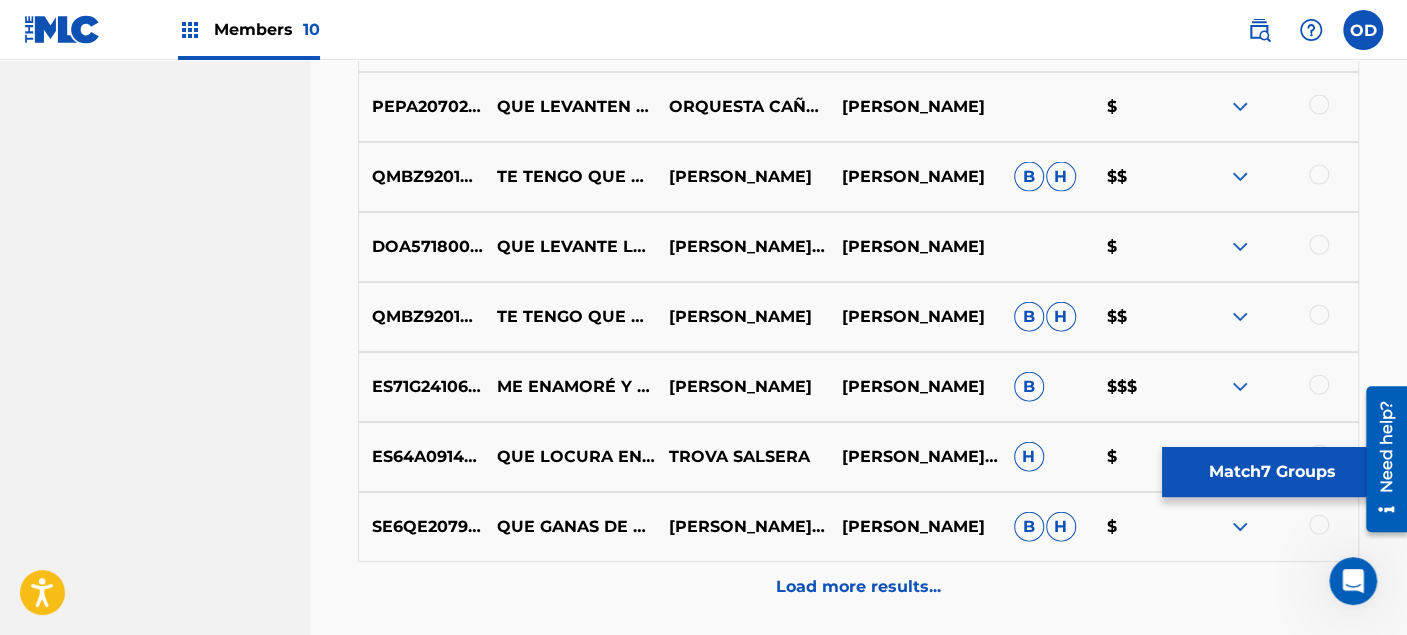click on "Load more results..." at bounding box center (858, 587) 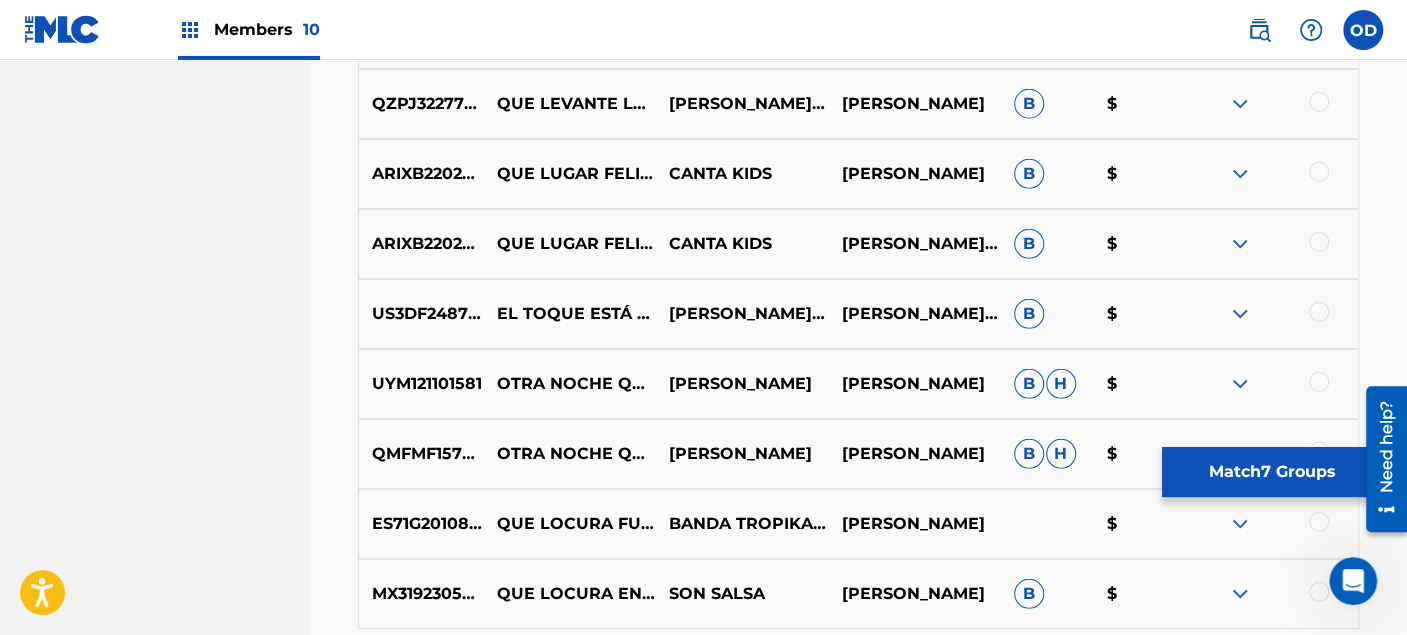 scroll, scrollTop: 3111, scrollLeft: 0, axis: vertical 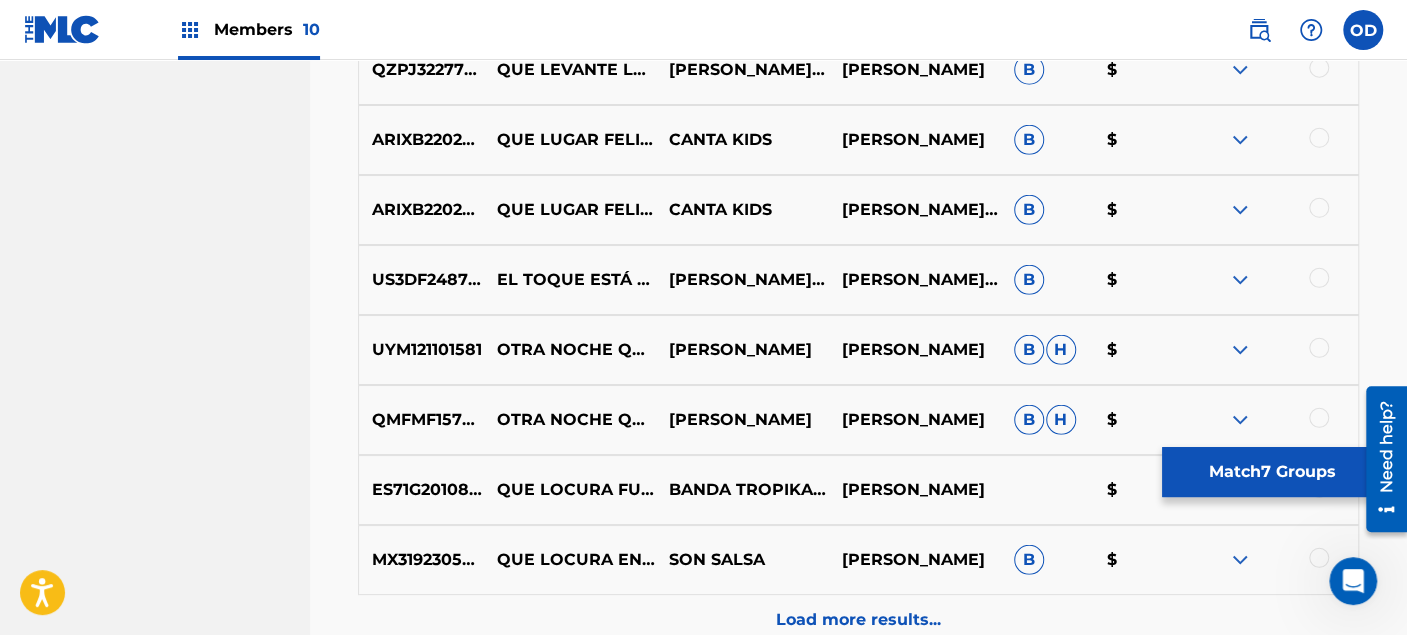 click on "QUE LOCURA ENAMORARME DE TÍ - LIVE" at bounding box center [570, 560] 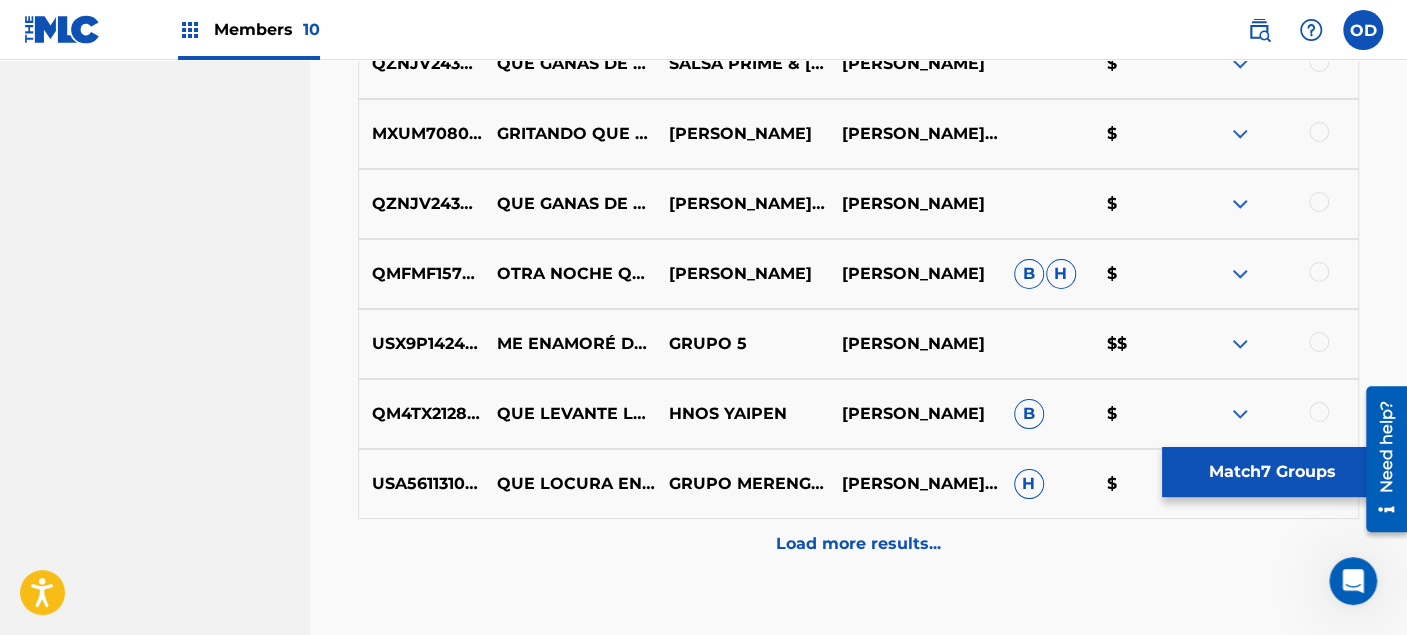 scroll, scrollTop: 3888, scrollLeft: 0, axis: vertical 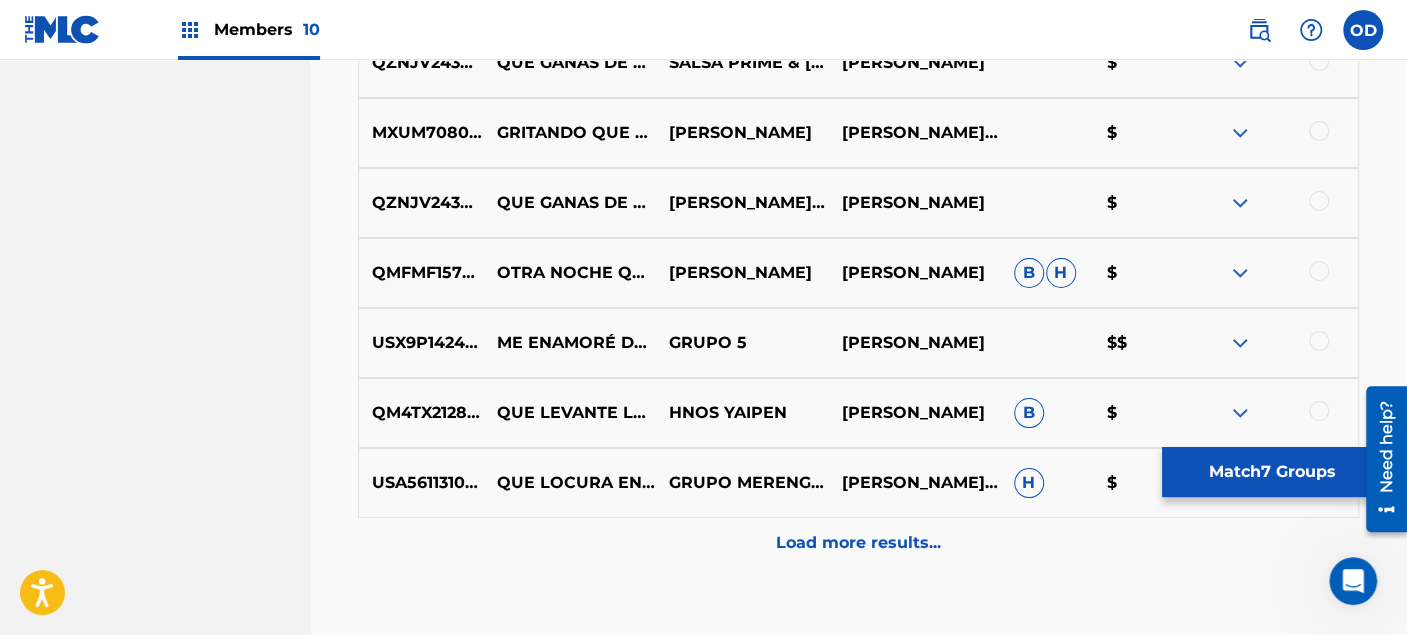click on "Load more results..." at bounding box center [858, 543] 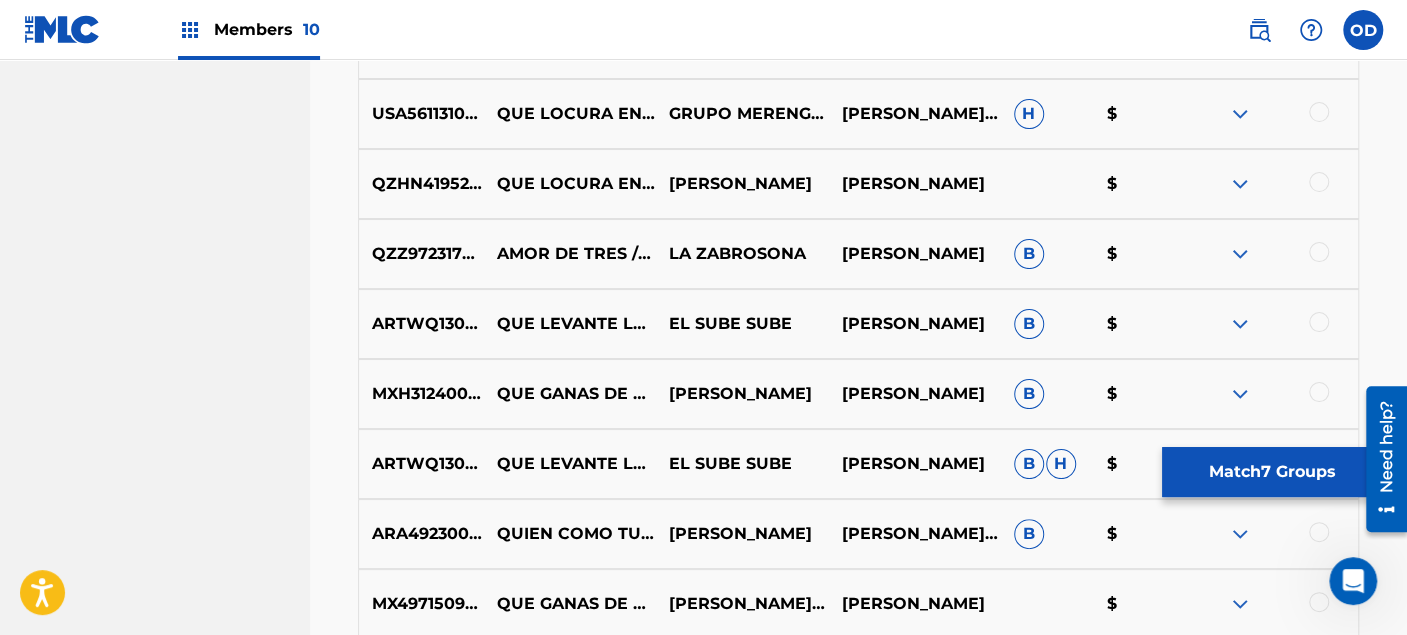 scroll, scrollTop: 4333, scrollLeft: 0, axis: vertical 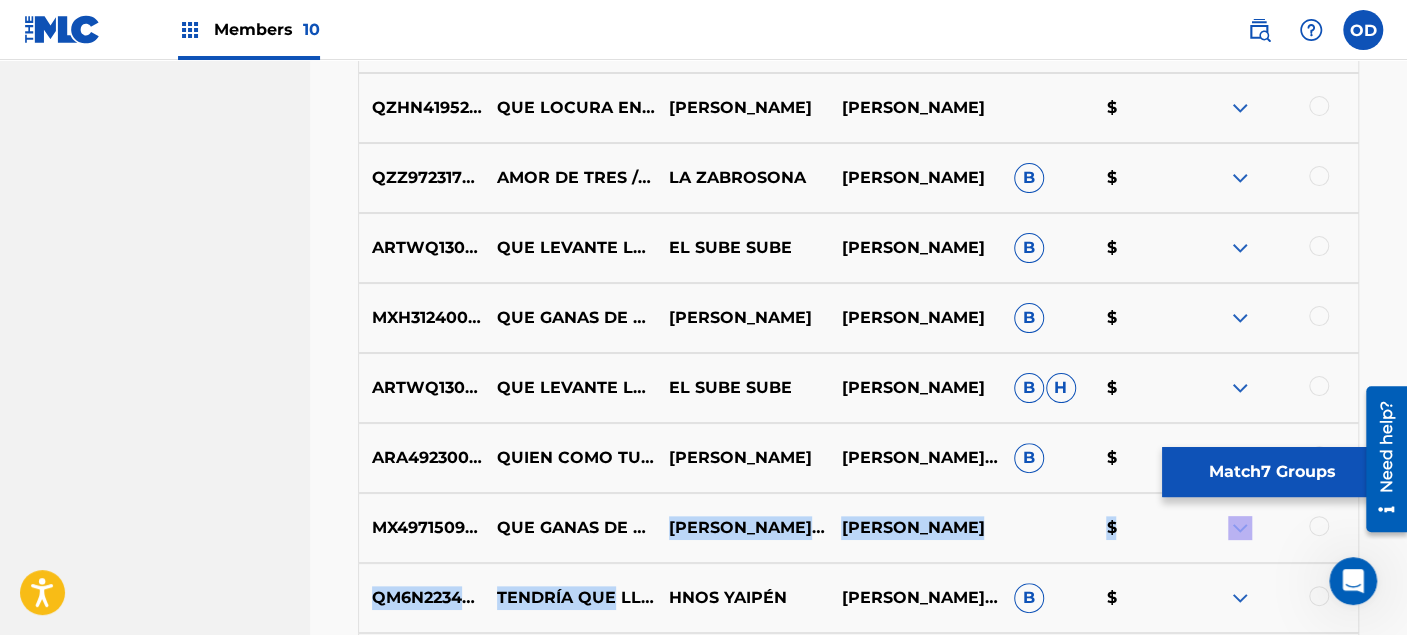drag, startPoint x: 614, startPoint y: 548, endPoint x: 615, endPoint y: 575, distance: 27.018513 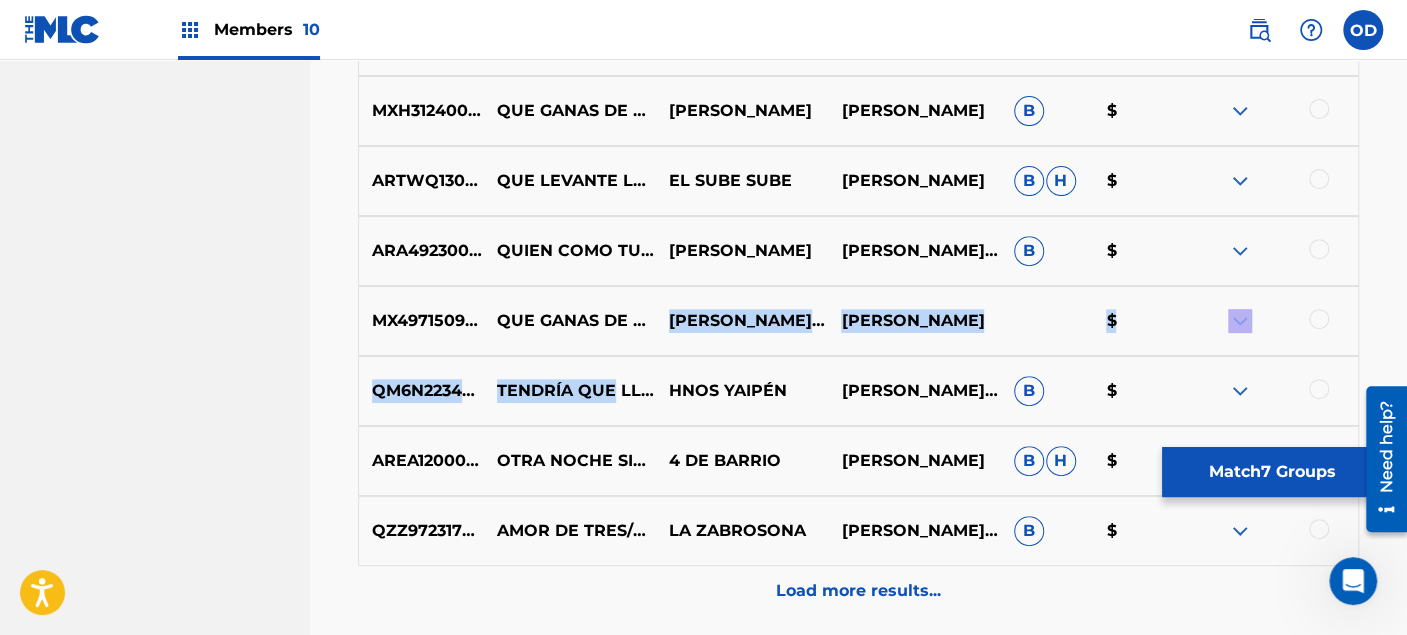scroll, scrollTop: 4555, scrollLeft: 0, axis: vertical 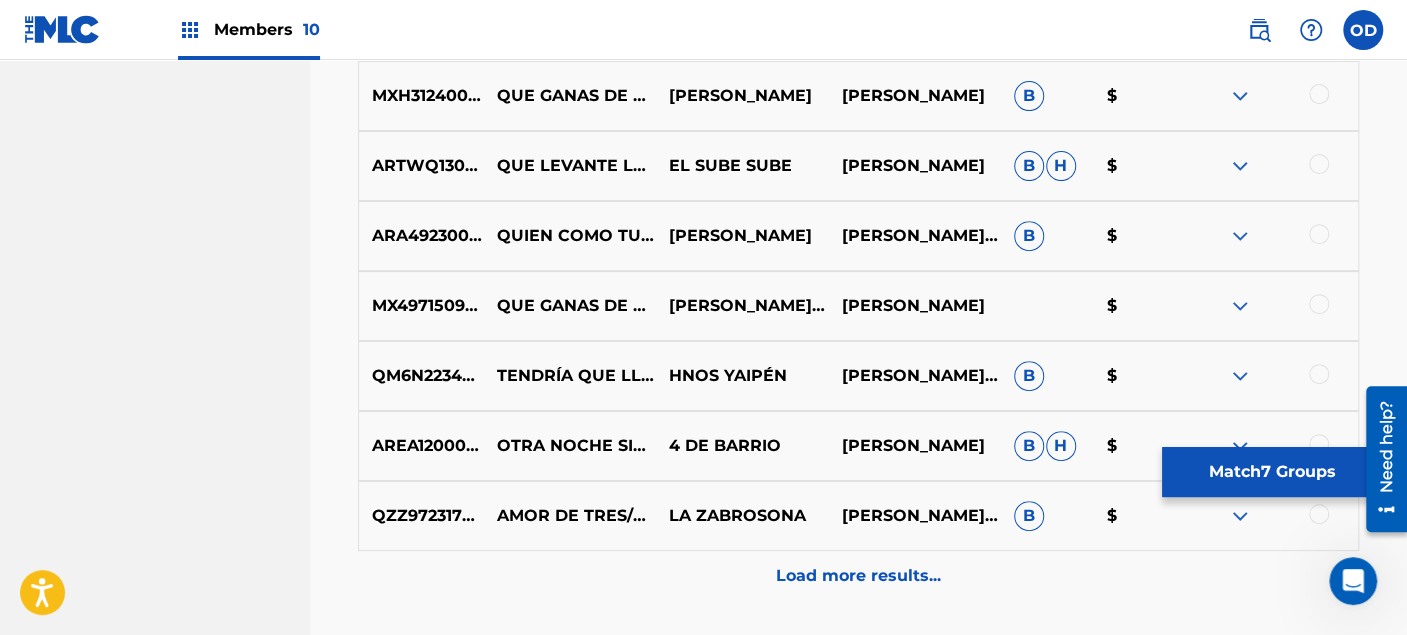 click on "Load more results..." at bounding box center (858, 576) 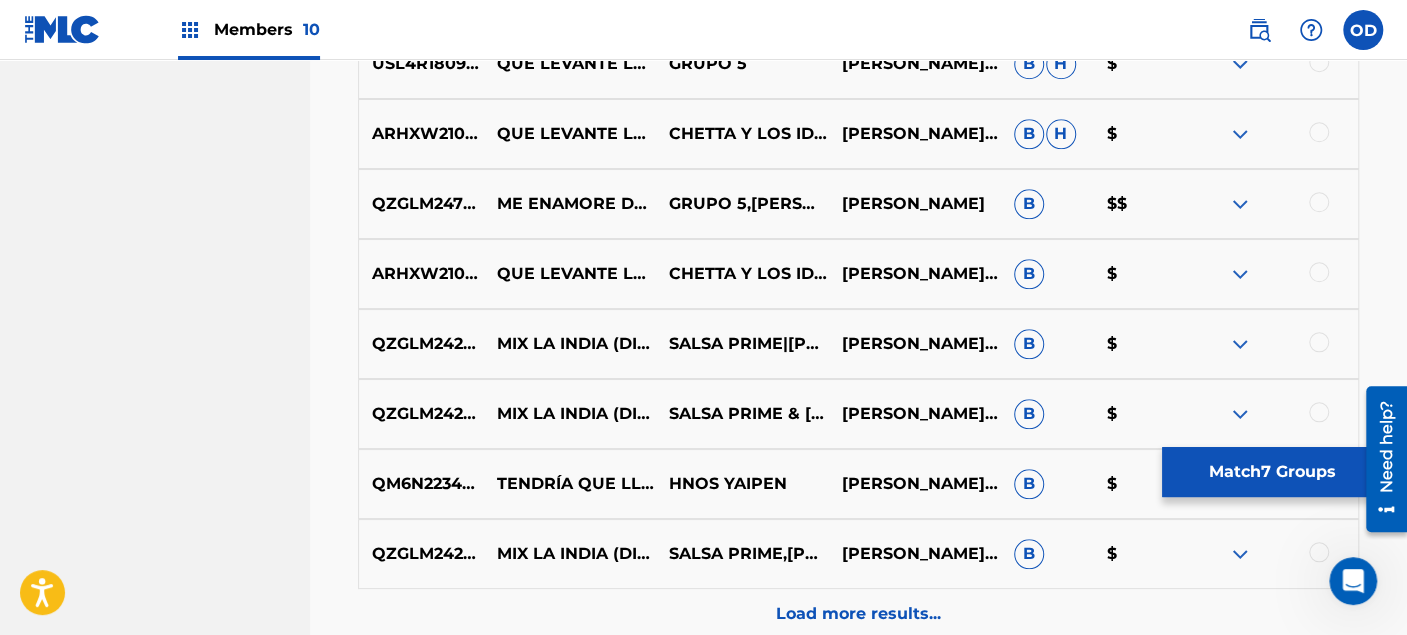 scroll, scrollTop: 5222, scrollLeft: 0, axis: vertical 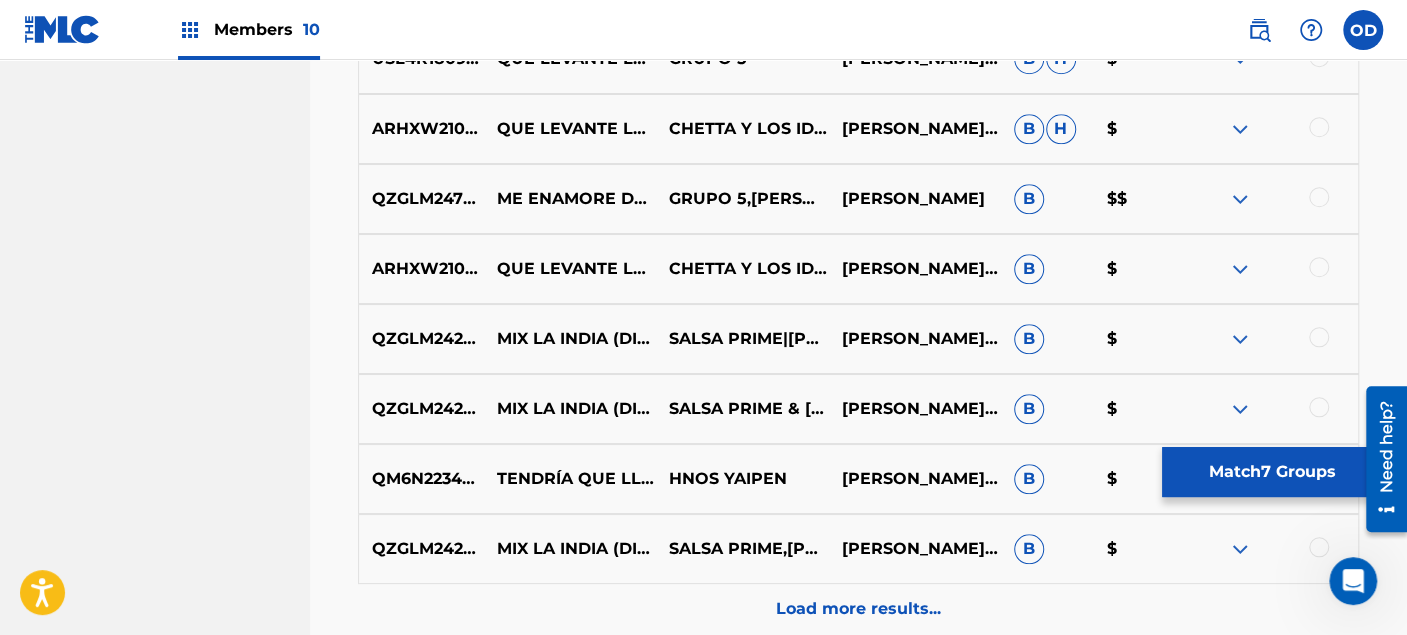 click on "Load more results..." at bounding box center (858, 609) 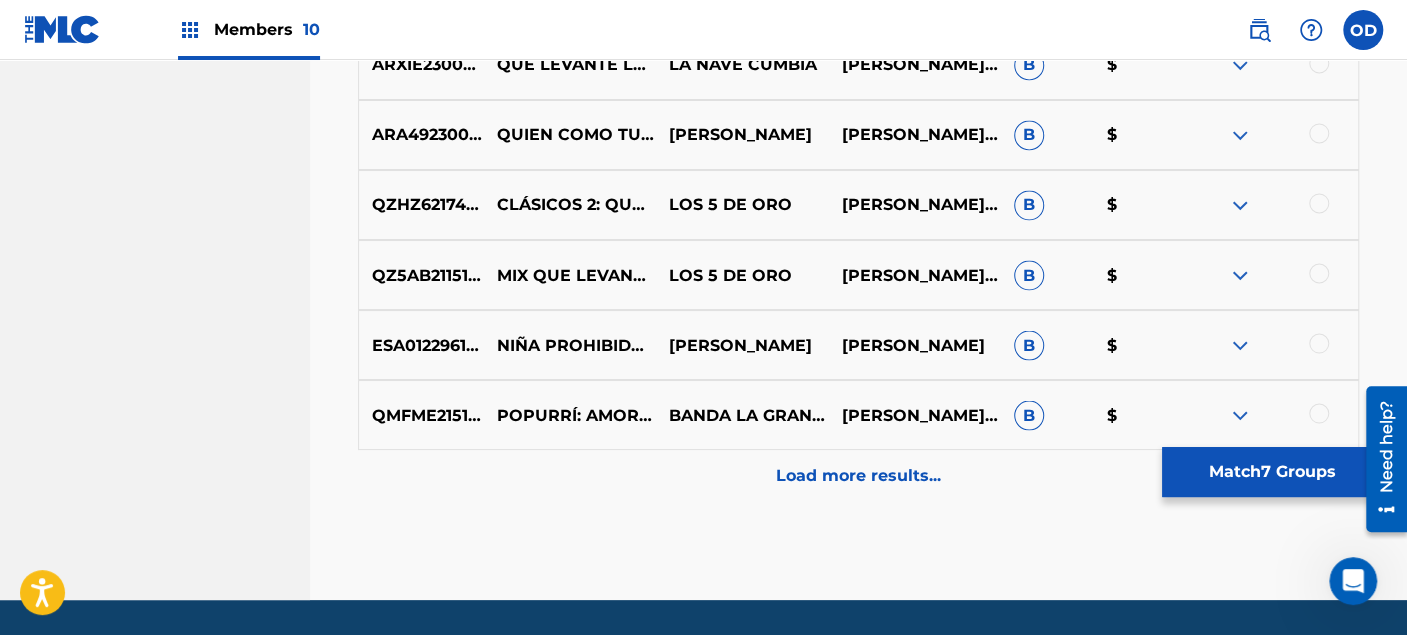 scroll, scrollTop: 6111, scrollLeft: 0, axis: vertical 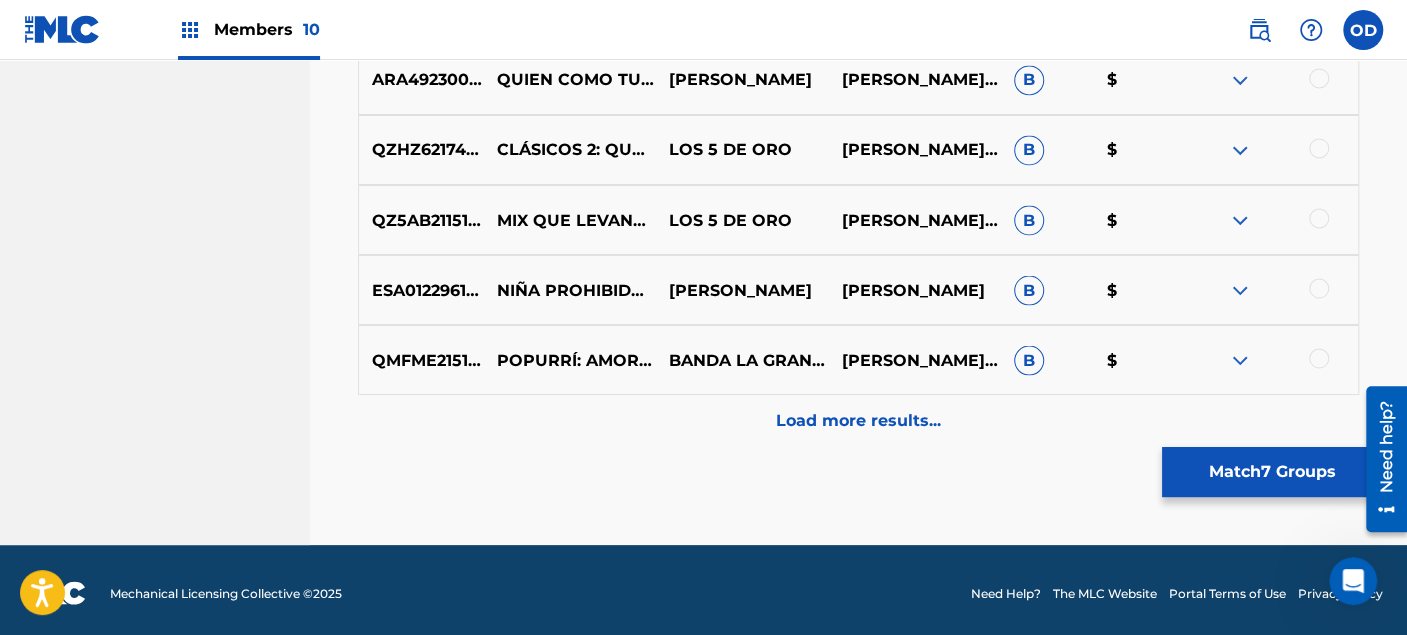 click on "Load more results..." at bounding box center [858, 420] 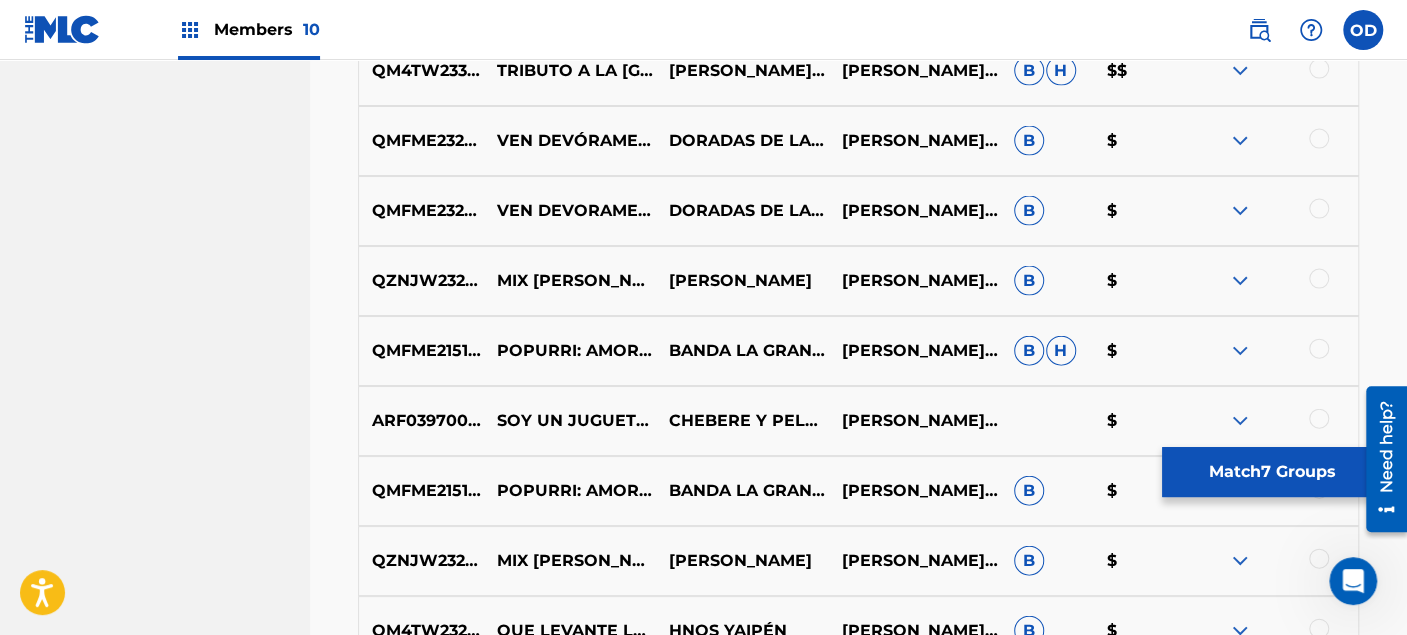 scroll, scrollTop: 6555, scrollLeft: 0, axis: vertical 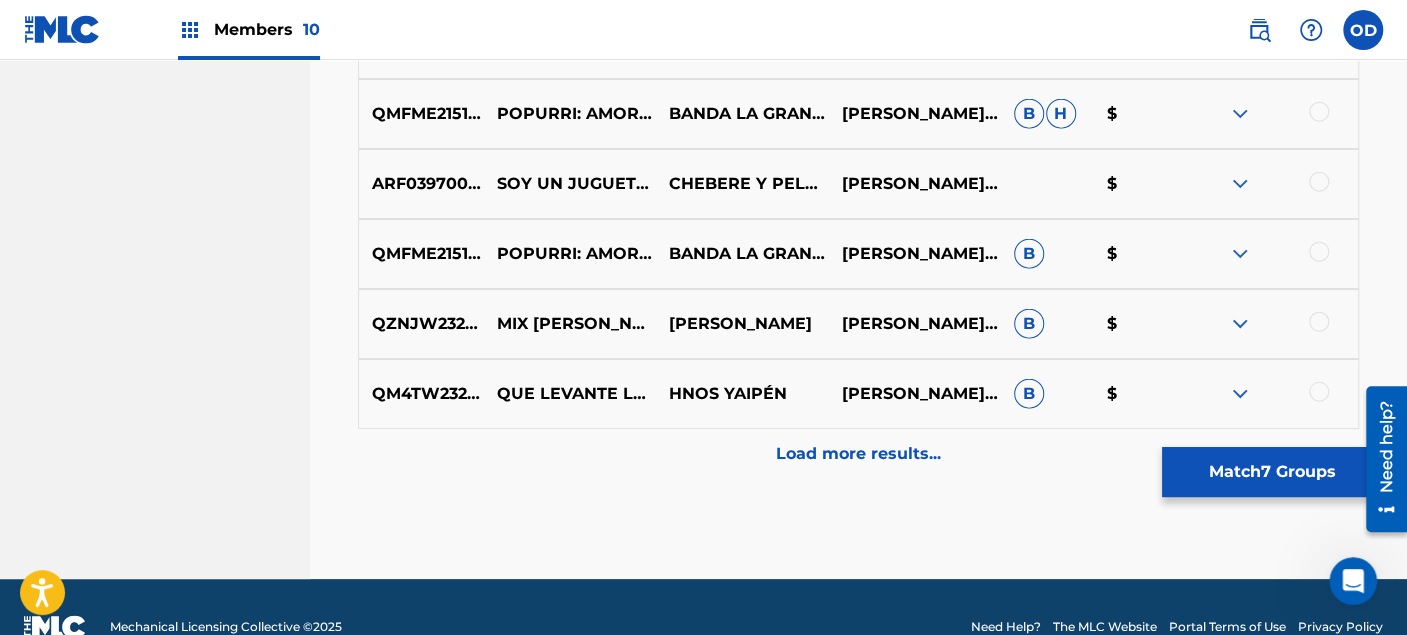 click on "Load more results..." at bounding box center (858, 454) 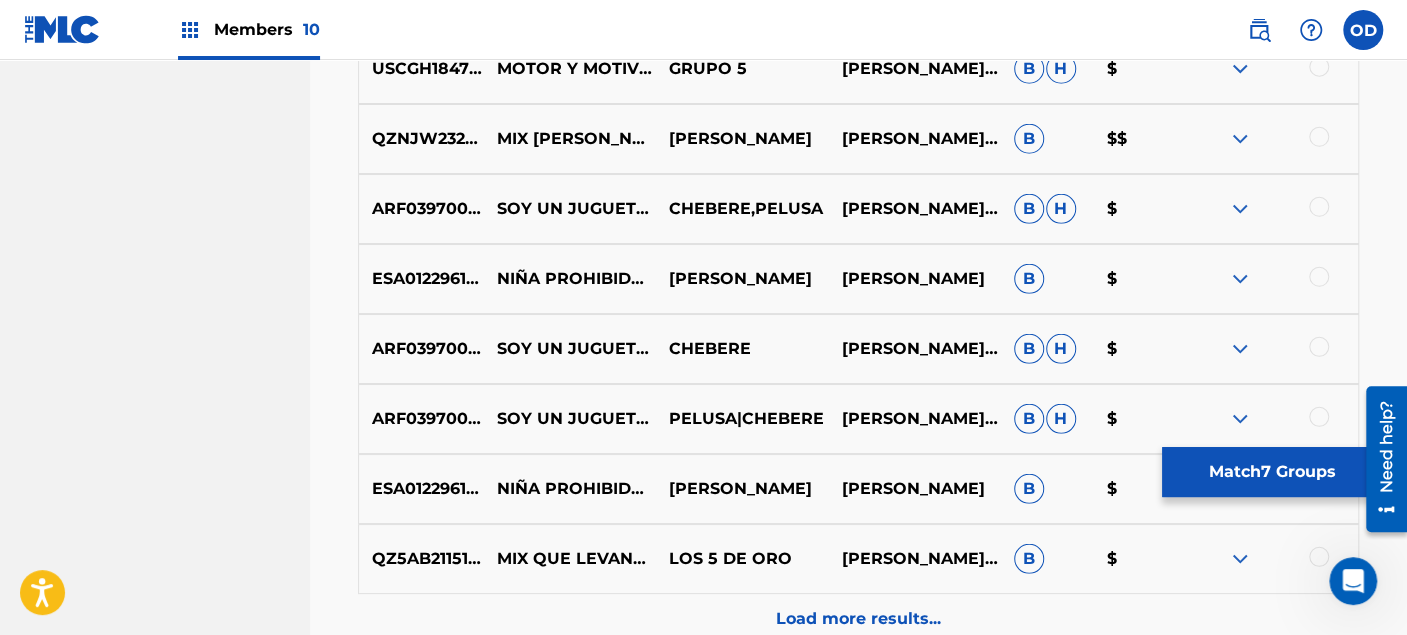 scroll, scrollTop: 7333, scrollLeft: 0, axis: vertical 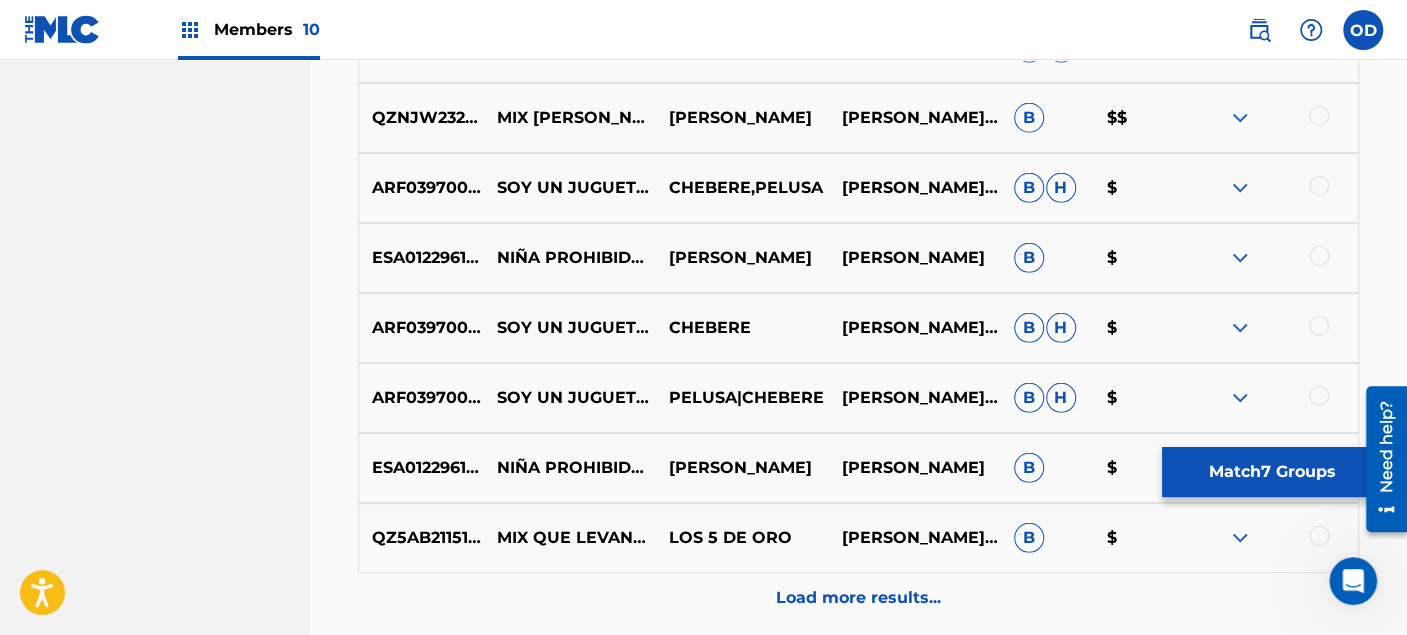 click on "Load more results..." at bounding box center (858, 598) 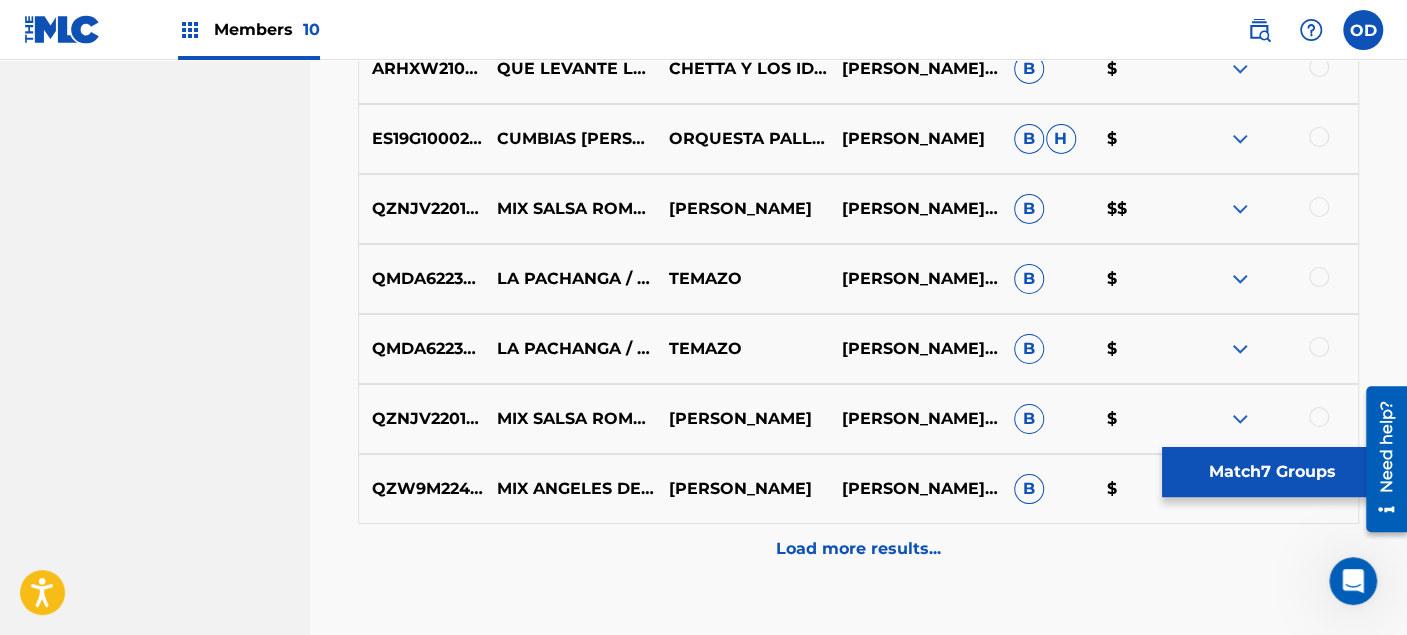 scroll, scrollTop: 8111, scrollLeft: 0, axis: vertical 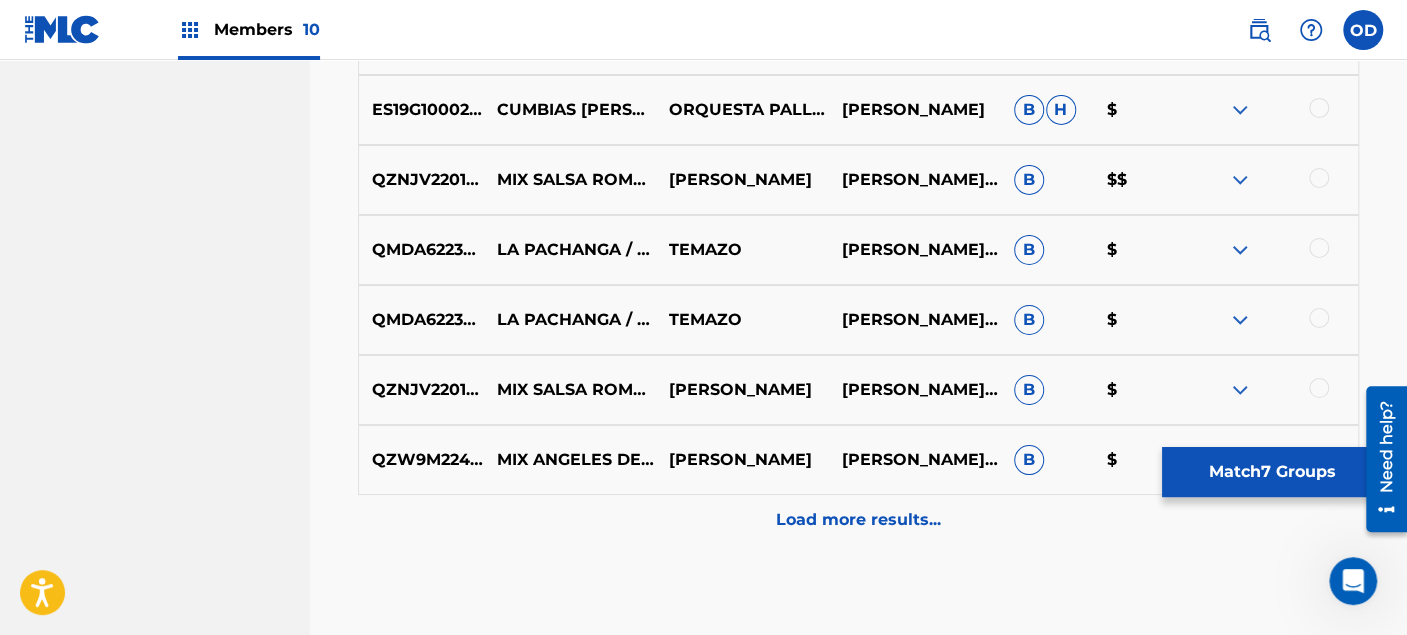 click on "Load more results..." at bounding box center (858, 520) 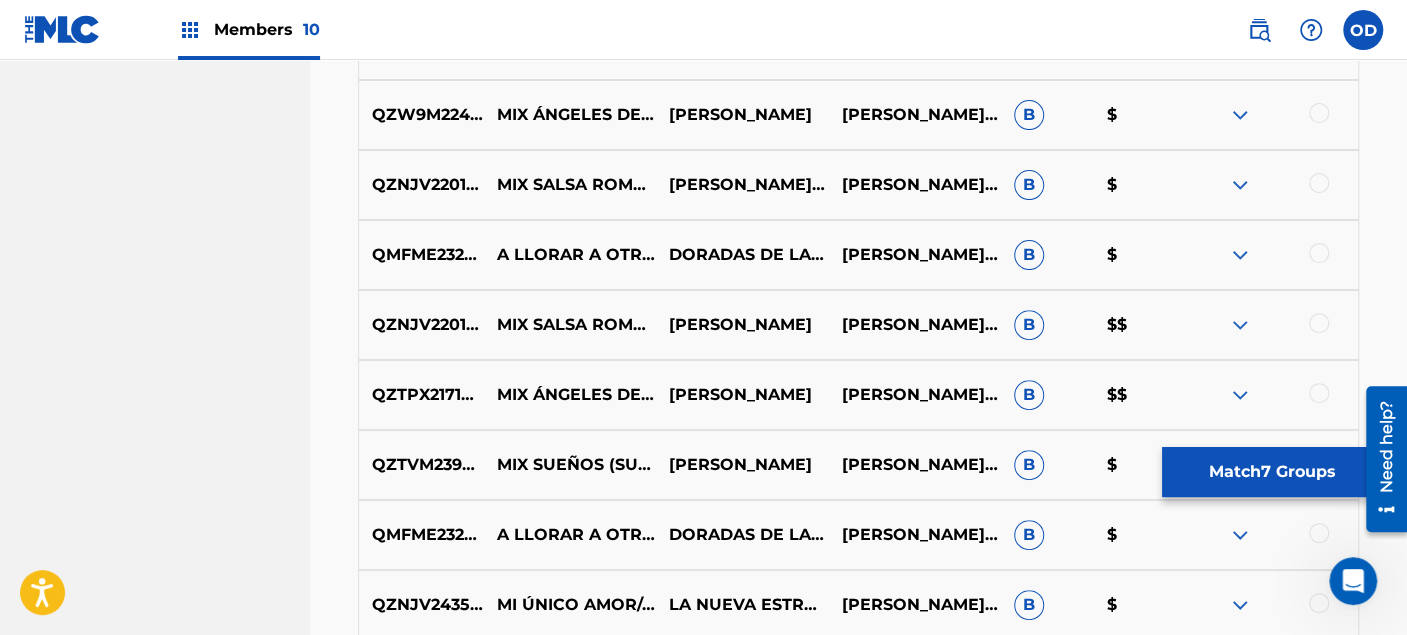 scroll, scrollTop: 8777, scrollLeft: 0, axis: vertical 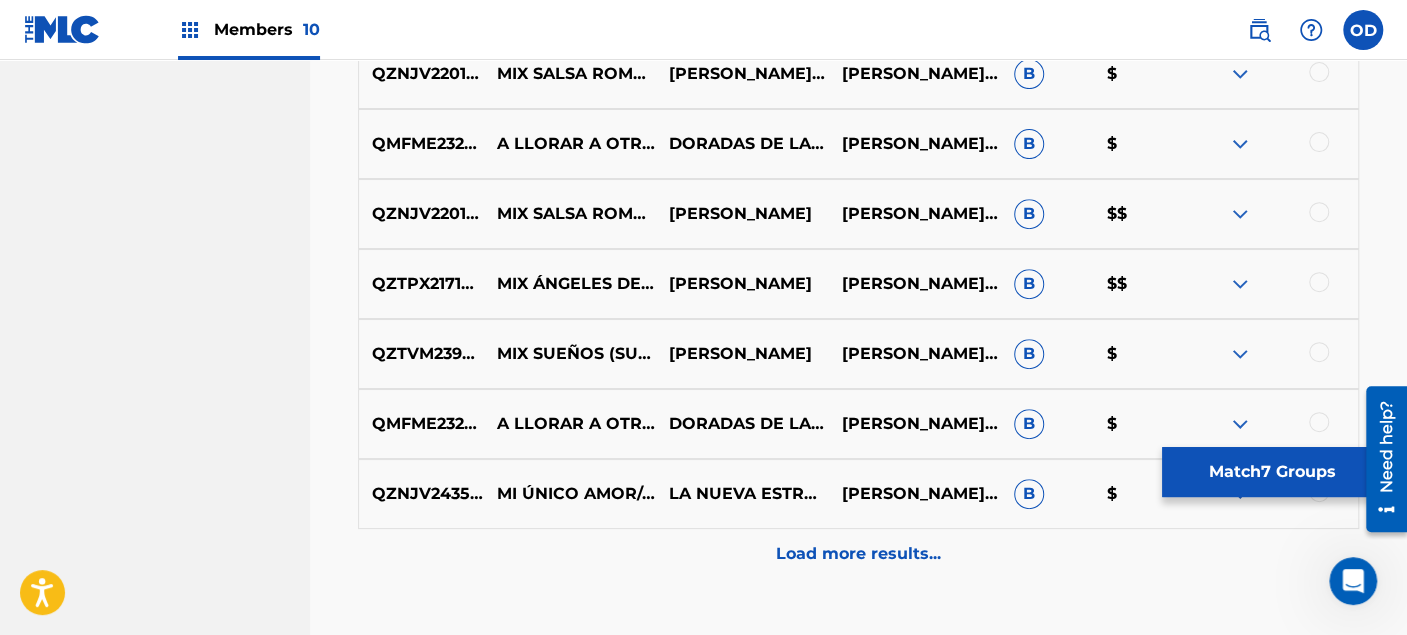 click on "Load more results..." at bounding box center [858, 554] 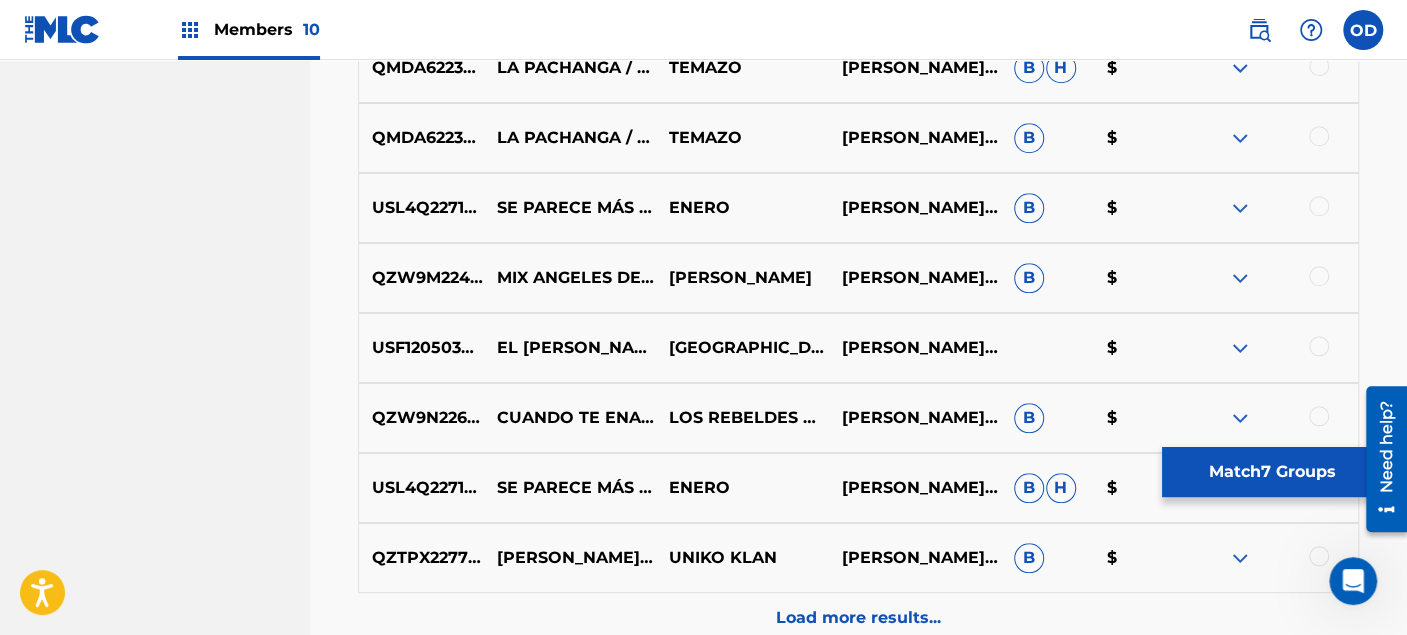 scroll, scrollTop: 9444, scrollLeft: 0, axis: vertical 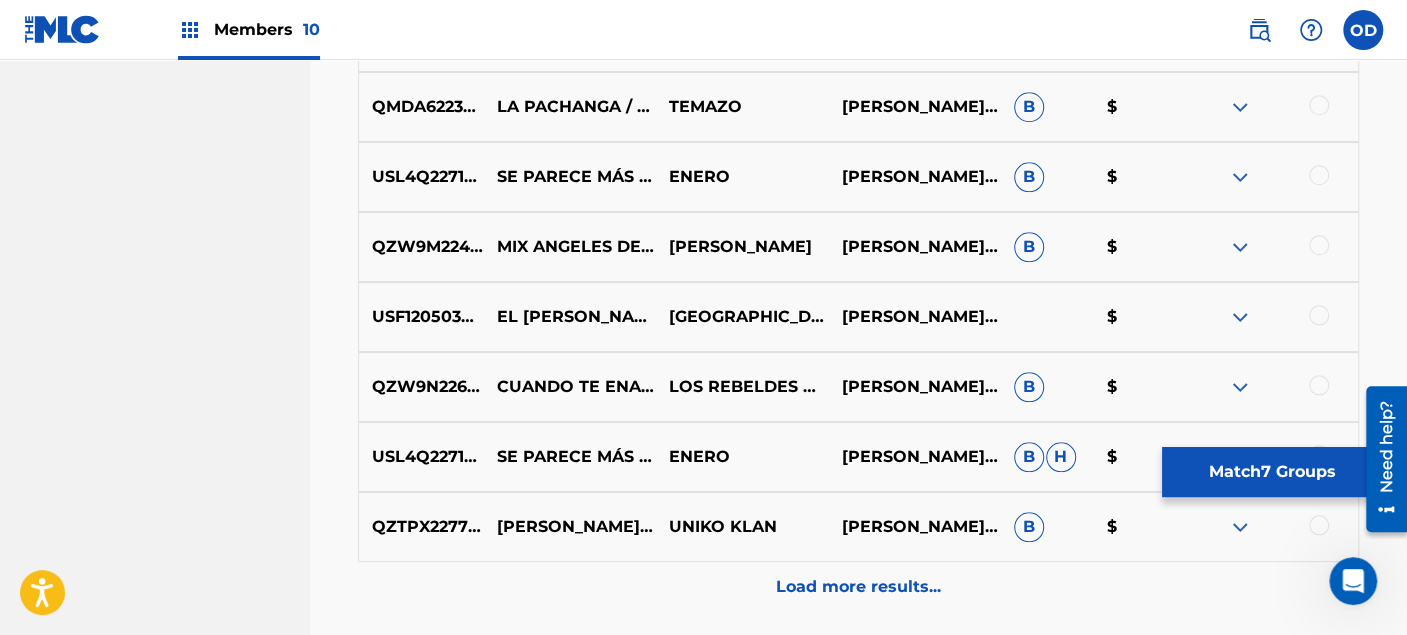 click on "Matching Tool The Matching Tool allows Members to match  sound recordings  to works within their catalog. This ensures you'll collect the royalties you're owed for your work(s). The first step is to locate recordings not yet matched to your works by entering criteria in the search fields below. Search results are sorted by relevance and will be grouped together based on similar data. In the next step, you can locate the specific work in your catalog that you want to match. SearchWithCriteriae0bfc7f8-fbf9-4dba-84cc-4710dc8b7c2e Recording Title Que Mal Elegiste SearchWithCriteriabb16b348-e4e8-4bbd-be57-db3c5aad35ae Recording ISRC SearchWithCriteriad4bfafee-38a3-4fd8-8486-329fd36db268 Writer [PERSON_NAME] Add Criteria Filter Estimated Value All $$$$$ $$$$ $$$ $$ $ Source All Blanket License Historical Unmatched Remove Filters Apply Filters Filters ( 0 ) Search Showing 1 - 130 of 200+ results ISRC Recording Title Recording Artist Writer(s) Source ? Estimated Value ? 7  Selected ARZ212100020 QUE MAL ELEGISTE" at bounding box center [858, -4286] 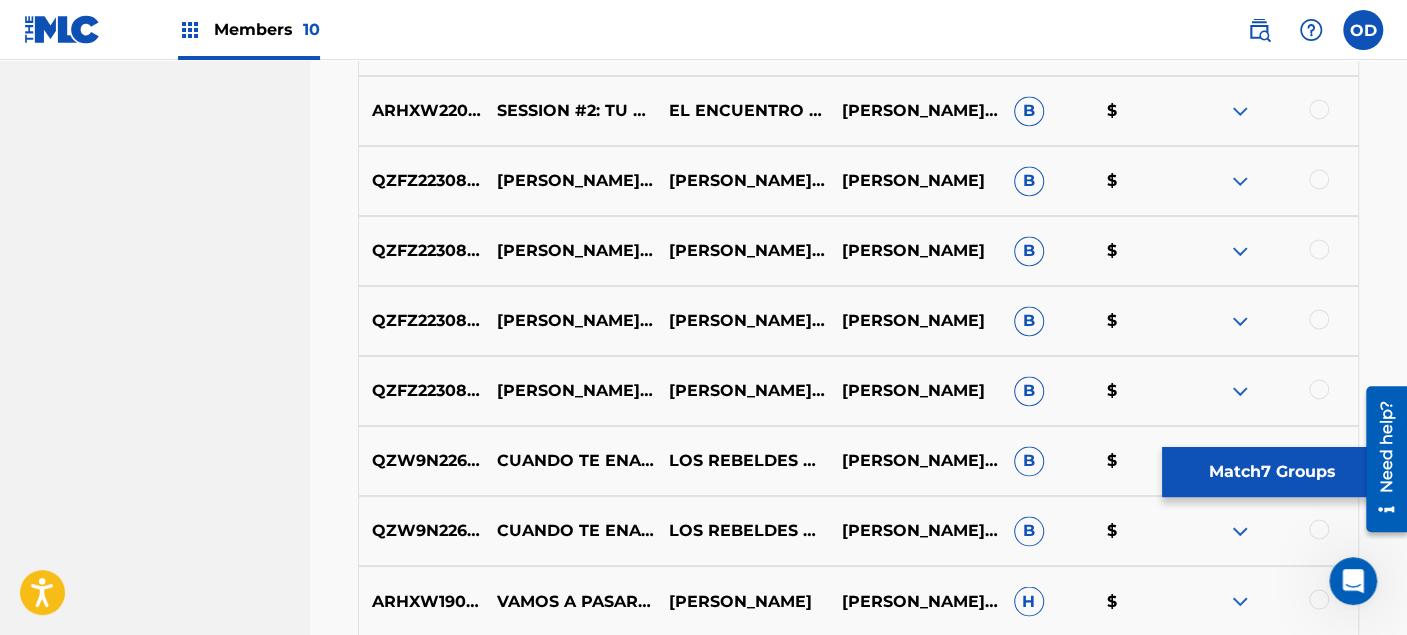 scroll, scrollTop: 10111, scrollLeft: 0, axis: vertical 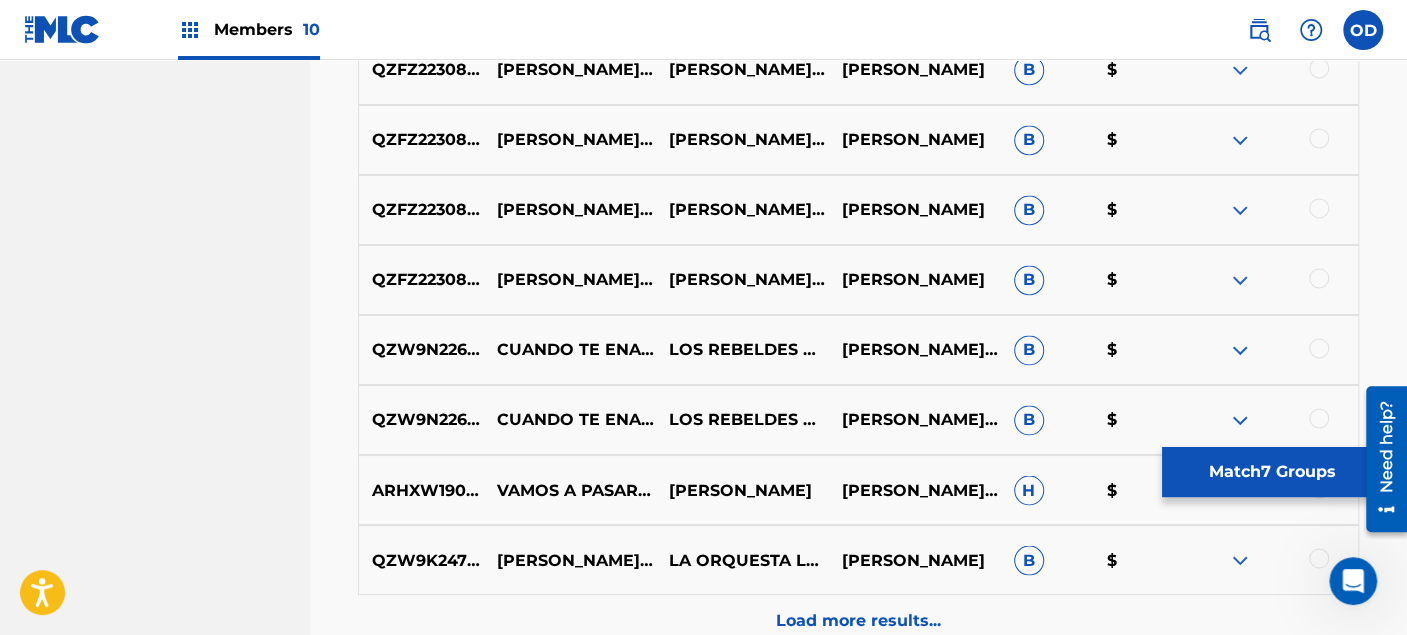 click on "Load more results..." at bounding box center [858, 620] 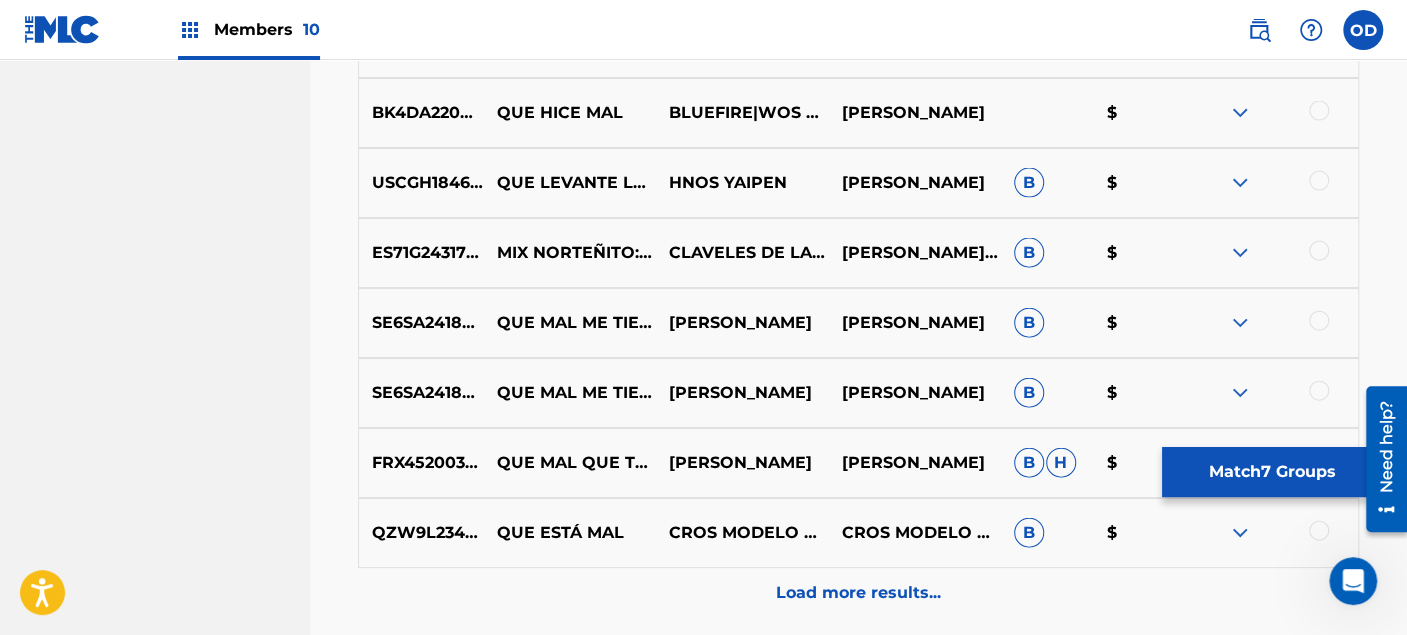 scroll, scrollTop: 10888, scrollLeft: 0, axis: vertical 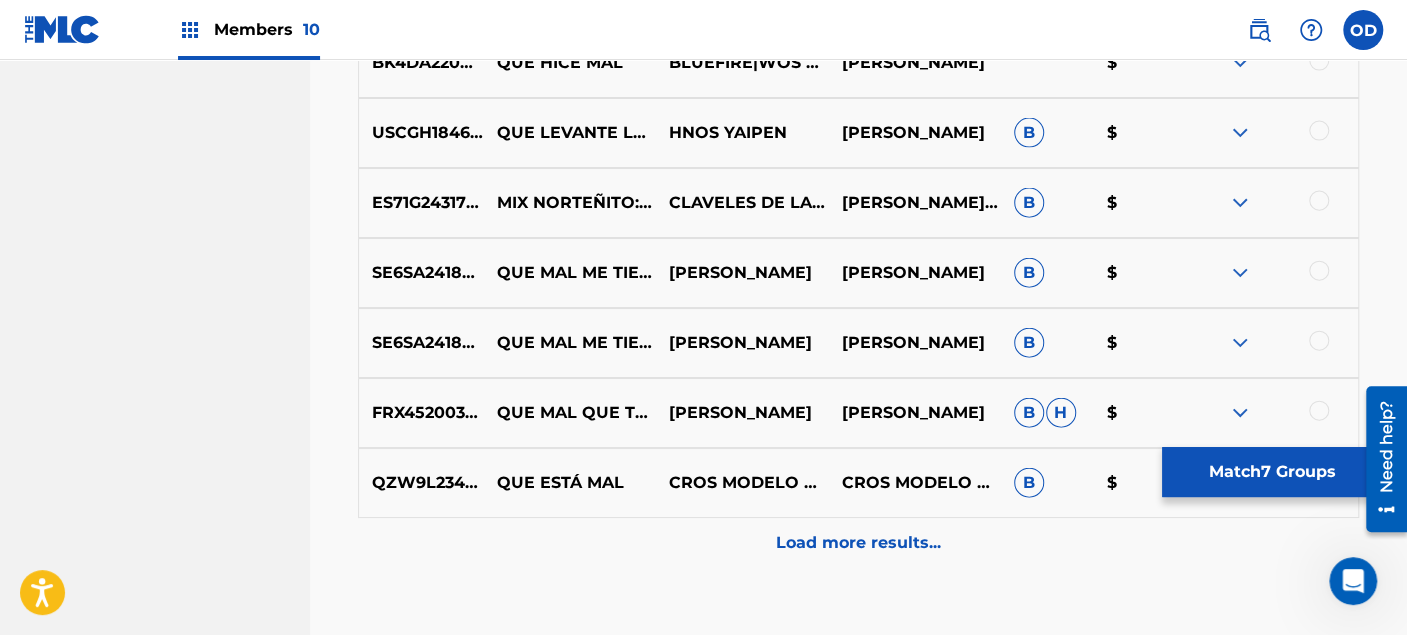 click on "Load more results..." at bounding box center [858, 543] 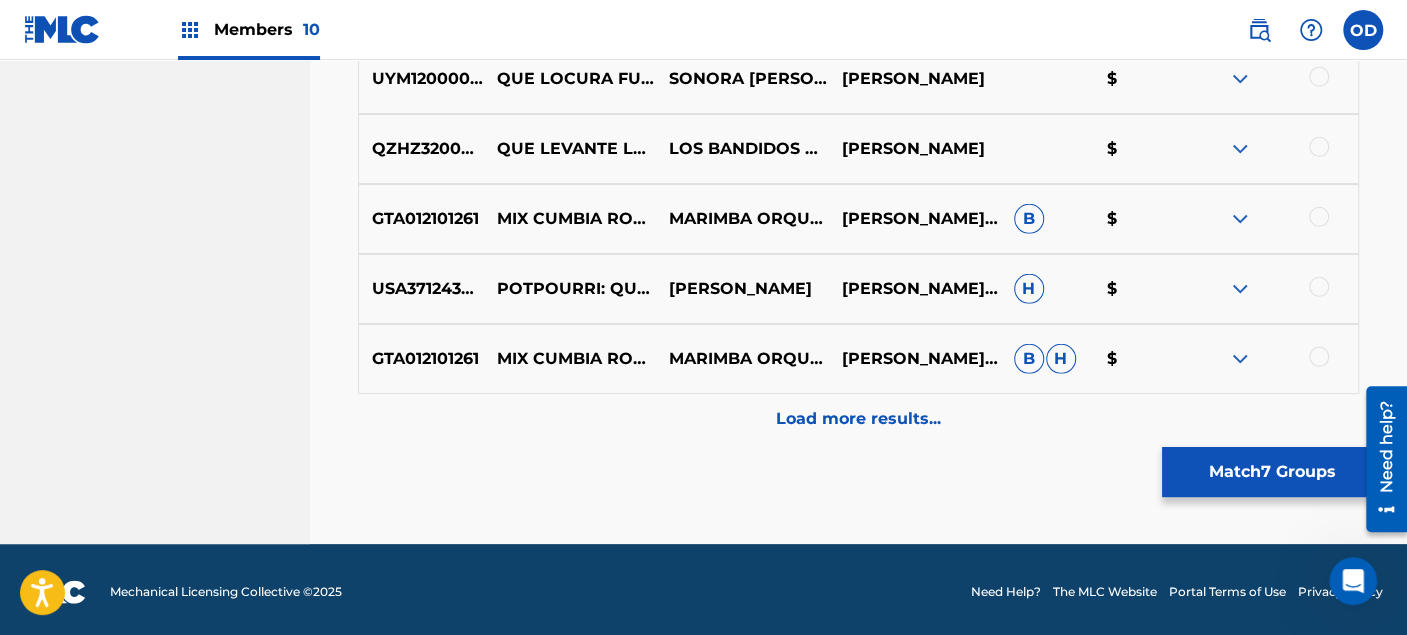 scroll, scrollTop: 11714, scrollLeft: 0, axis: vertical 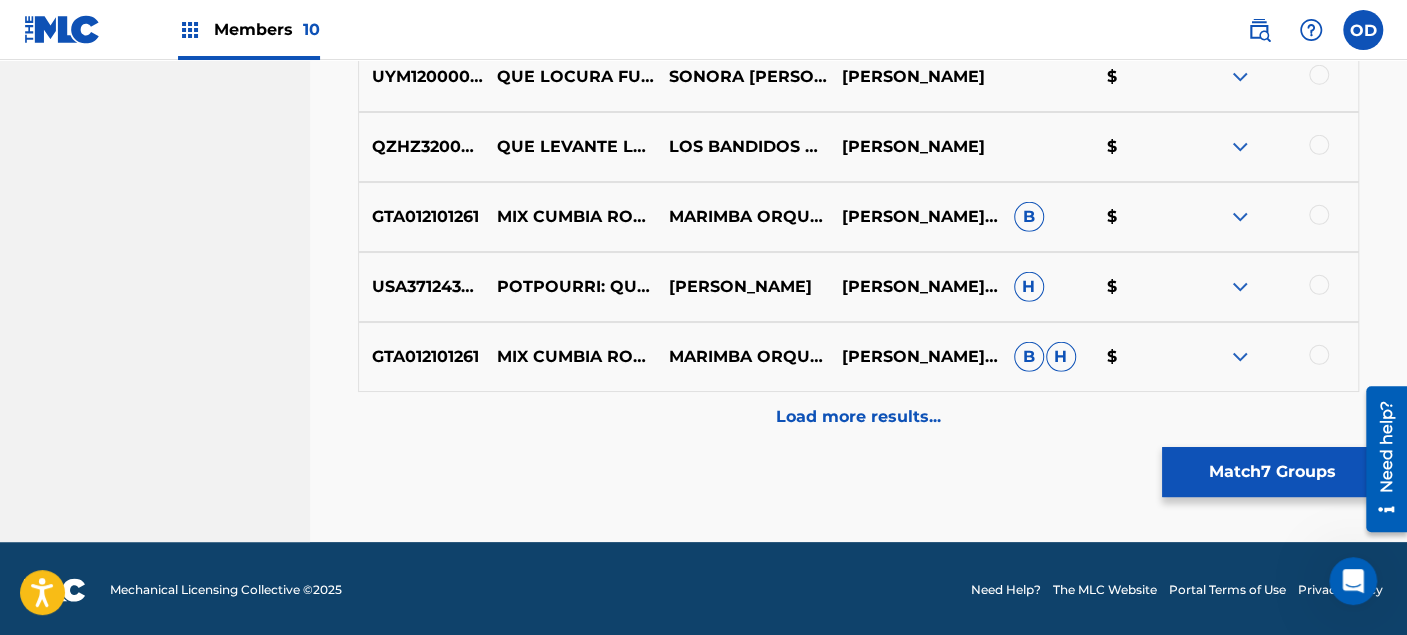 click on "Load more results..." at bounding box center [858, 417] 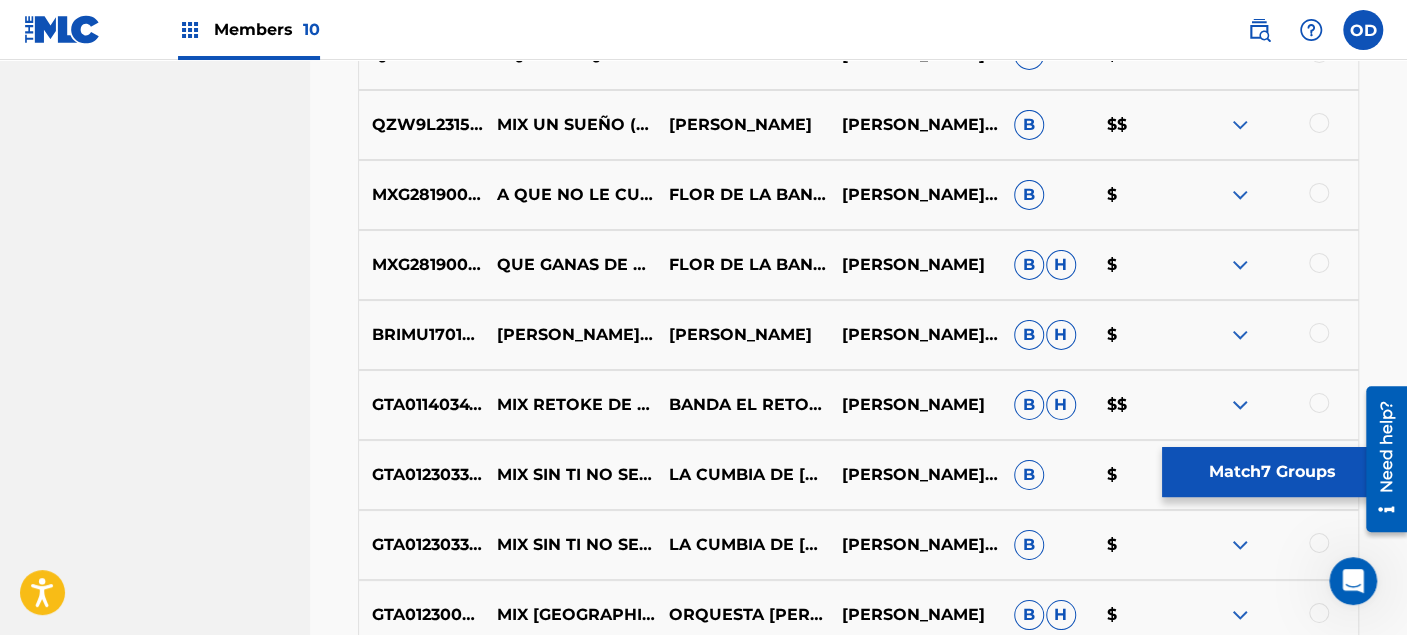 scroll, scrollTop: 12158, scrollLeft: 0, axis: vertical 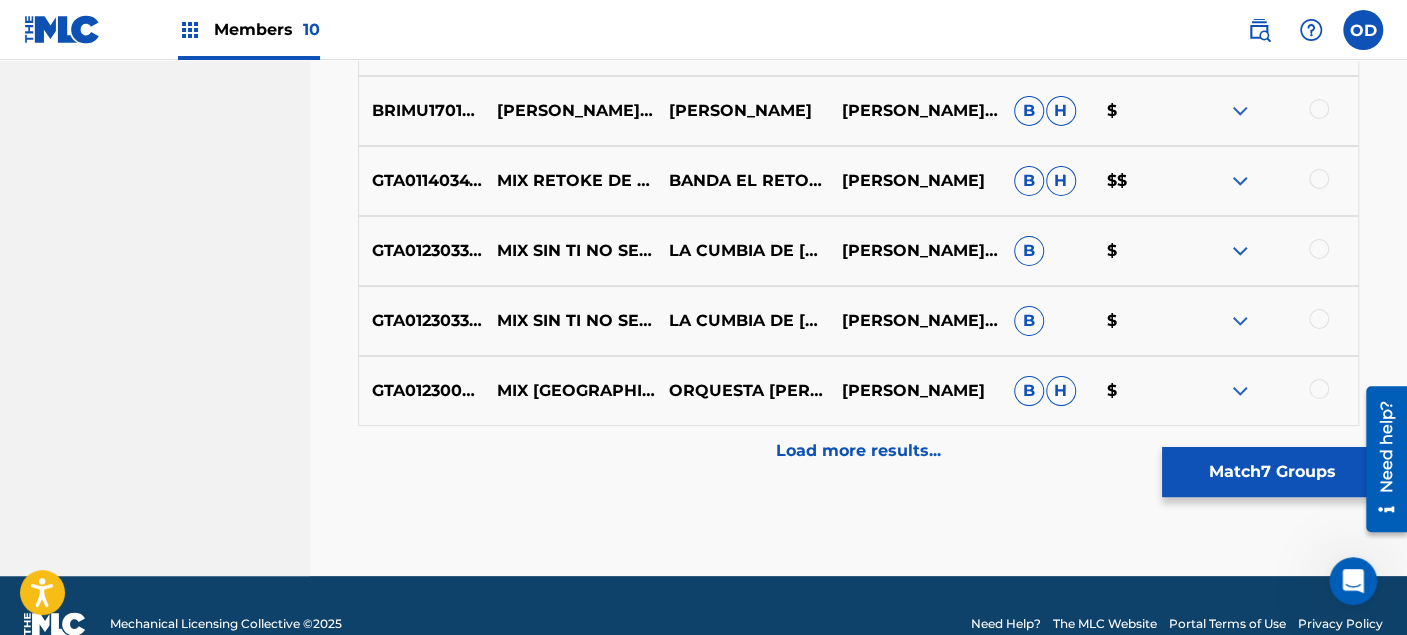 click on "Load more results..." at bounding box center (858, 451) 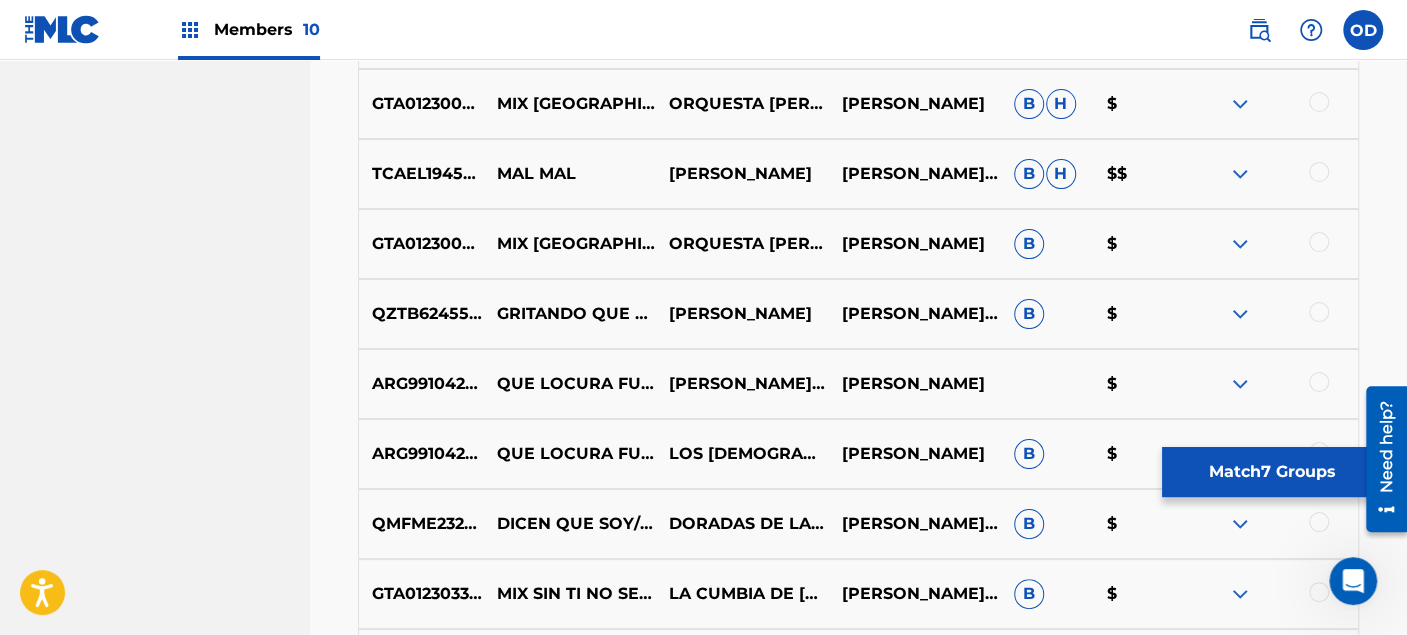 scroll, scrollTop: 12714, scrollLeft: 0, axis: vertical 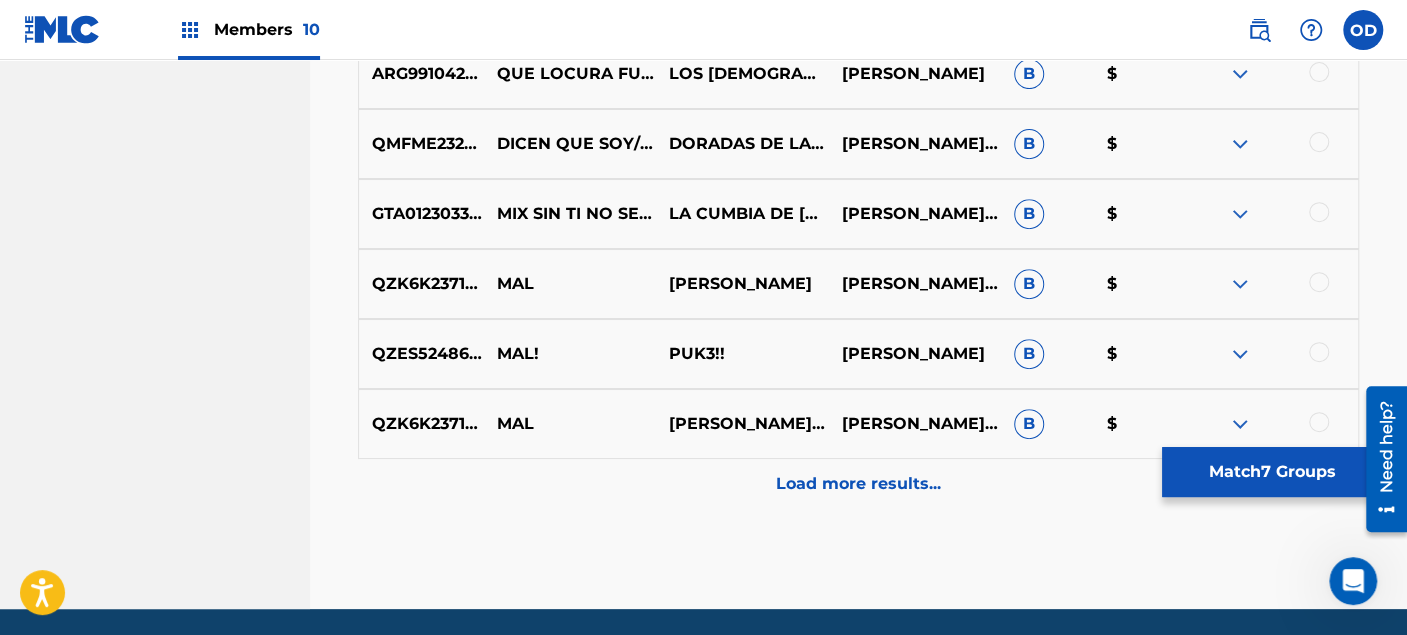 click on "Load more results..." at bounding box center [858, 484] 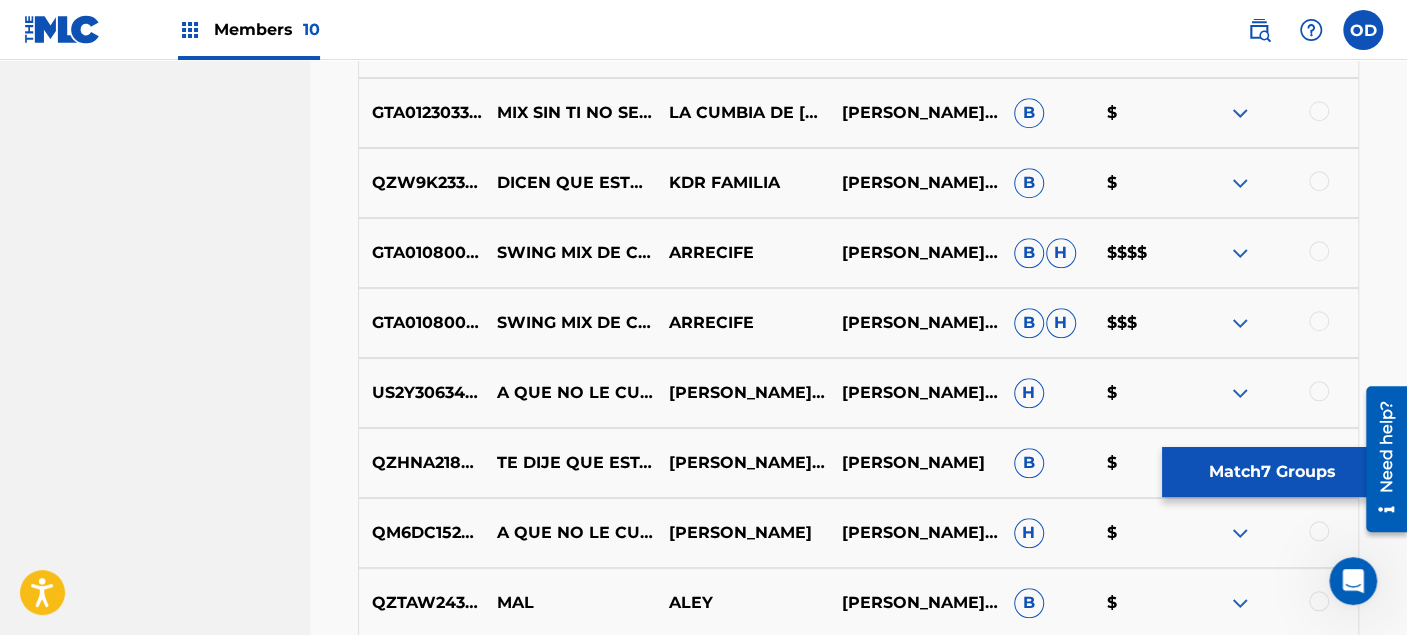 scroll, scrollTop: 13602, scrollLeft: 0, axis: vertical 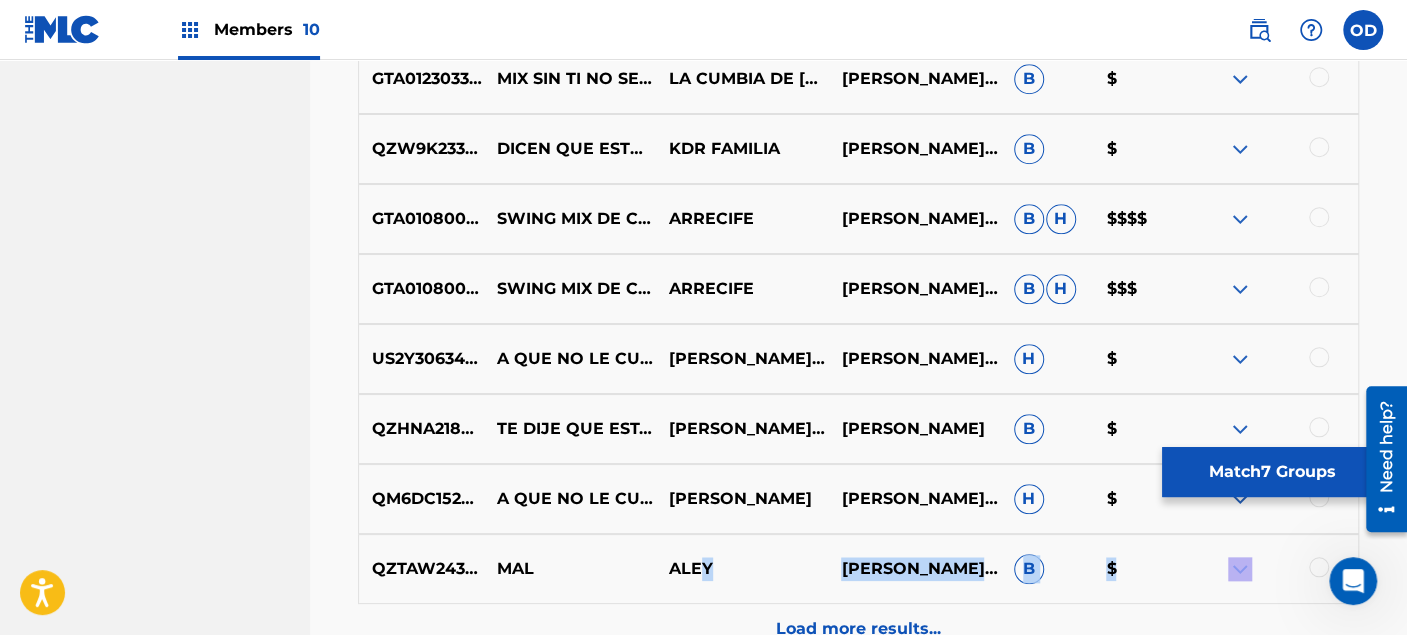drag, startPoint x: 701, startPoint y: 598, endPoint x: 702, endPoint y: 609, distance: 11.045361 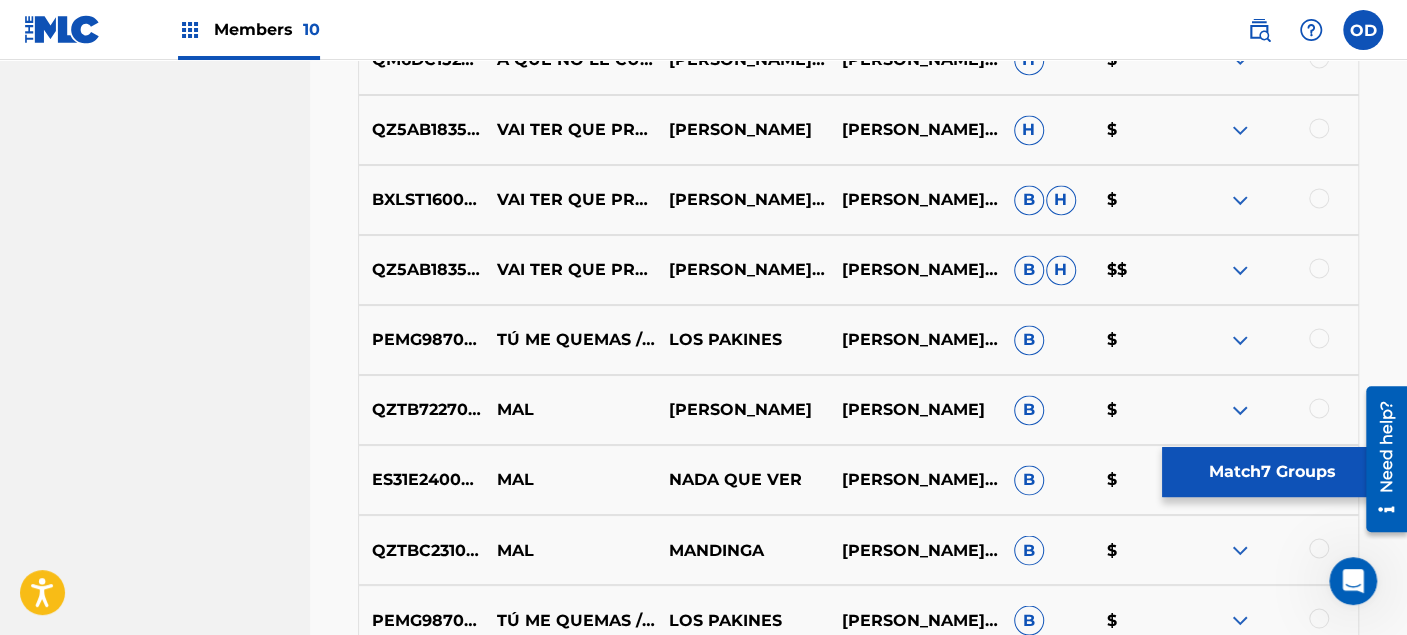 scroll, scrollTop: 14380, scrollLeft: 0, axis: vertical 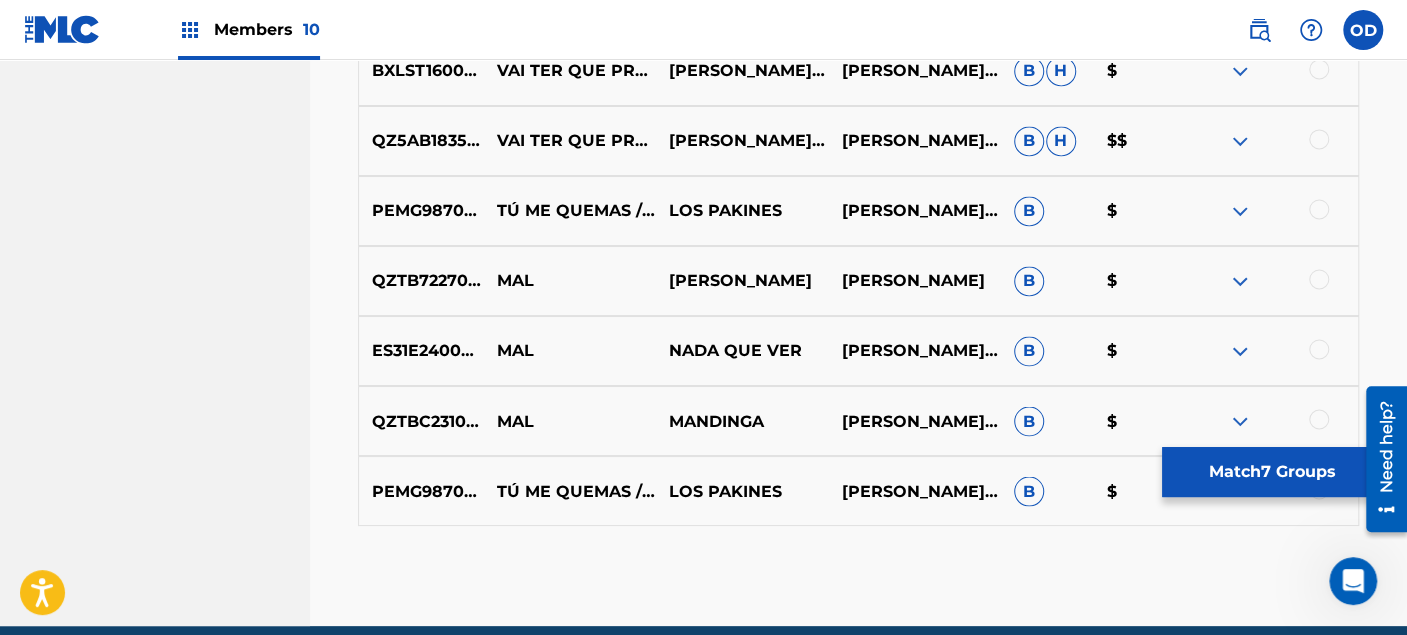 click on "Match  7 Groups" at bounding box center [1272, 472] 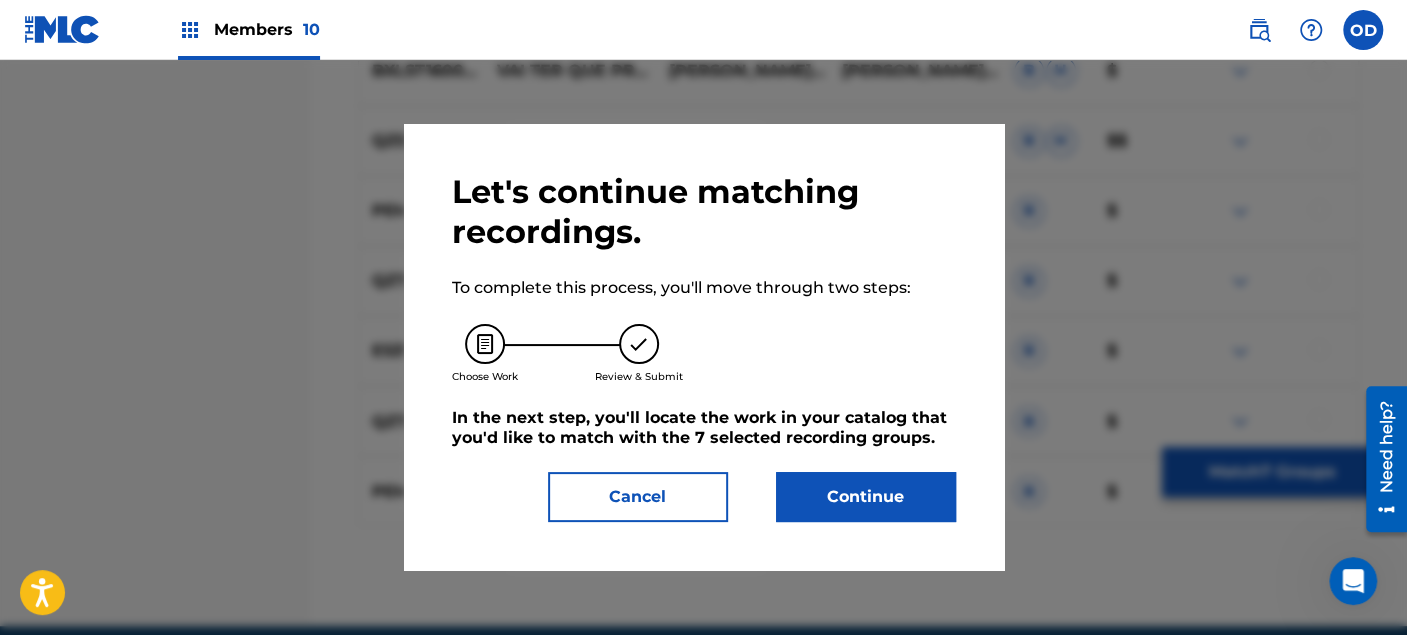 click on "Continue" at bounding box center (866, 497) 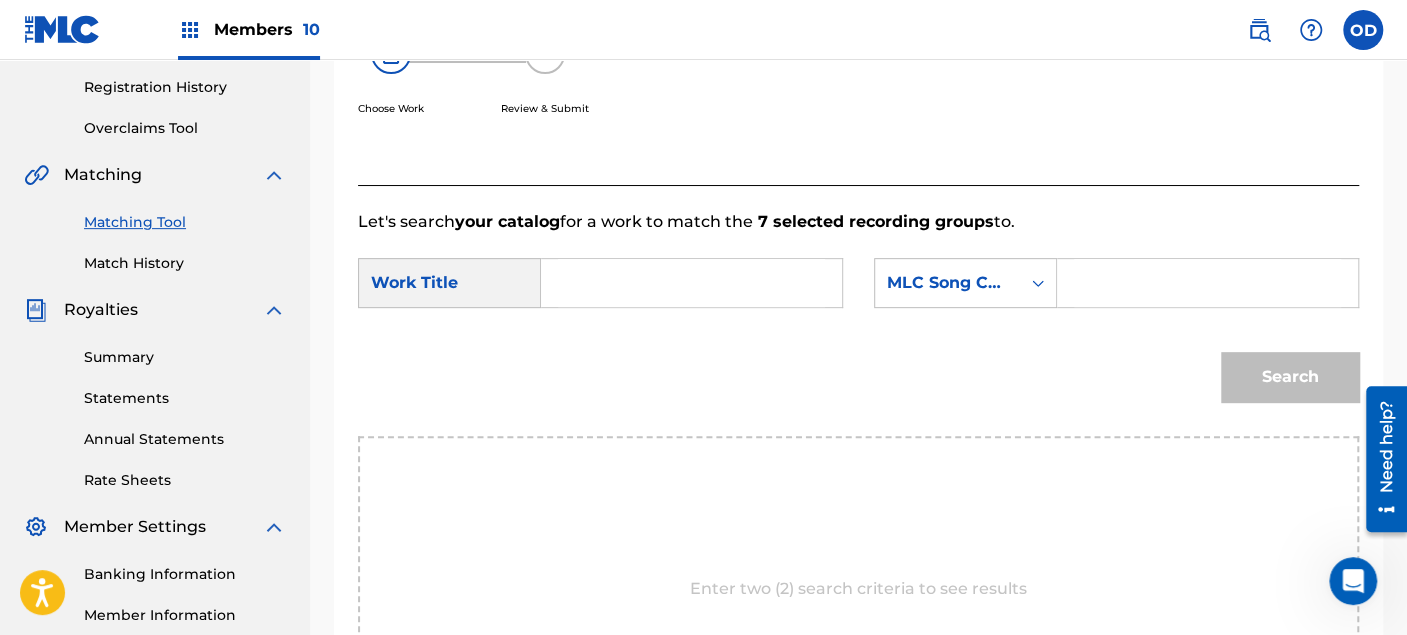scroll, scrollTop: 362, scrollLeft: 0, axis: vertical 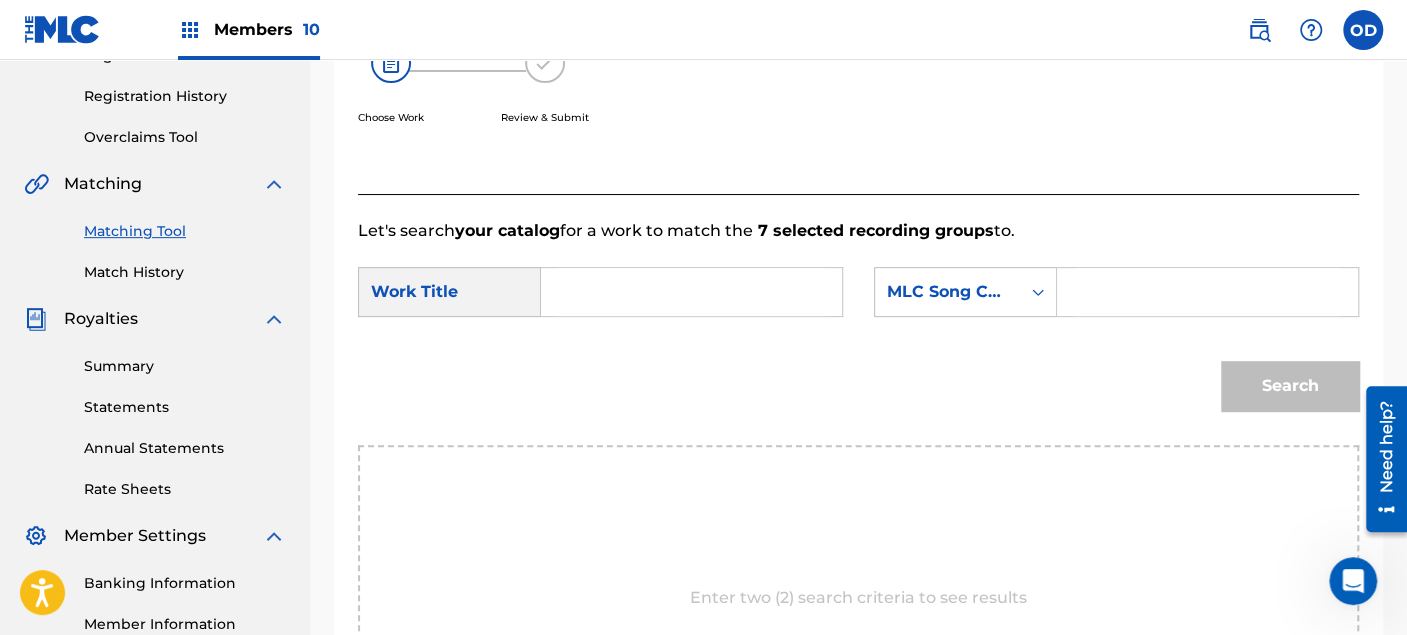 click at bounding box center (691, 292) 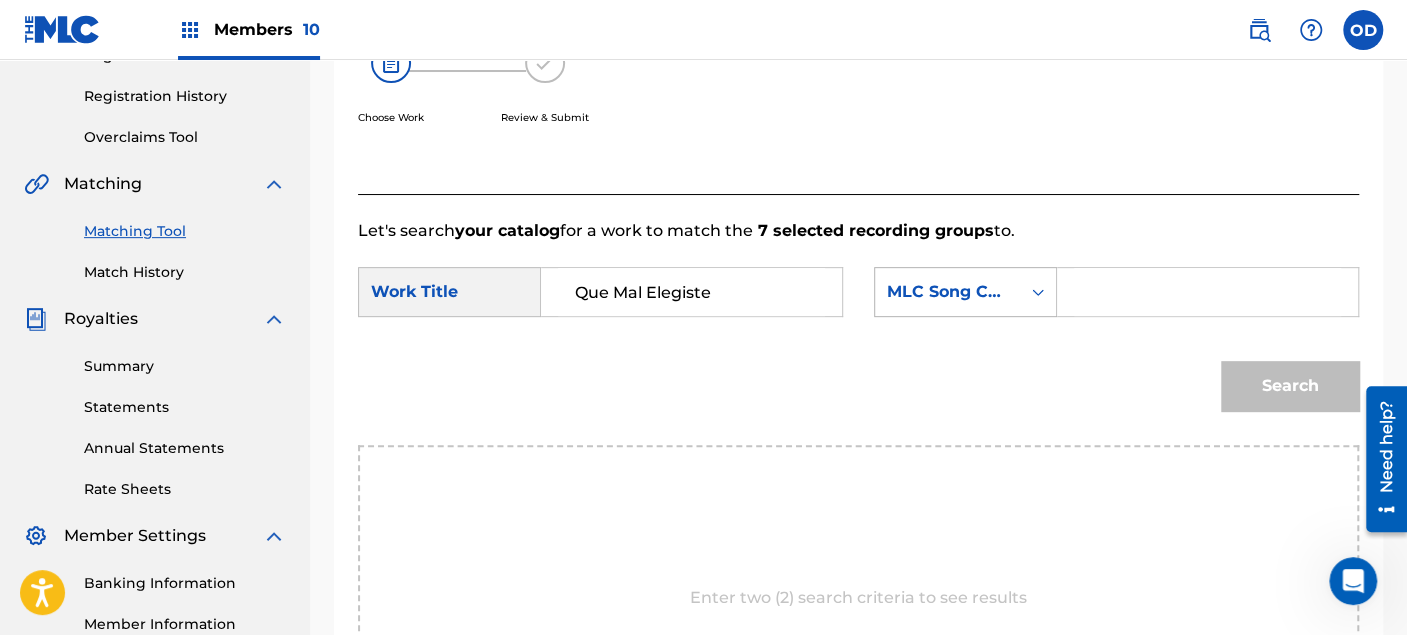 type on "Que Mal Elegiste" 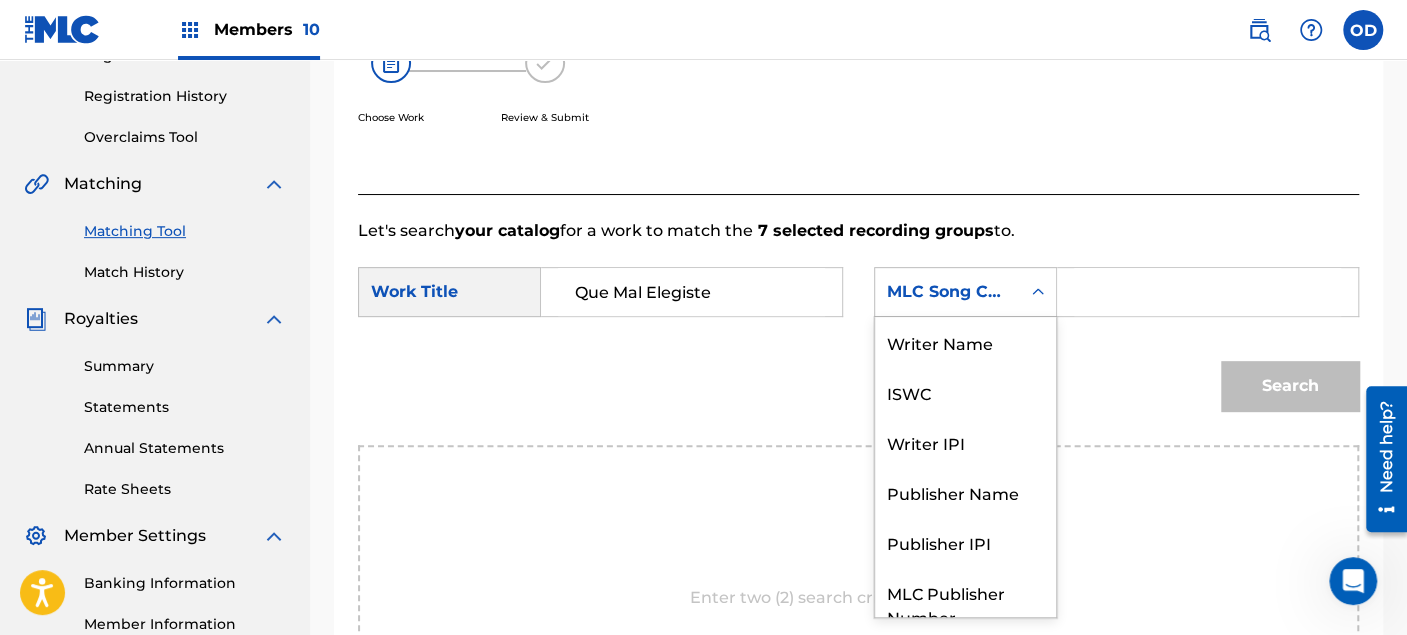 click 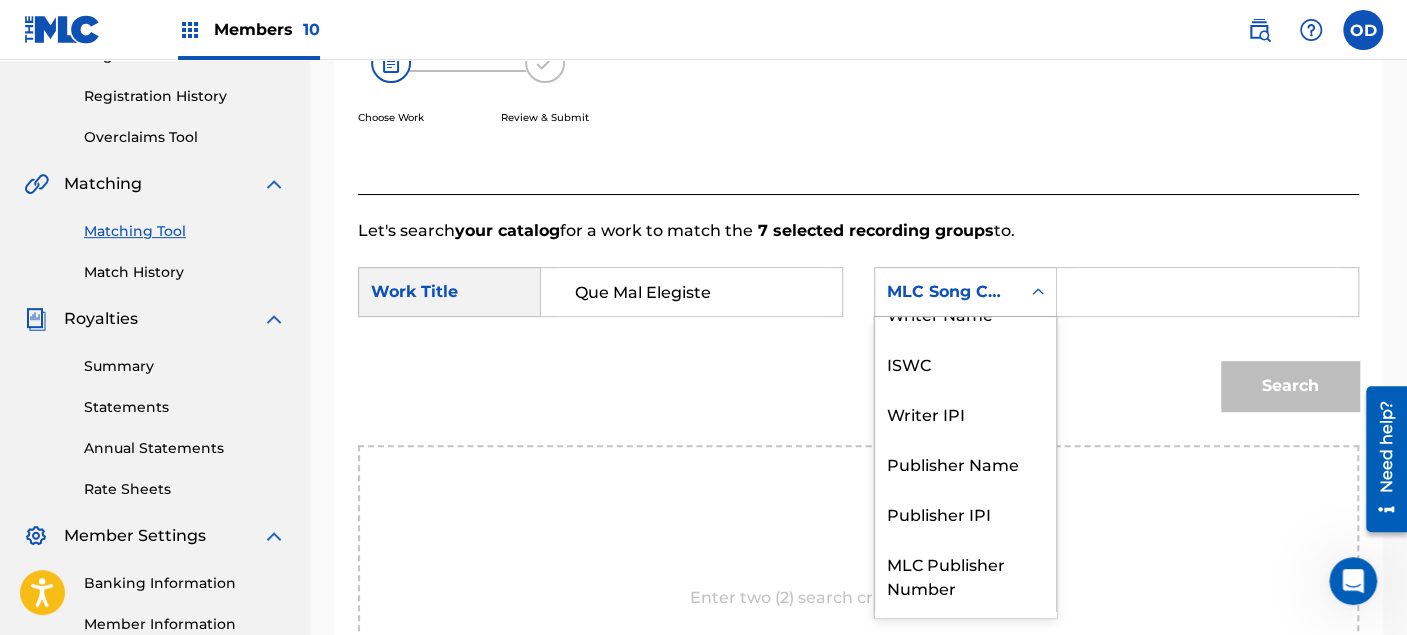 scroll, scrollTop: 0, scrollLeft: 0, axis: both 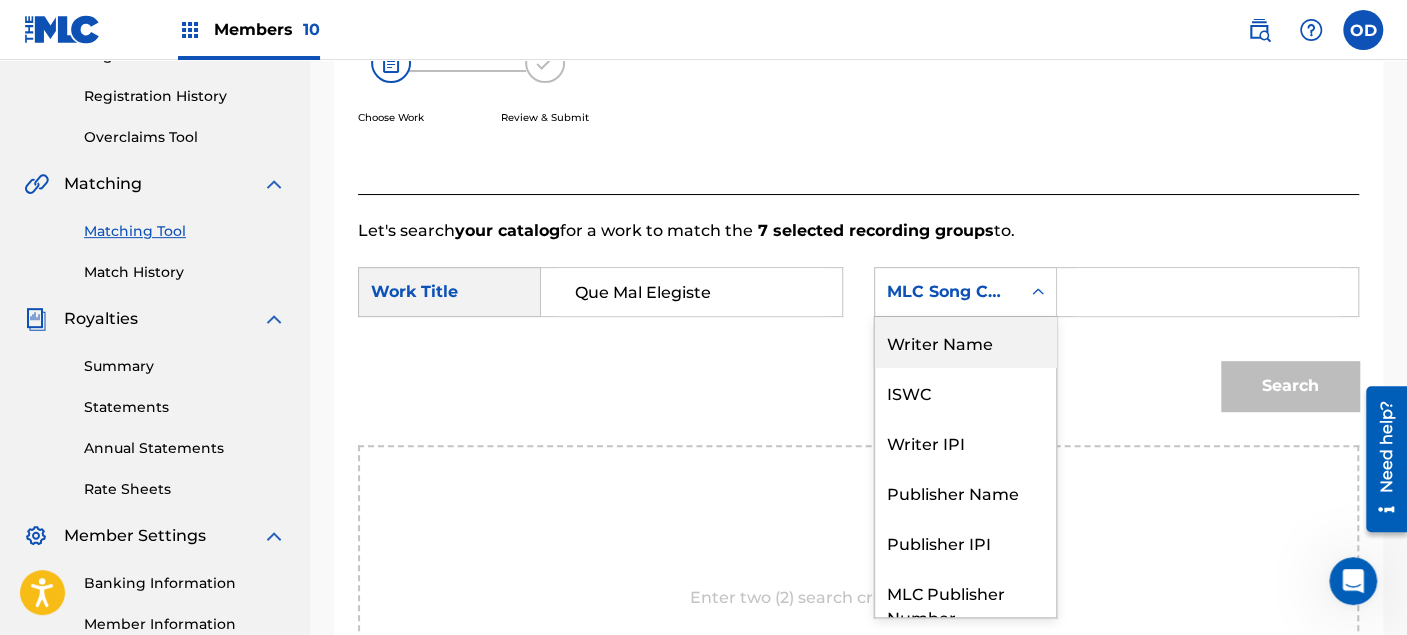 click on "Writer Name" at bounding box center (965, 342) 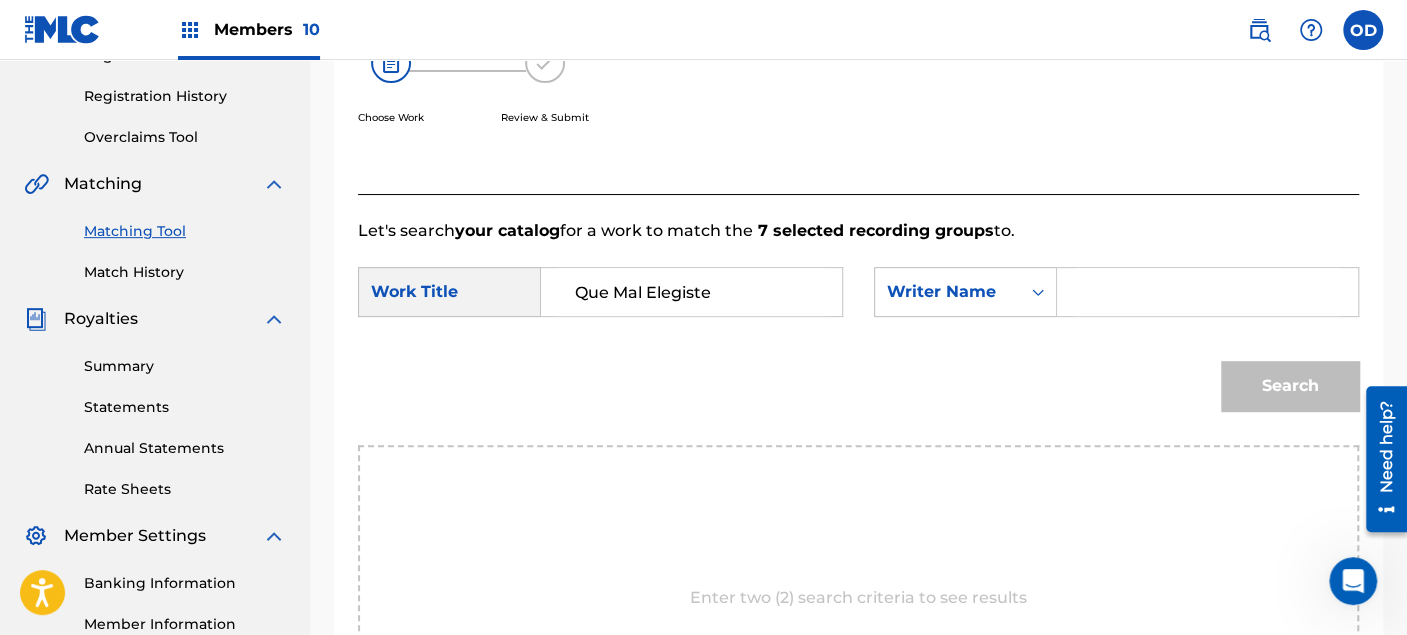 click at bounding box center [1208, 292] 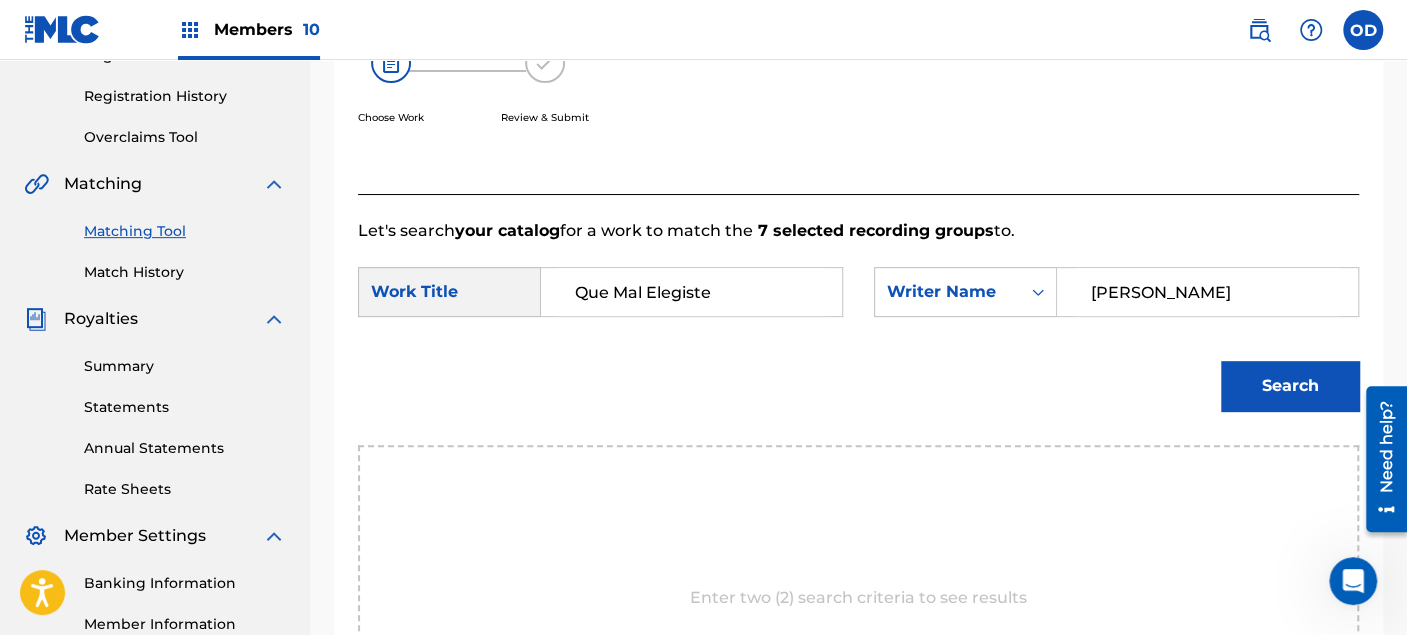 click on "Search" at bounding box center [1290, 386] 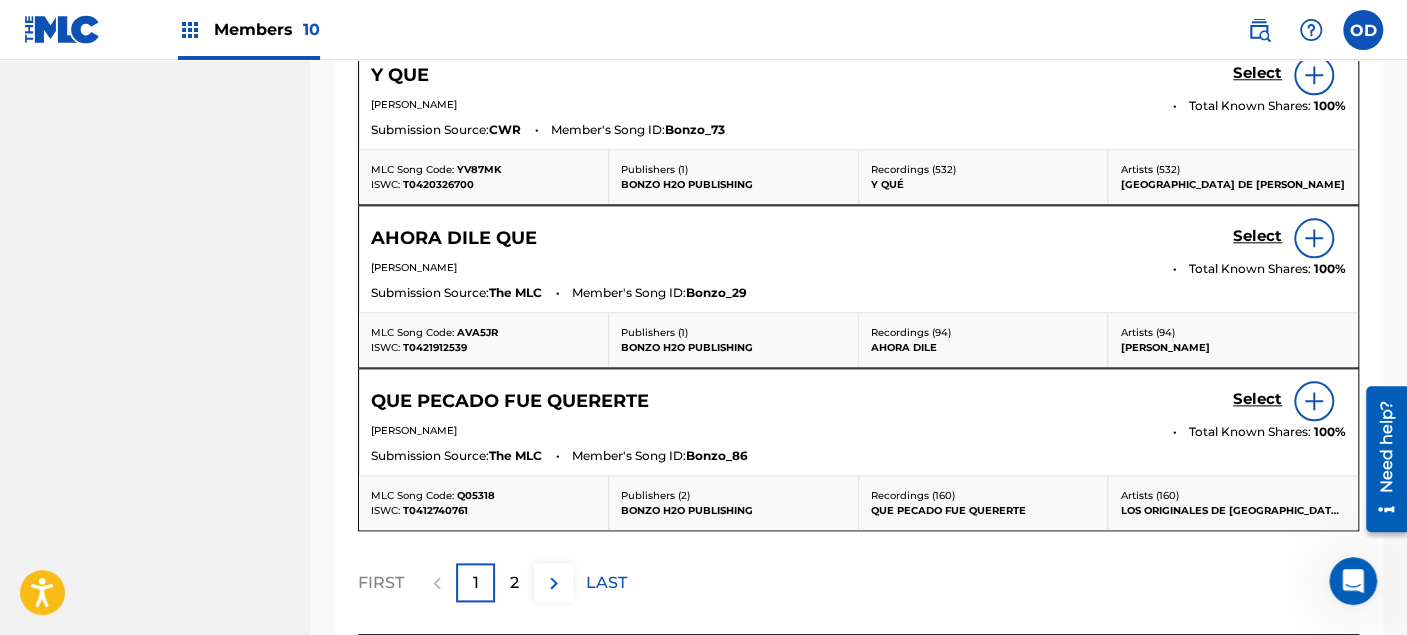 scroll, scrollTop: 1140, scrollLeft: 0, axis: vertical 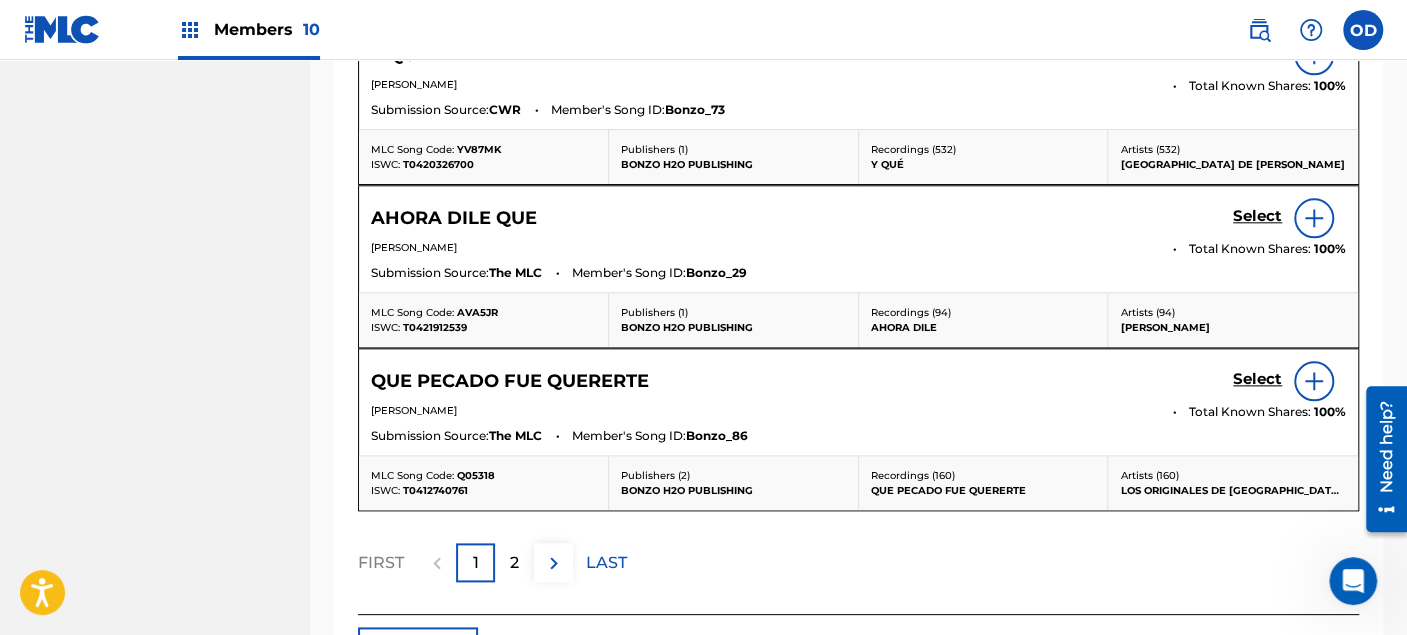 click on "LAST" at bounding box center (606, 563) 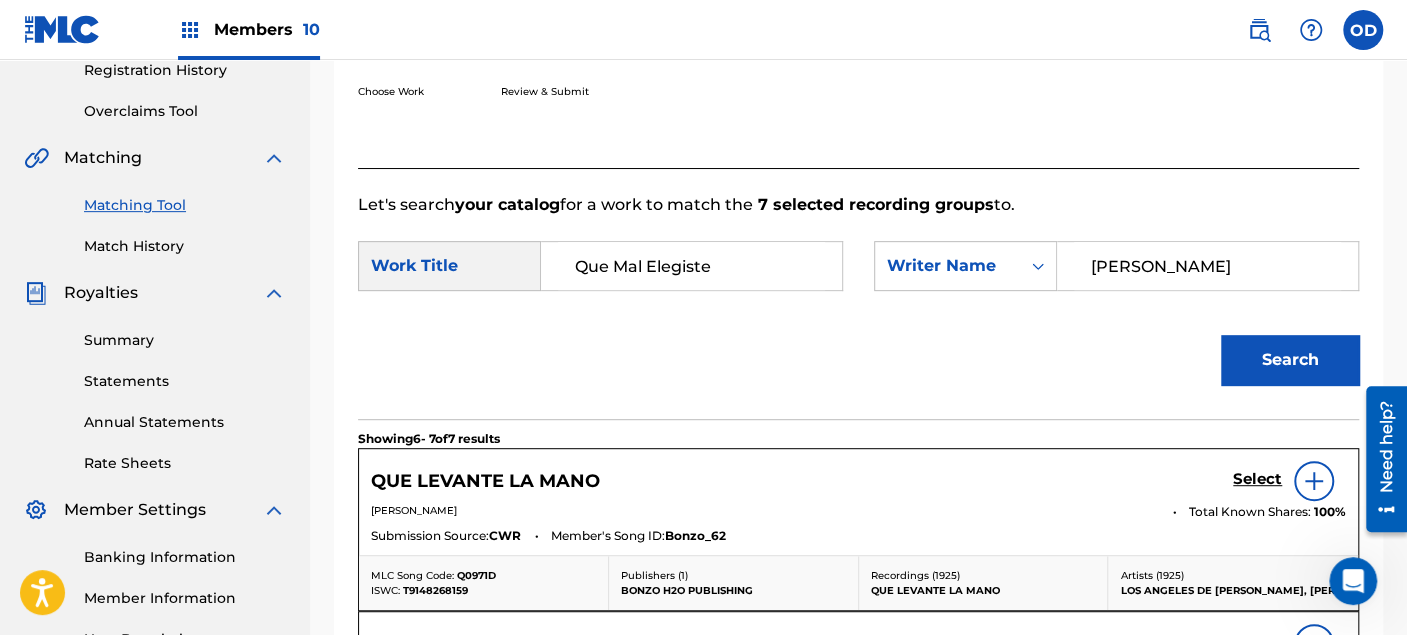 scroll, scrollTop: 353, scrollLeft: 0, axis: vertical 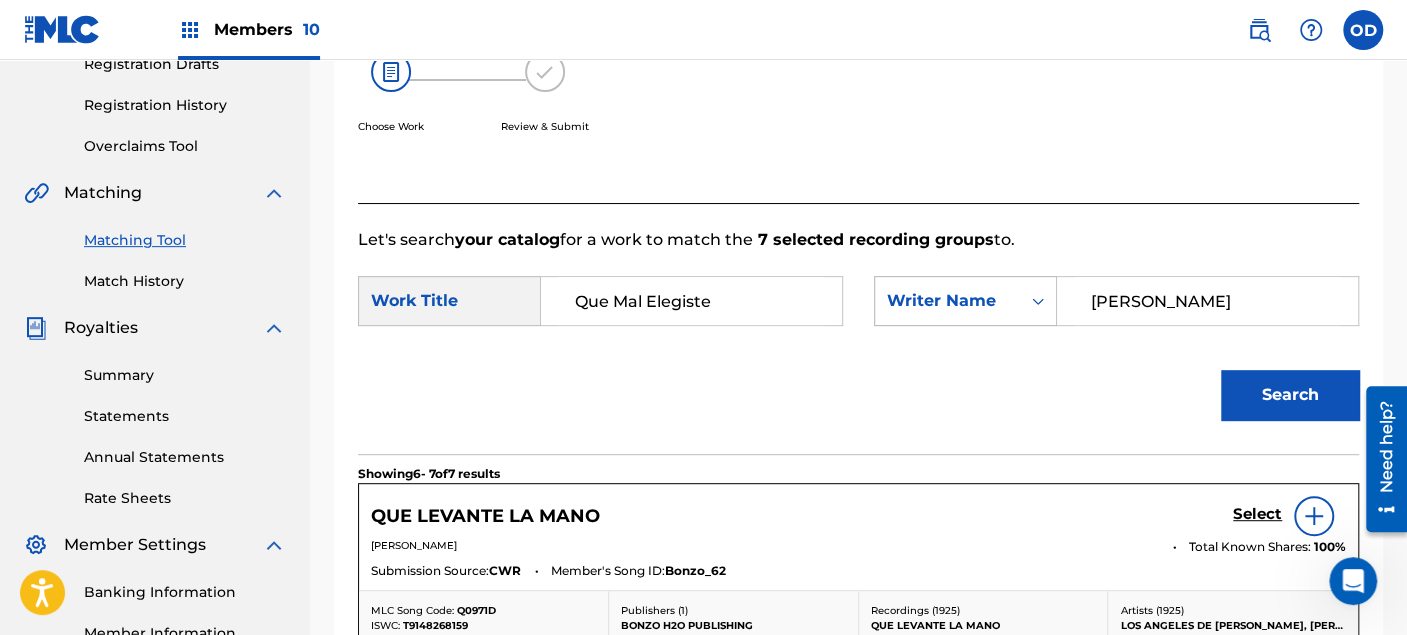 click 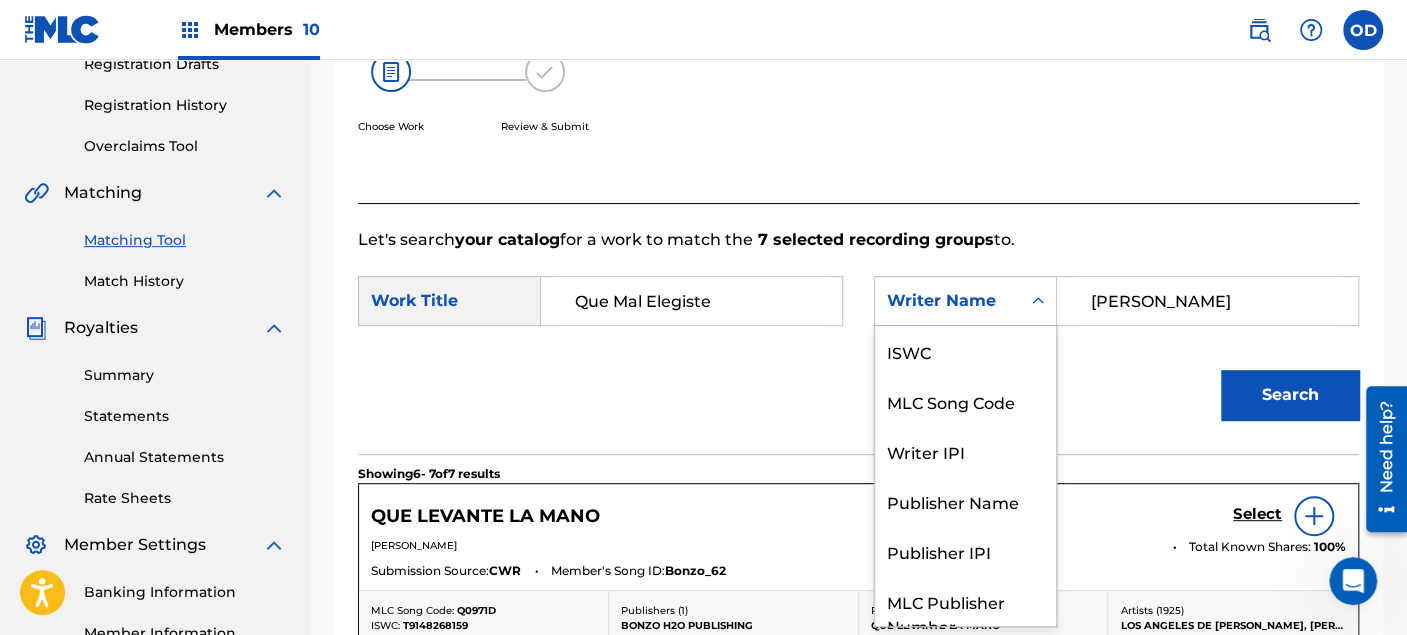 scroll, scrollTop: 74, scrollLeft: 0, axis: vertical 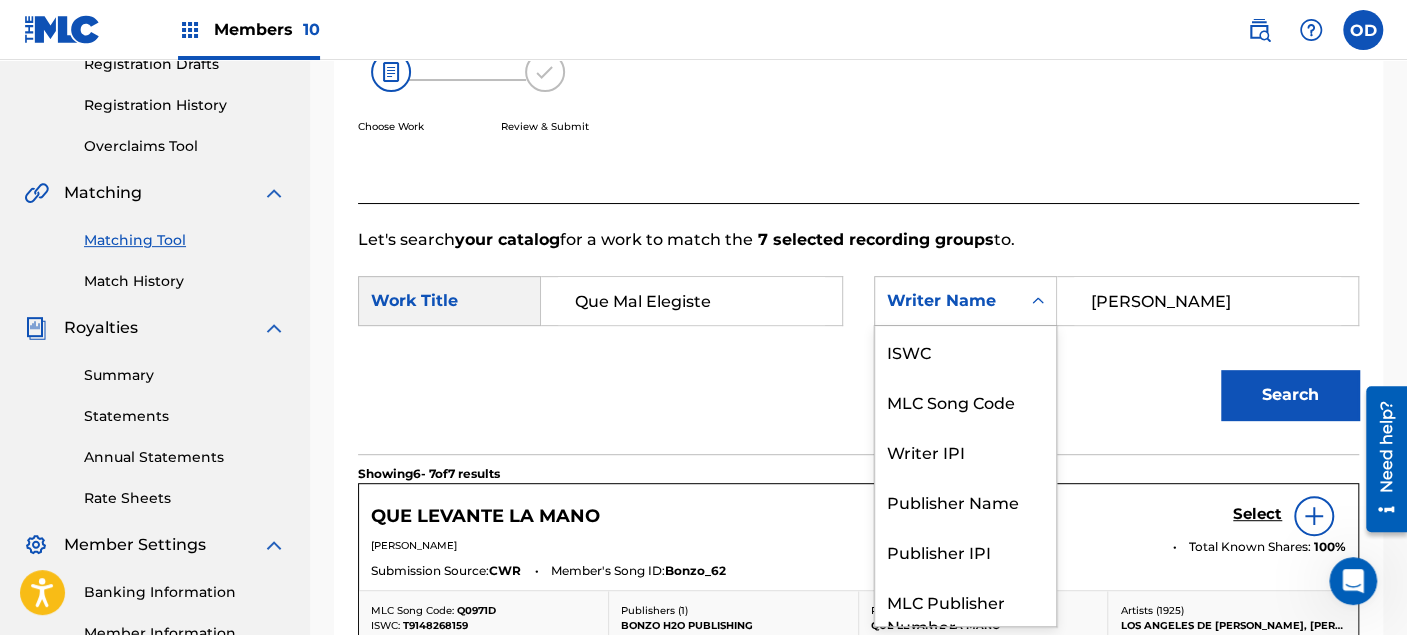 click 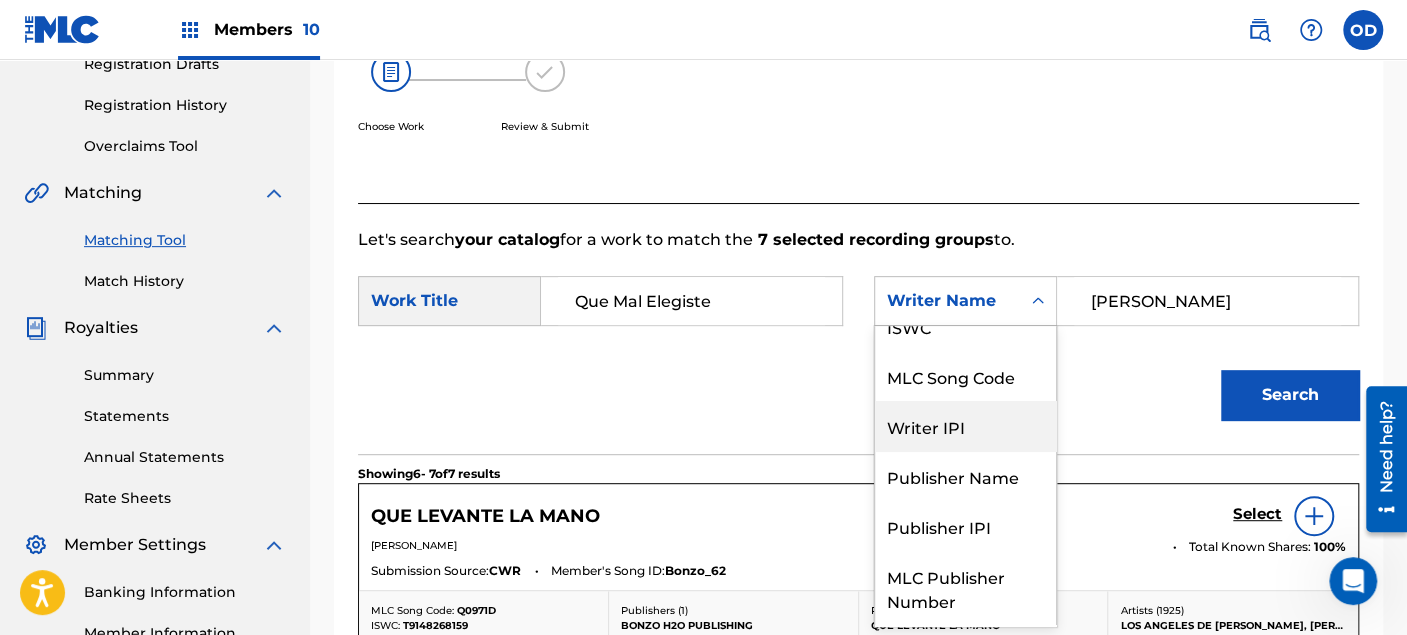 scroll, scrollTop: 0, scrollLeft: 0, axis: both 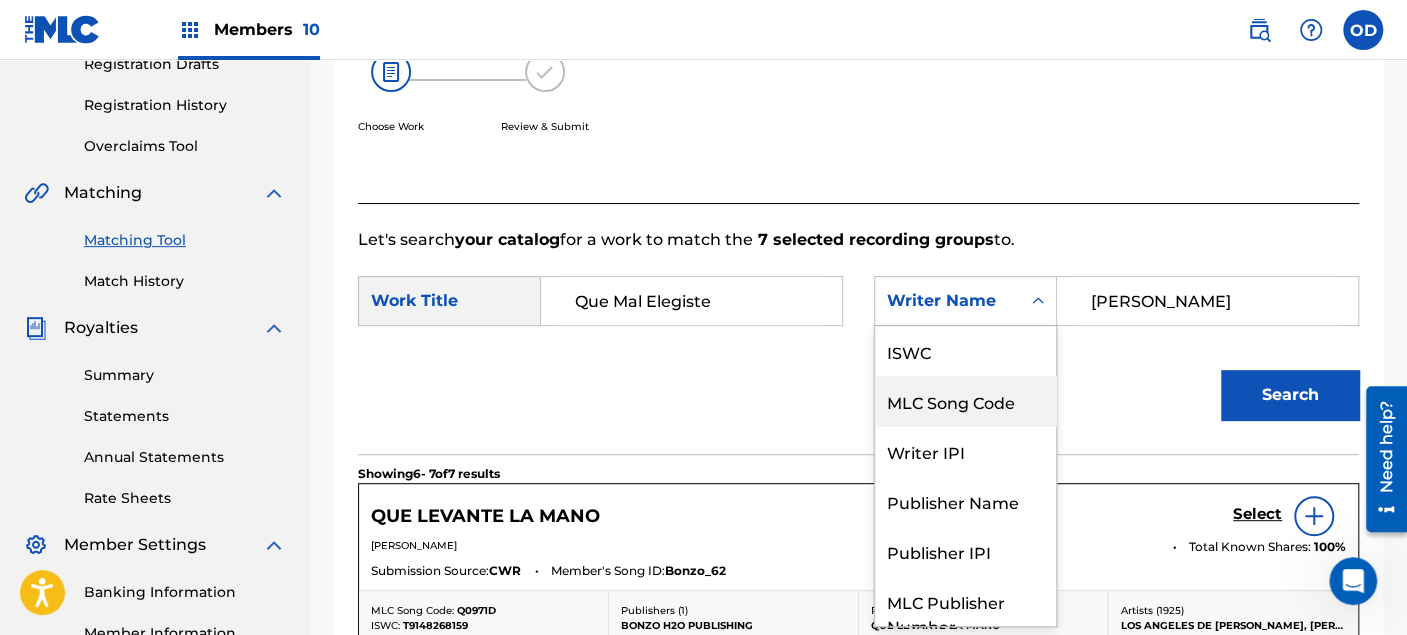 click on "MLC Song Code" at bounding box center [965, 401] 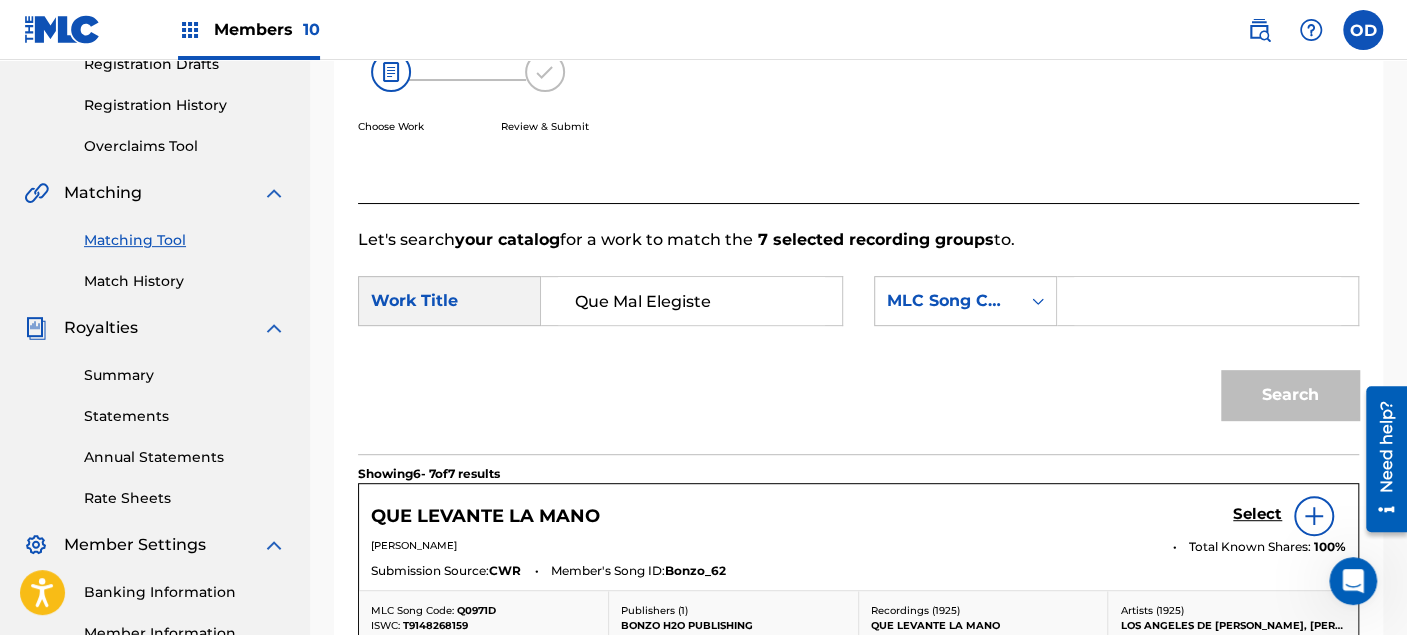 click at bounding box center (1207, 301) 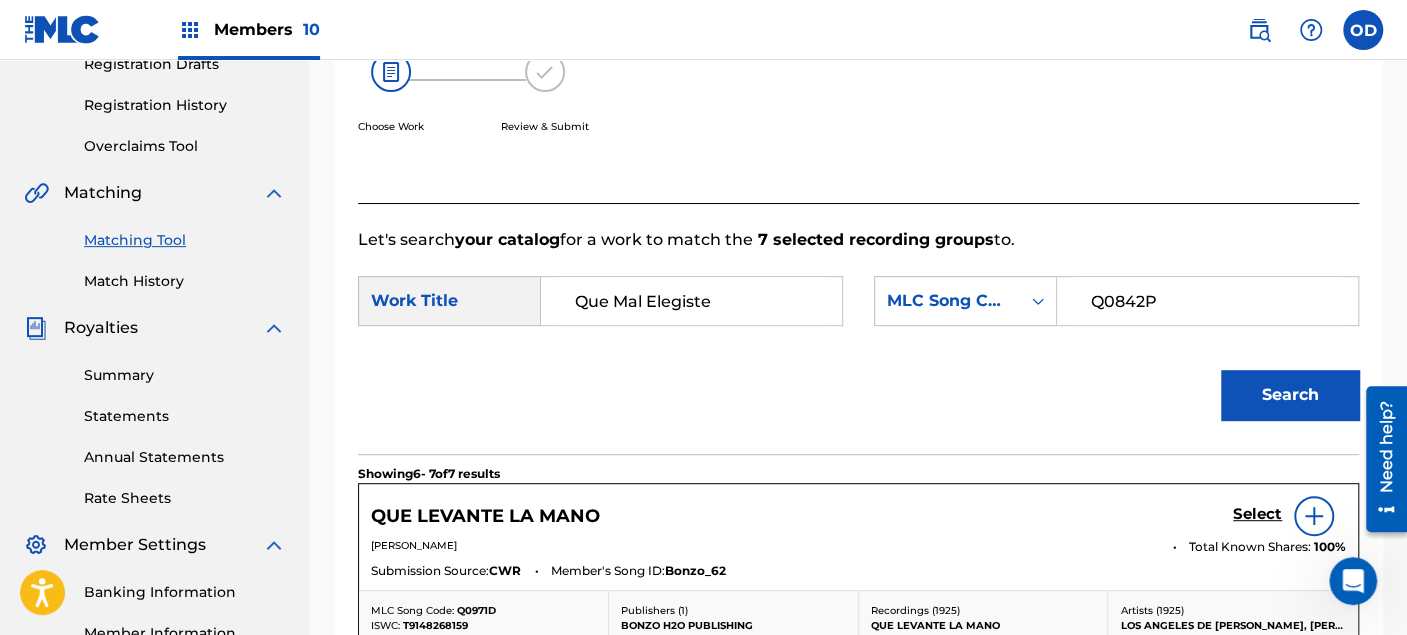type on "Q0842P" 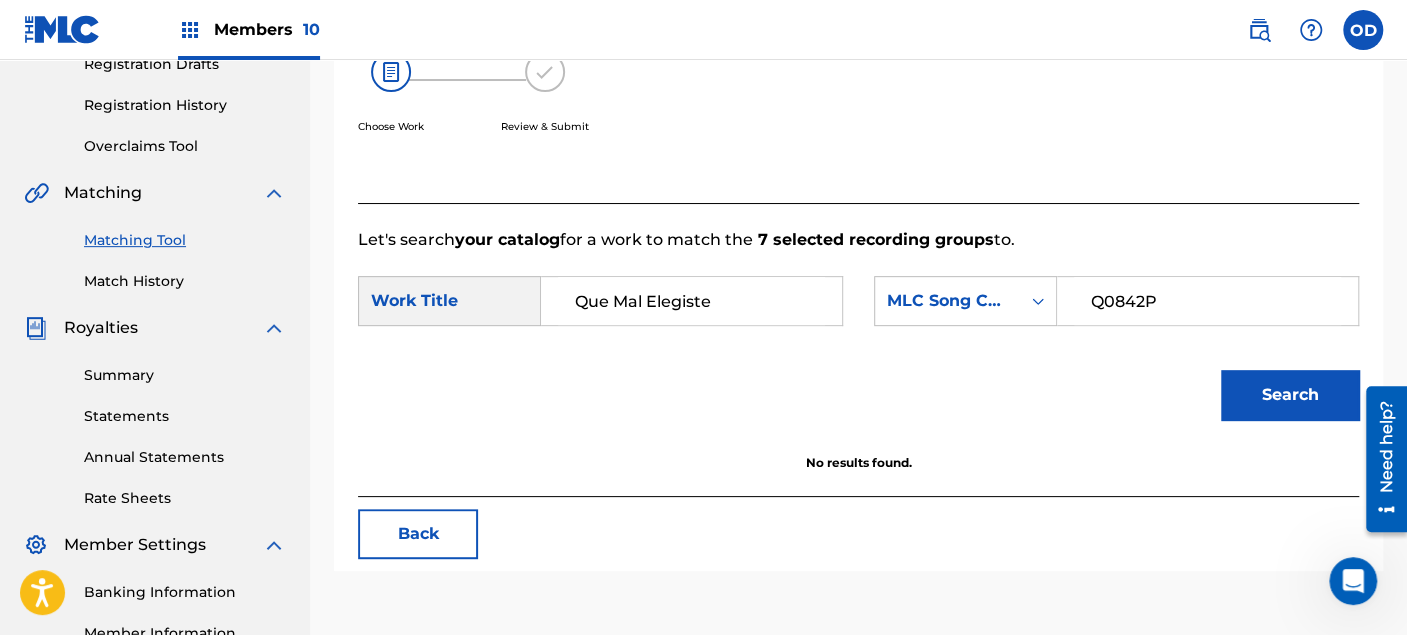 drag, startPoint x: 1197, startPoint y: 283, endPoint x: 1063, endPoint y: 315, distance: 137.76791 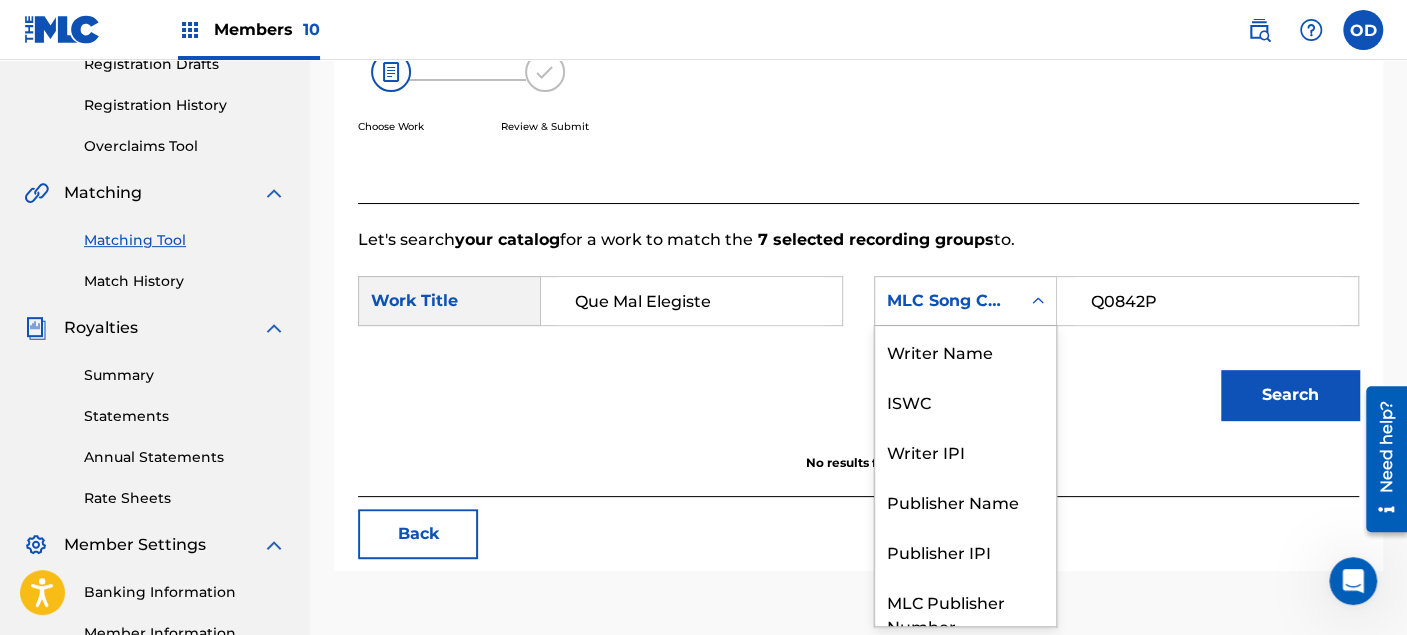 click 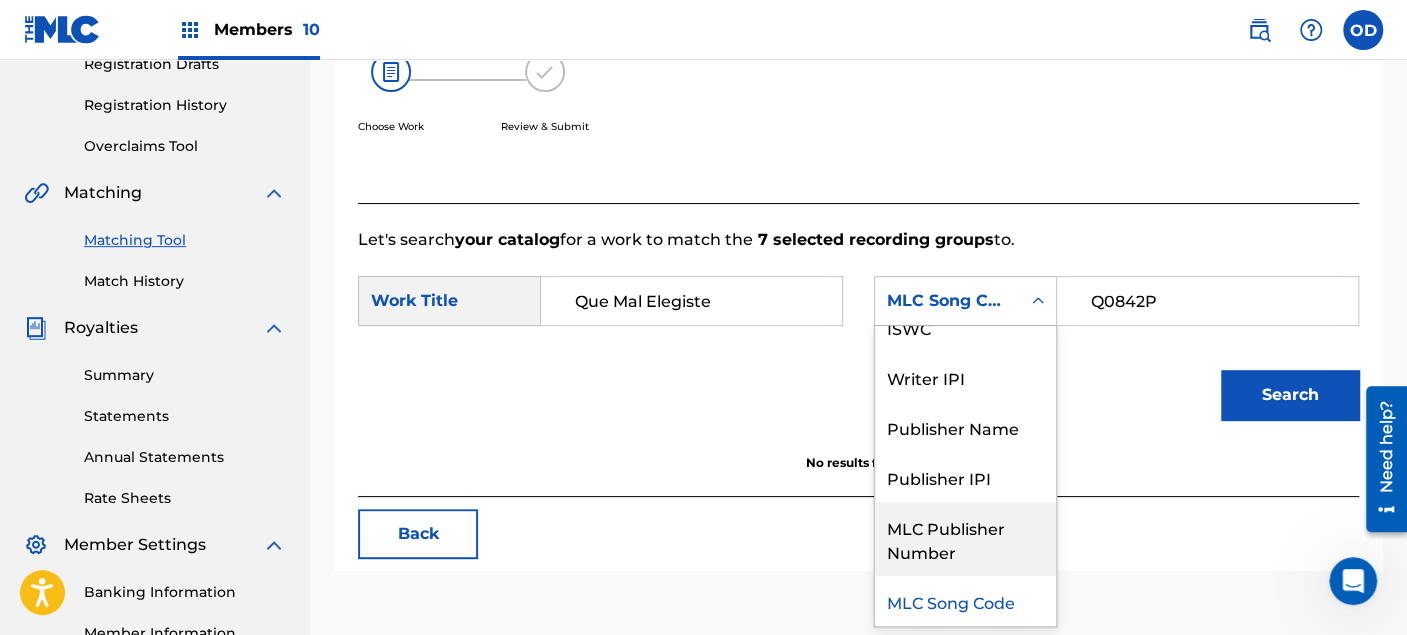 click on "MLC Publisher Number" at bounding box center [965, 539] 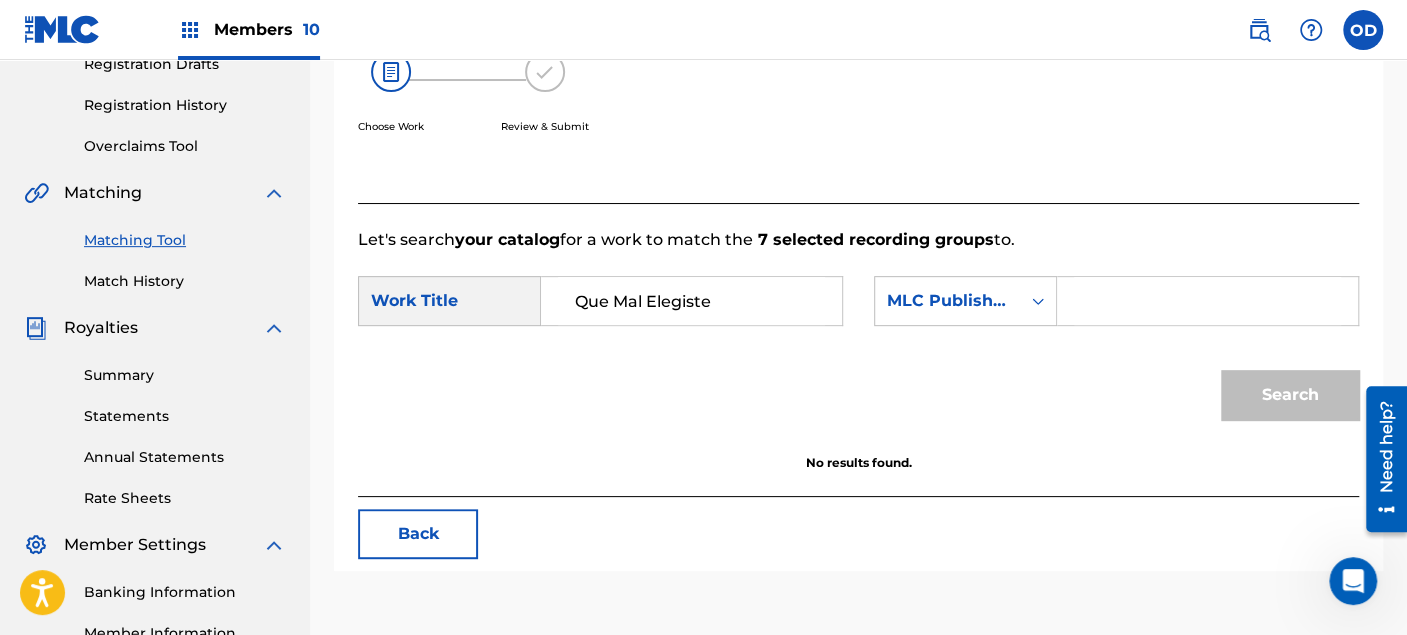 click at bounding box center [1207, 301] 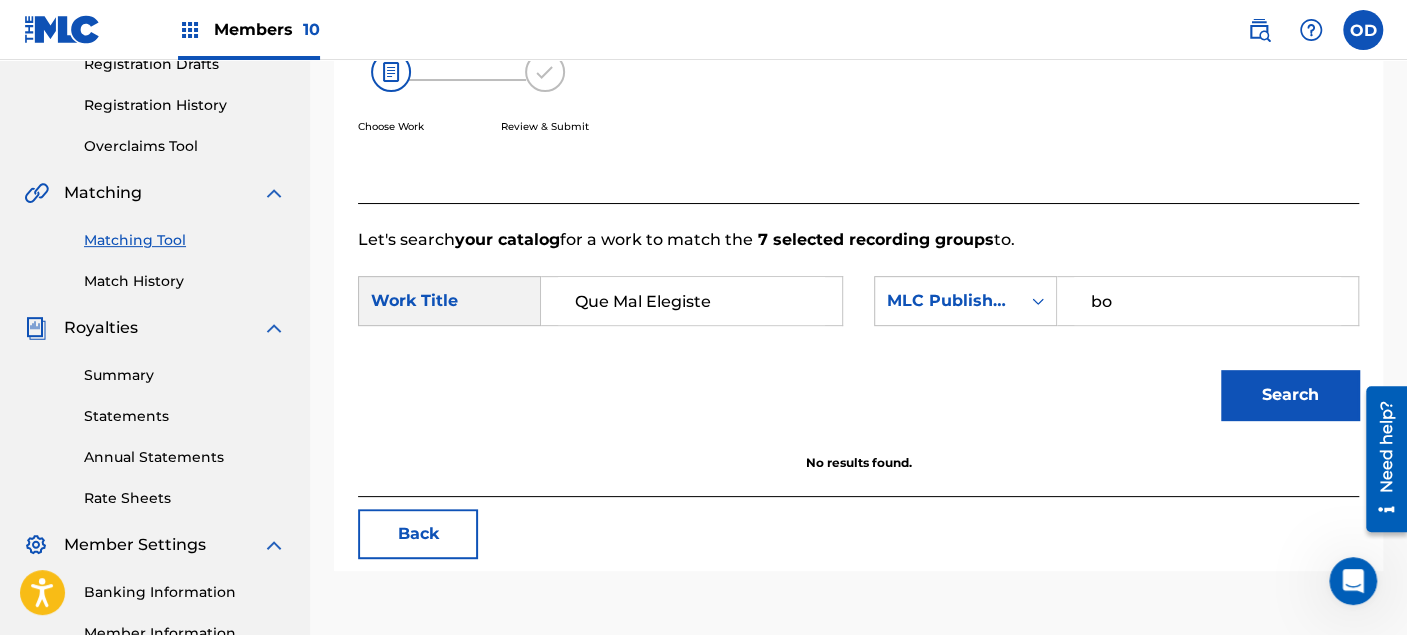 type on "bonzo" 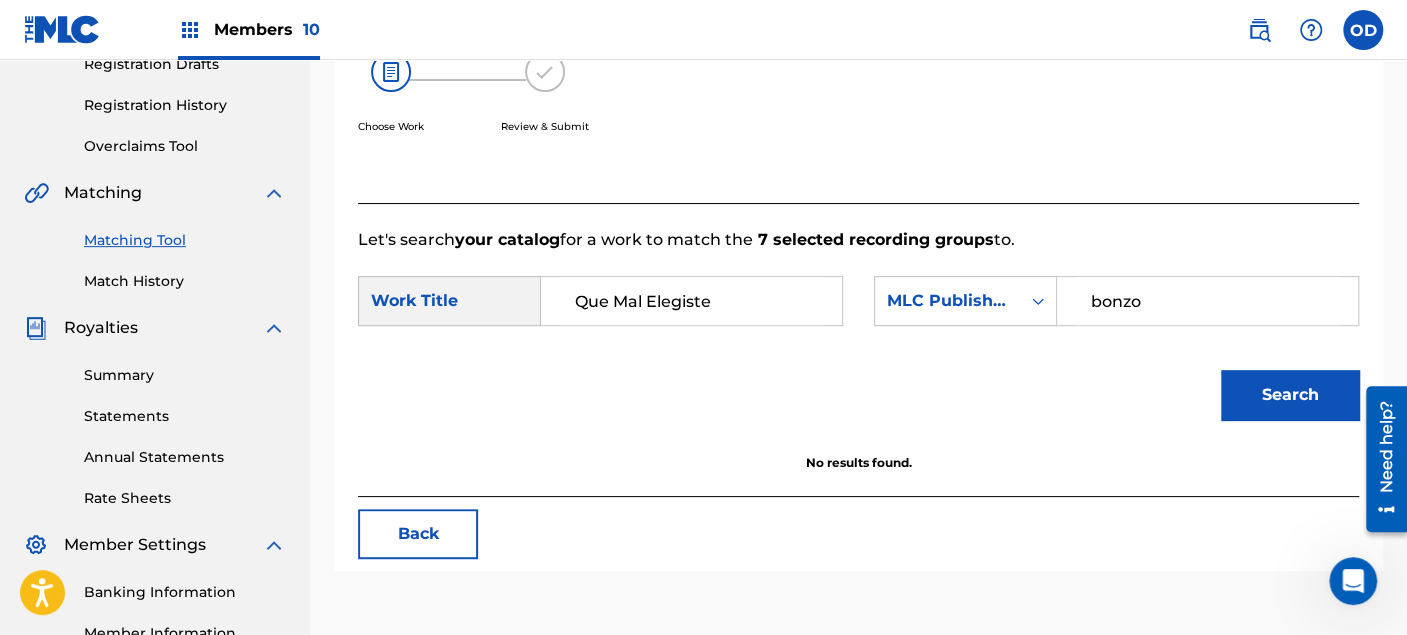 click on "Search" at bounding box center [1290, 395] 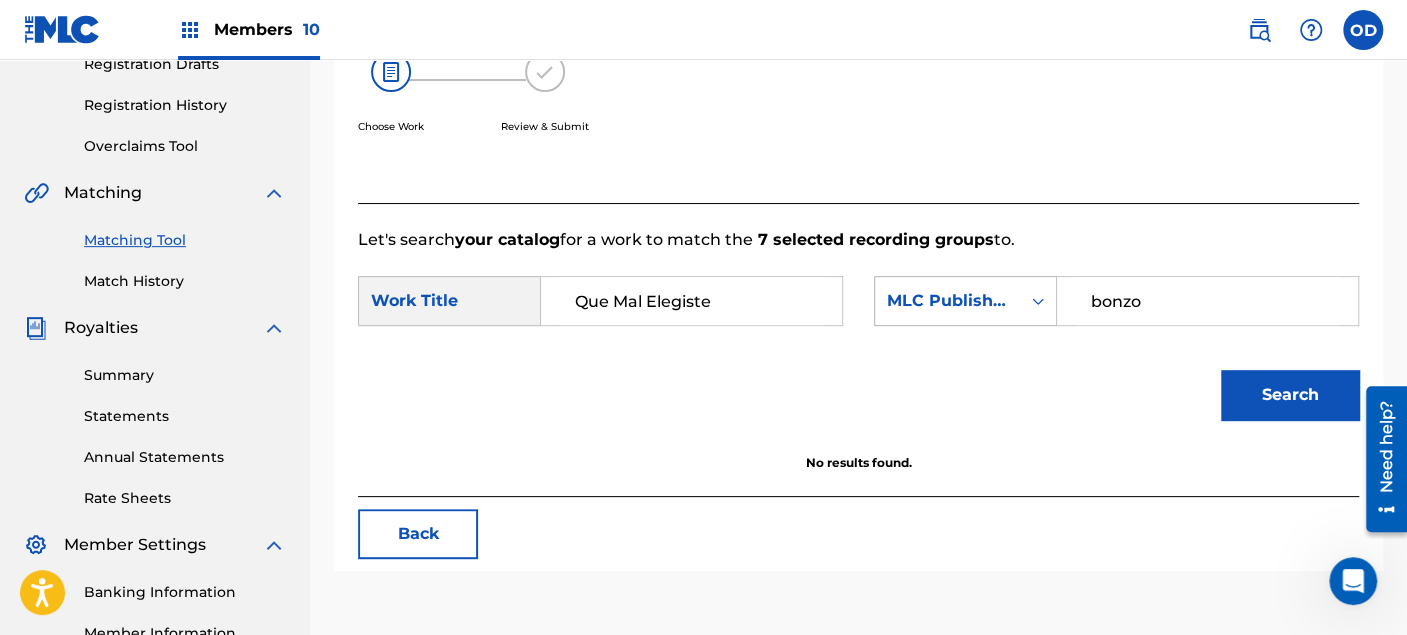 click 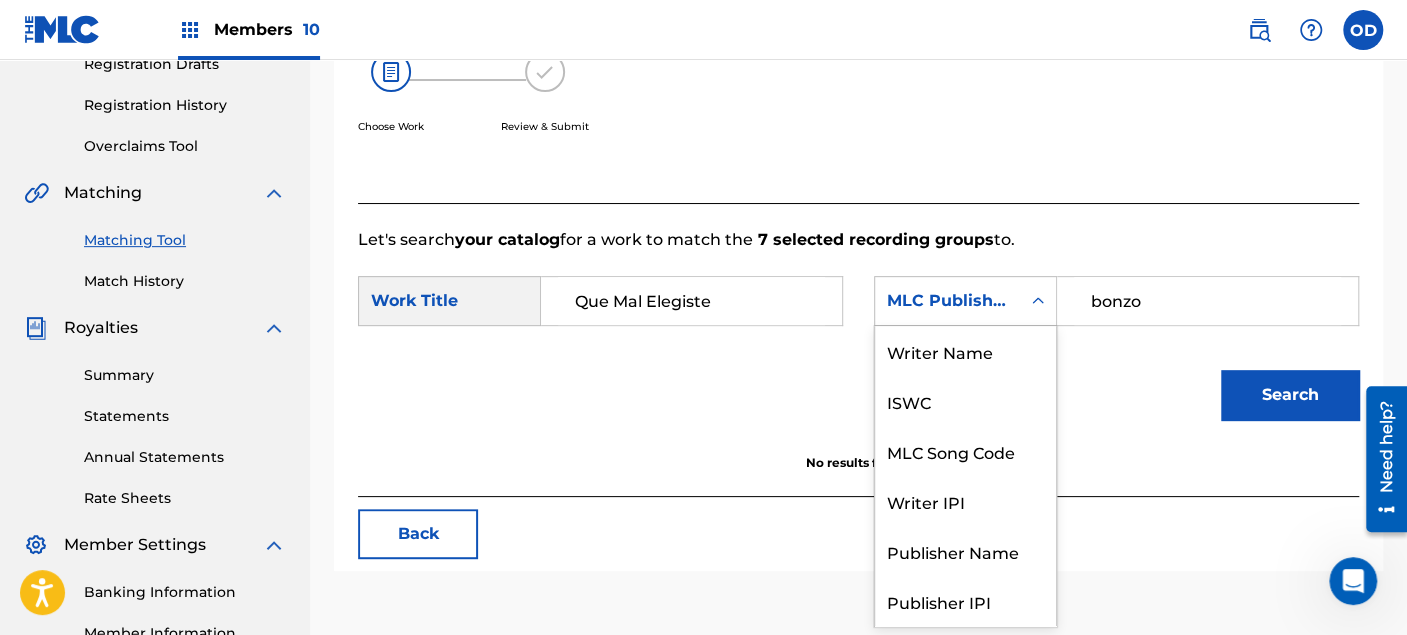 scroll, scrollTop: 74, scrollLeft: 0, axis: vertical 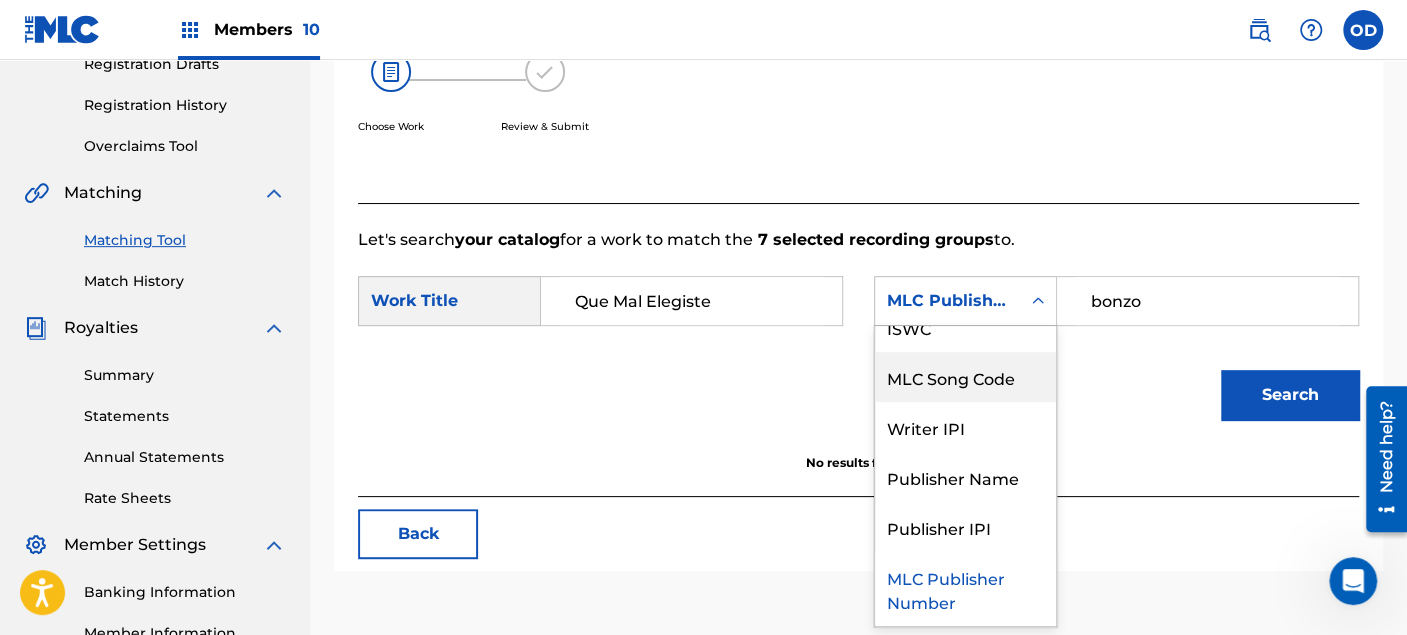 click on "MLC Song Code" at bounding box center (965, 377) 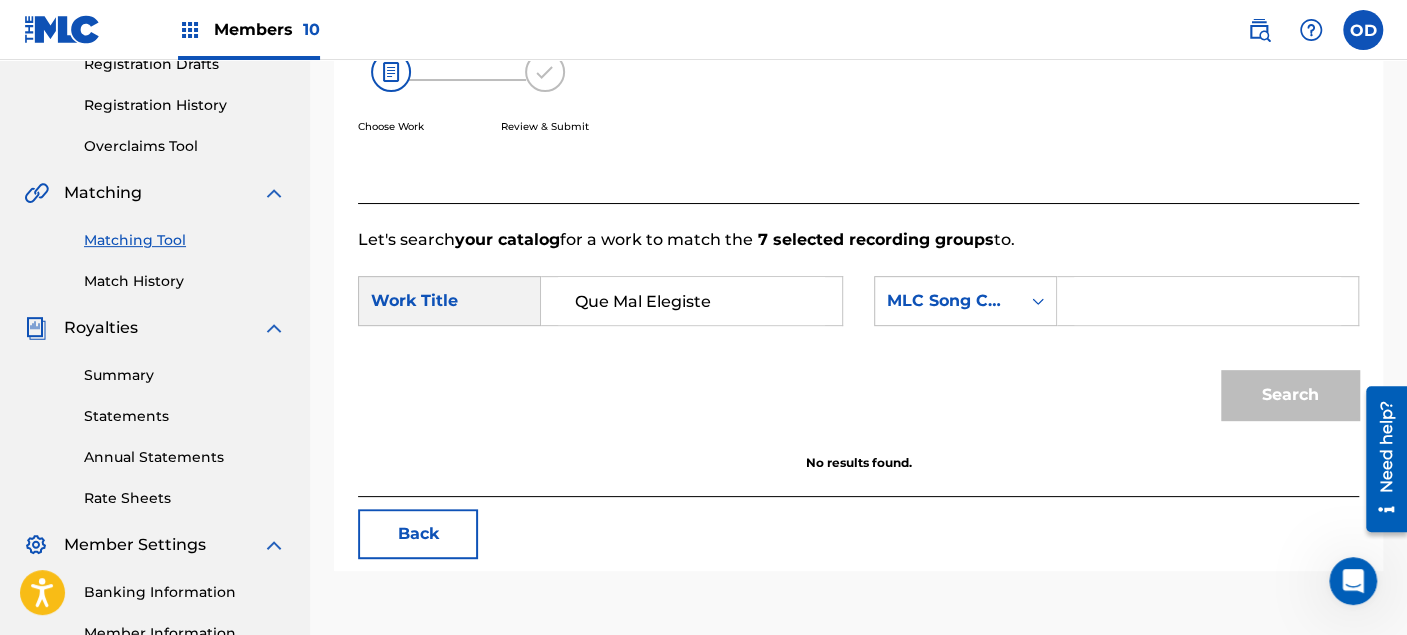 click at bounding box center [1207, 301] 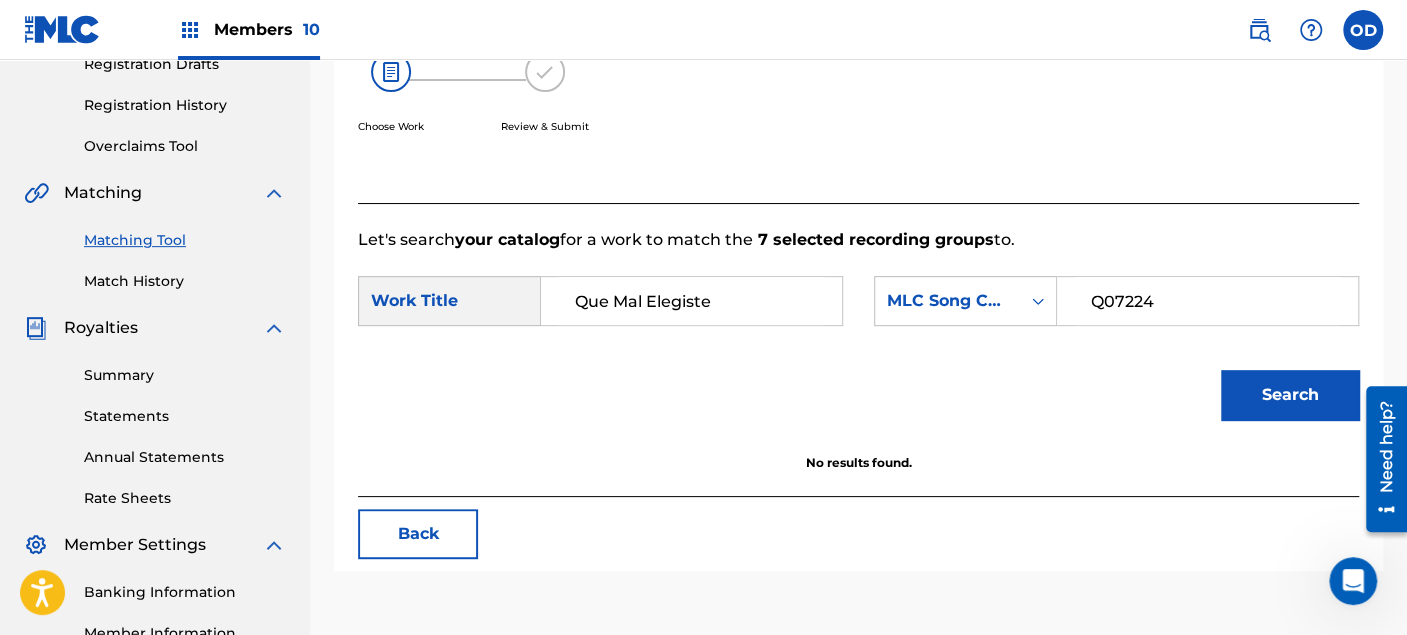 type on "Q07224" 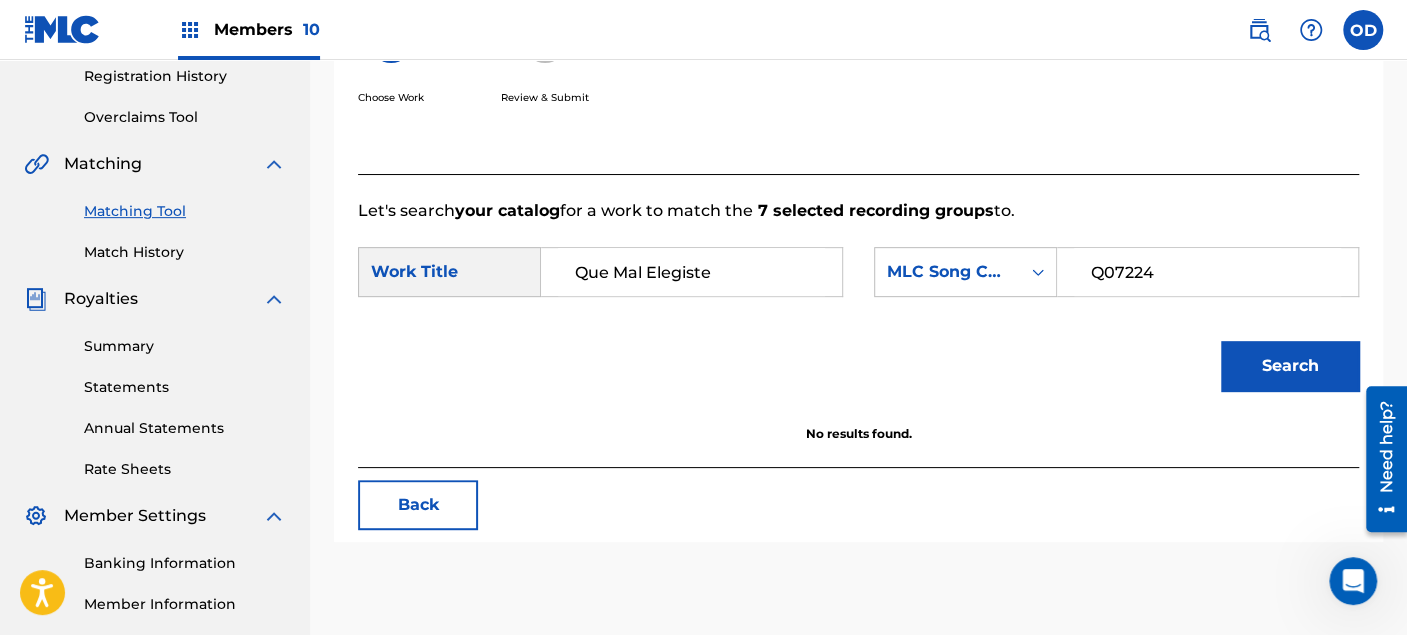 scroll, scrollTop: 444, scrollLeft: 0, axis: vertical 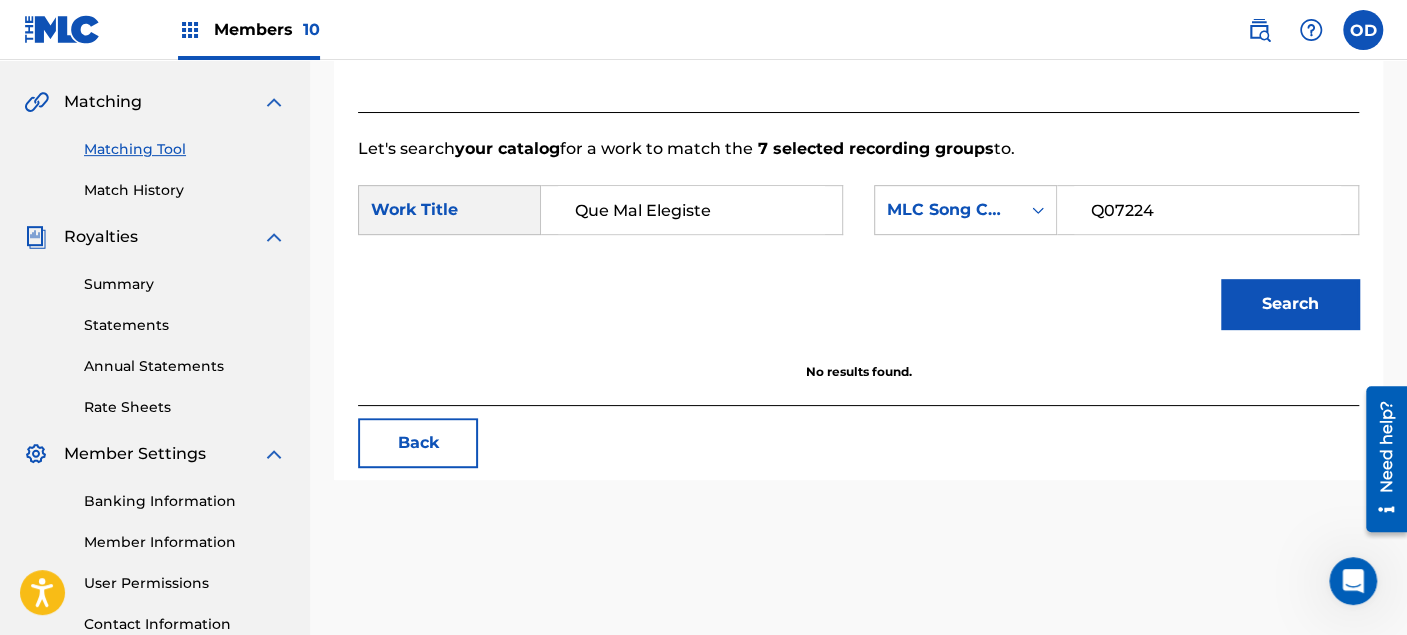 click on "Back" at bounding box center [418, 443] 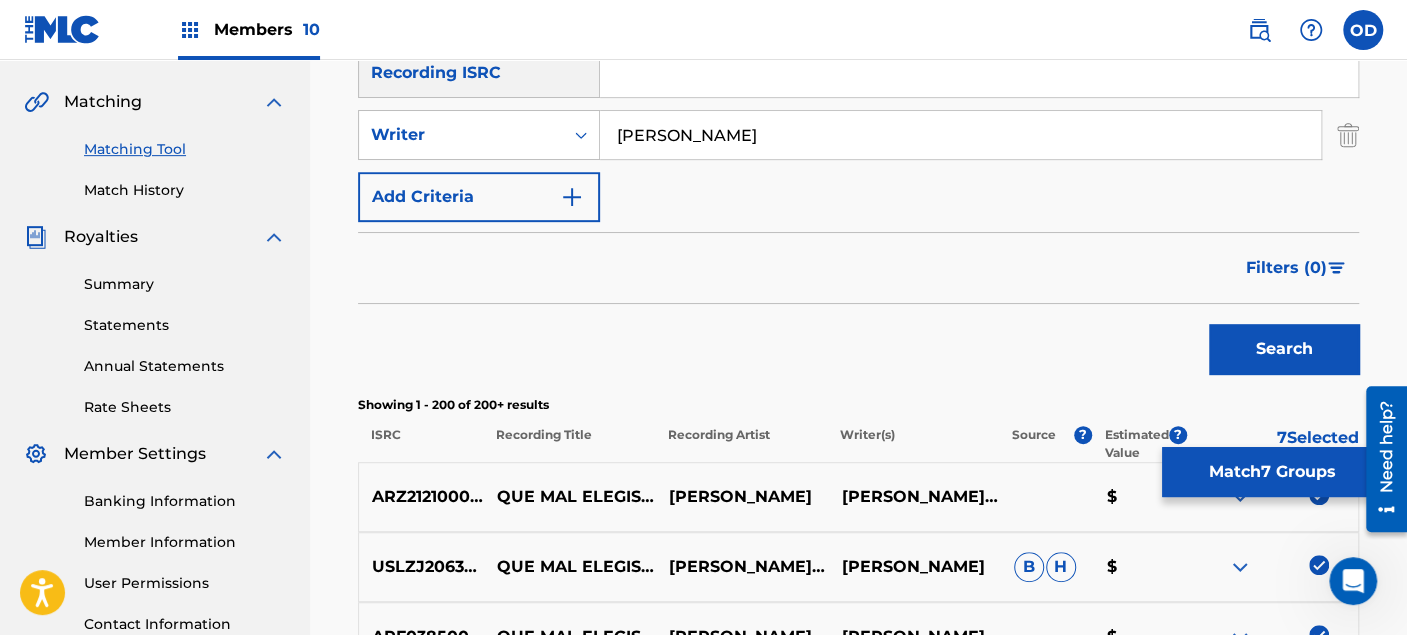 click on "Search" at bounding box center [1284, 349] 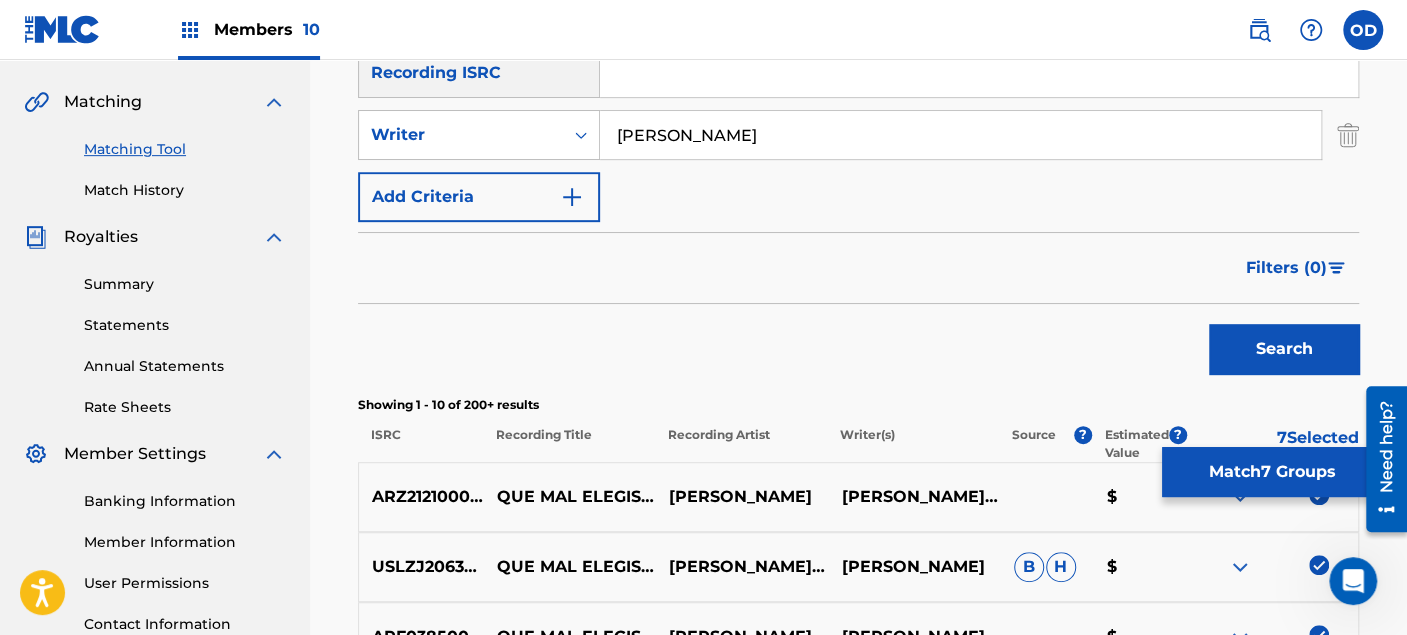 click on "Match  7 Groups" at bounding box center [1272, 472] 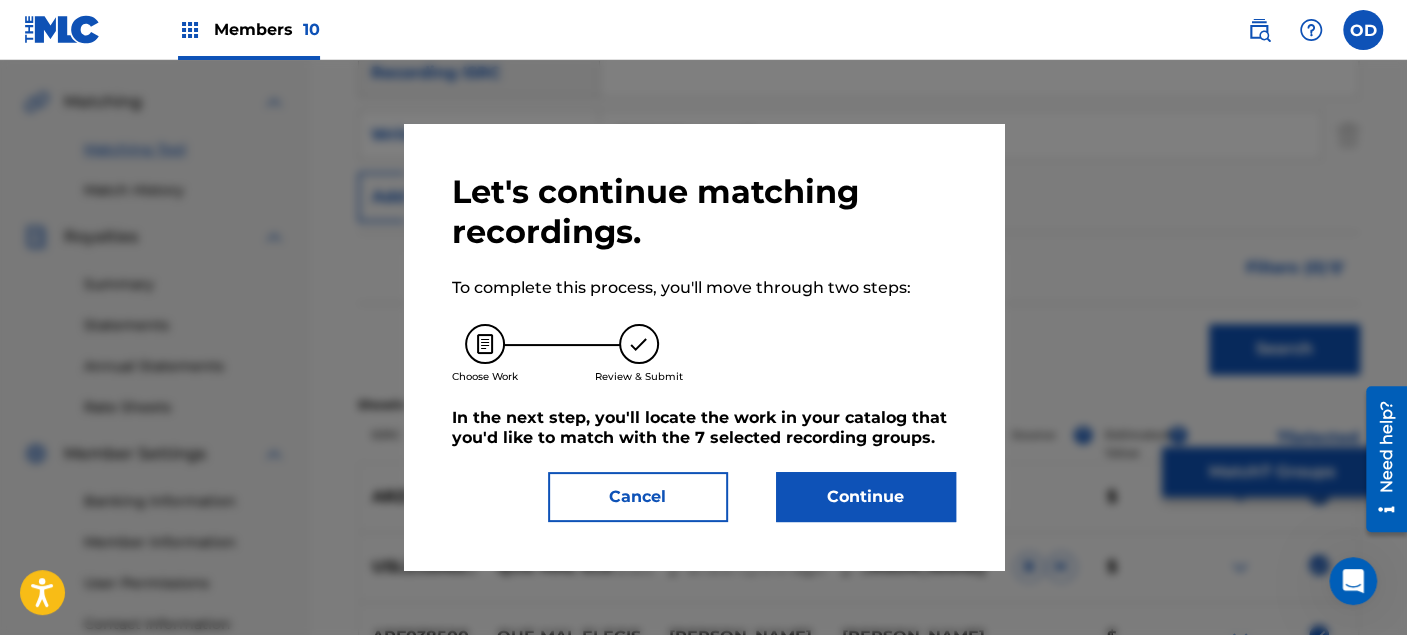 click on "Continue" at bounding box center [866, 497] 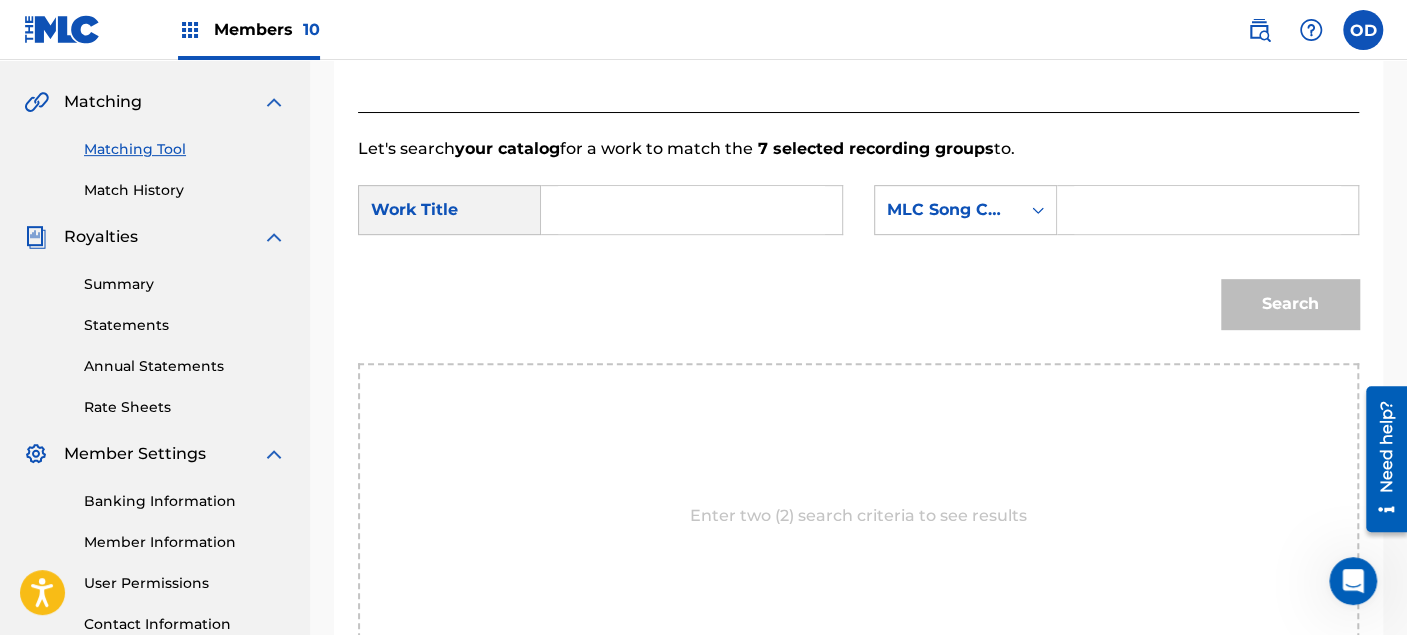 click at bounding box center [691, 210] 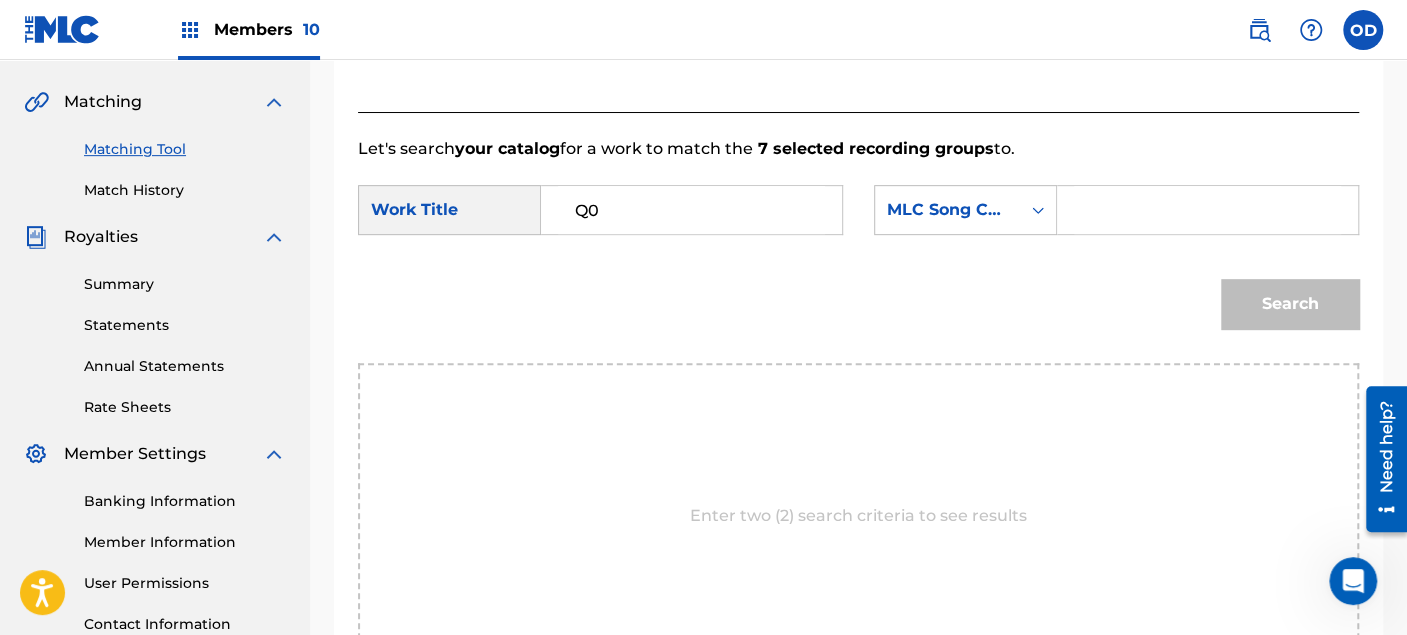 type on "Q" 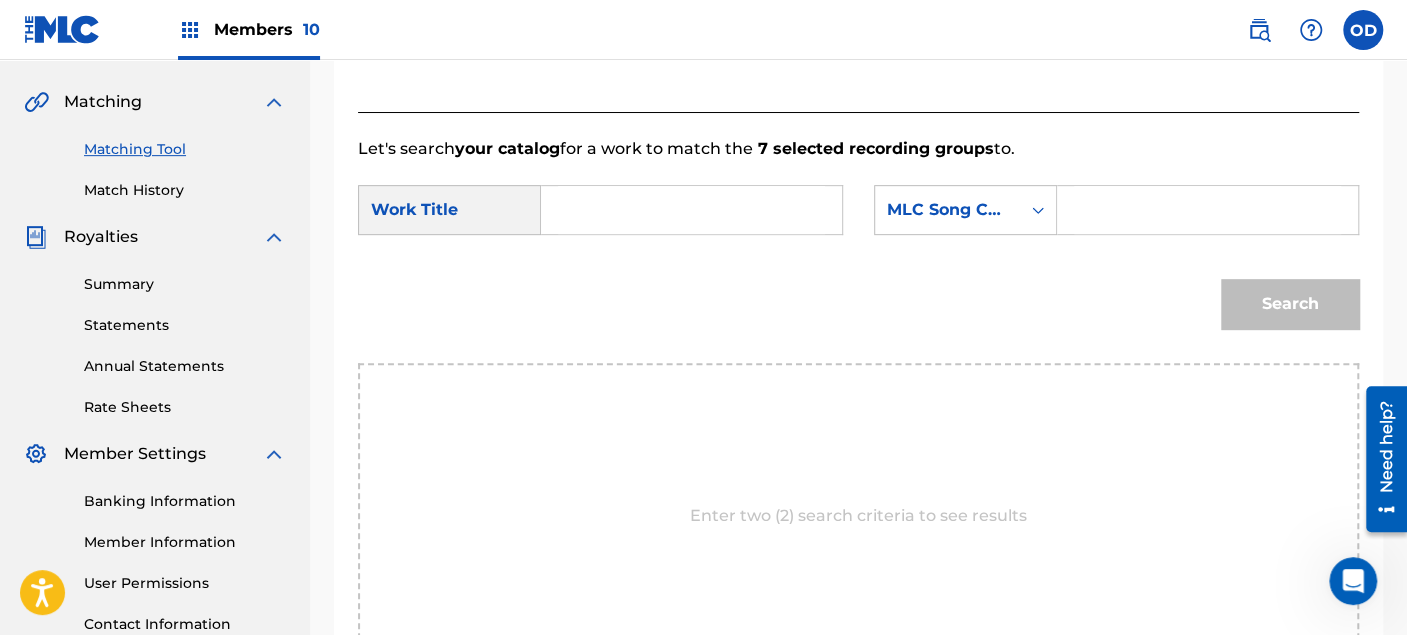 click at bounding box center [691, 210] 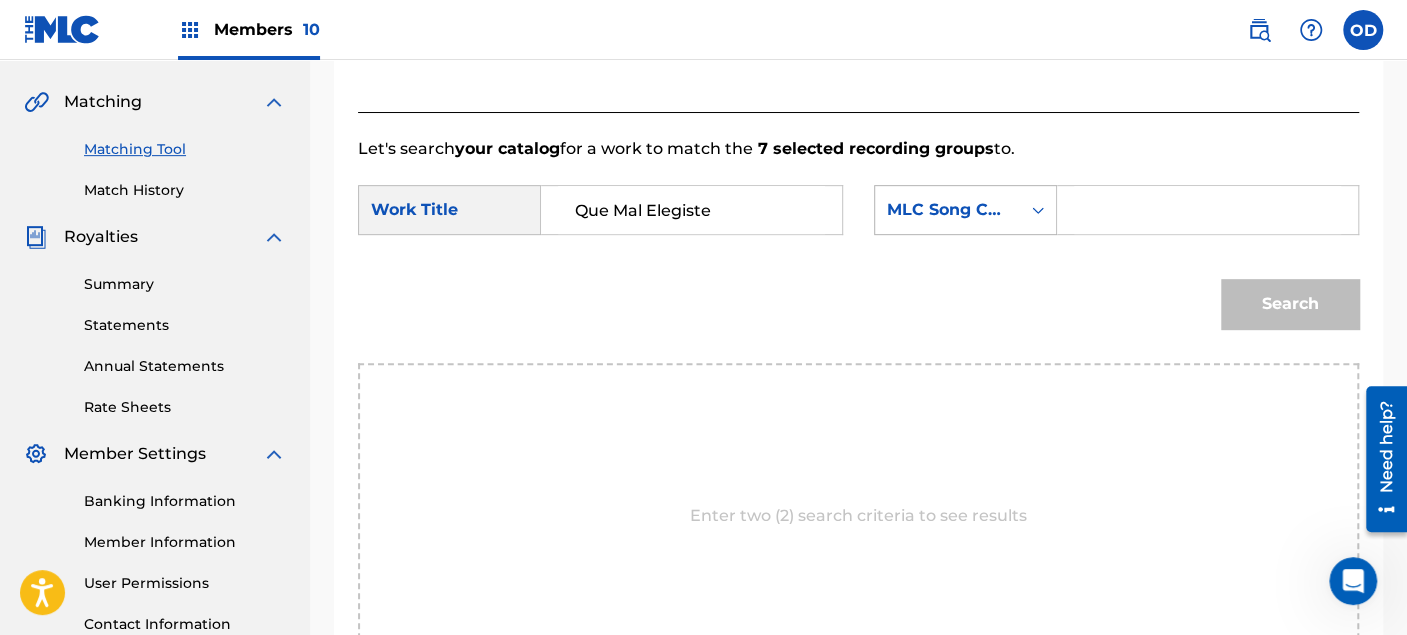 type on "Que Mal Elegiste" 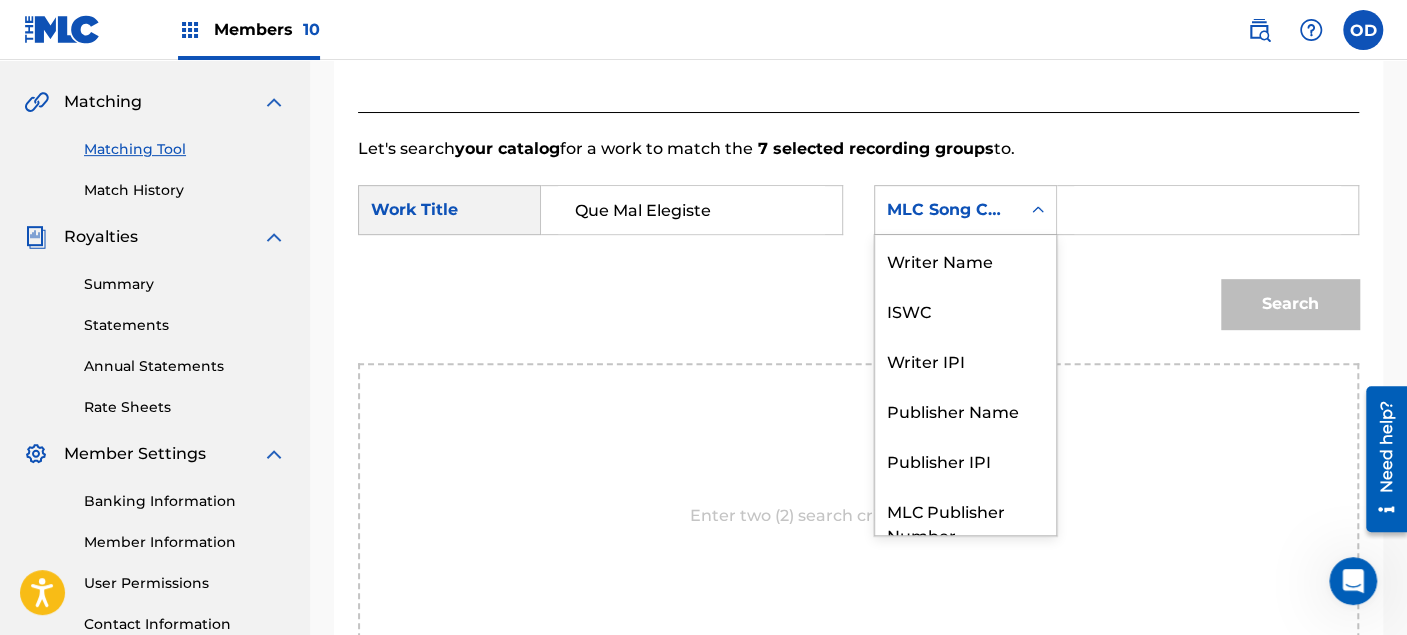 click 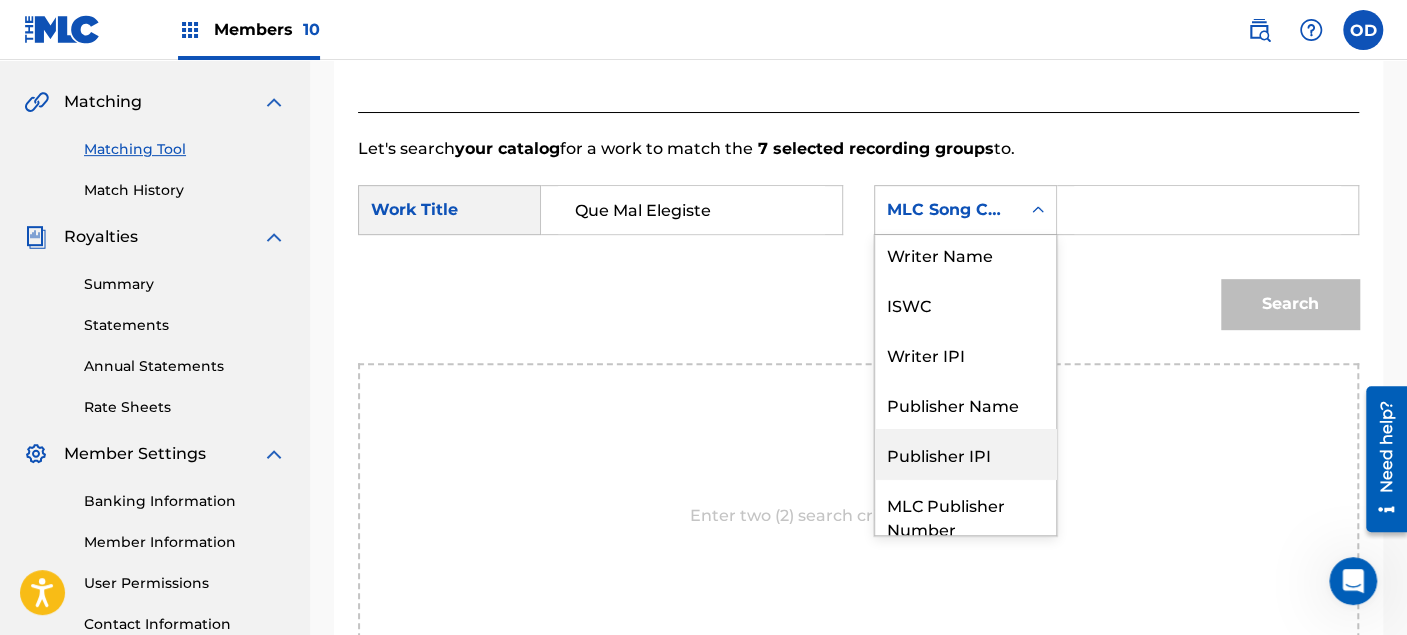 scroll, scrollTop: 0, scrollLeft: 0, axis: both 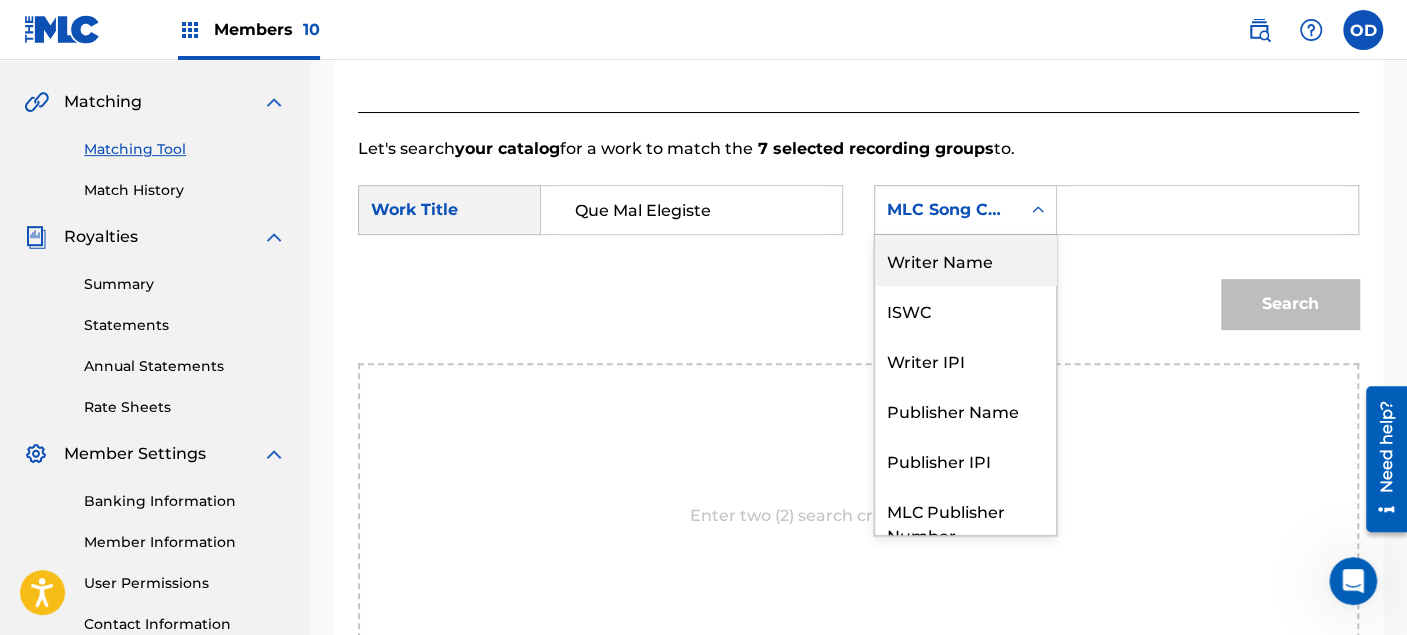 click on "Writer Name" at bounding box center (965, 260) 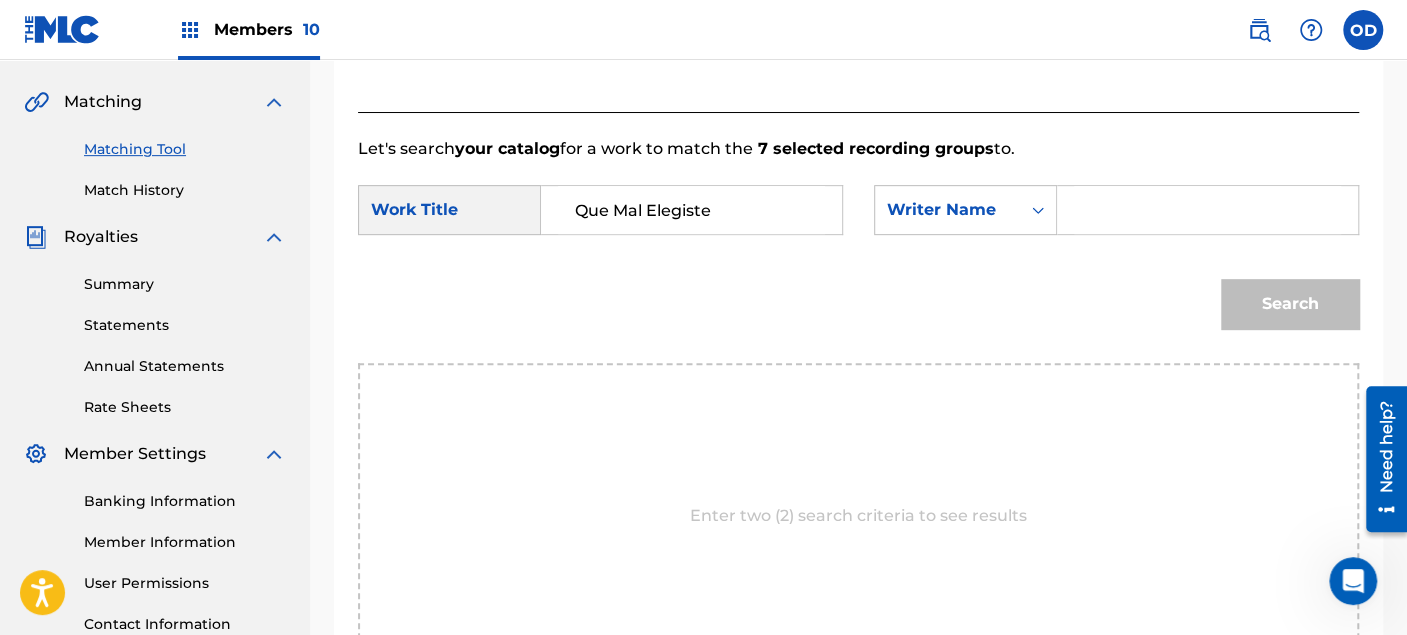 click at bounding box center (1207, 210) 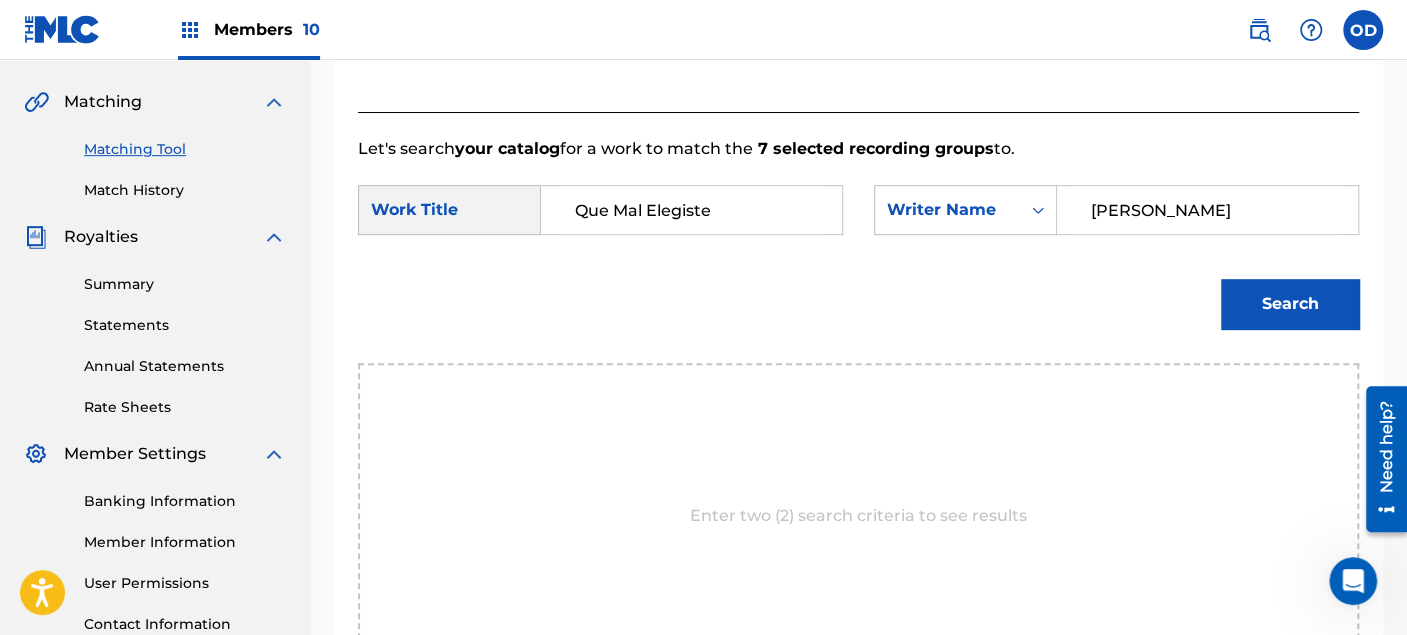 click on "Search" at bounding box center (1290, 304) 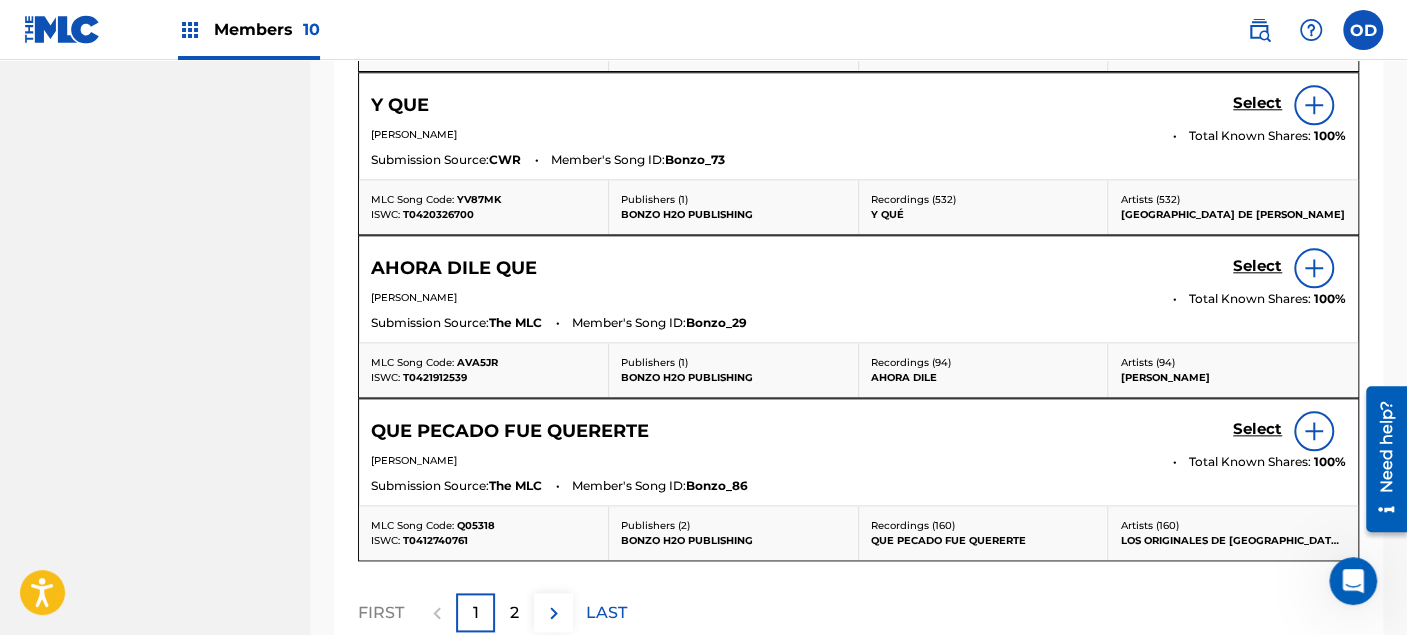 scroll, scrollTop: 1111, scrollLeft: 0, axis: vertical 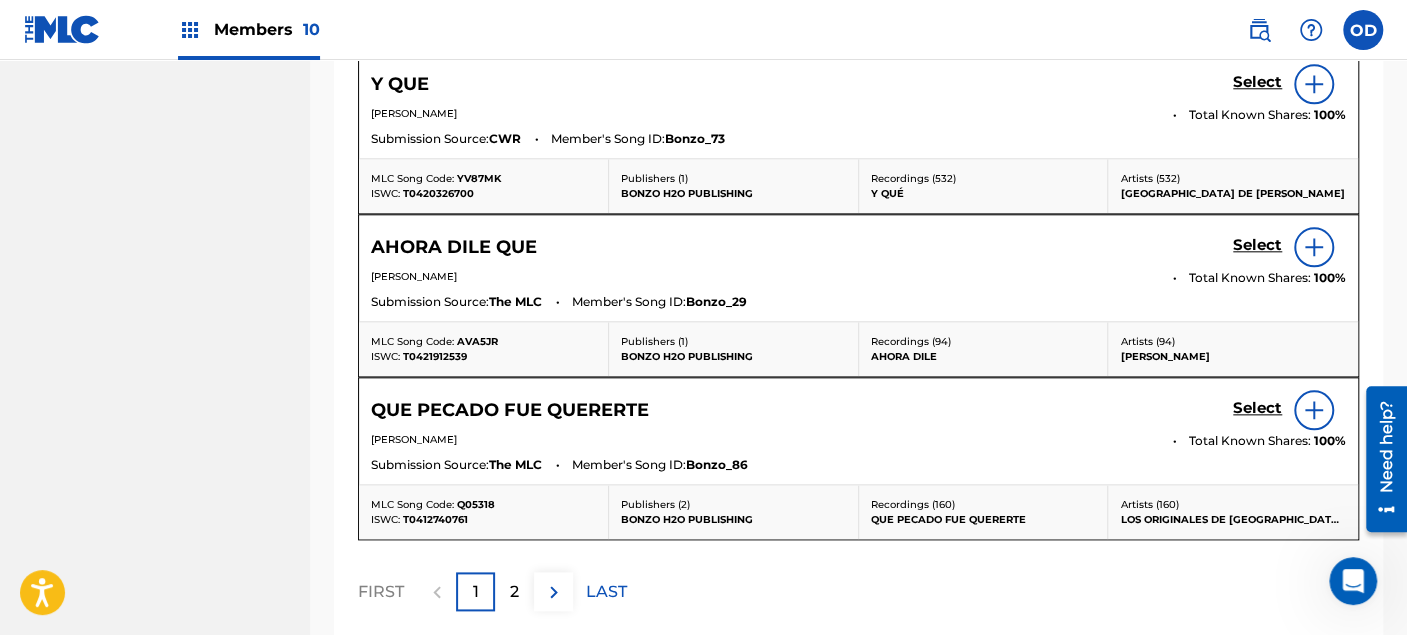 click on "2" at bounding box center [514, 592] 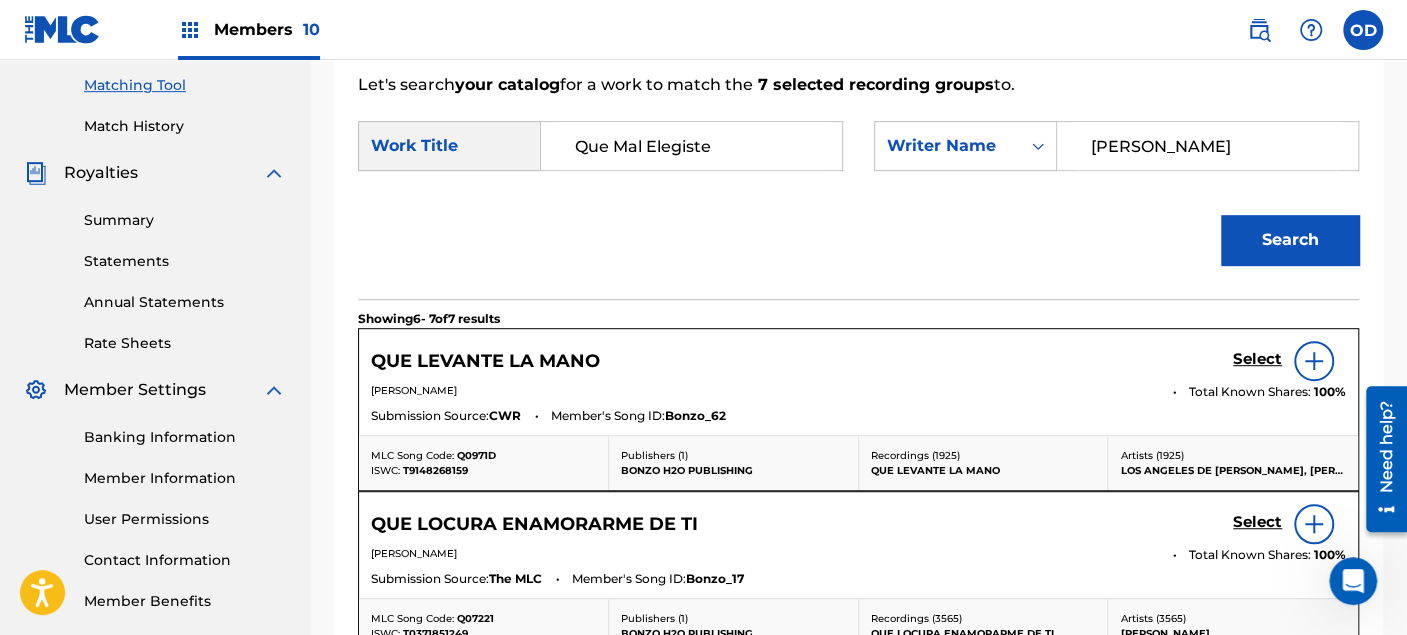 scroll, scrollTop: 575, scrollLeft: 0, axis: vertical 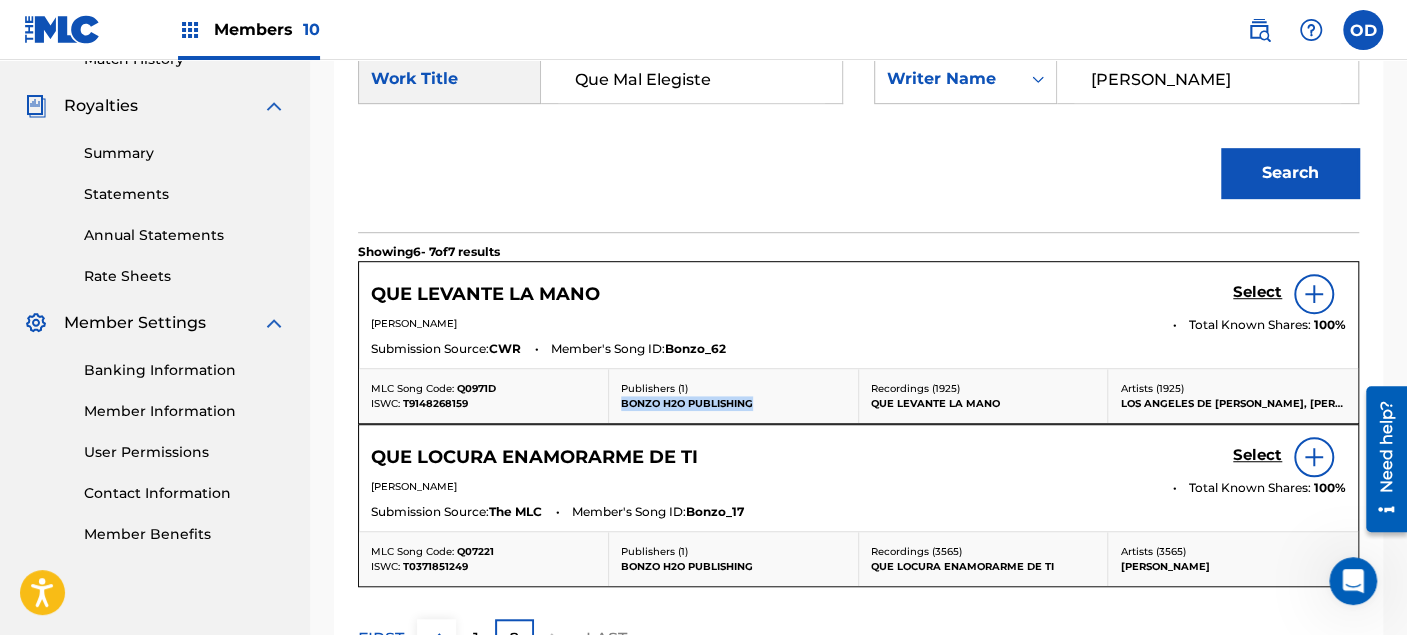 drag, startPoint x: 753, startPoint y: 405, endPoint x: 623, endPoint y: 411, distance: 130.13838 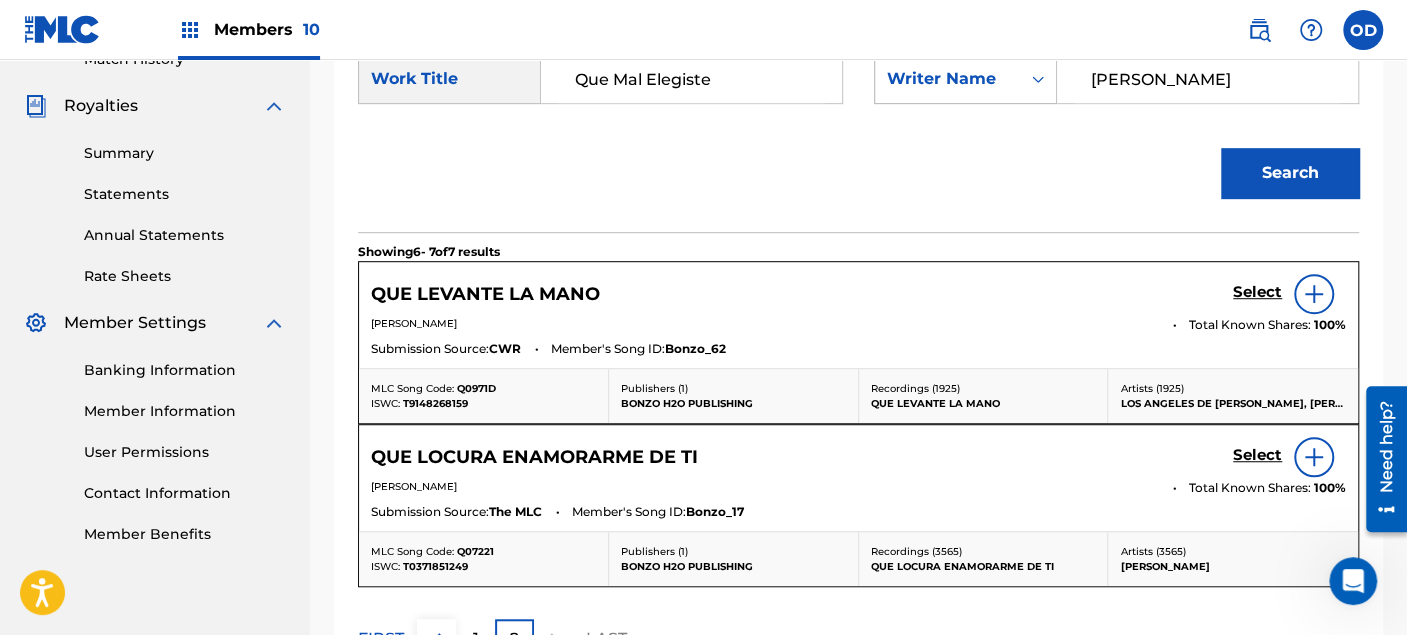 click at bounding box center (1038, 79) 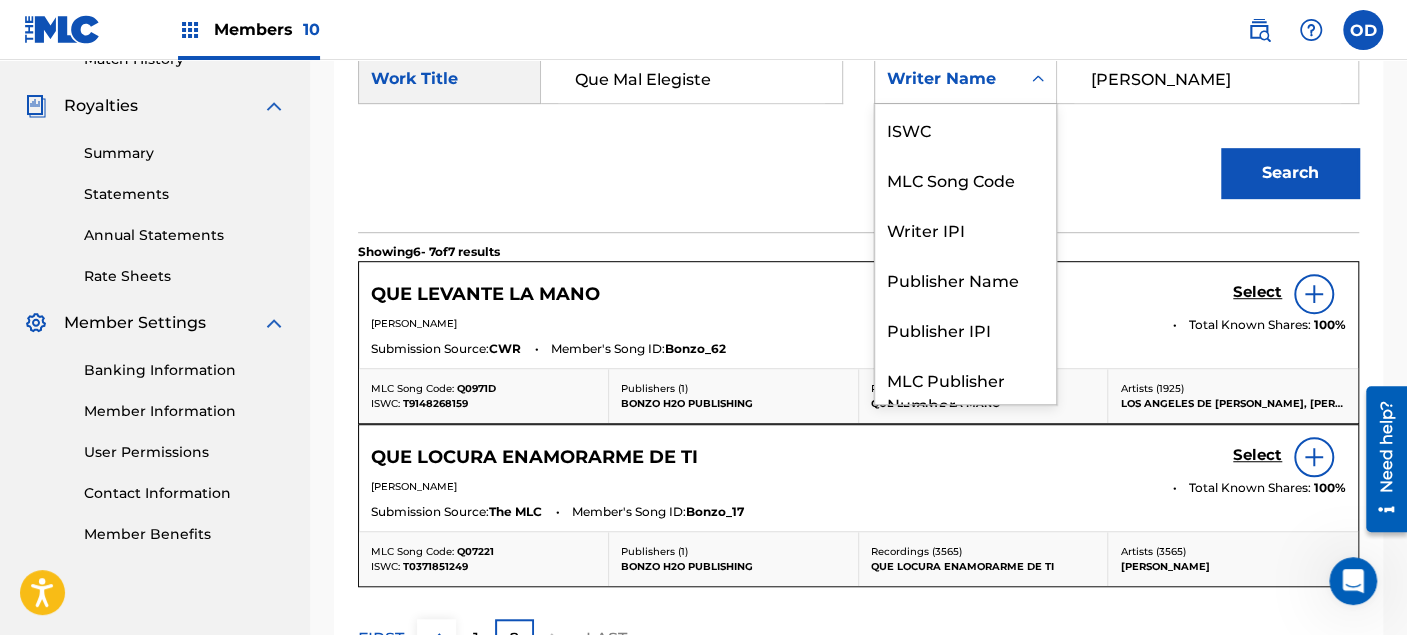 scroll, scrollTop: 74, scrollLeft: 0, axis: vertical 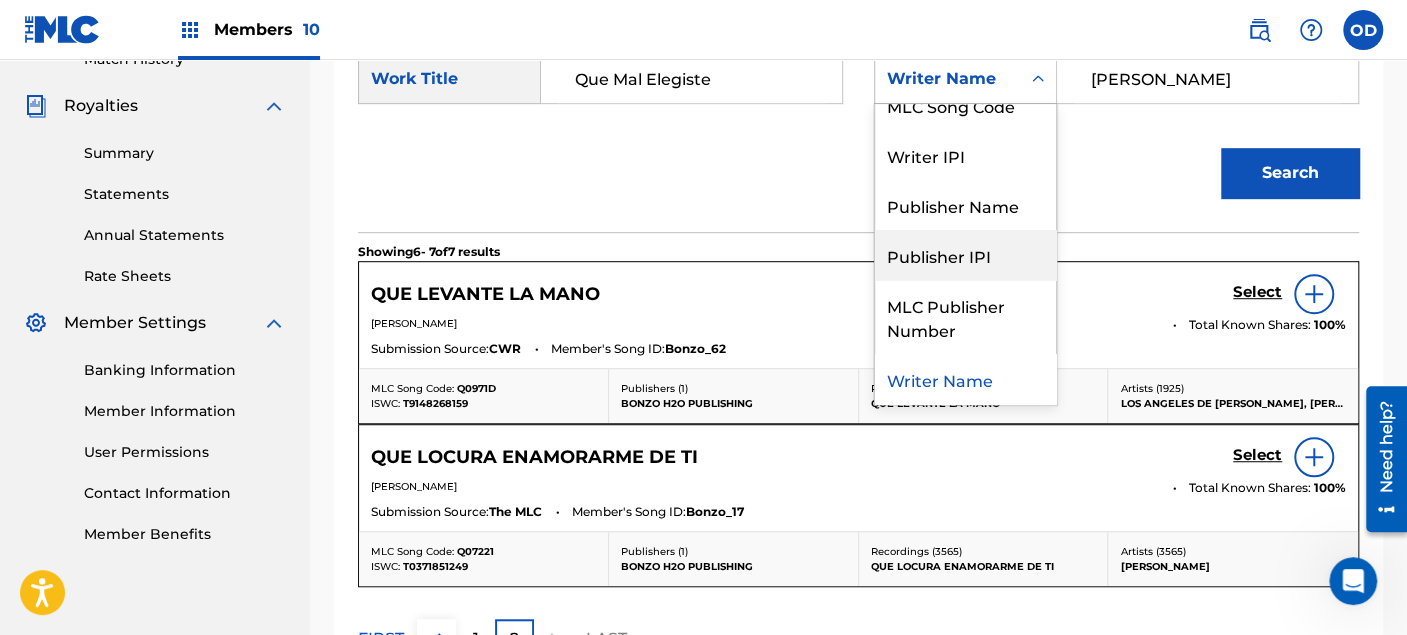 click on "Publisher IPI" at bounding box center [965, 255] 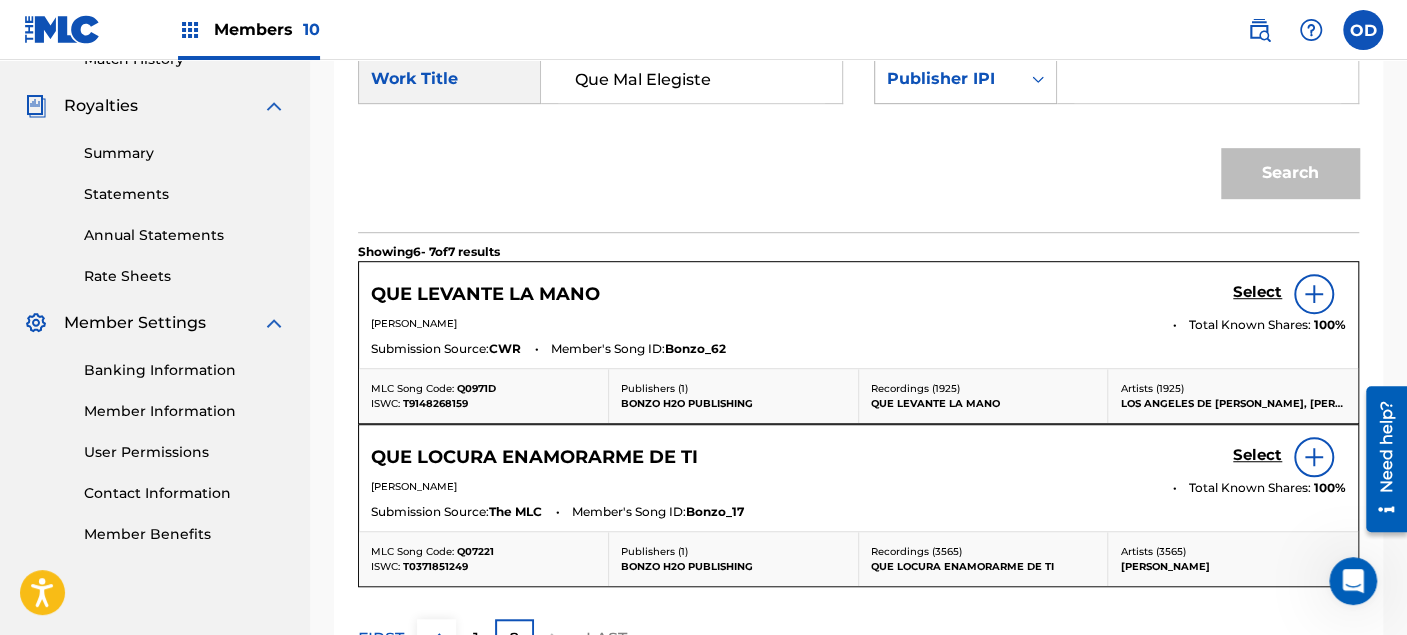 click on "Publisher IPI" at bounding box center [947, 79] 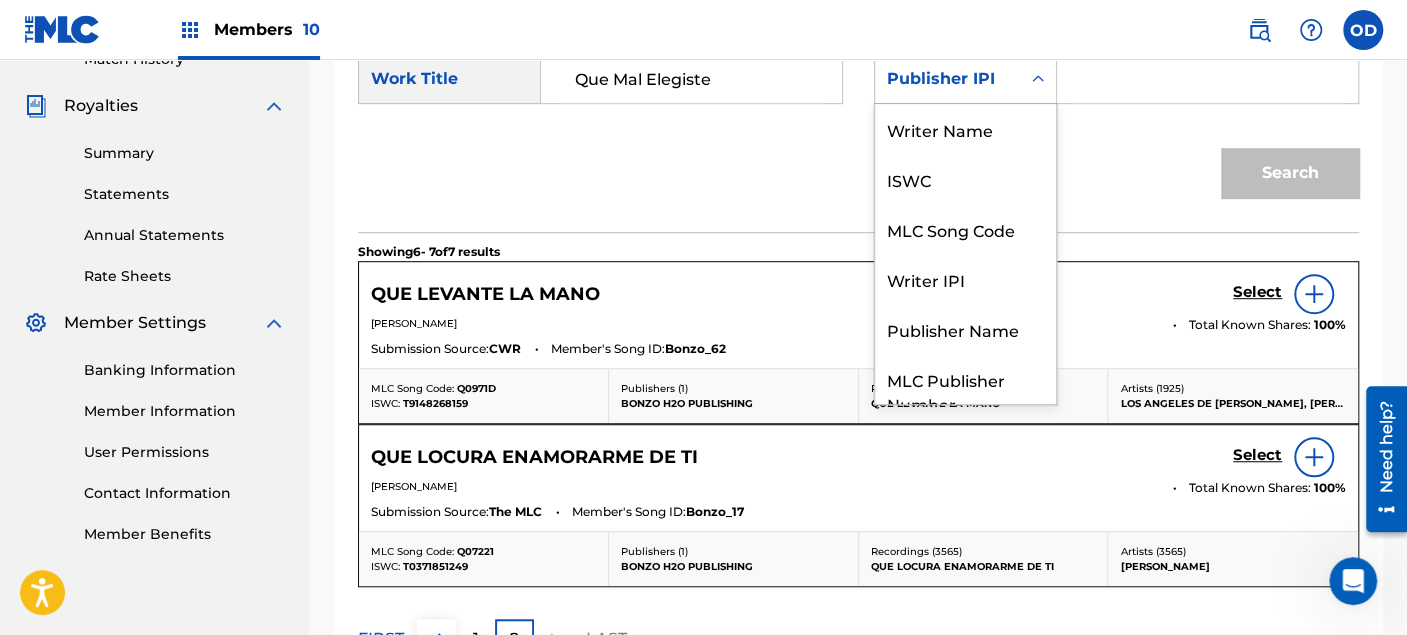 scroll, scrollTop: 74, scrollLeft: 0, axis: vertical 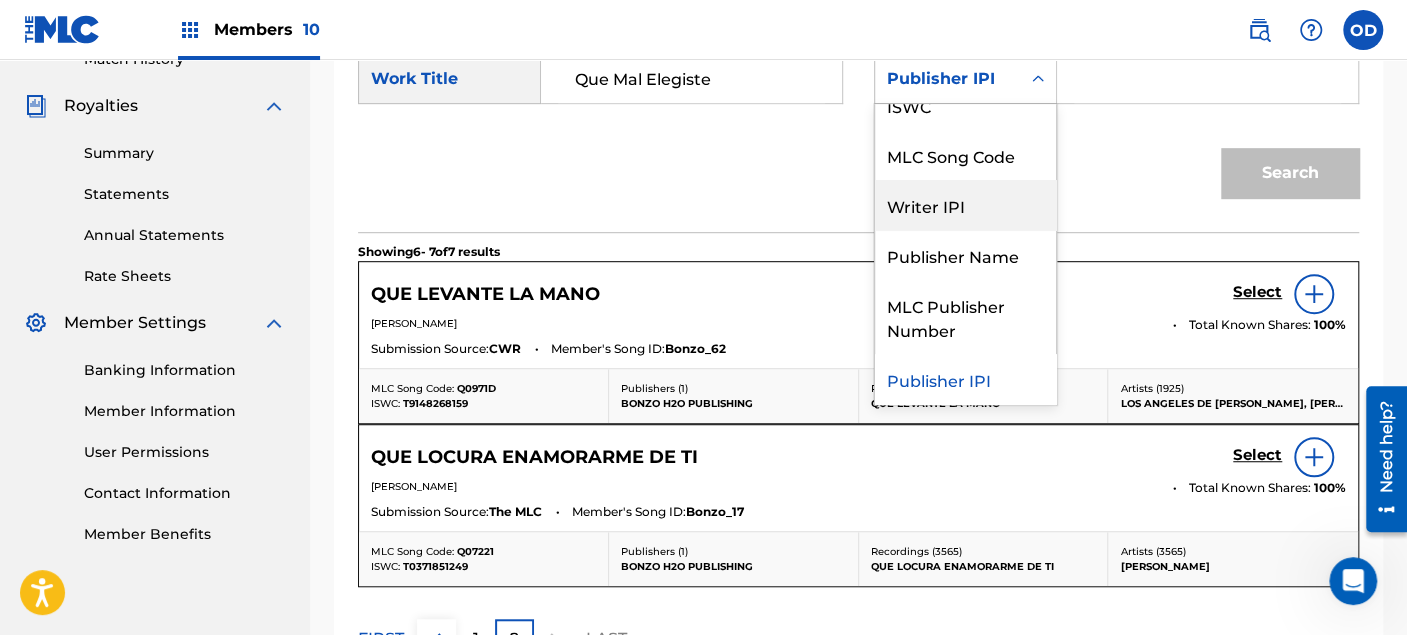 click on "Writer IPI" at bounding box center [965, 205] 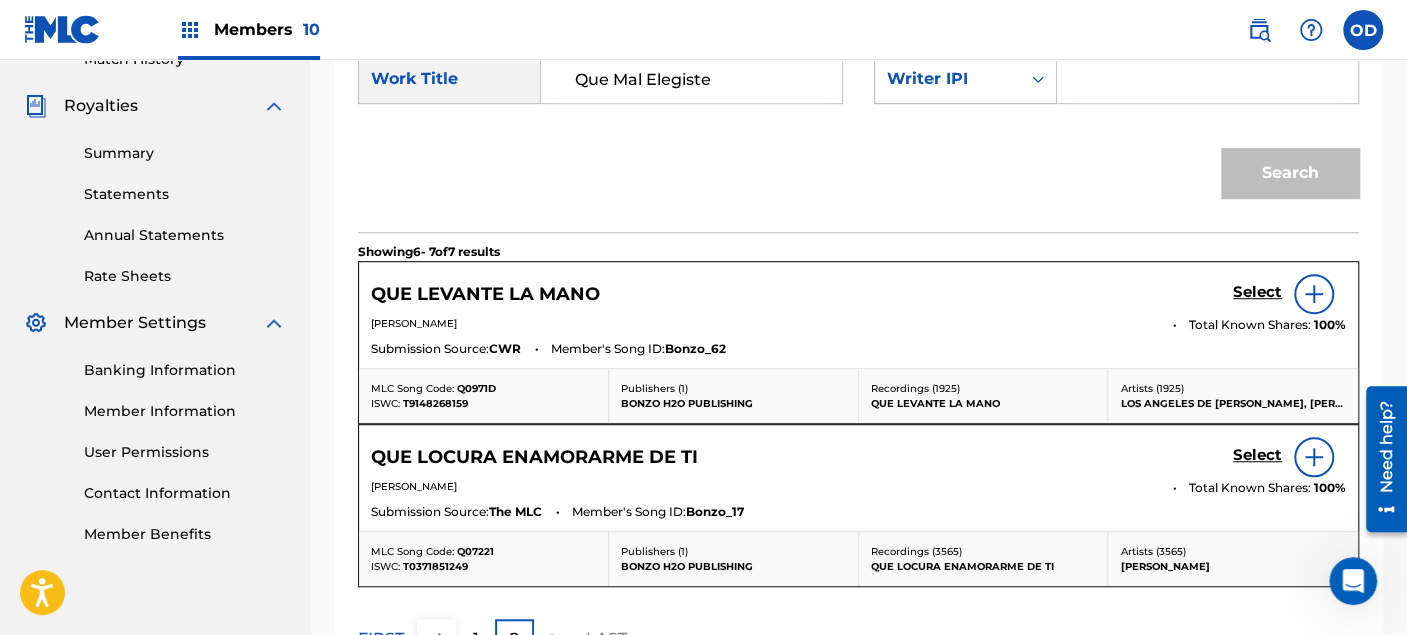 click 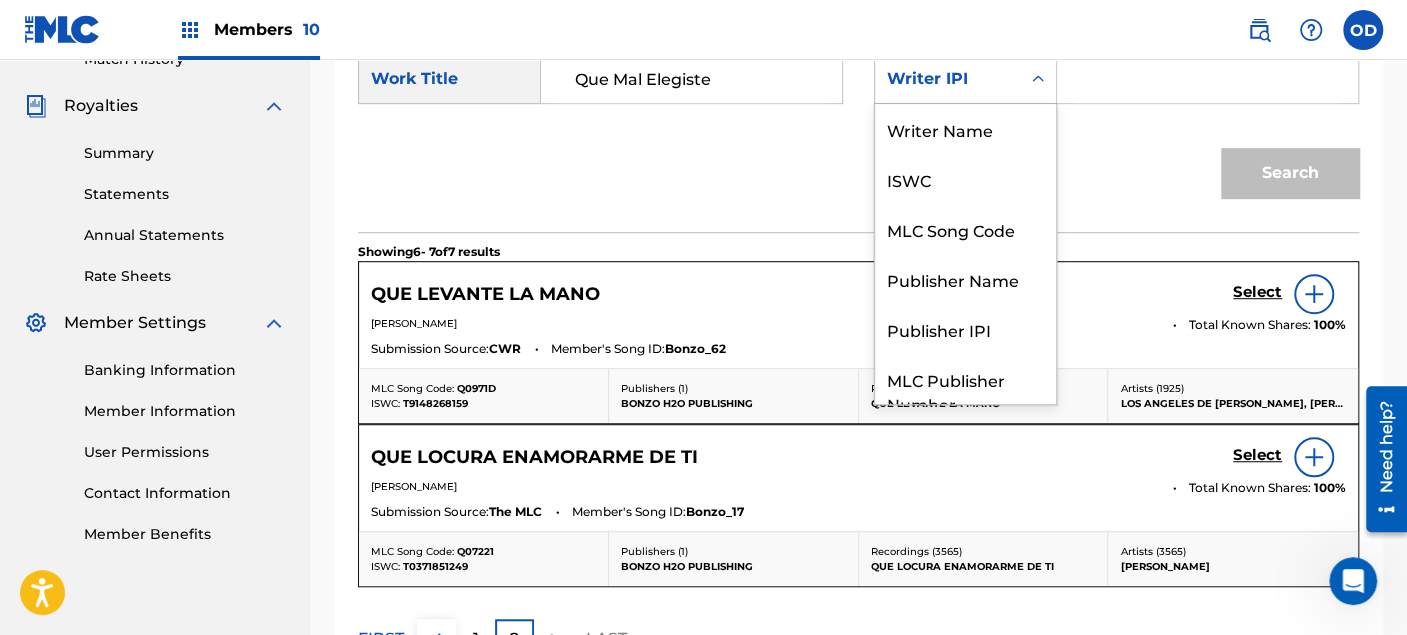 scroll, scrollTop: 74, scrollLeft: 0, axis: vertical 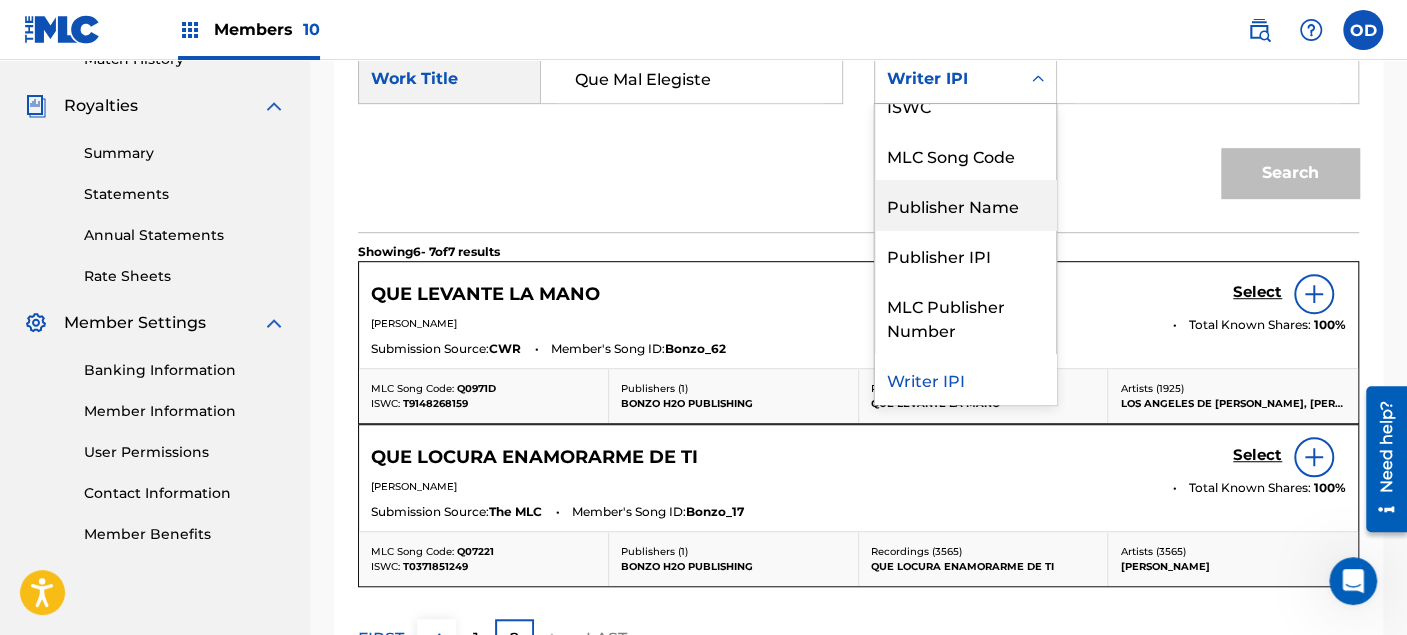 click on "Publisher Name" at bounding box center (965, 205) 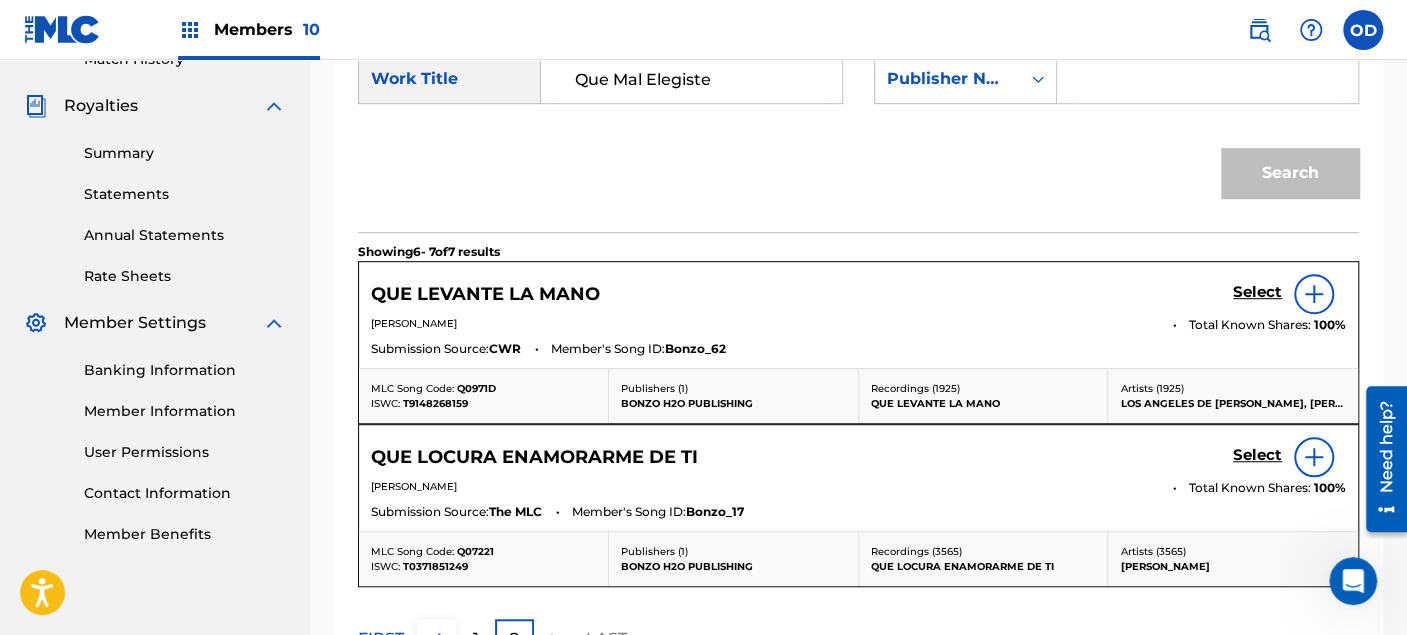 click at bounding box center (1207, 79) 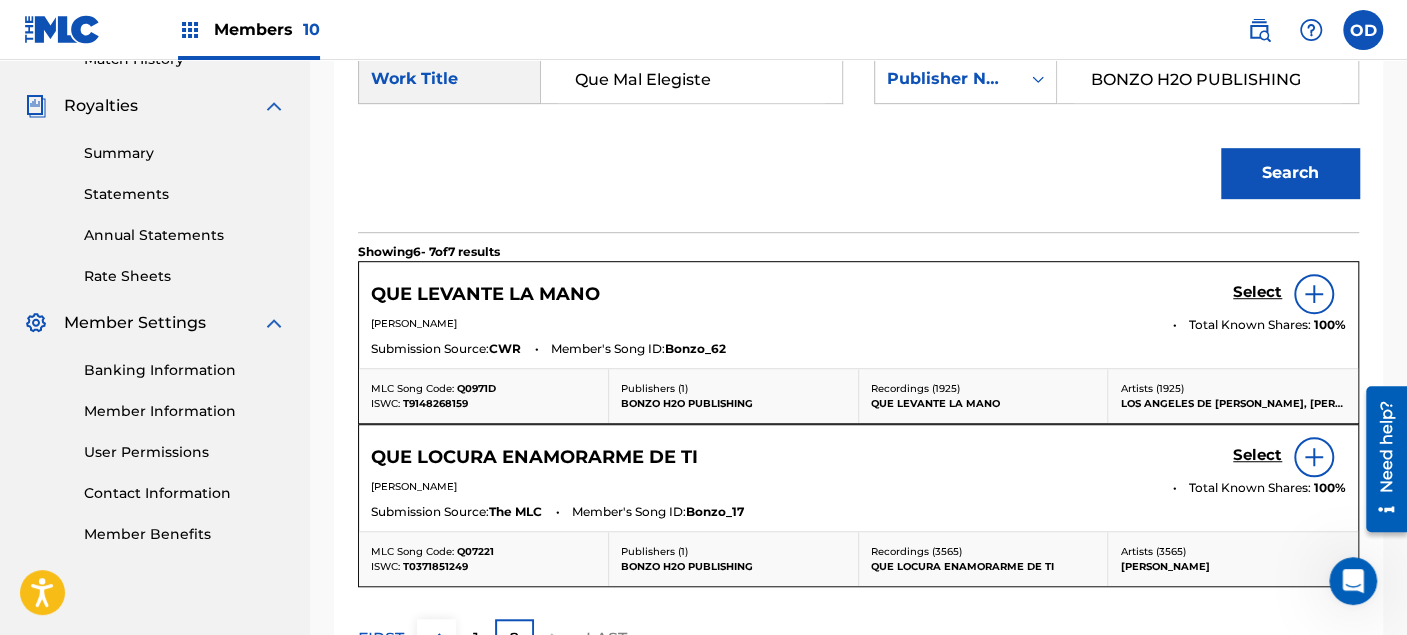 type on "BONZO H2O PUBLISHING" 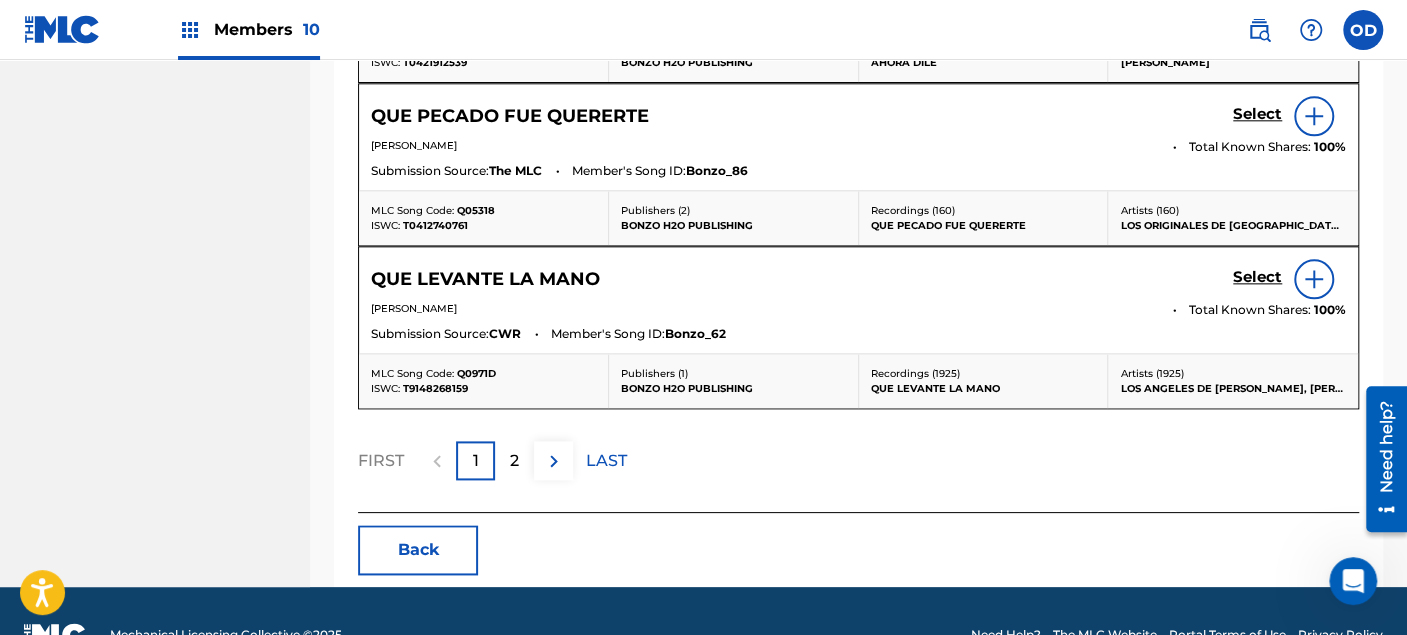 click on "2" at bounding box center [514, 460] 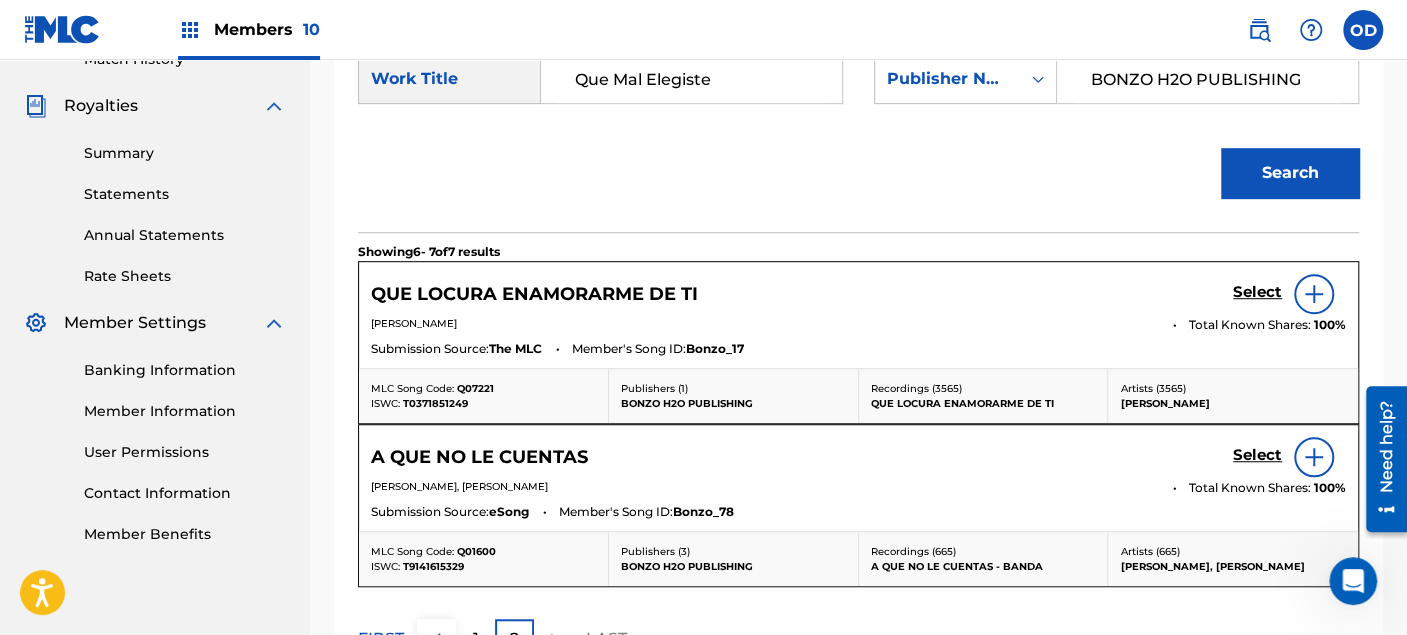scroll, scrollTop: 686, scrollLeft: 0, axis: vertical 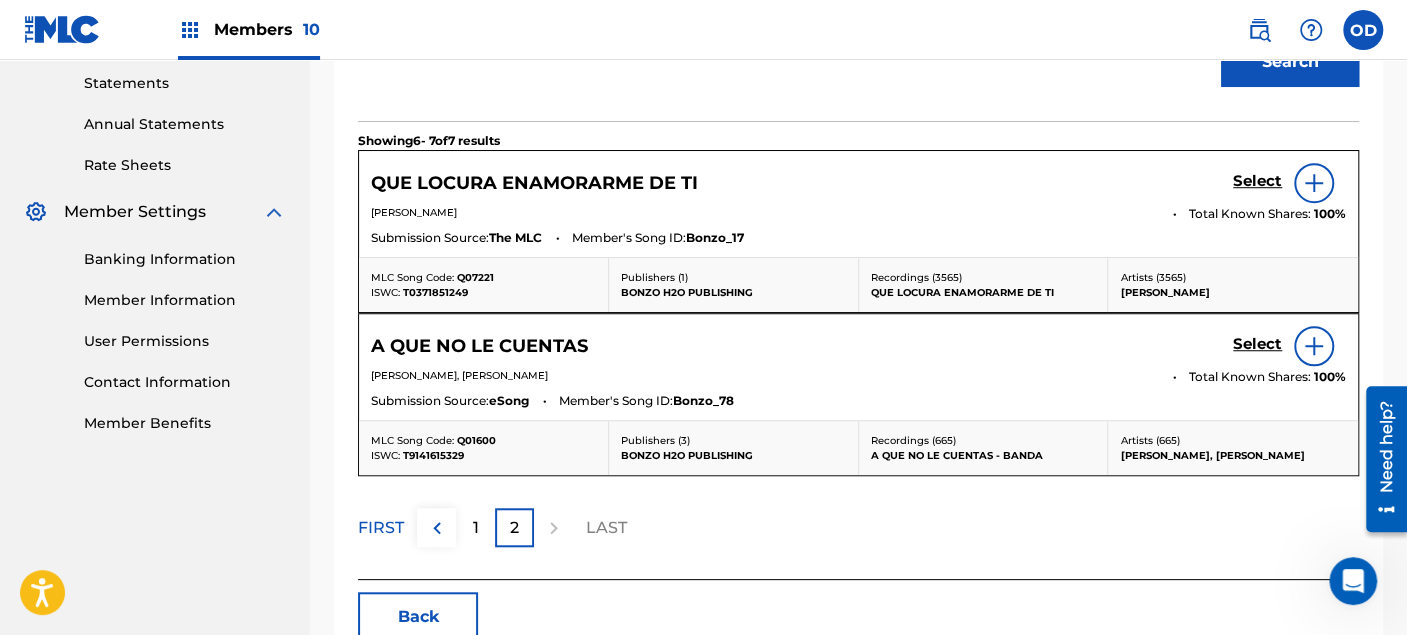 click on "1" at bounding box center [475, 527] 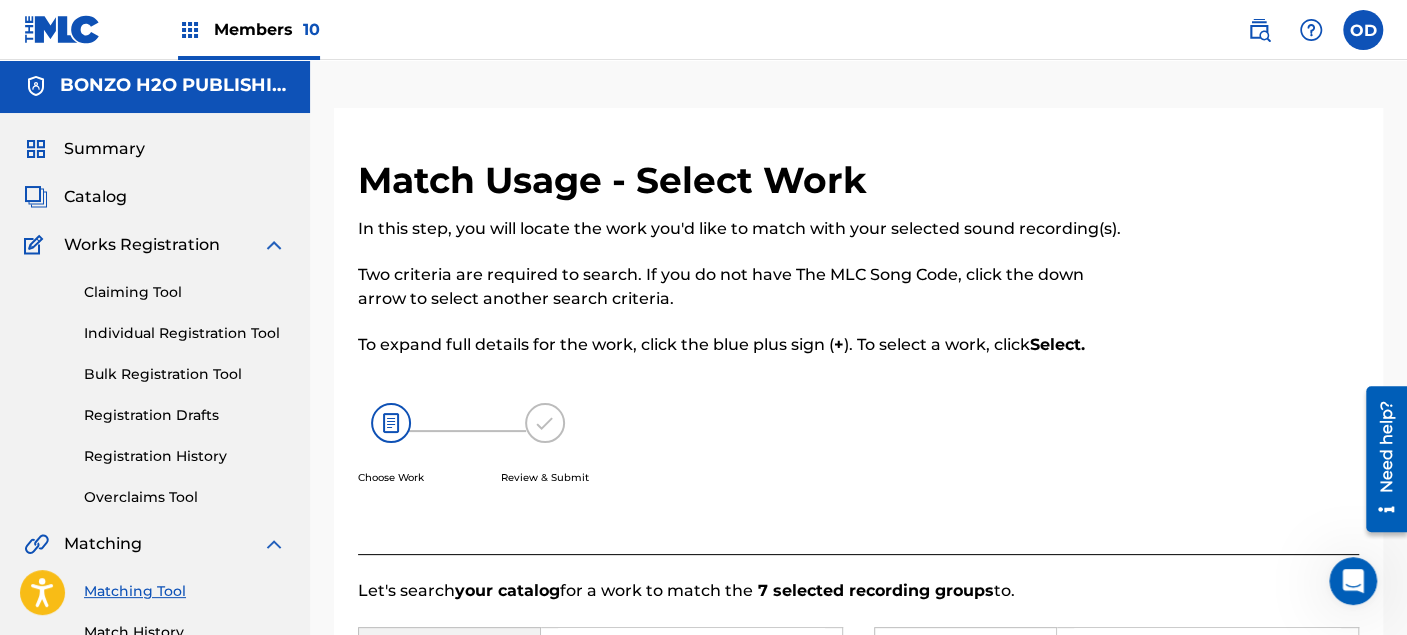 scroll, scrollTop: 0, scrollLeft: 0, axis: both 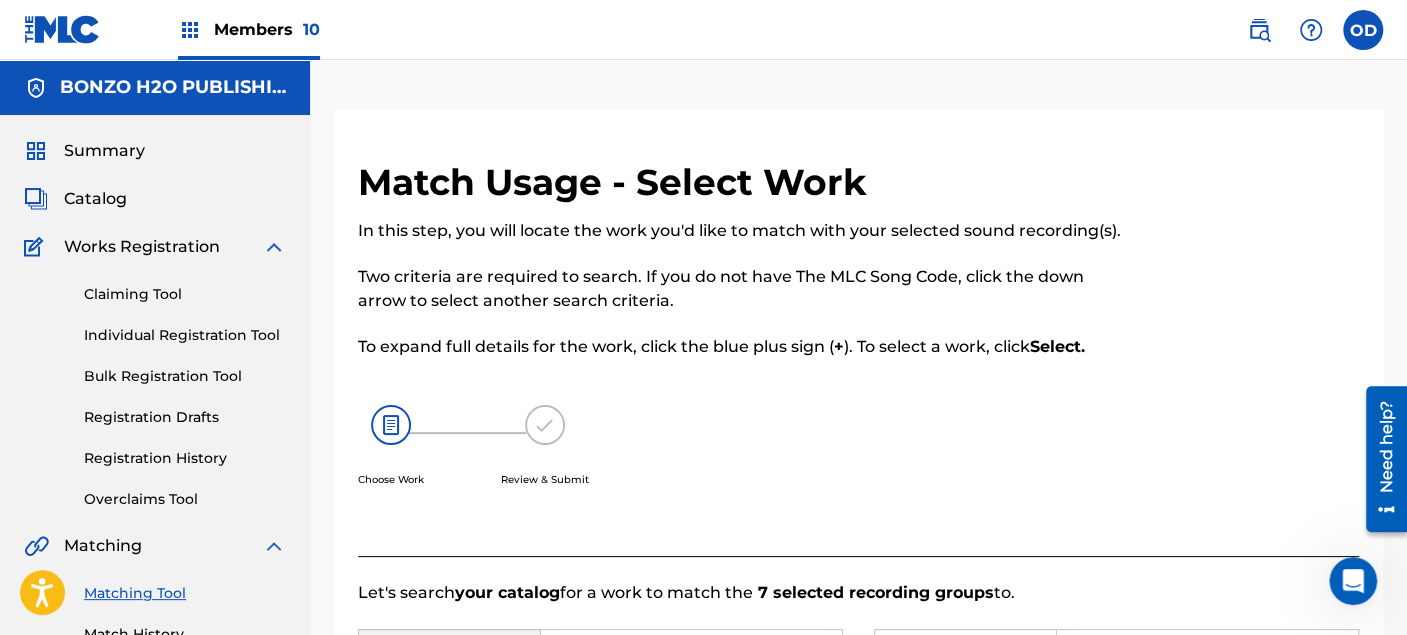 click on "Catalog" at bounding box center (95, 199) 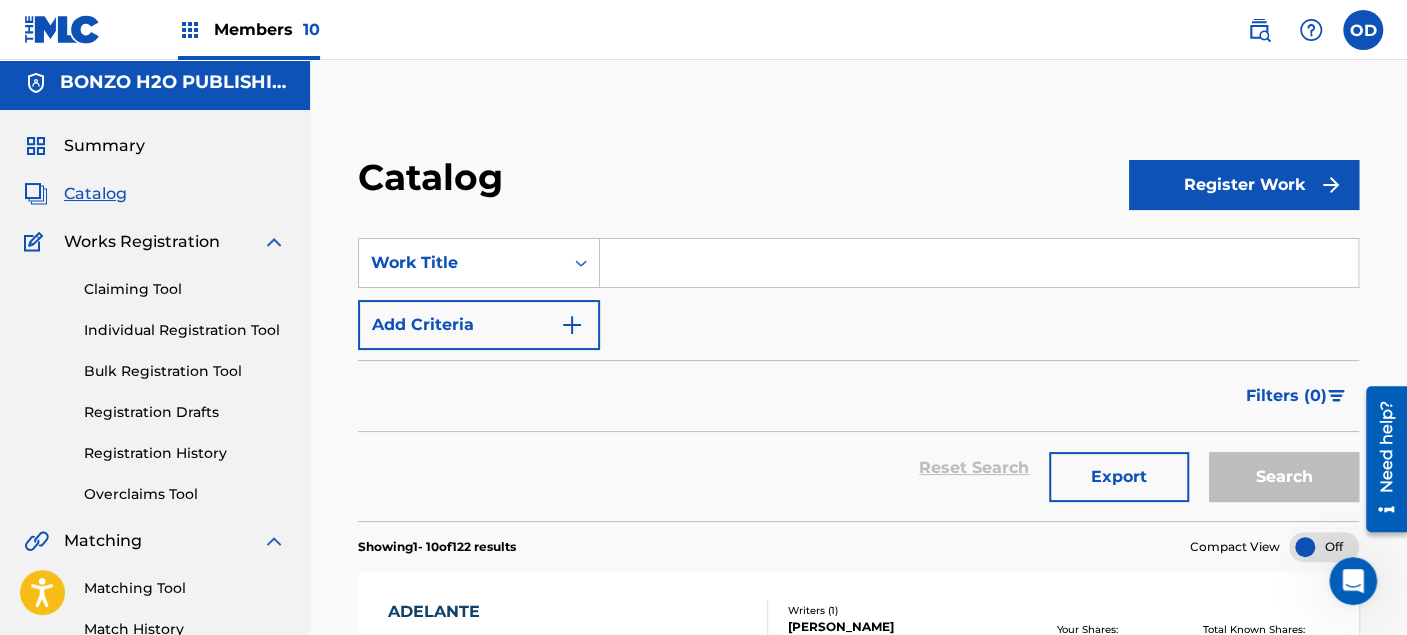 scroll, scrollTop: 0, scrollLeft: 0, axis: both 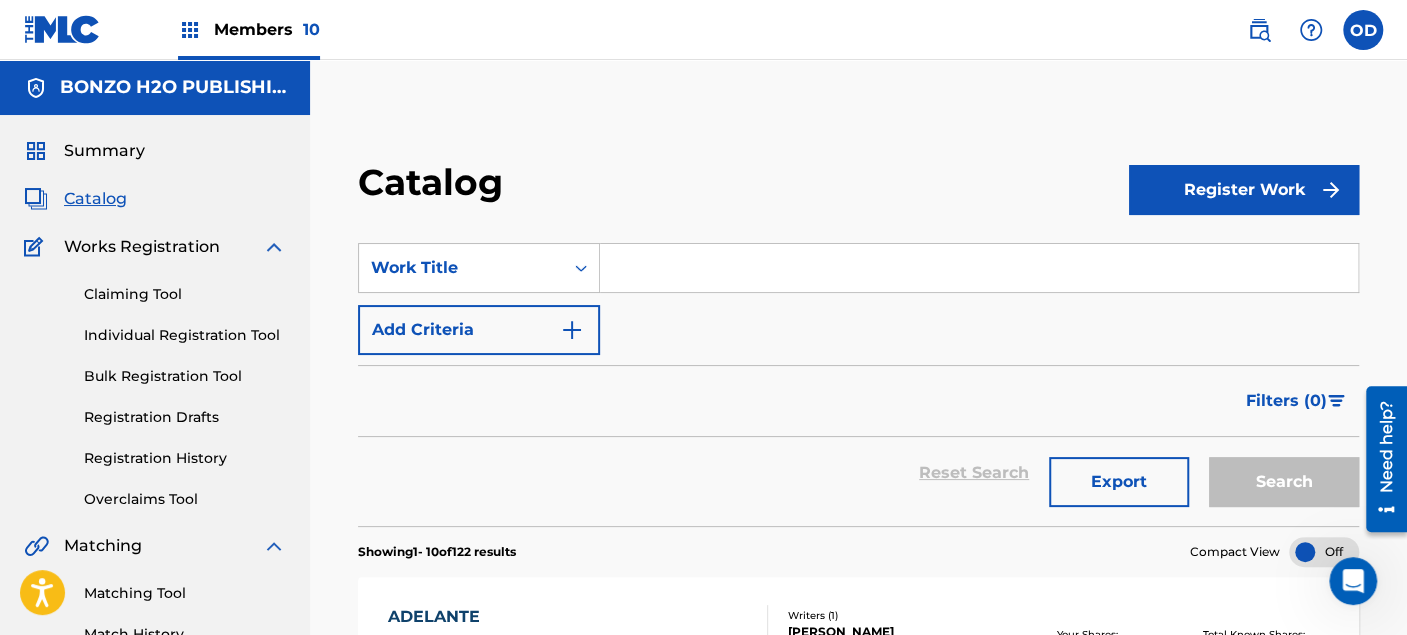 click at bounding box center (979, 268) 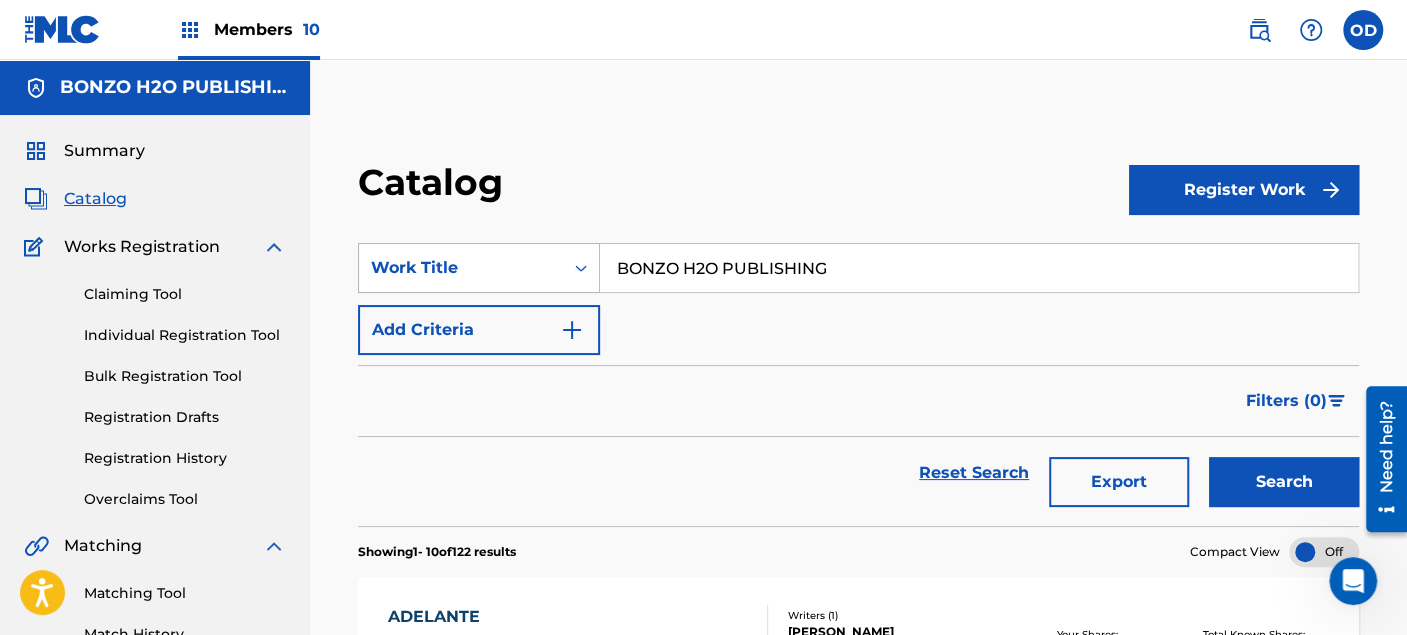 drag, startPoint x: 925, startPoint y: 280, endPoint x: 372, endPoint y: 290, distance: 553.0904 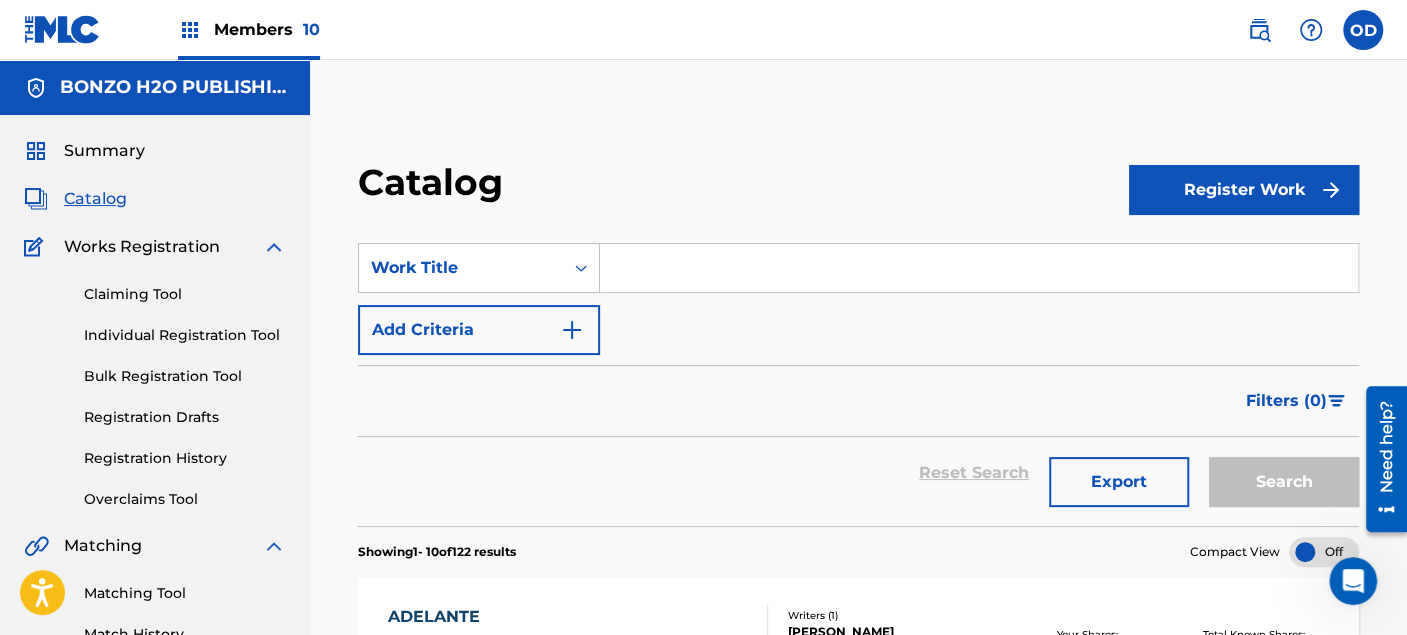 click at bounding box center [979, 268] 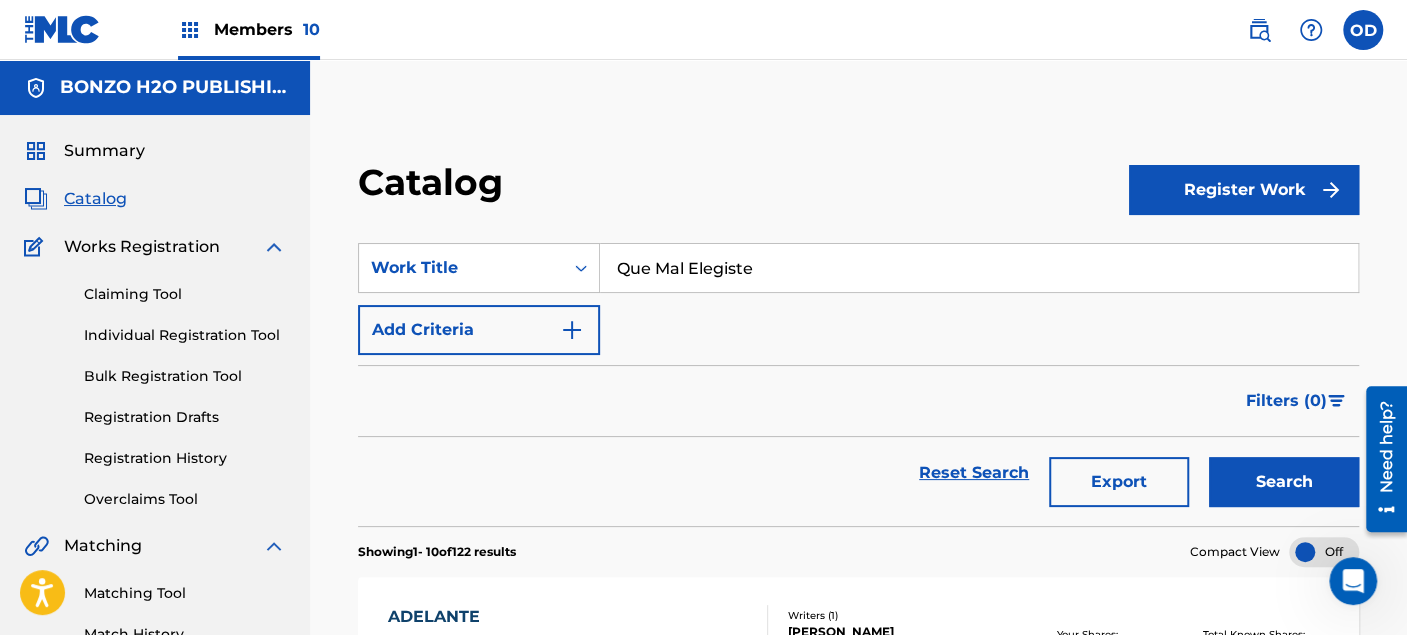 type on "Que Mal Elegiste" 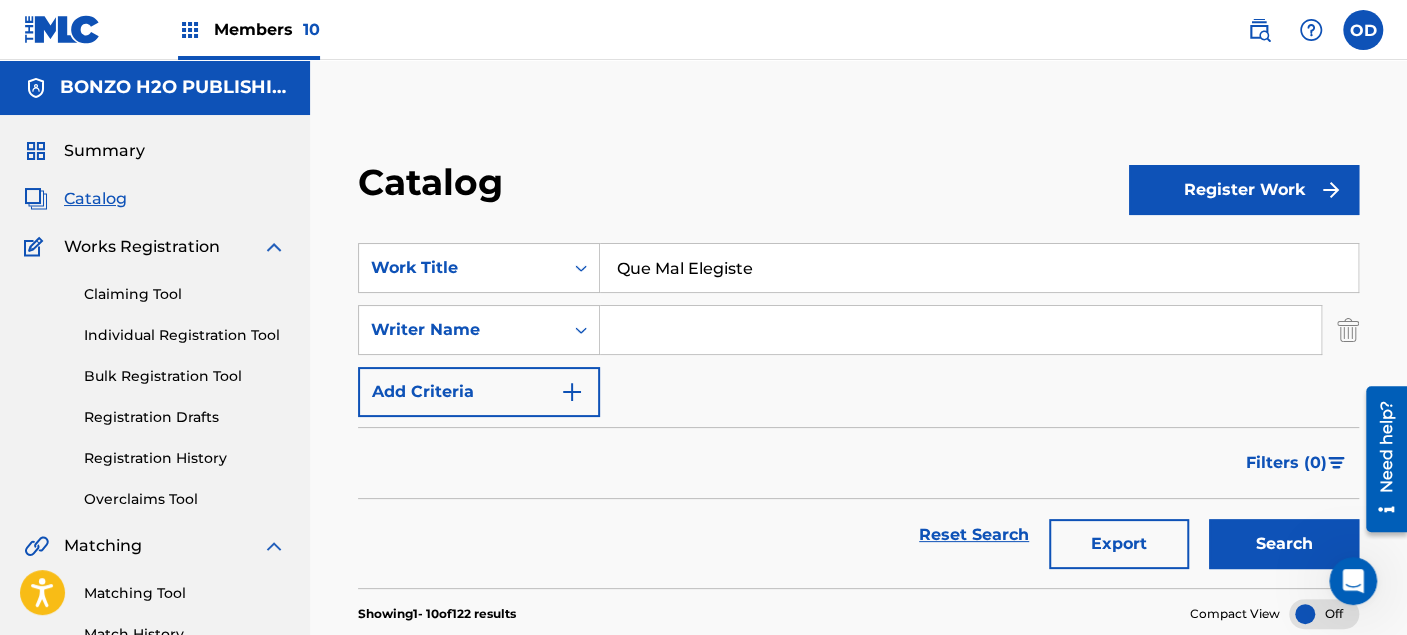 click at bounding box center [960, 330] 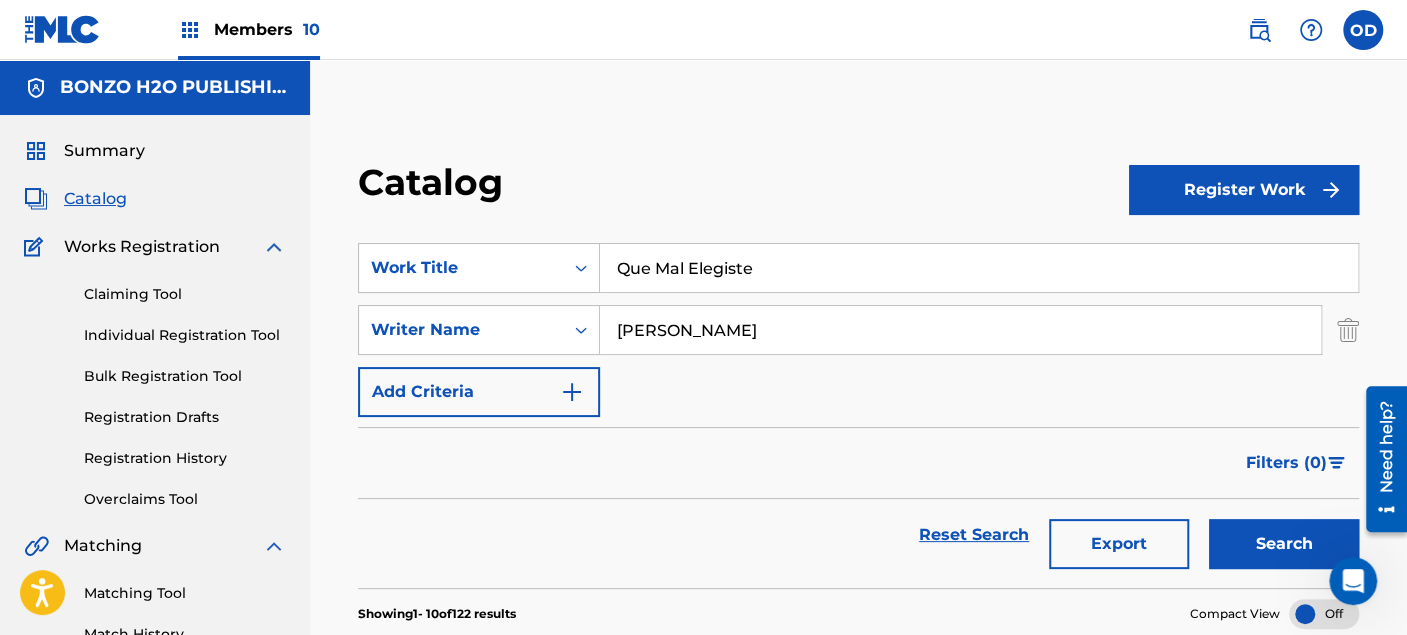click on "Search" at bounding box center [1284, 544] 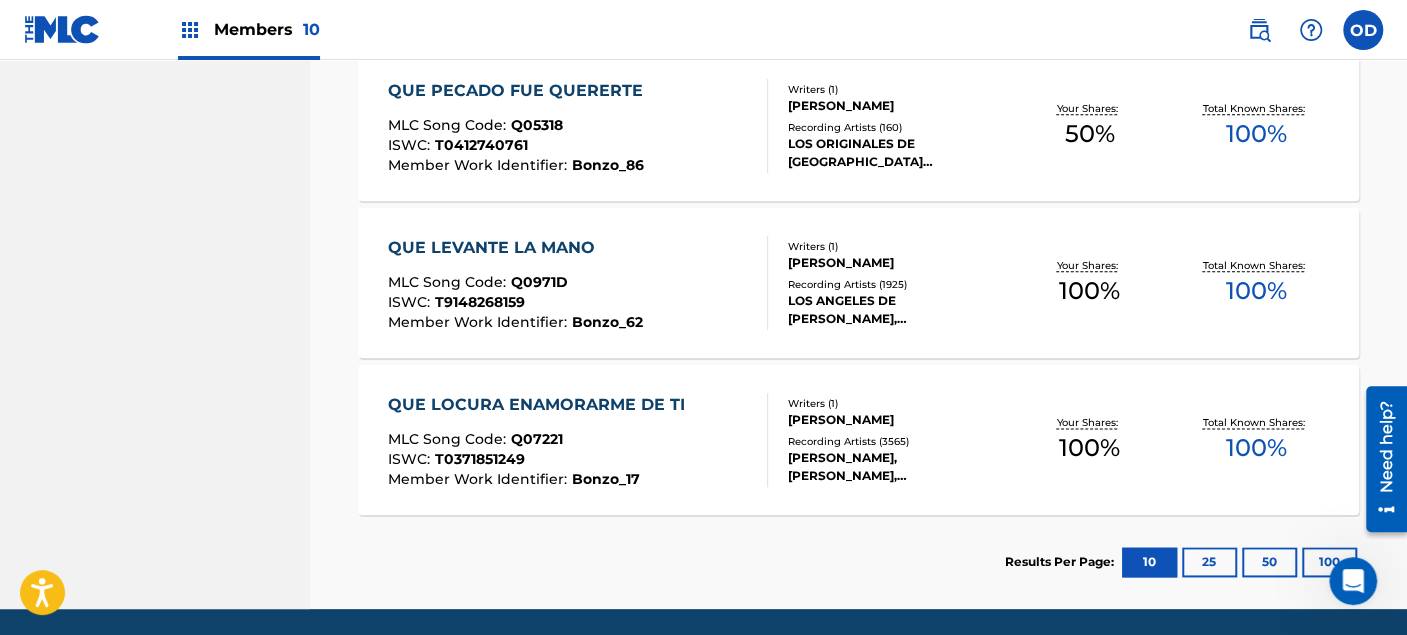 scroll, scrollTop: 1222, scrollLeft: 0, axis: vertical 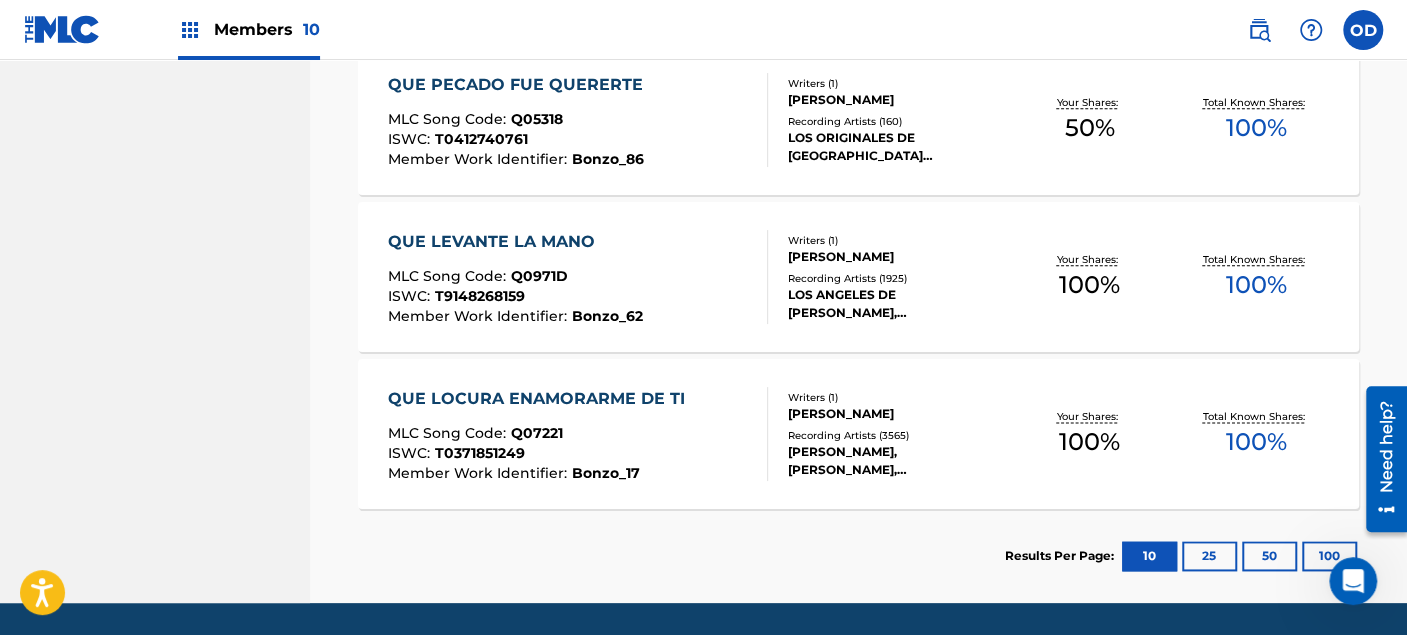 click on "25" at bounding box center [1209, 556] 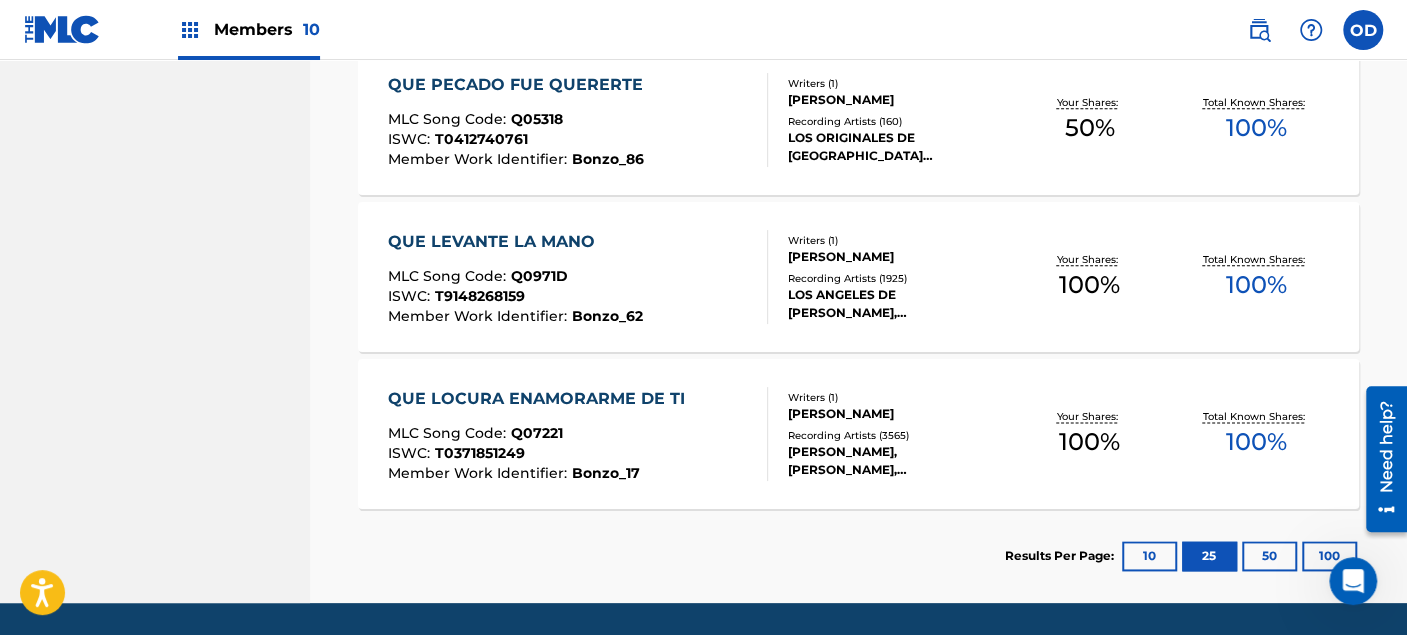 scroll, scrollTop: 1284, scrollLeft: 0, axis: vertical 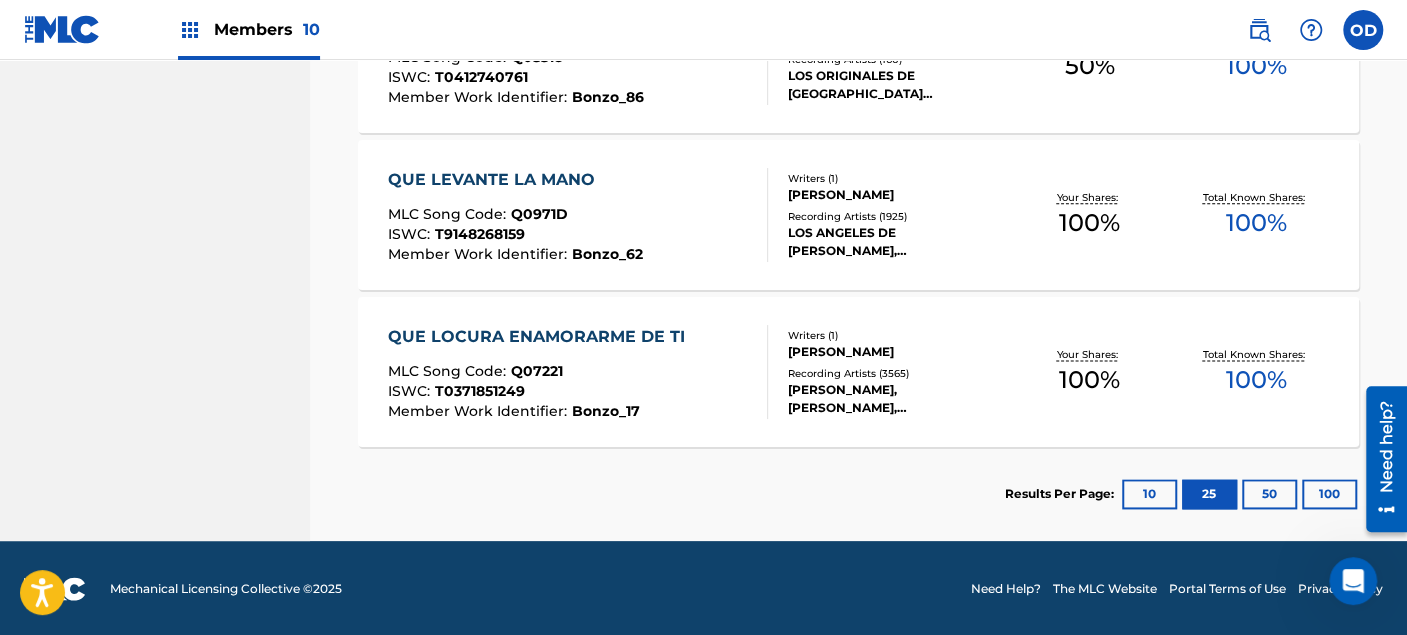 click on "50" at bounding box center (1269, 494) 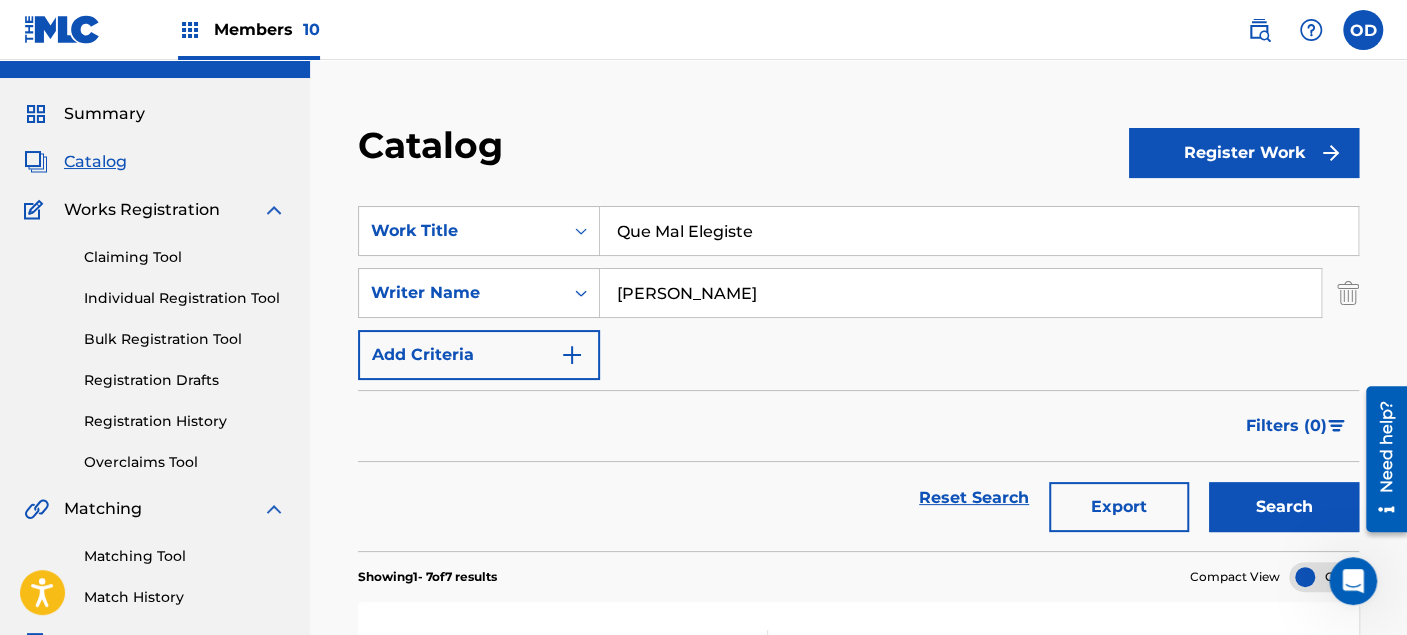 scroll, scrollTop: 0, scrollLeft: 0, axis: both 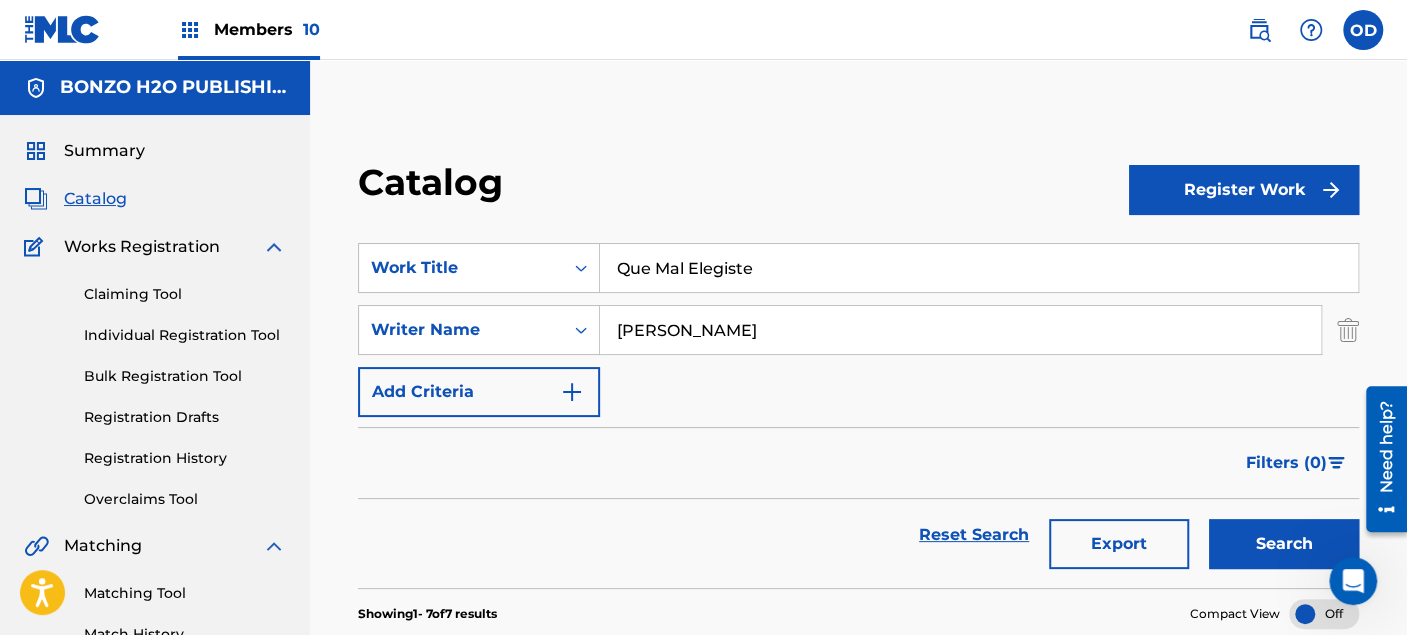 drag, startPoint x: 174, startPoint y: 588, endPoint x: 211, endPoint y: 534, distance: 65.459915 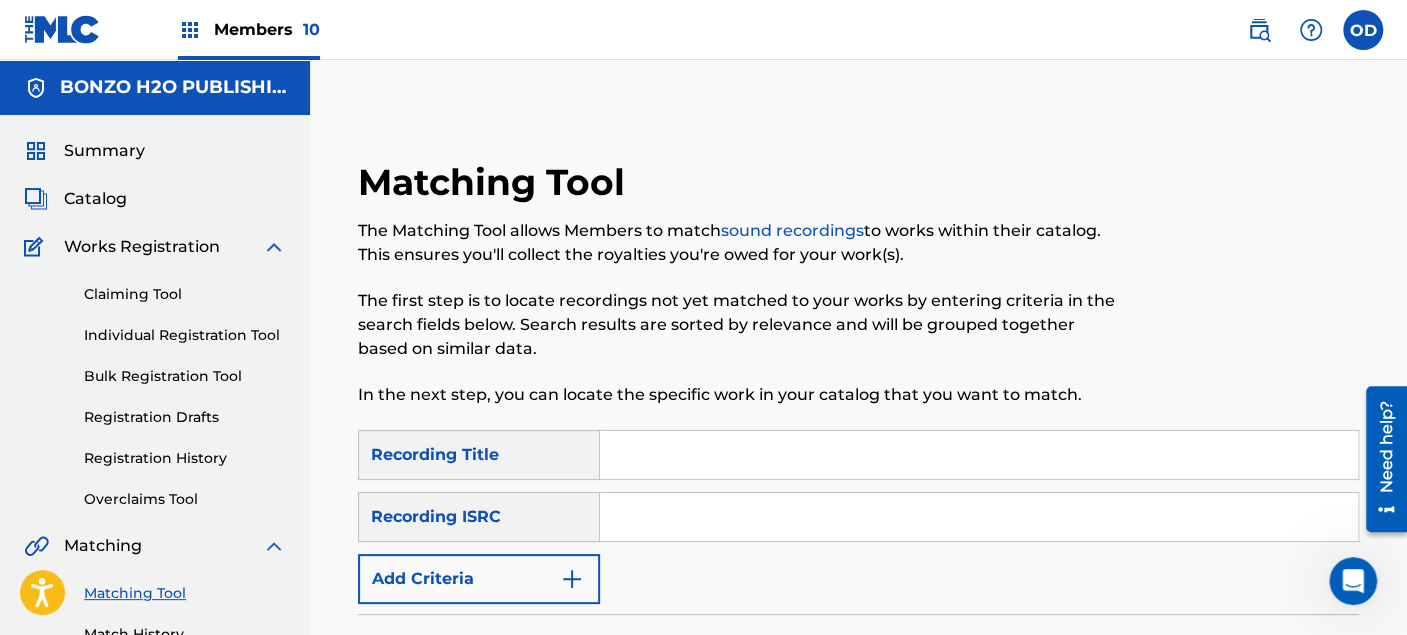 click at bounding box center [979, 455] 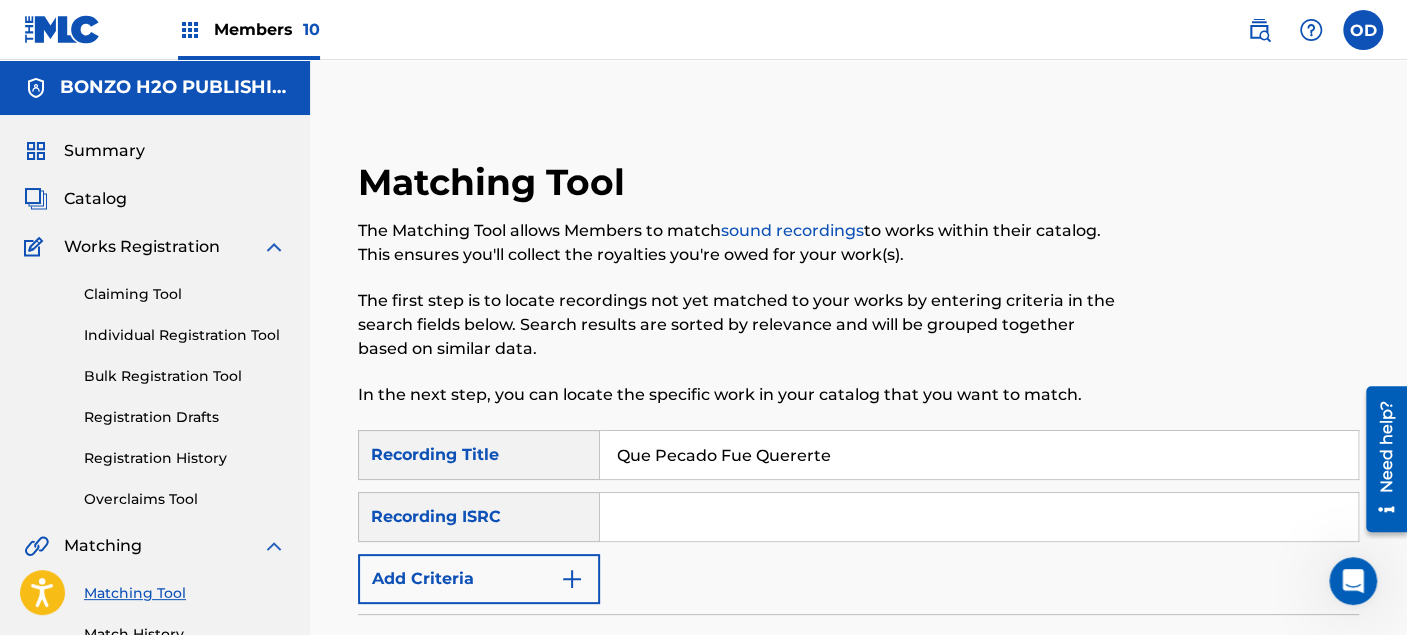 type on "Que Pecado Fue Quererte" 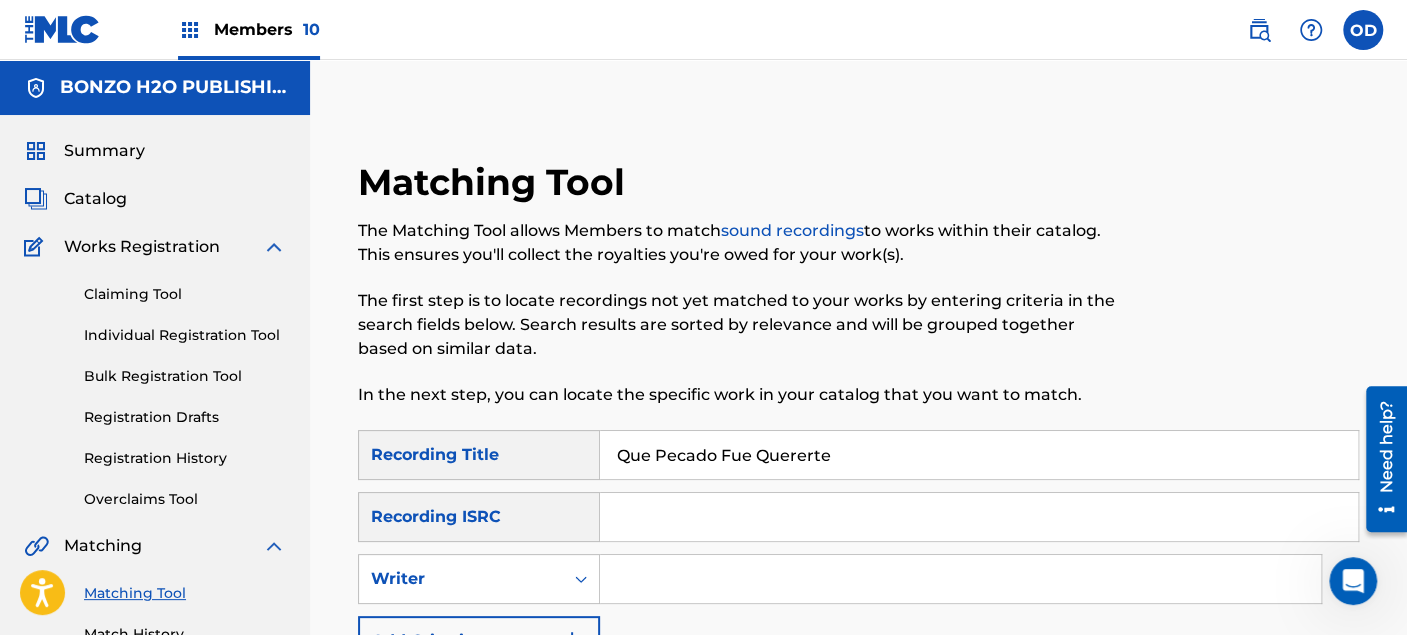 click at bounding box center (960, 579) 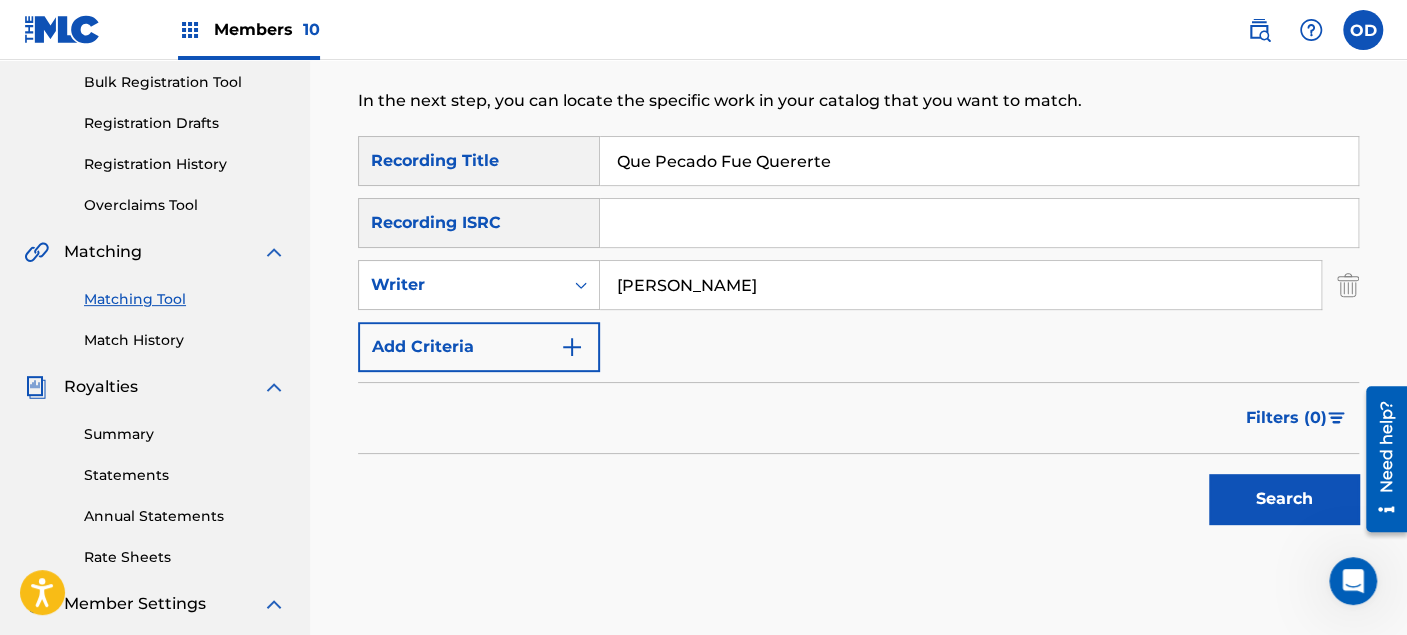 scroll, scrollTop: 333, scrollLeft: 0, axis: vertical 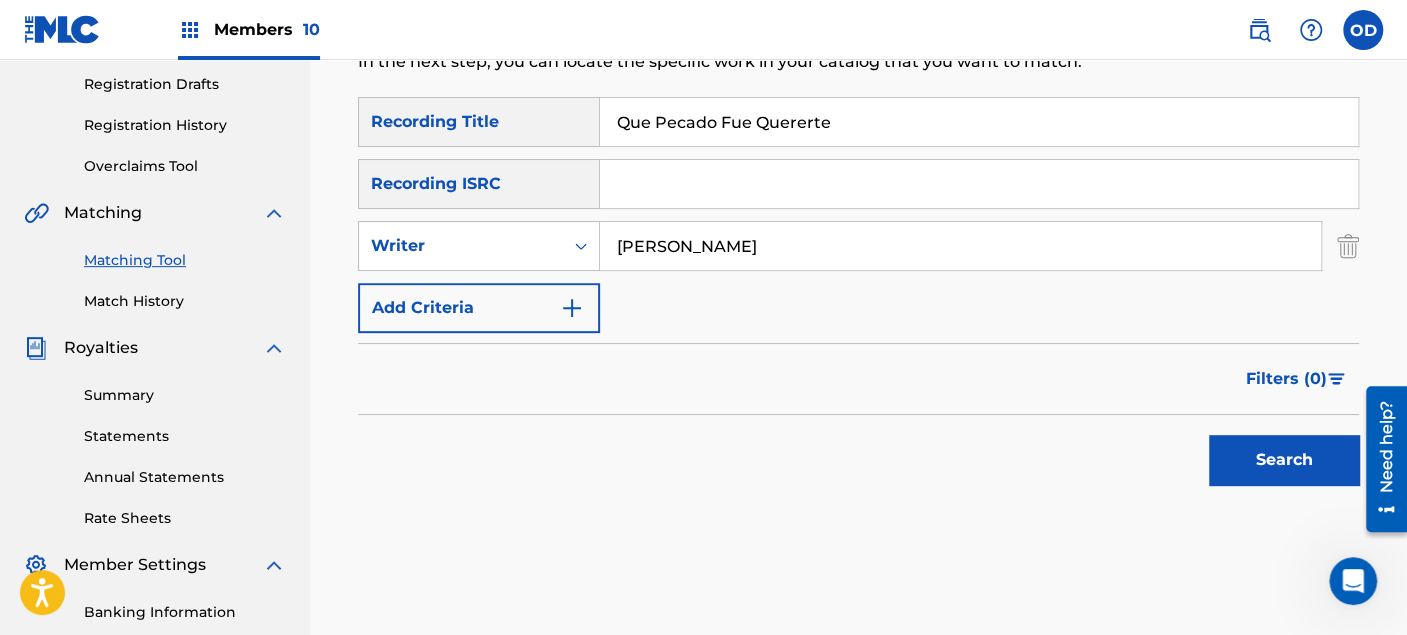 click on "Search" at bounding box center (1284, 460) 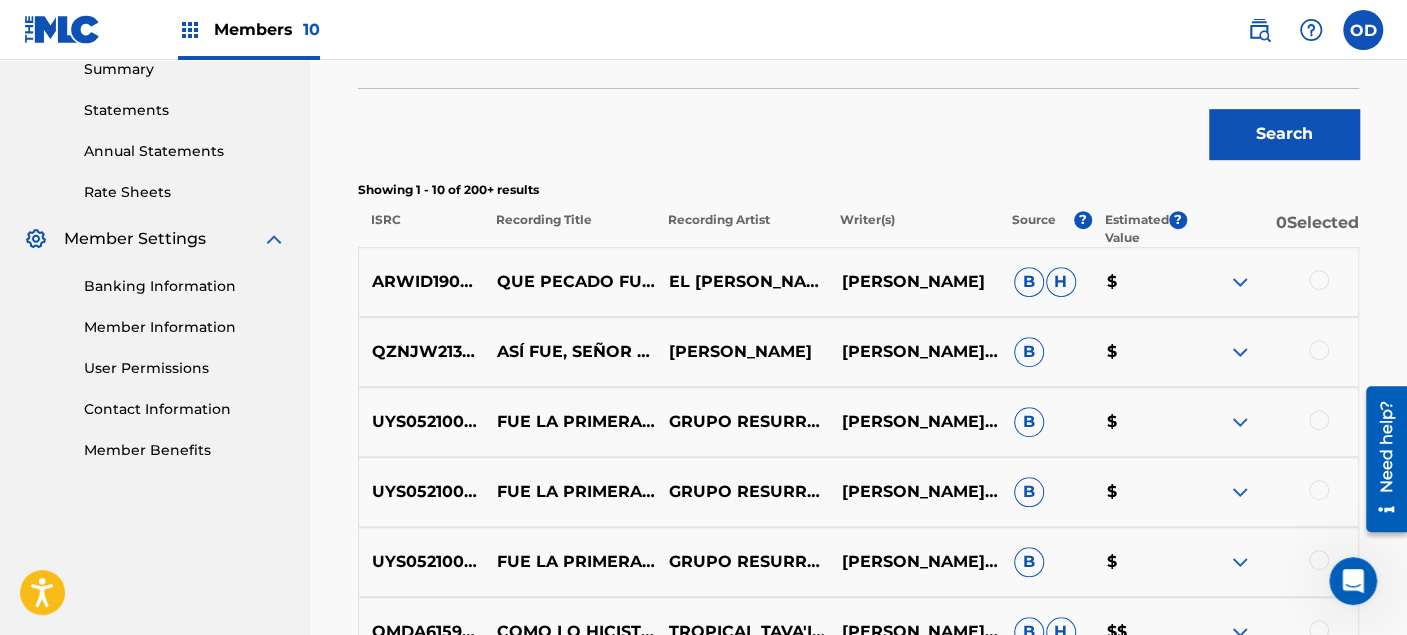 scroll, scrollTop: 666, scrollLeft: 0, axis: vertical 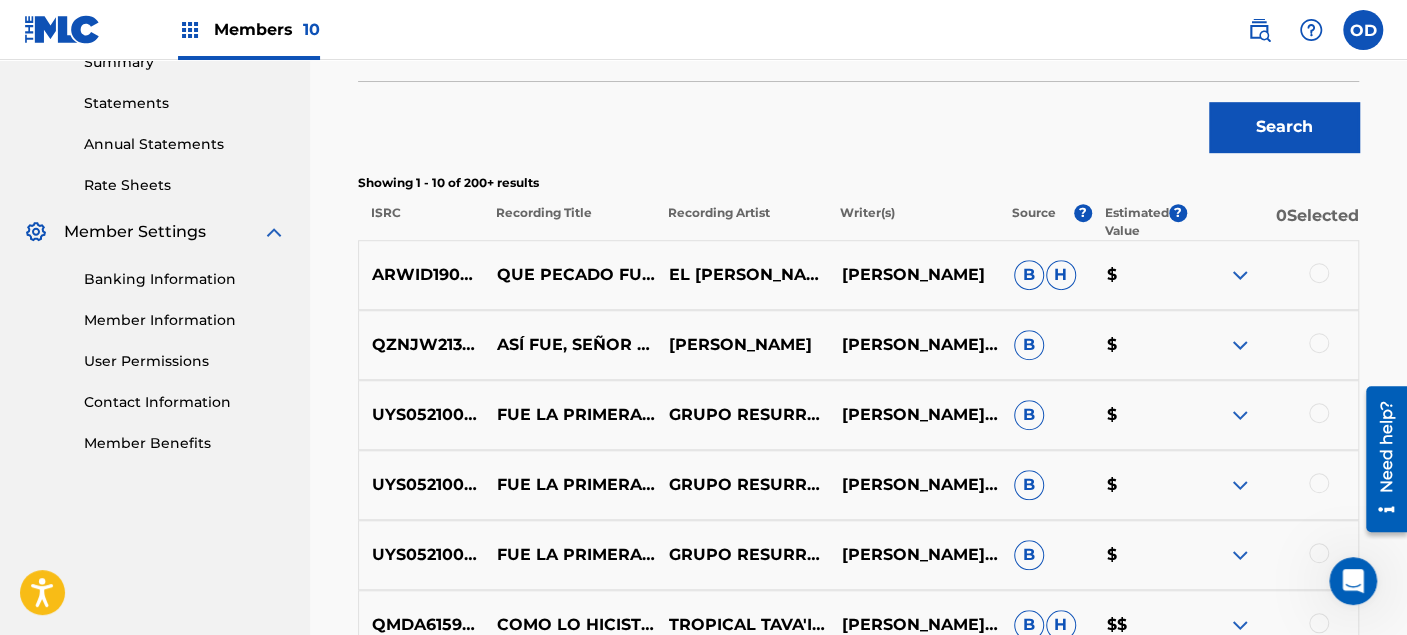 click at bounding box center (1319, 273) 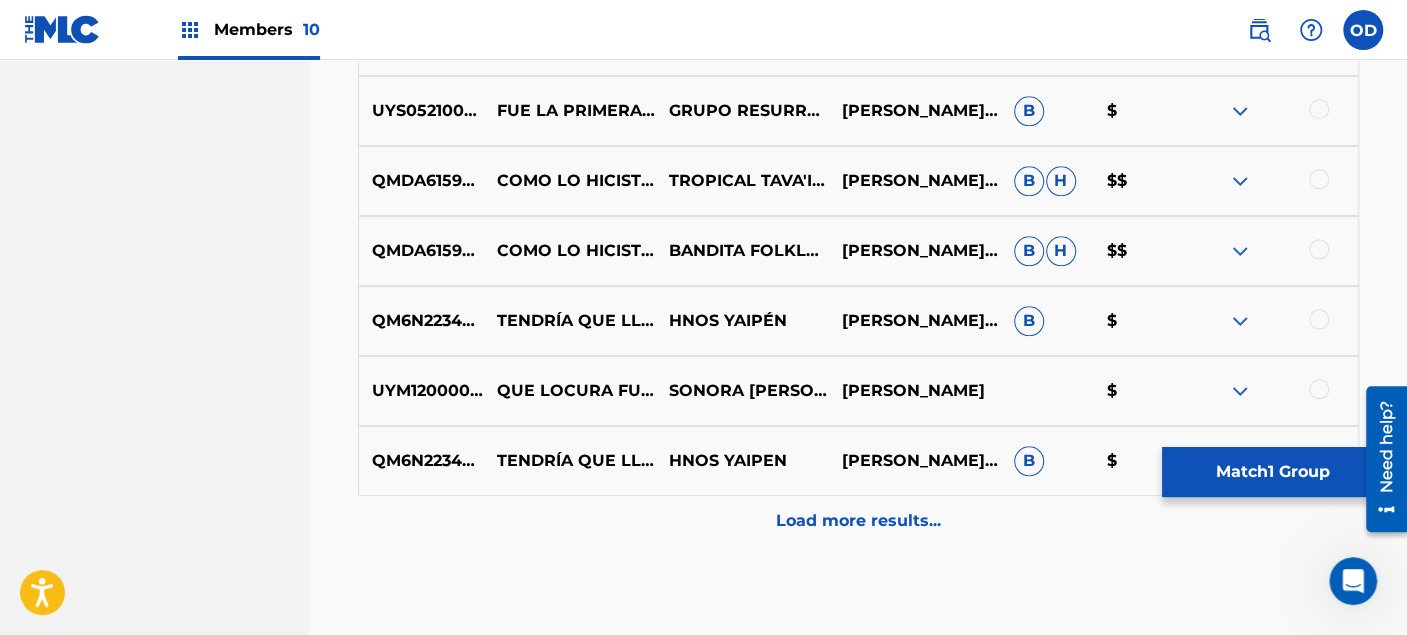 scroll, scrollTop: 1111, scrollLeft: 0, axis: vertical 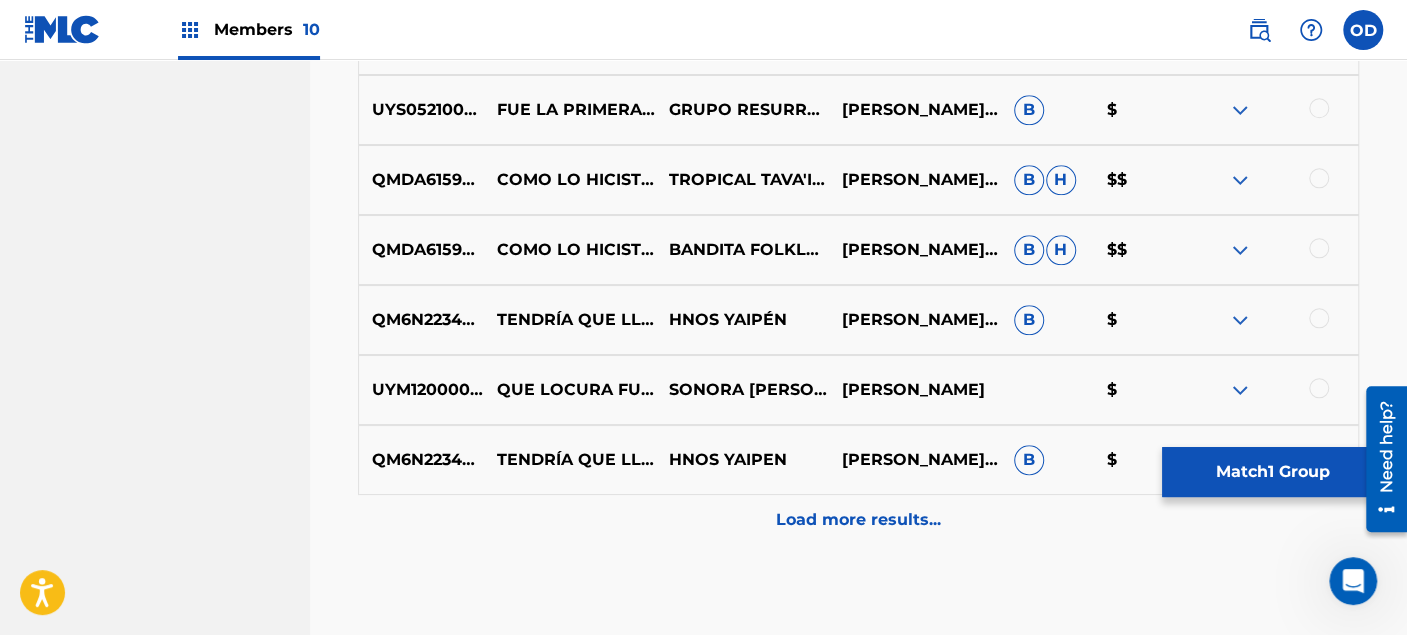 click on "Matching Tool The Matching Tool allows Members to match  sound recordings  to works within their catalog. This ensures you'll collect the royalties you're owed for your work(s). The first step is to locate recordings not yet matched to your works by entering criteria in the search fields below. Search results are sorted by relevance and will be grouped together based on similar data. In the next step, you can locate the specific work in your catalog that you want to match. SearchWithCriteriae0bfc7f8-fbf9-4dba-84cc-4710dc8b7c2e Recording Title Que Pecado Fue Quererte SearchWithCriteriabb16b348-e4e8-4bbd-be57-db3c5aad35ae Recording ISRC SearchWithCriteriad4bfafee-38a3-4fd8-8486-329fd36db268 Writer [PERSON_NAME] Add Criteria Filter Estimated Value All $$$$$ $$$$ $$$ $$ $ Source All Blanket License Historical Unmatched Remove Filters Apply Filters Filters ( 0 ) Search Showing 1 - 10 of 200+ results ISRC Recording Title Recording Artist Writer(s) Source ? Estimated Value ? 1  Selected ARWID1900272 B H $ B $" at bounding box center (858, -153) 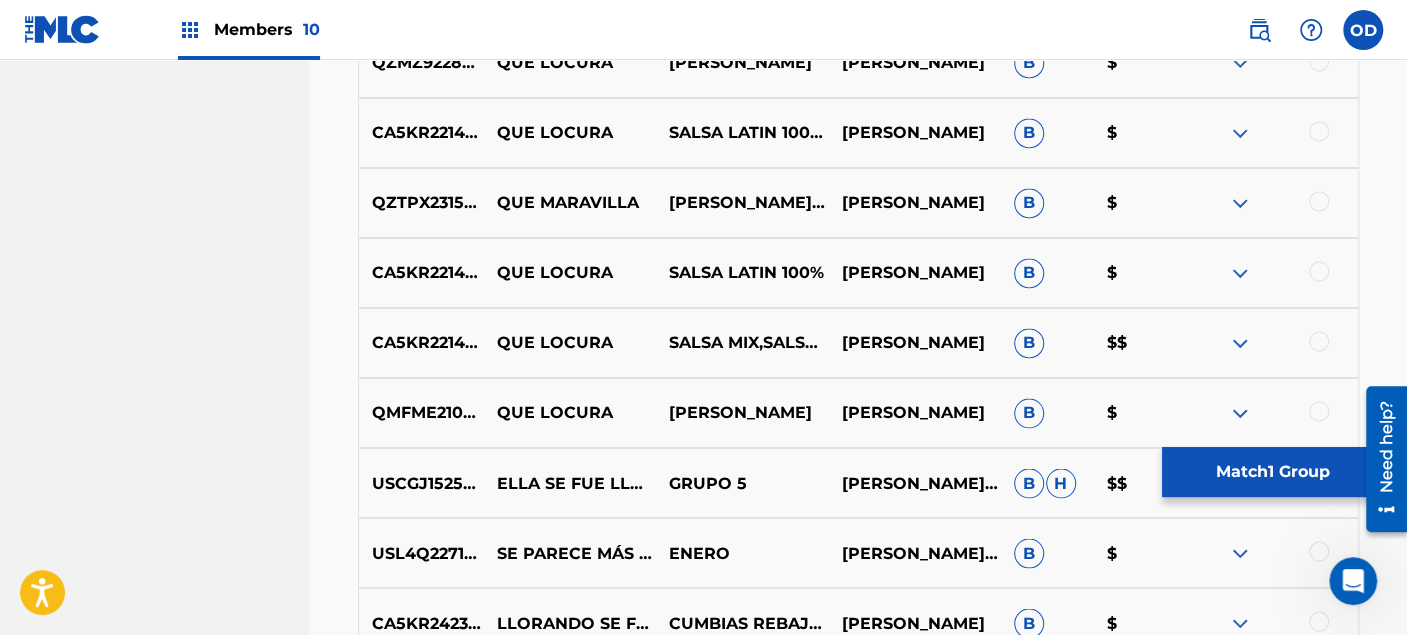 scroll, scrollTop: 1777, scrollLeft: 0, axis: vertical 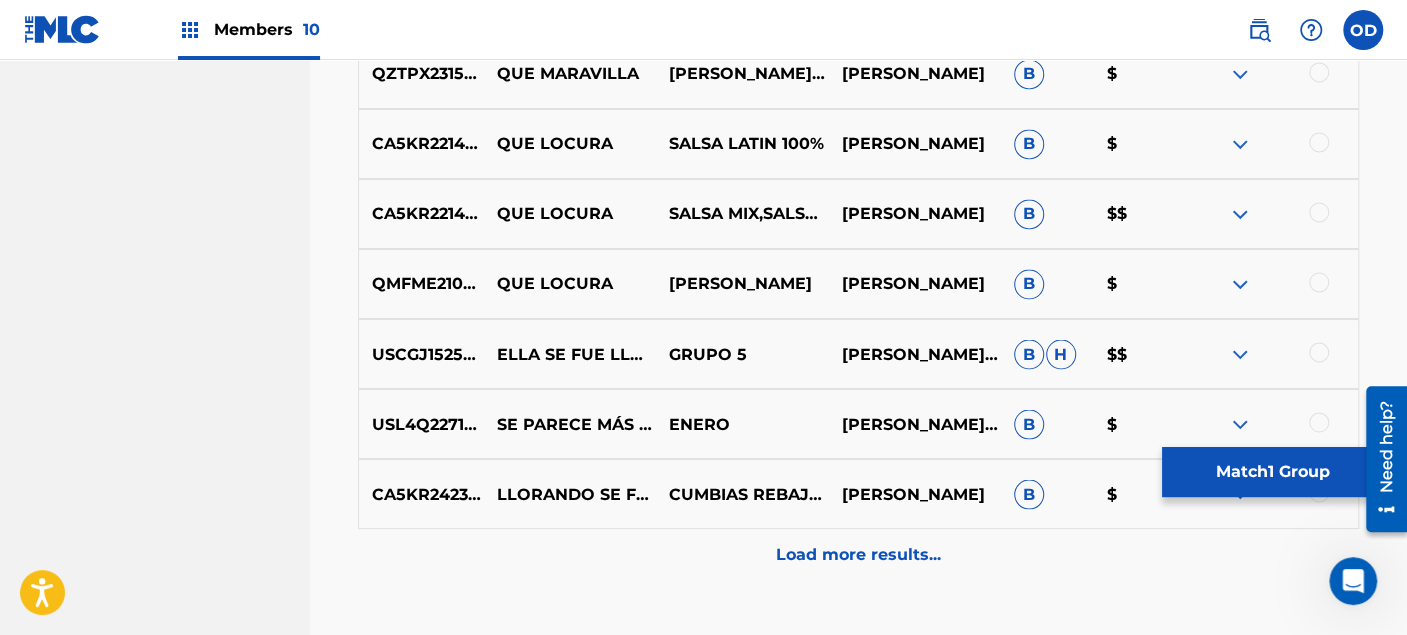 click on "Load more results..." at bounding box center [858, 554] 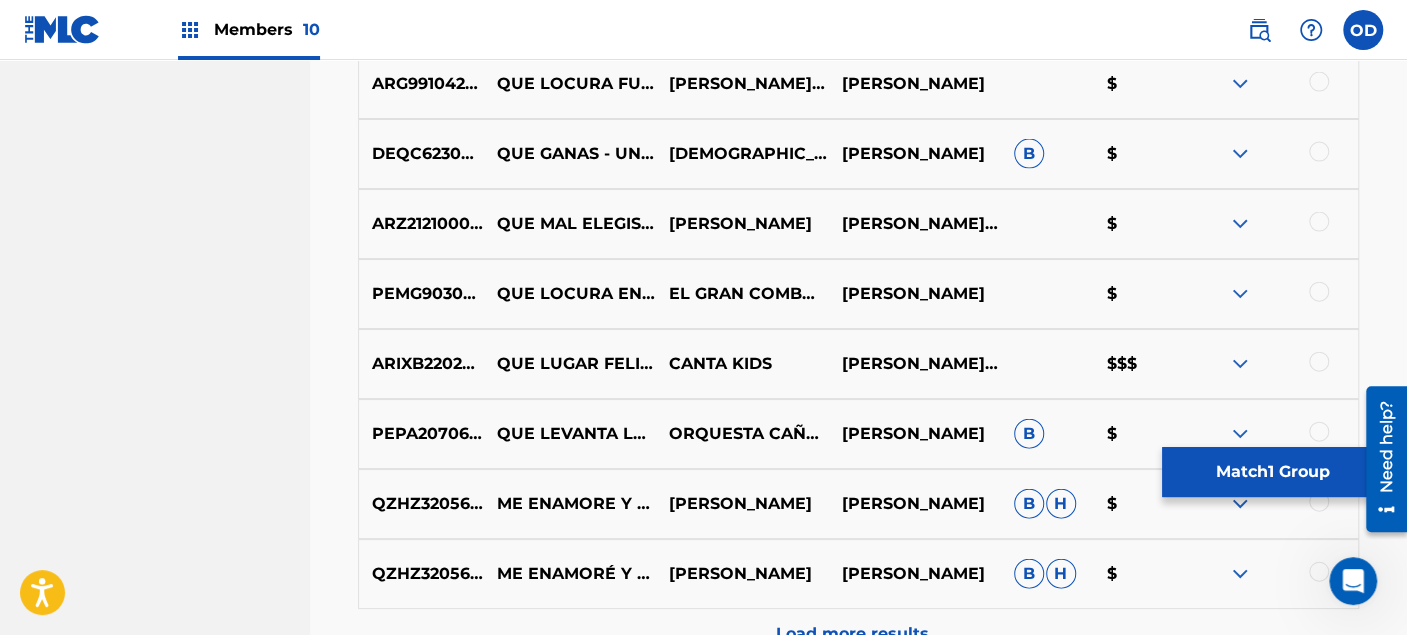 scroll, scrollTop: 2444, scrollLeft: 0, axis: vertical 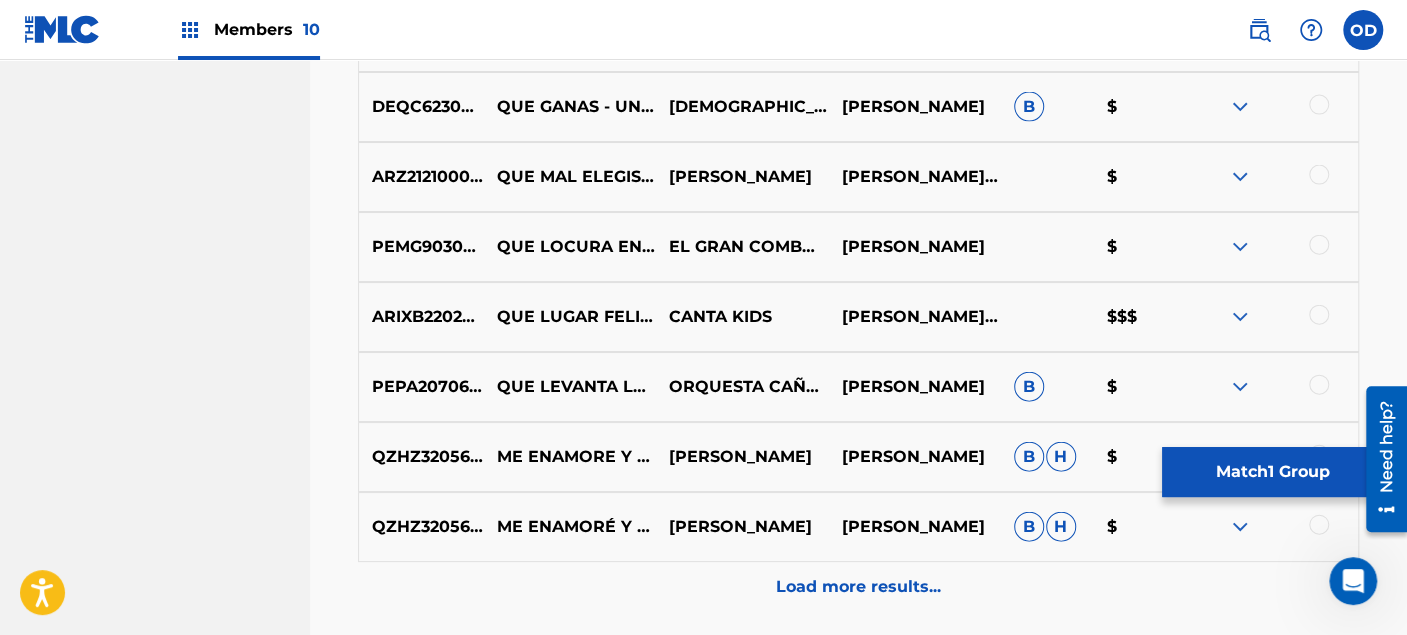 click on "Load more results..." at bounding box center [858, 587] 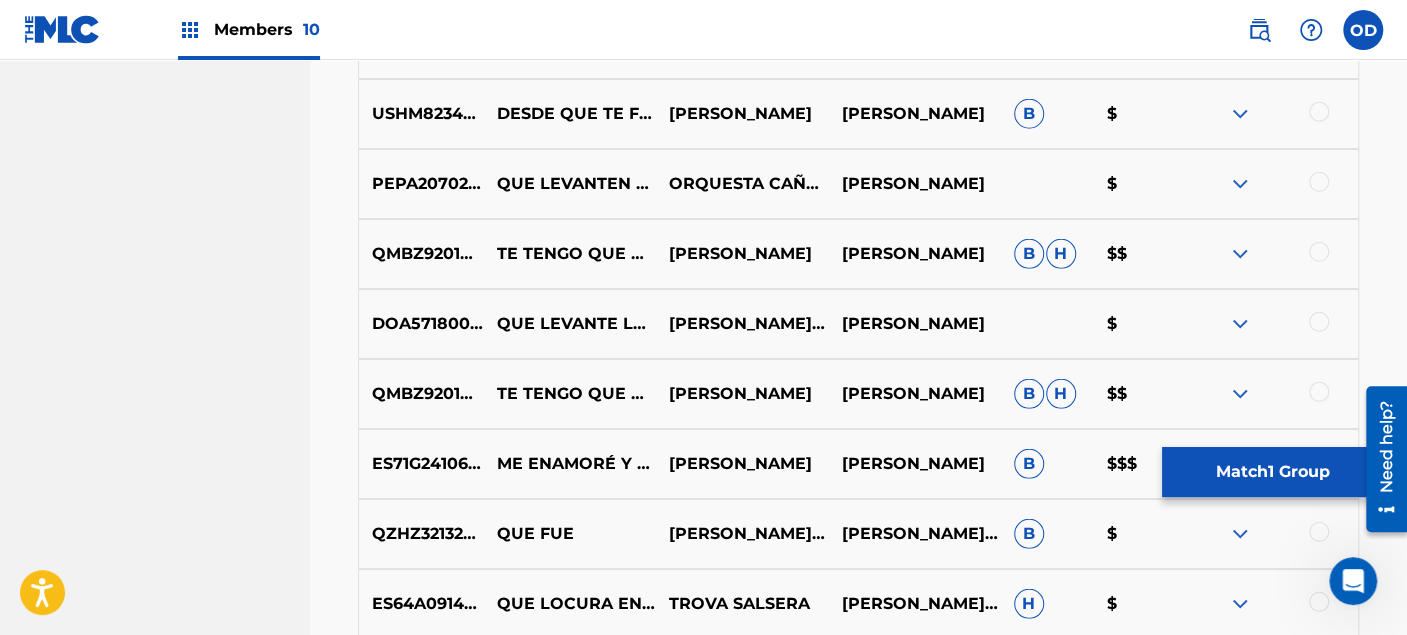 scroll, scrollTop: 3111, scrollLeft: 0, axis: vertical 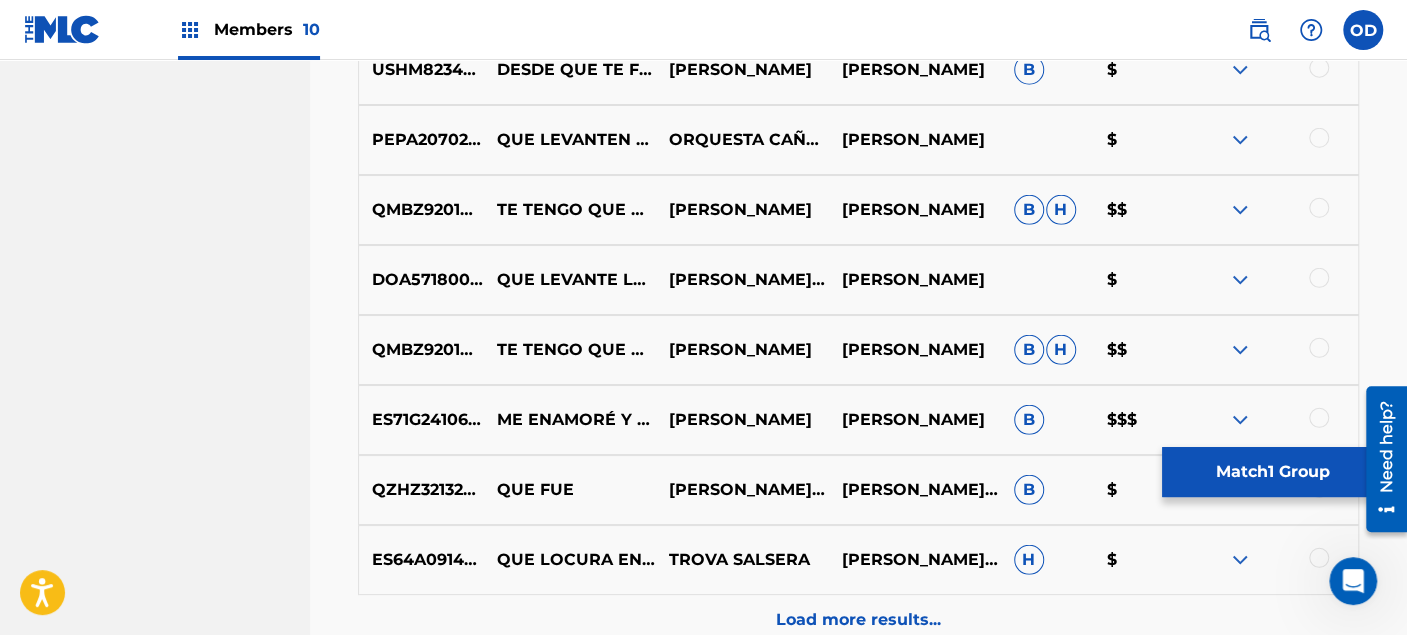 click on "Load more results..." at bounding box center [858, 620] 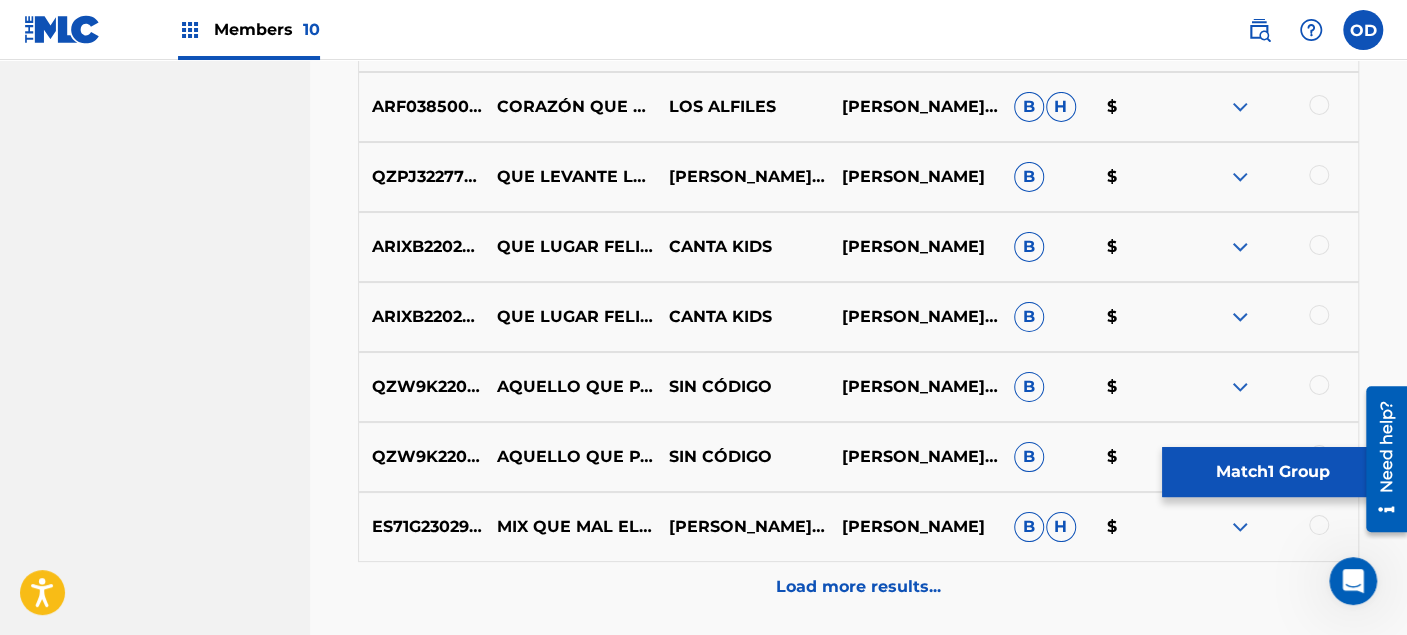 scroll, scrollTop: 3888, scrollLeft: 0, axis: vertical 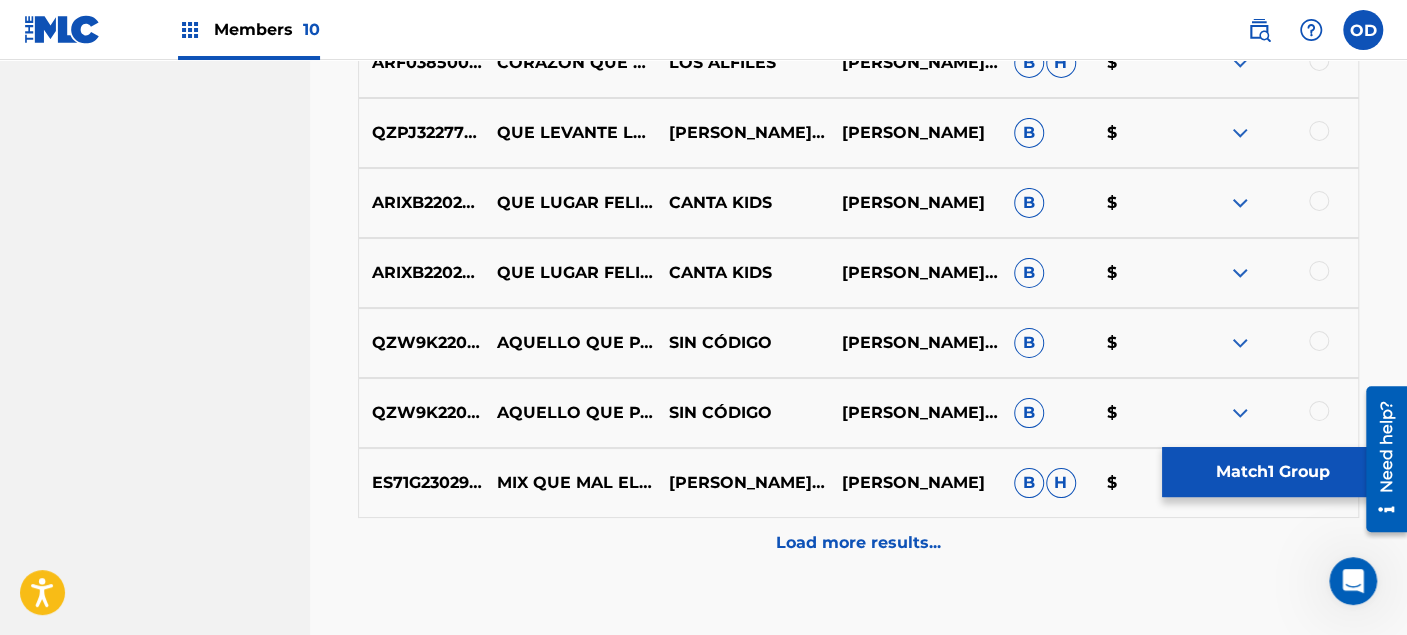 click on "Load more results..." at bounding box center [858, 543] 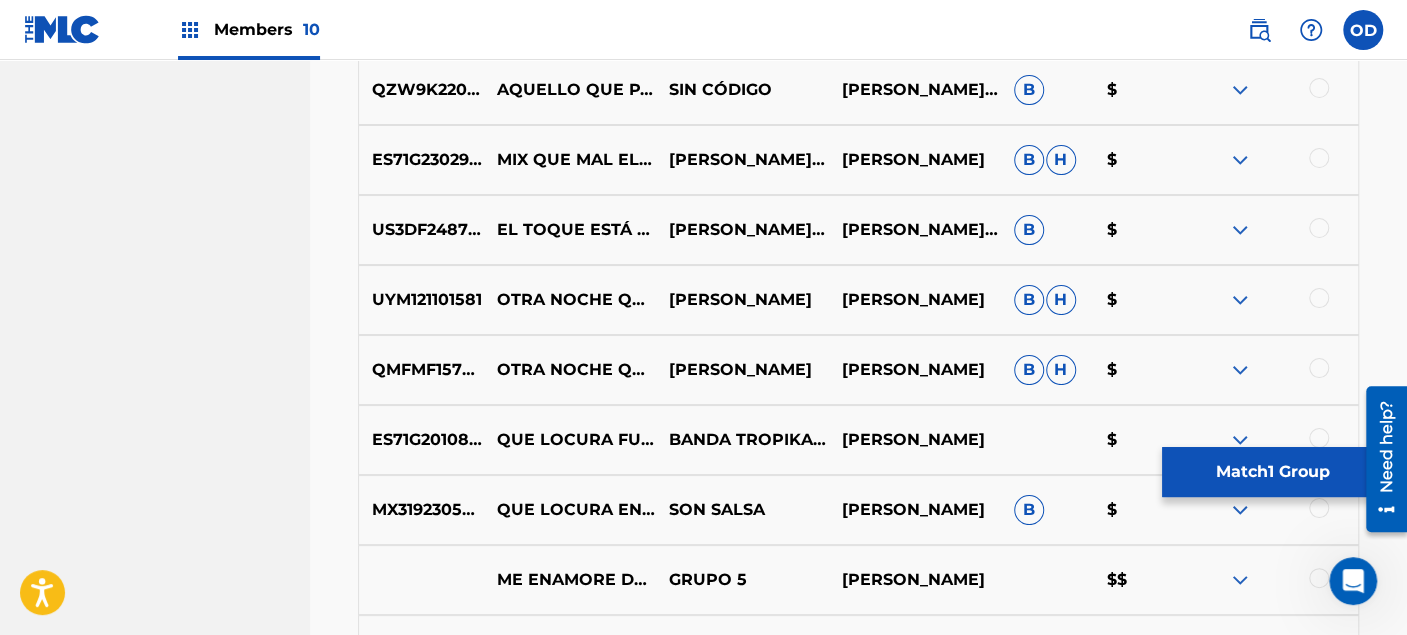 scroll, scrollTop: 4222, scrollLeft: 0, axis: vertical 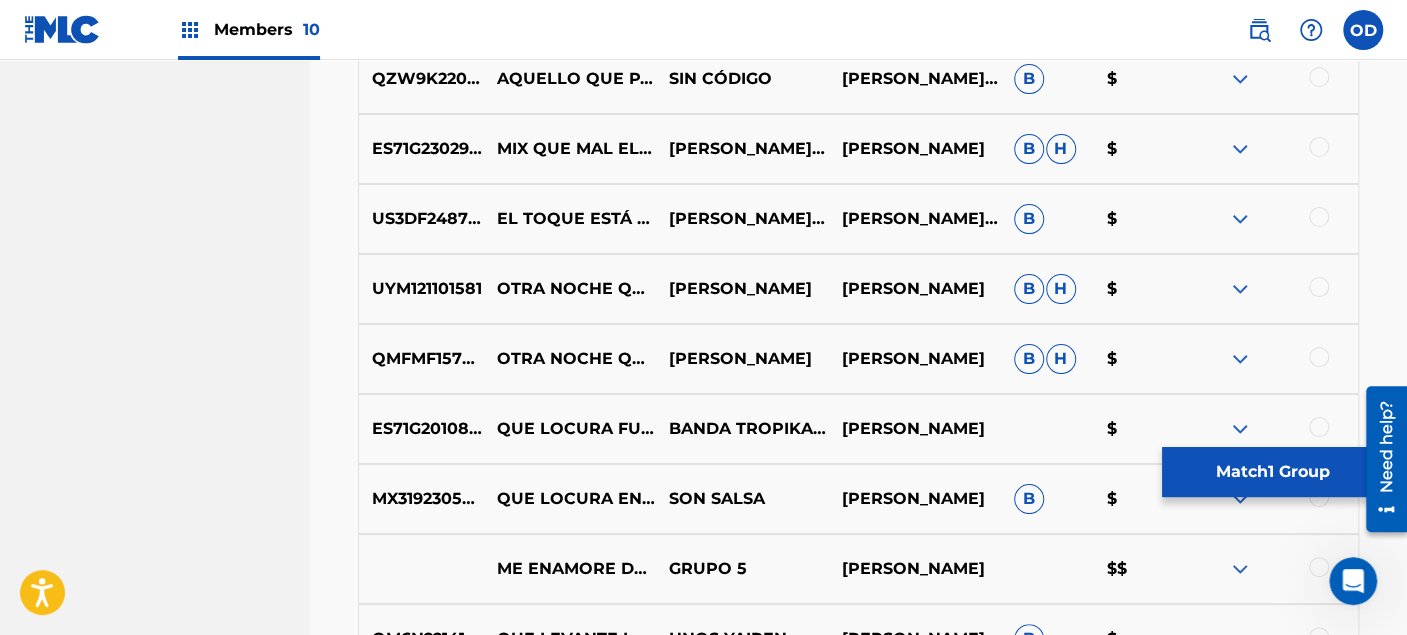 click on "Match  1 Group" at bounding box center [1272, 472] 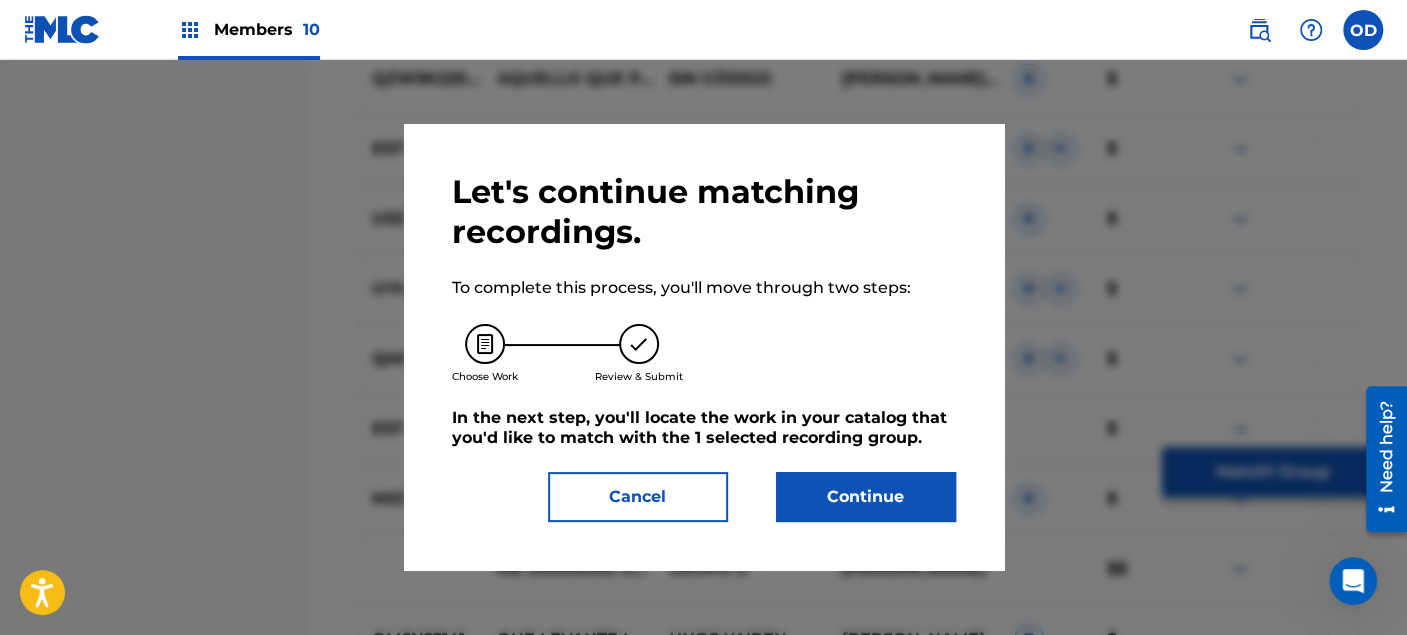 click on "Continue" at bounding box center [866, 497] 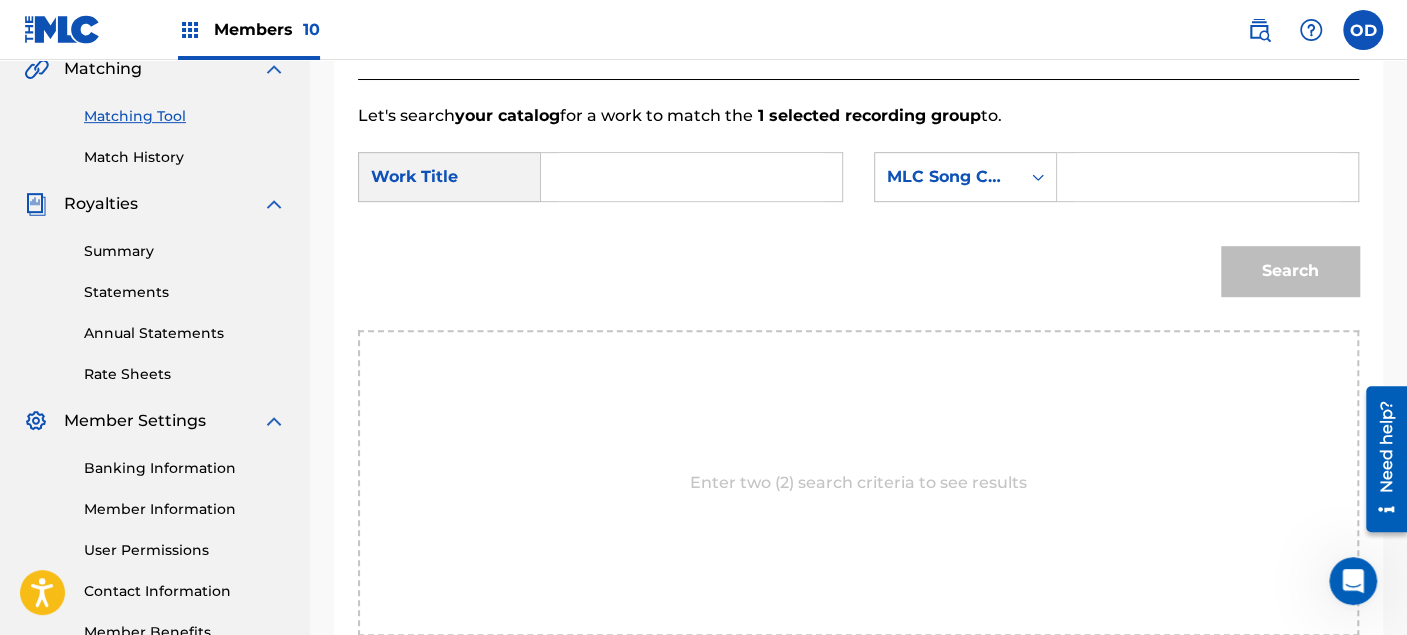 scroll, scrollTop: 473, scrollLeft: 0, axis: vertical 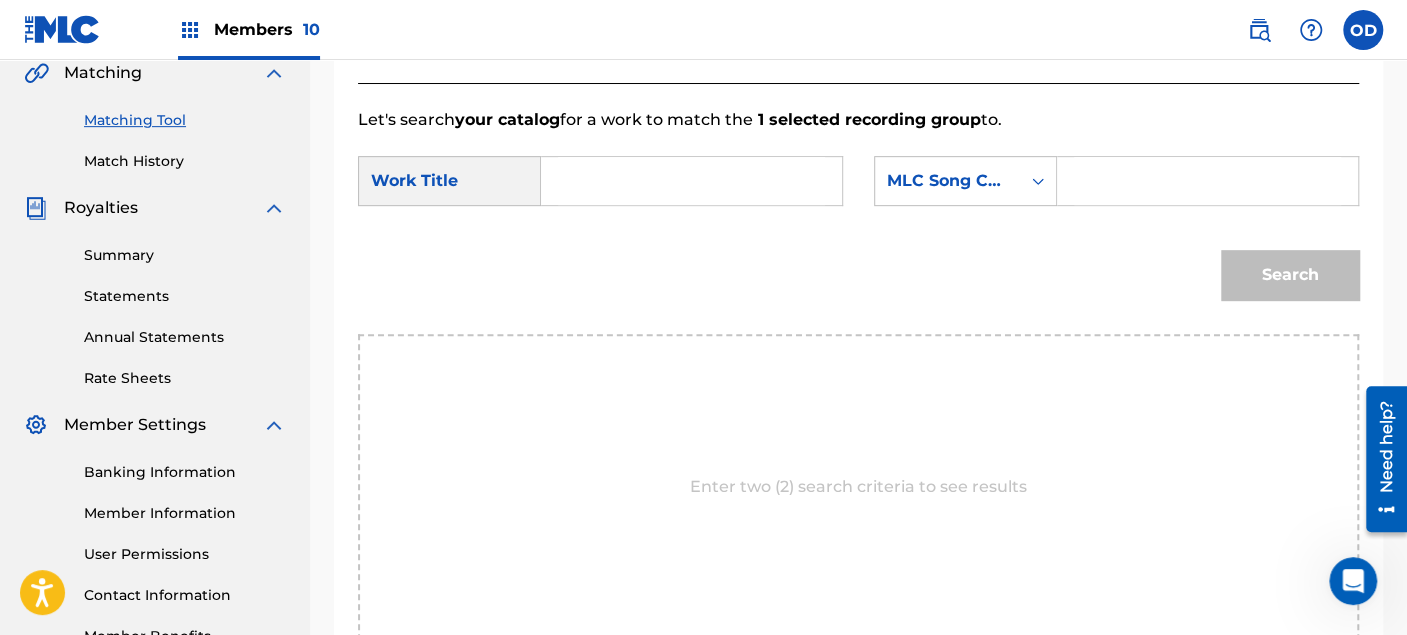 click at bounding box center (691, 181) 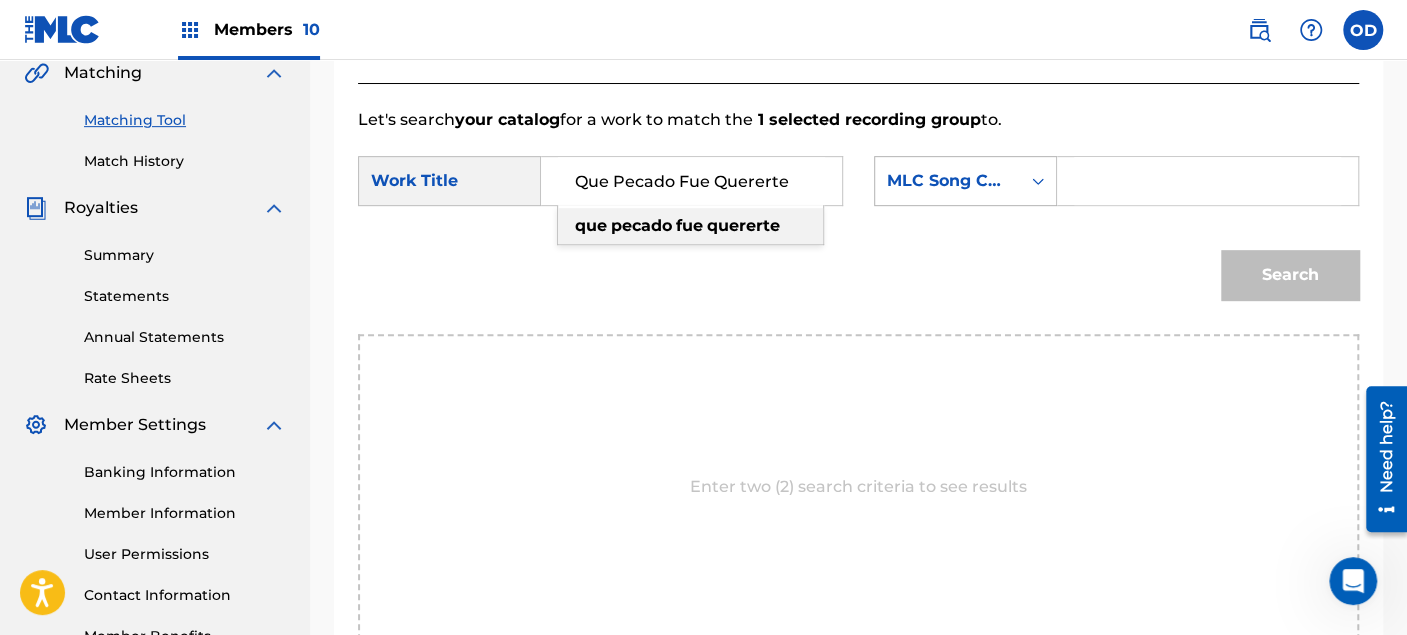 type on "Que Pecado Fue Quererte" 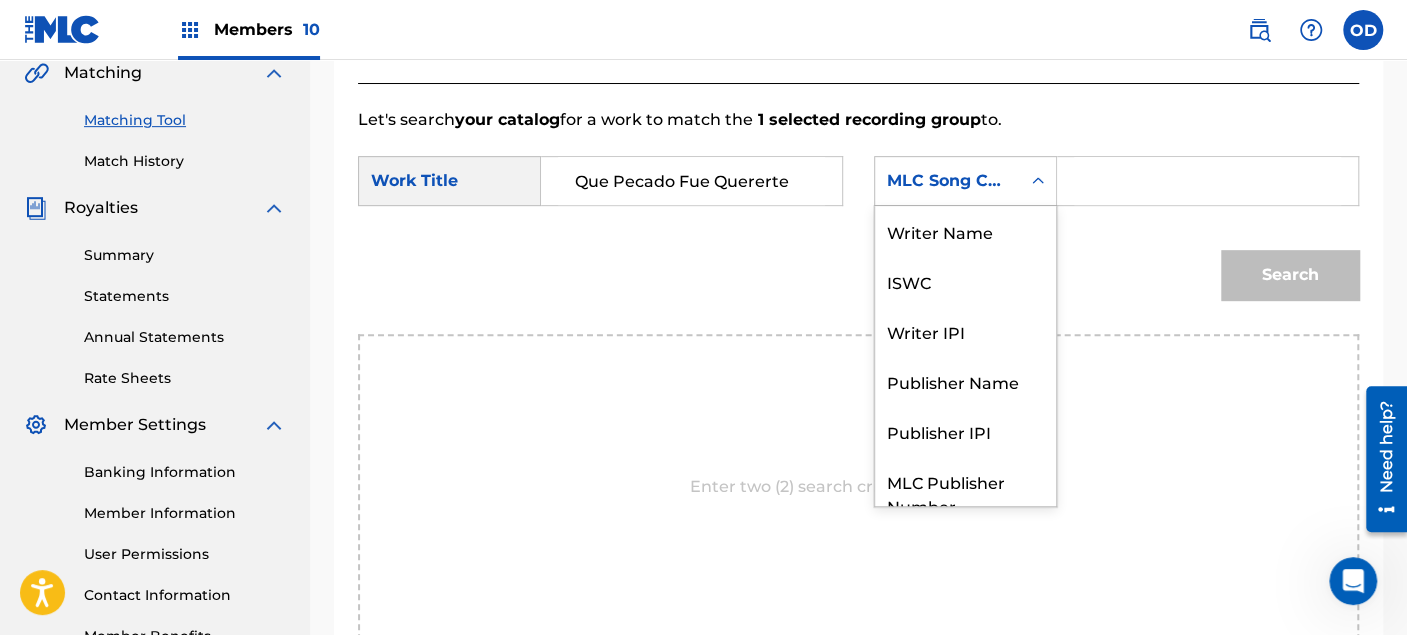 click 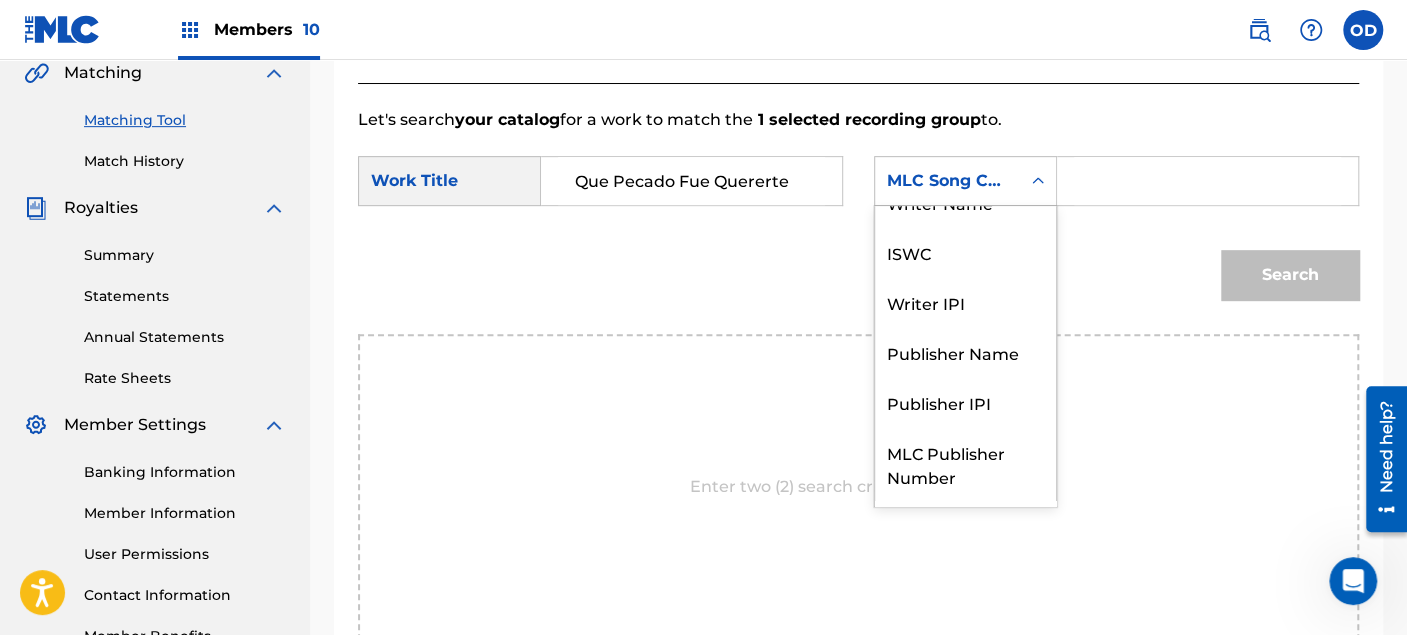 scroll, scrollTop: 0, scrollLeft: 0, axis: both 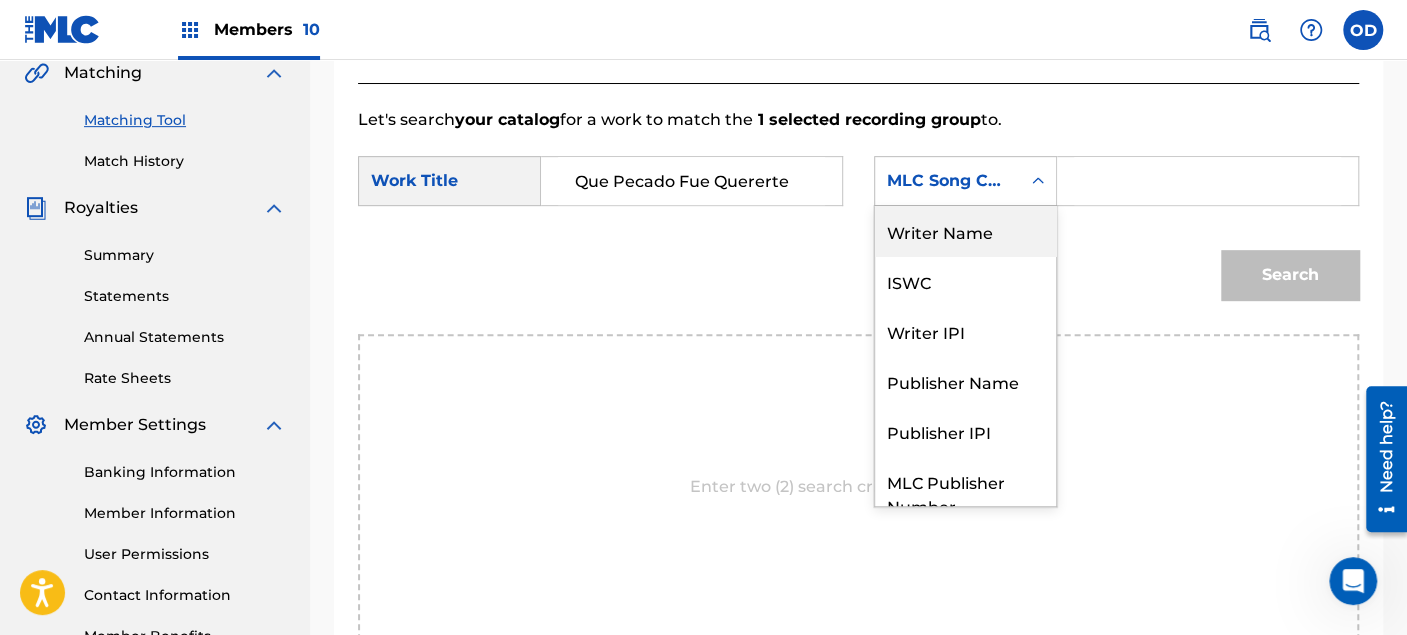 click on "Writer Name" at bounding box center [965, 231] 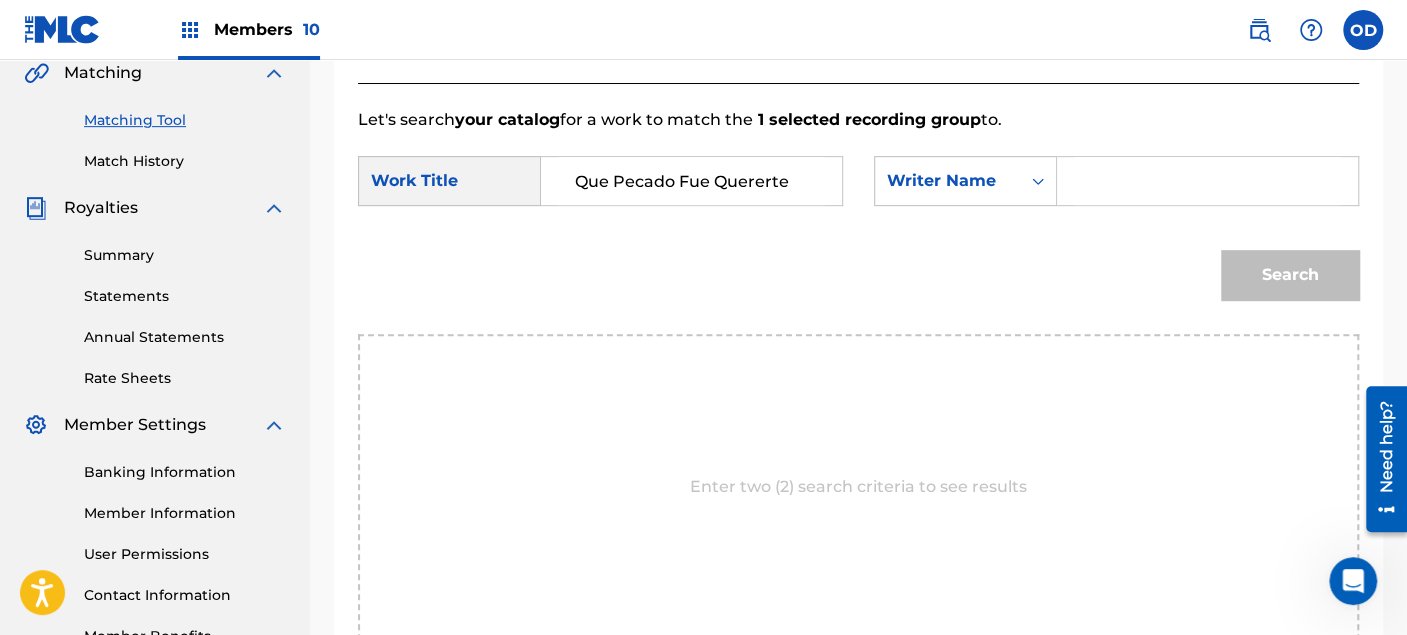 click at bounding box center (1207, 181) 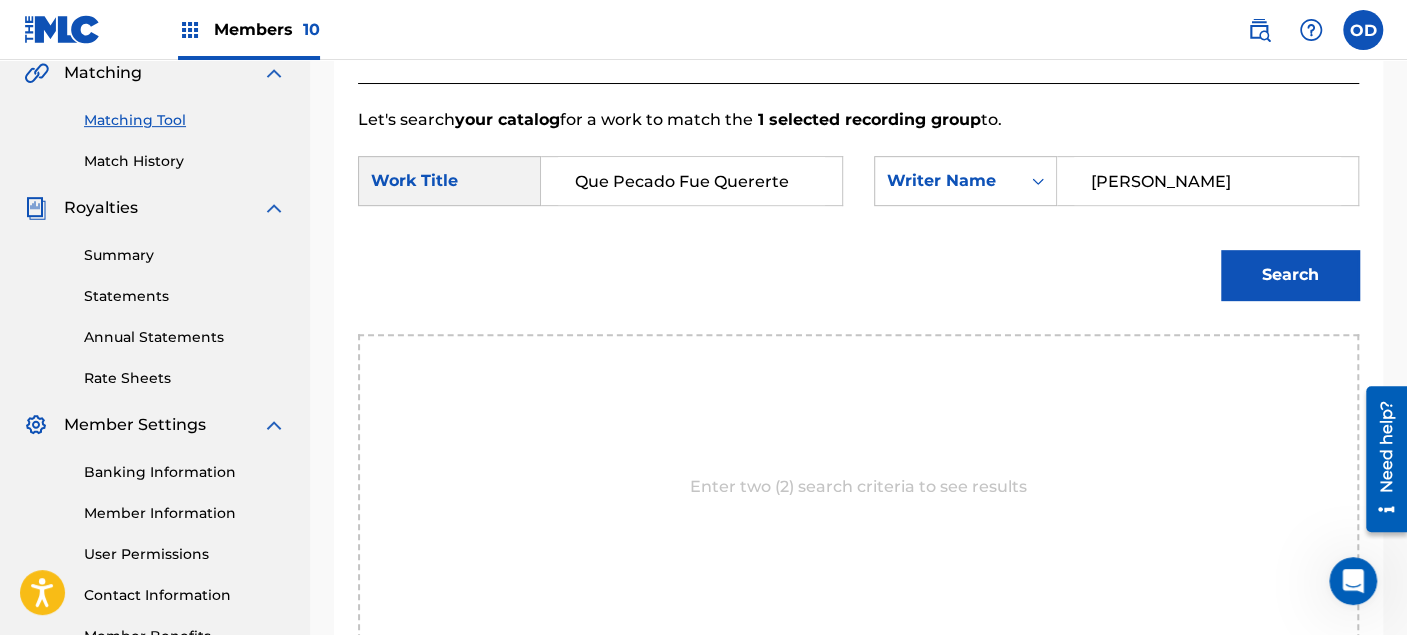click on "Search" at bounding box center [1290, 275] 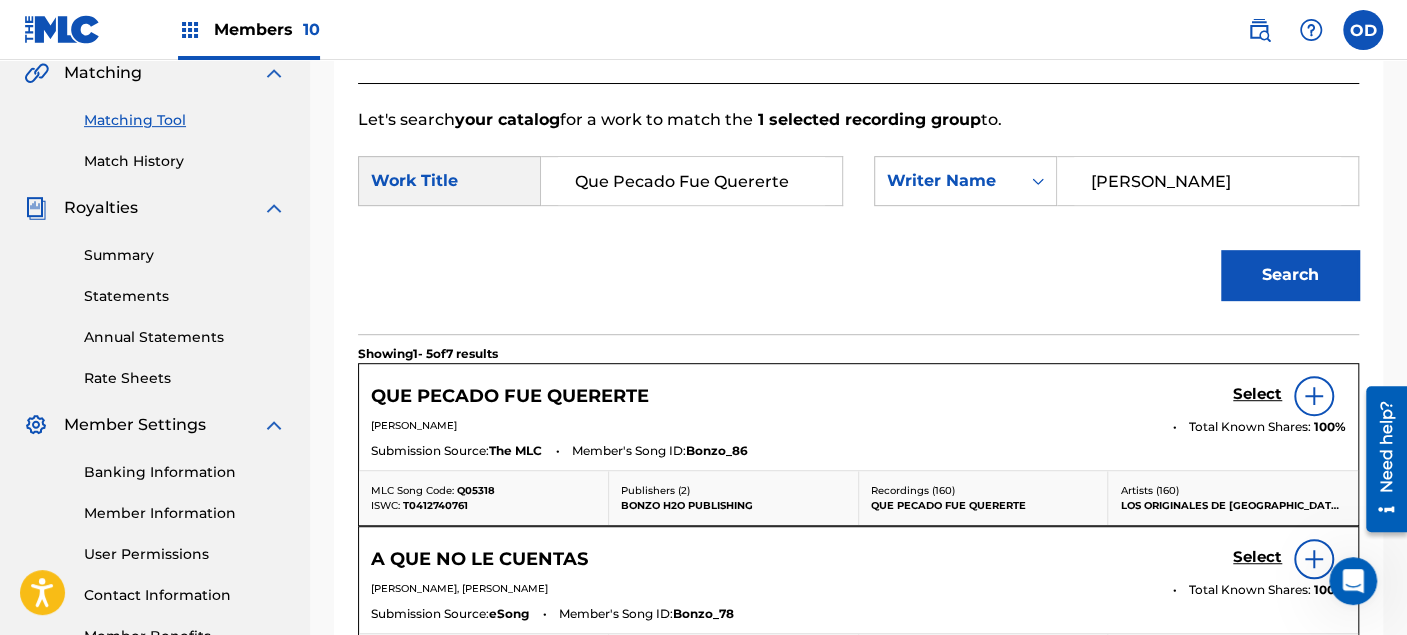 click on "Select" at bounding box center (1257, 394) 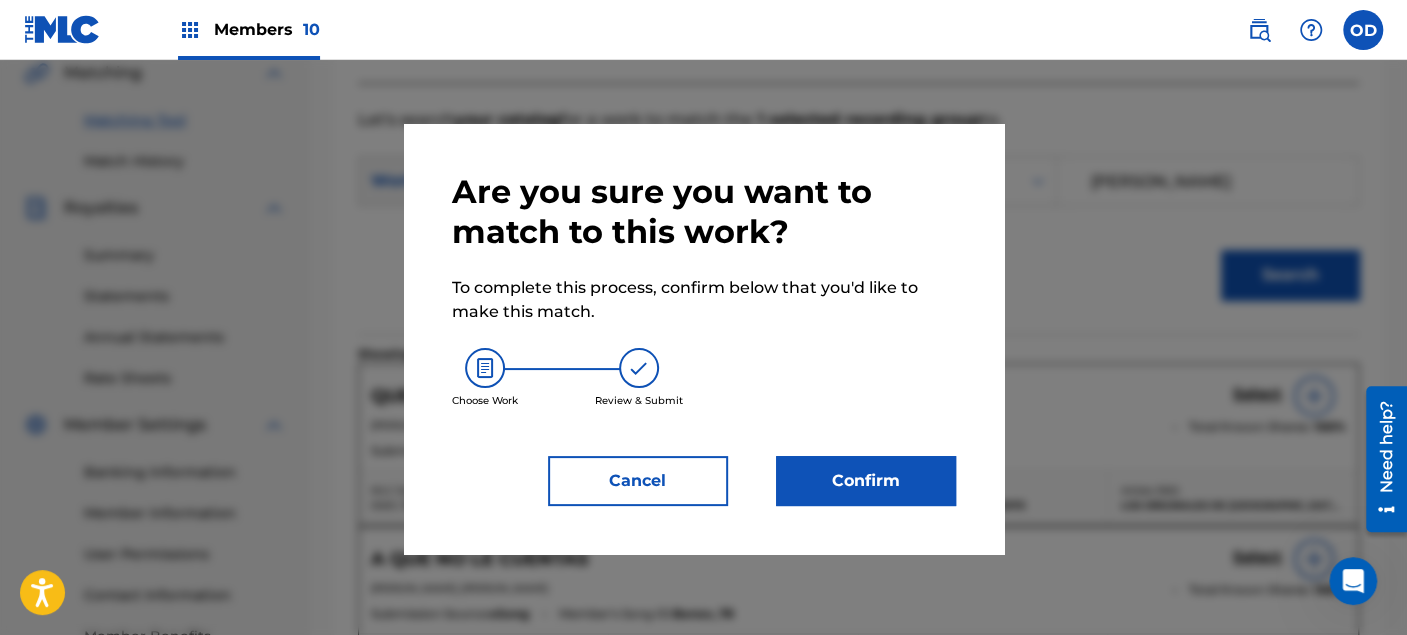 click on "Confirm" at bounding box center [866, 481] 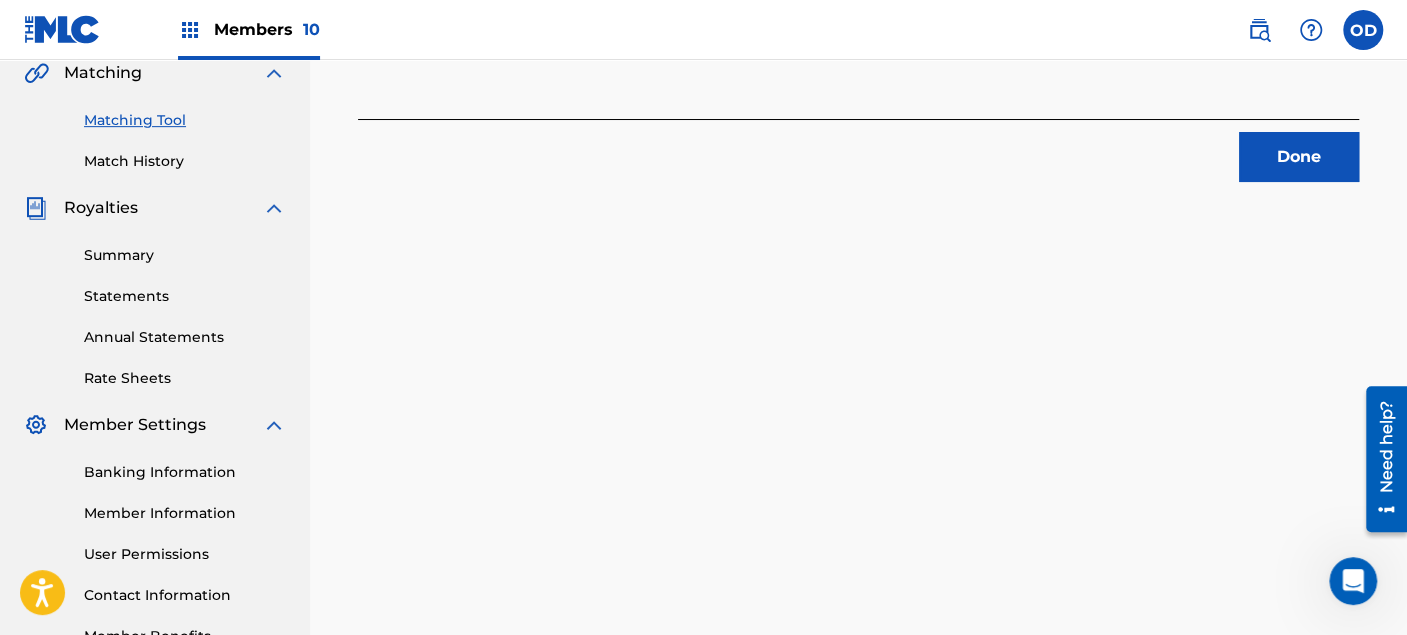 click on "Done" at bounding box center [1299, 157] 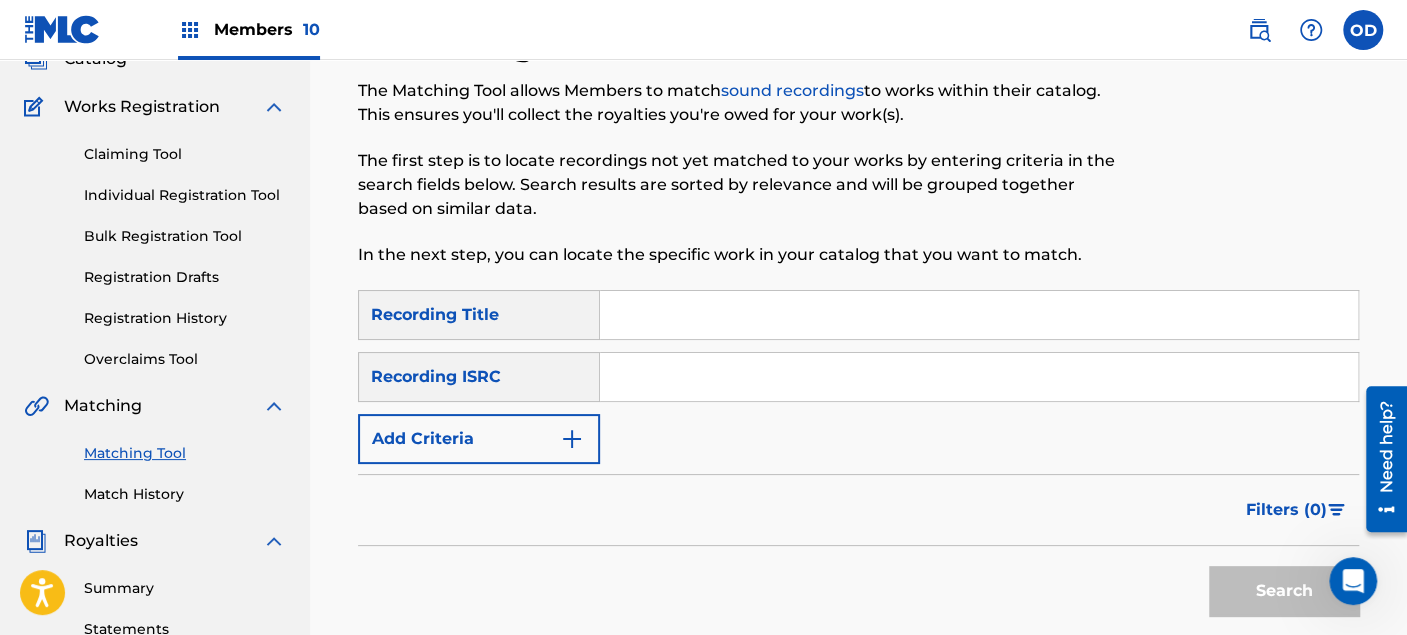 scroll, scrollTop: 140, scrollLeft: 0, axis: vertical 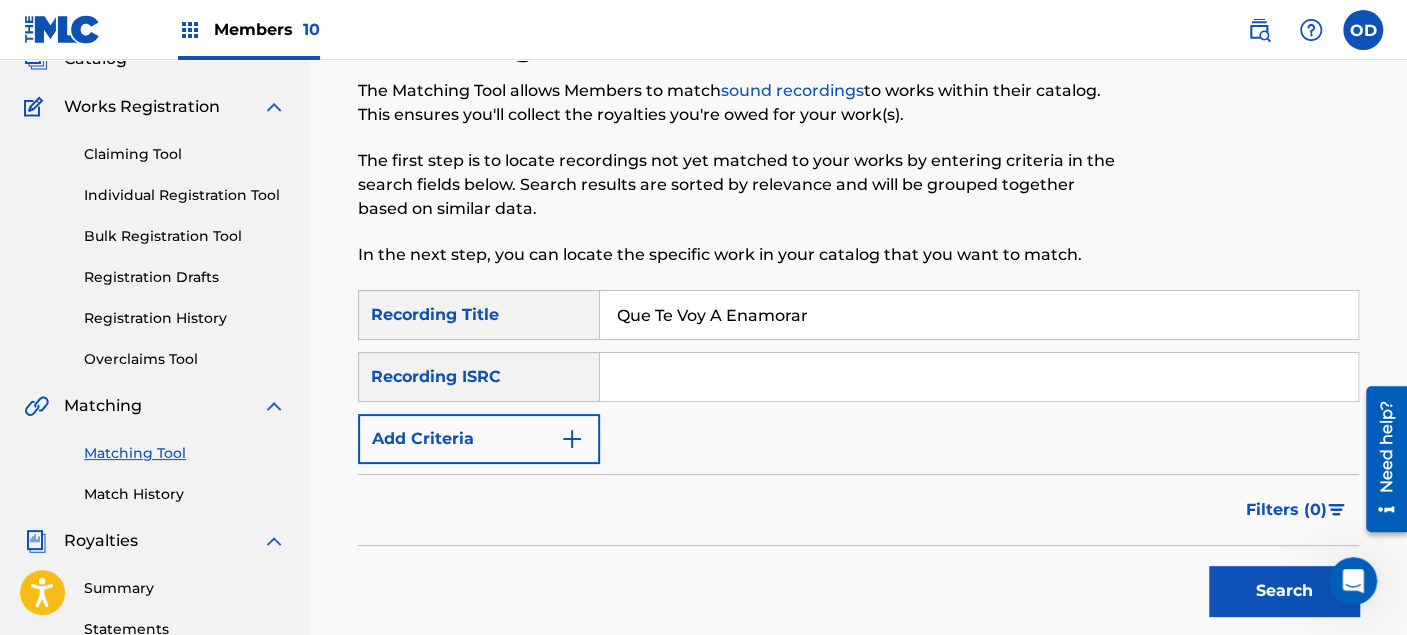 type on "Que Te Voy A Enamorar" 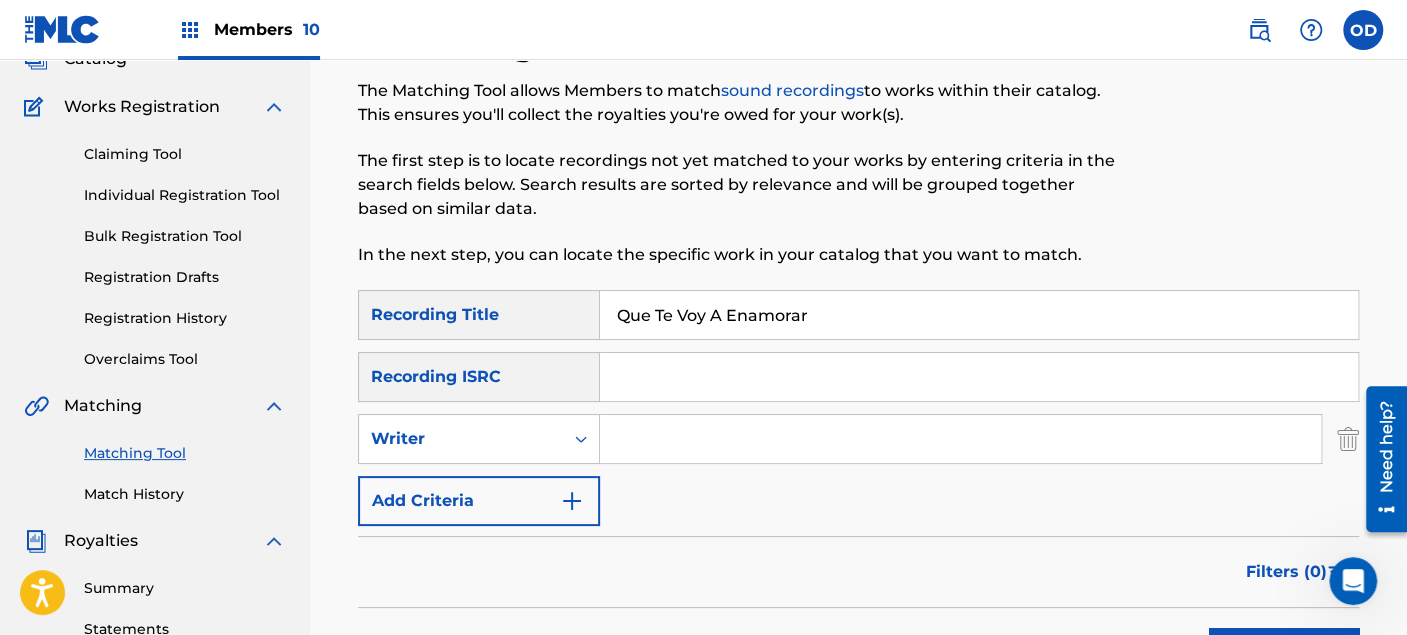 click at bounding box center [960, 439] 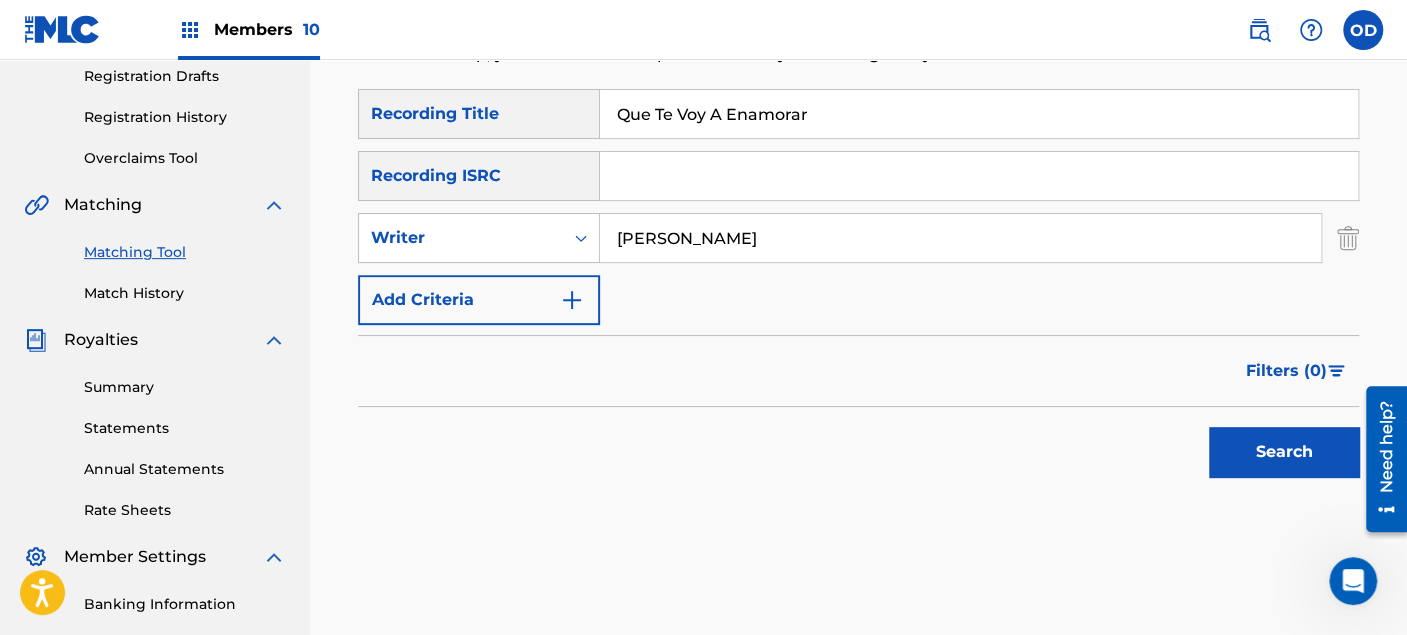 scroll, scrollTop: 362, scrollLeft: 0, axis: vertical 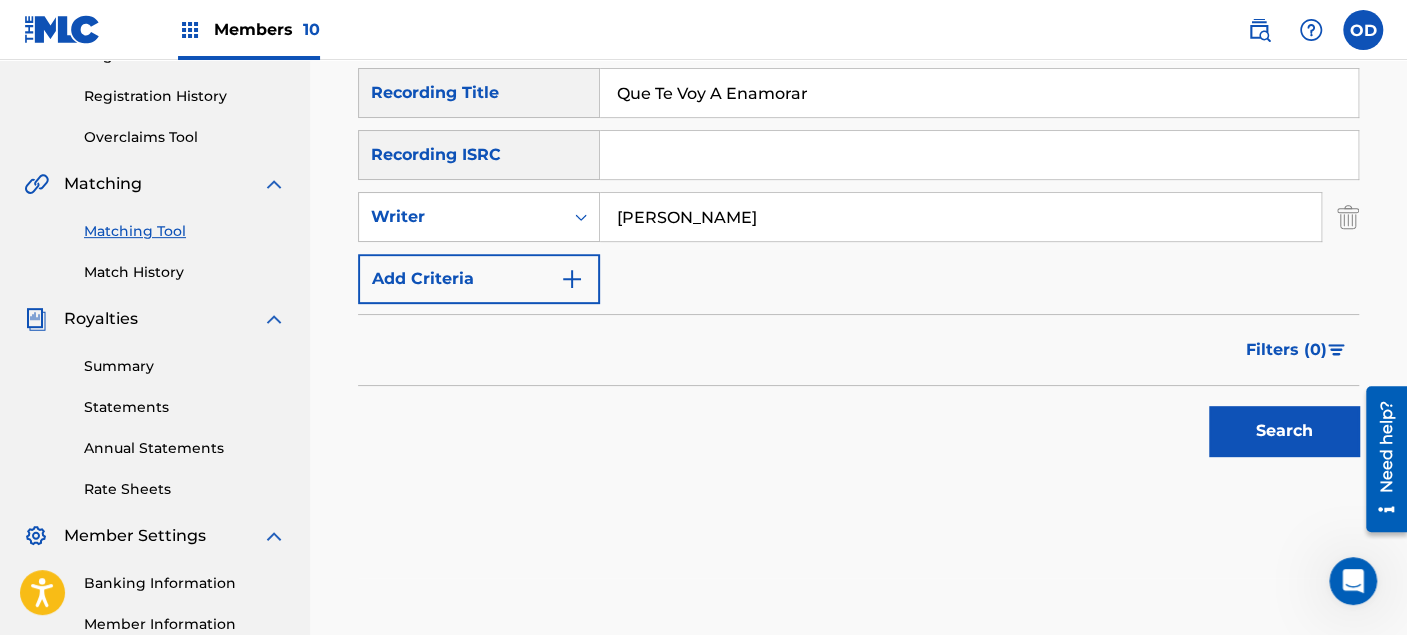 click on "Search" at bounding box center (1284, 431) 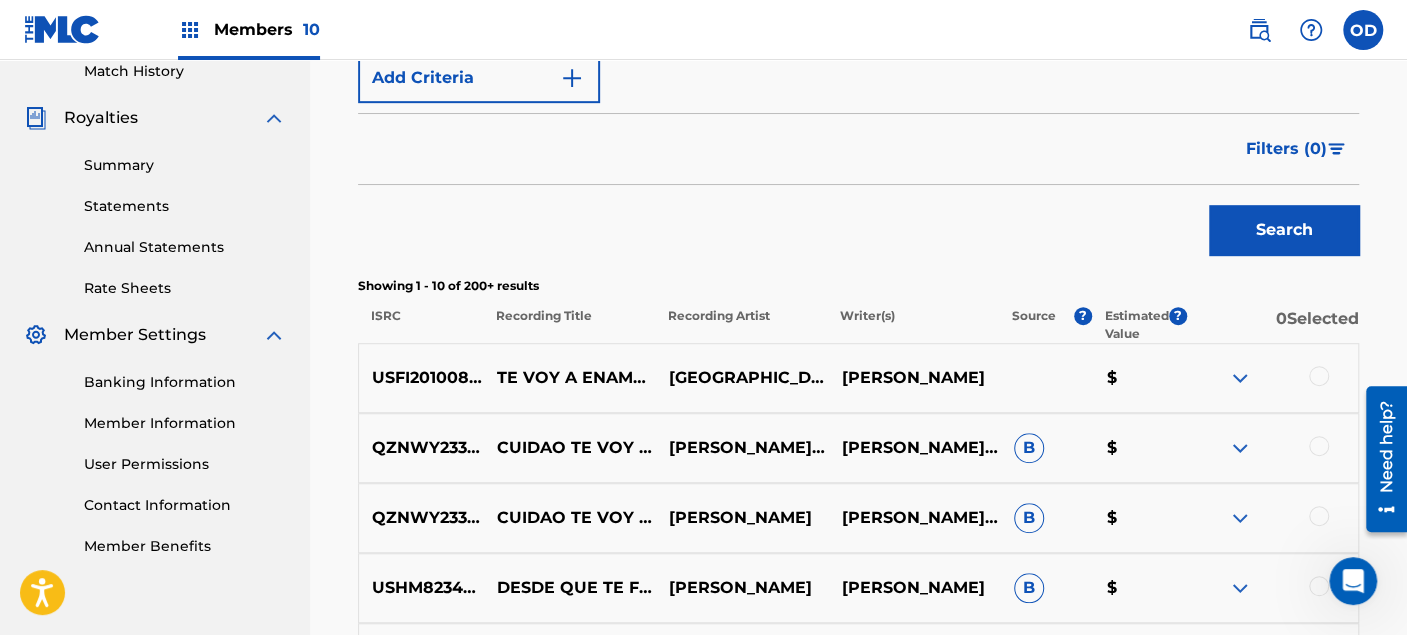 scroll, scrollTop: 584, scrollLeft: 0, axis: vertical 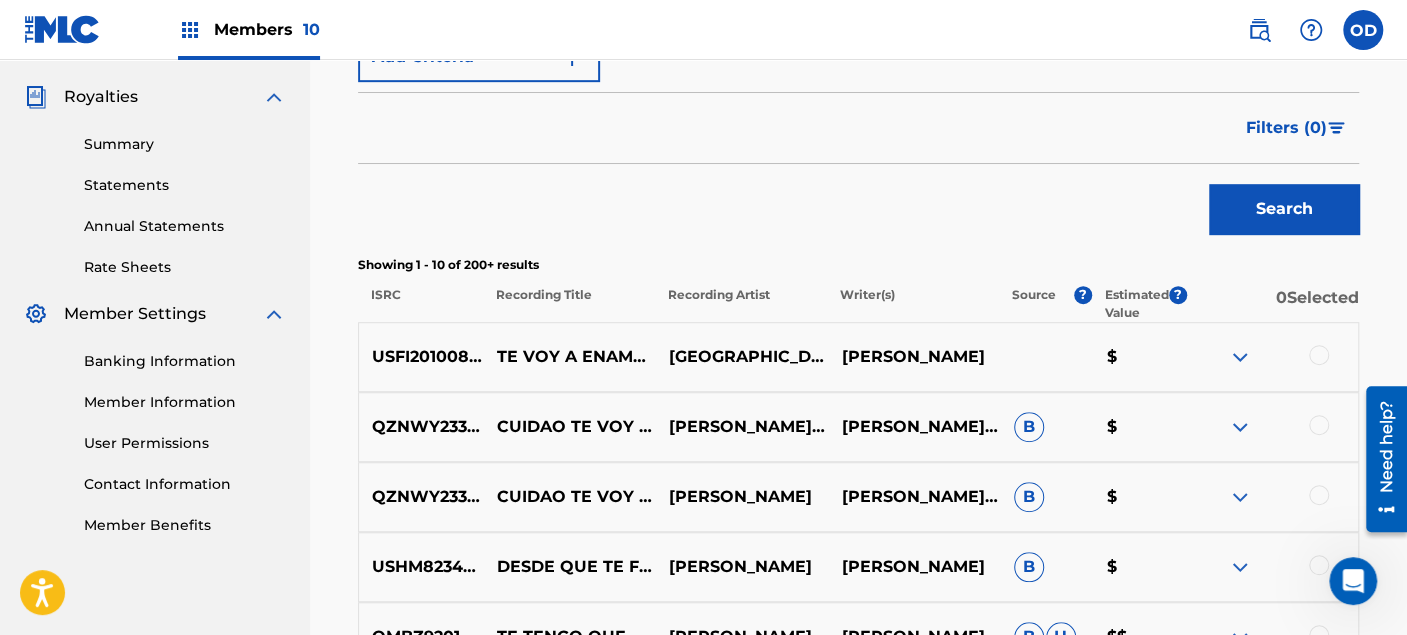 click at bounding box center (1319, 355) 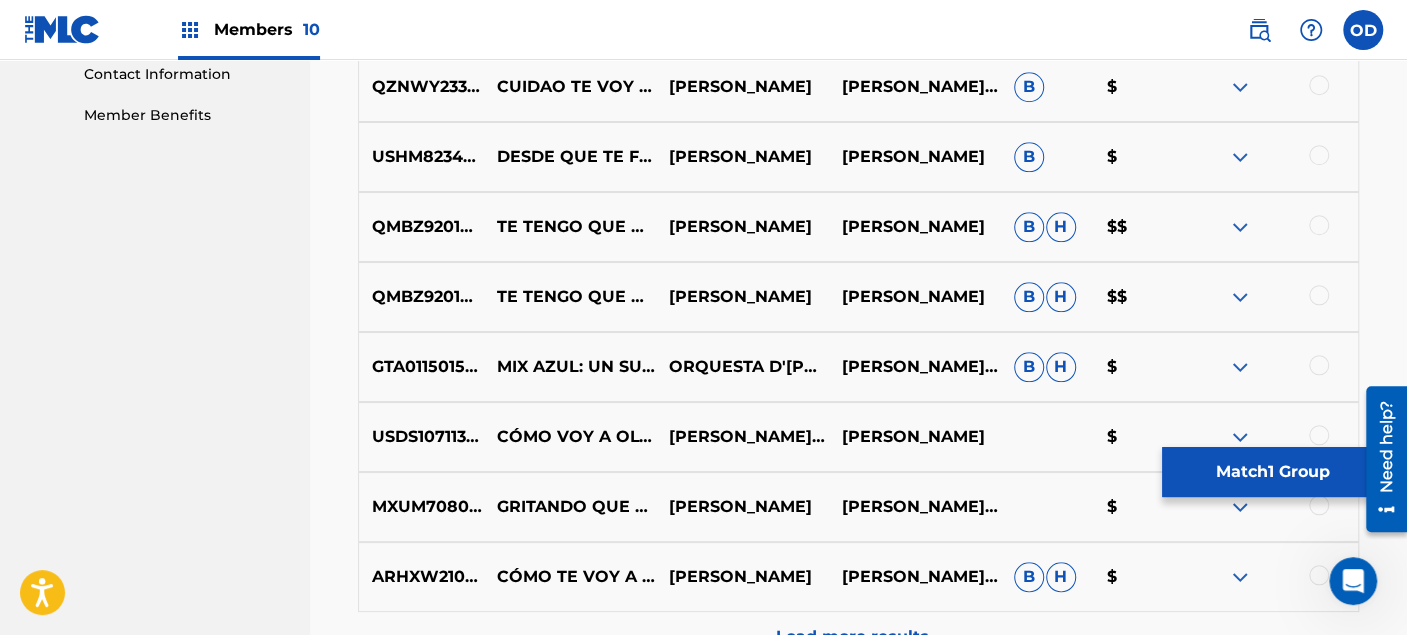 scroll, scrollTop: 1028, scrollLeft: 0, axis: vertical 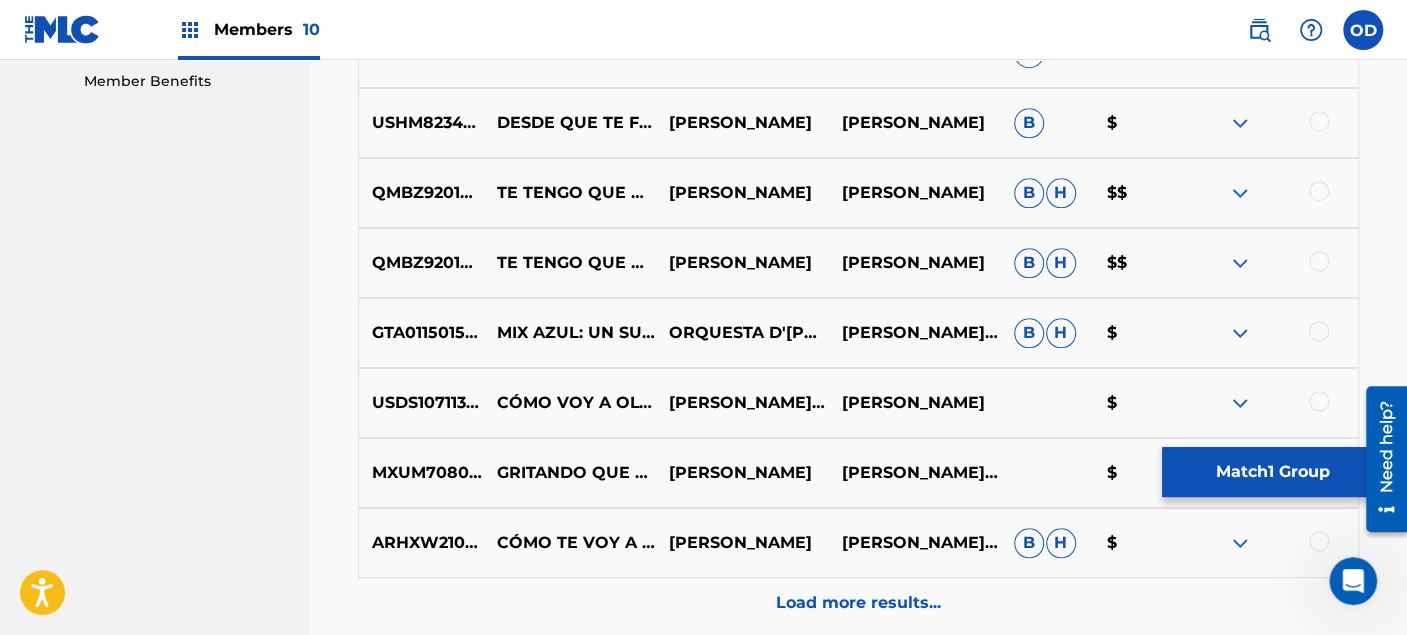 click on "Load more results..." at bounding box center [858, 603] 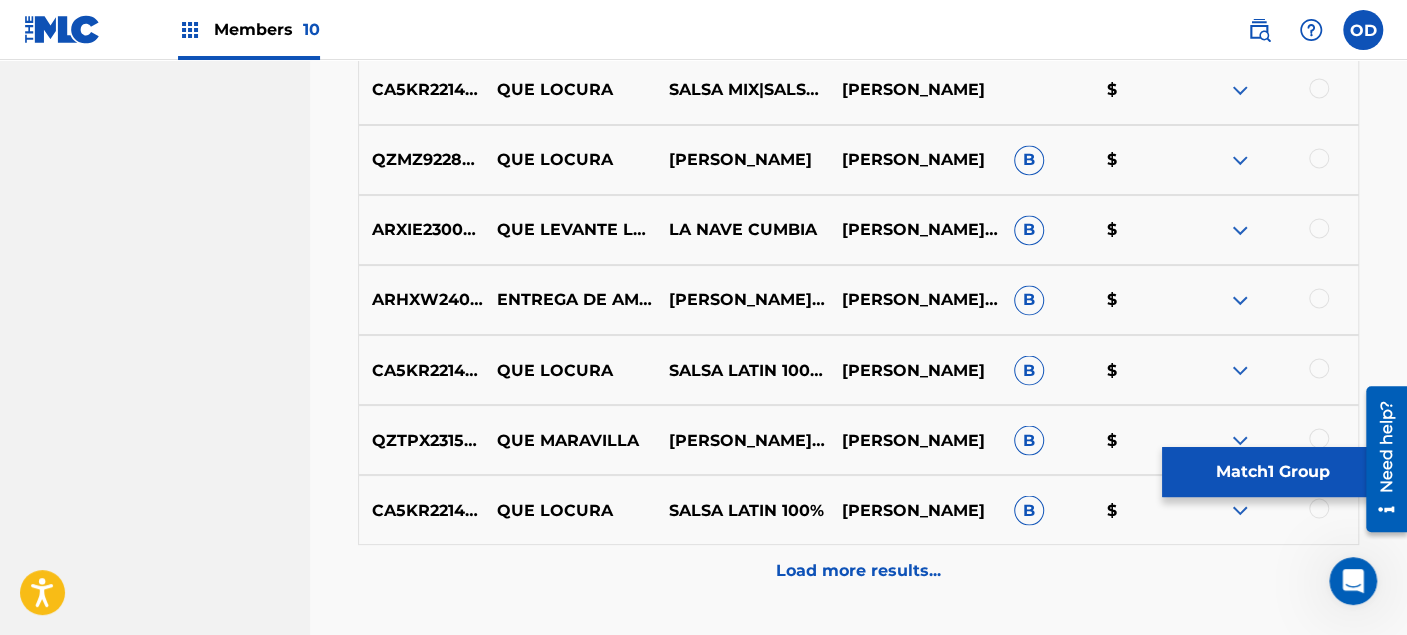 scroll, scrollTop: 1806, scrollLeft: 0, axis: vertical 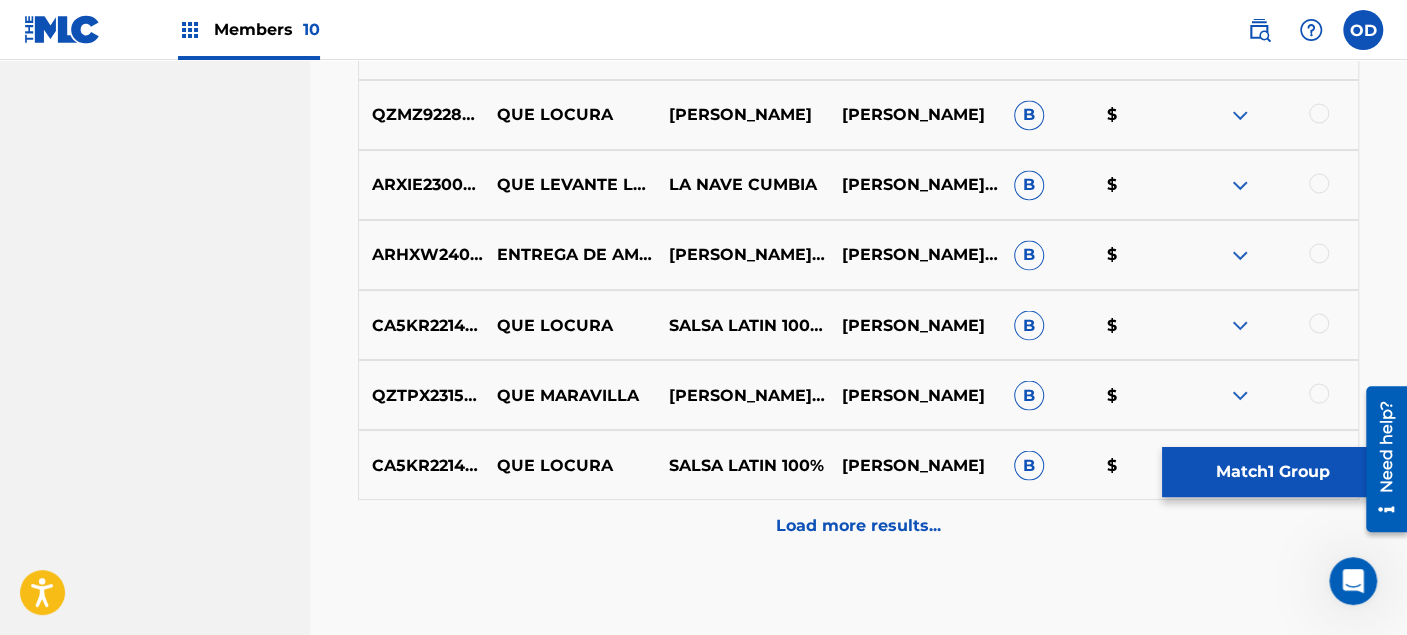 click on "Load more results..." at bounding box center [858, 525] 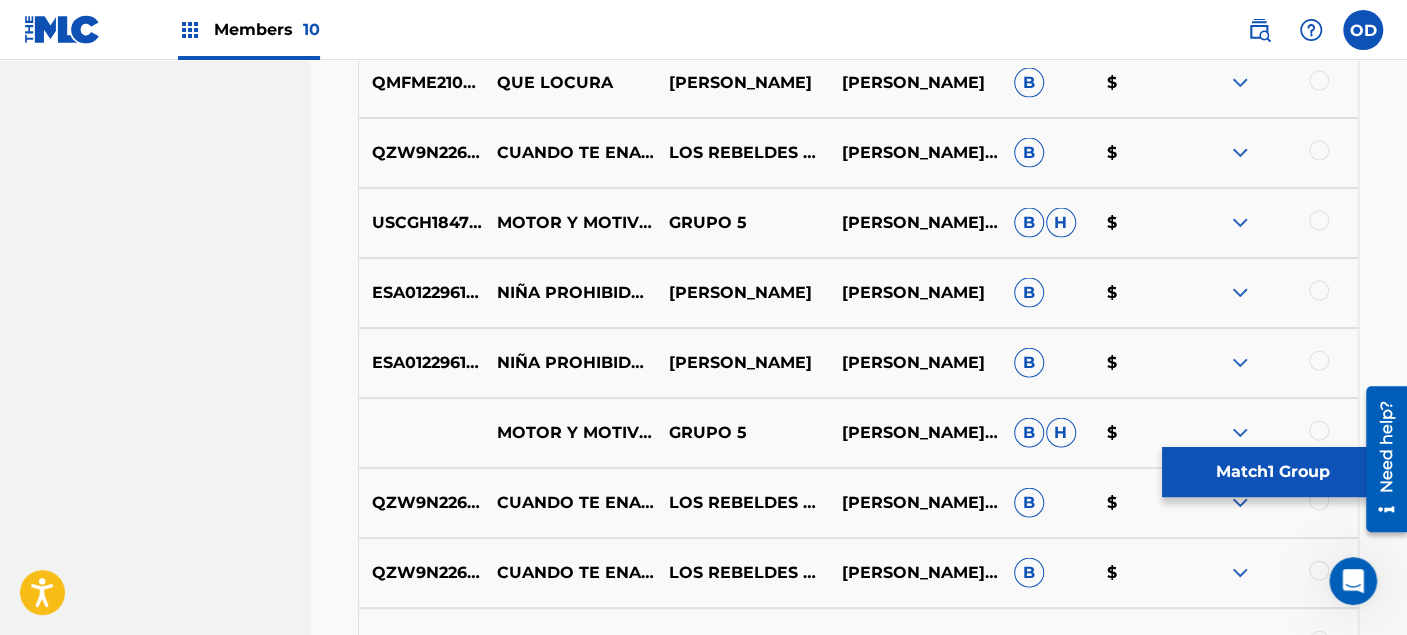scroll, scrollTop: 2362, scrollLeft: 0, axis: vertical 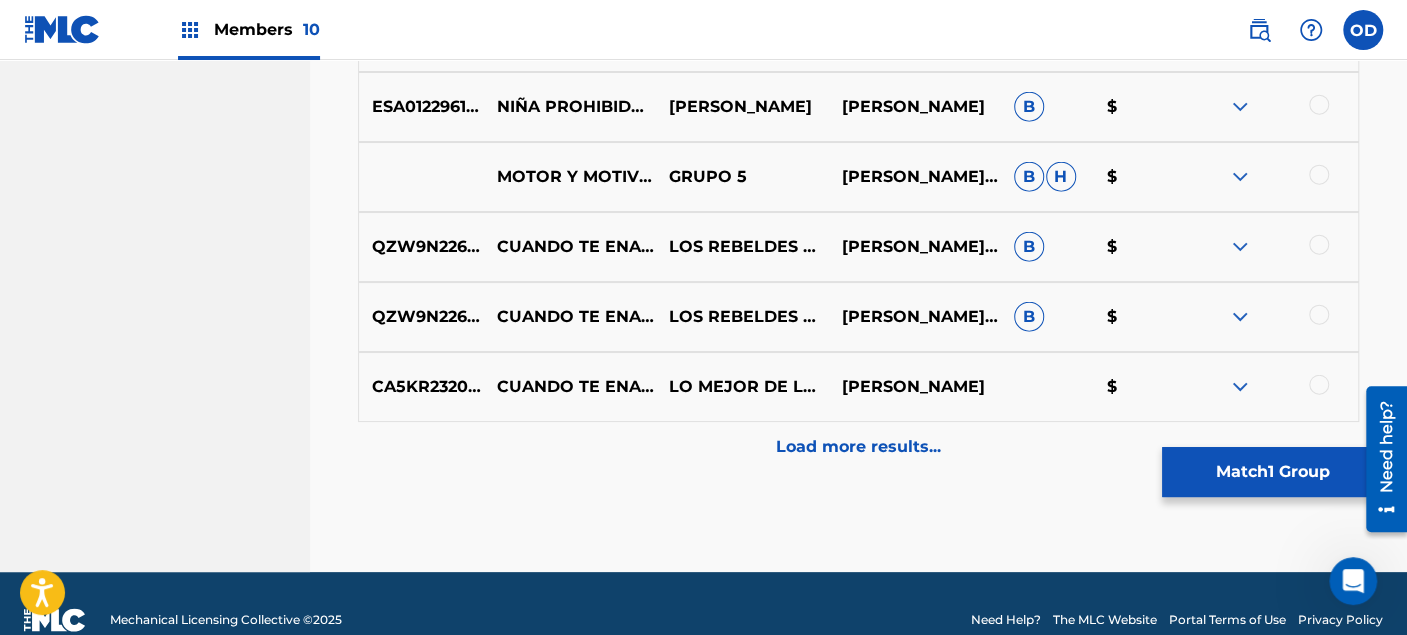 click on "Load more results..." at bounding box center (858, 447) 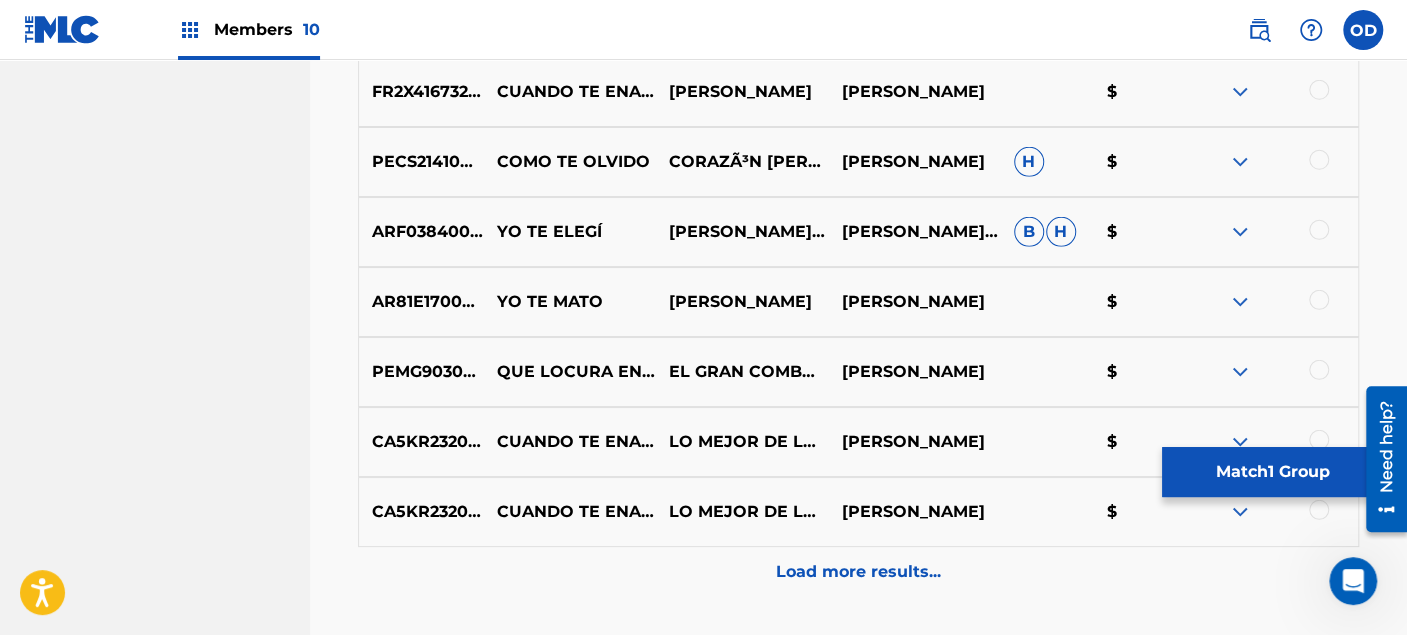 scroll, scrollTop: 3251, scrollLeft: 0, axis: vertical 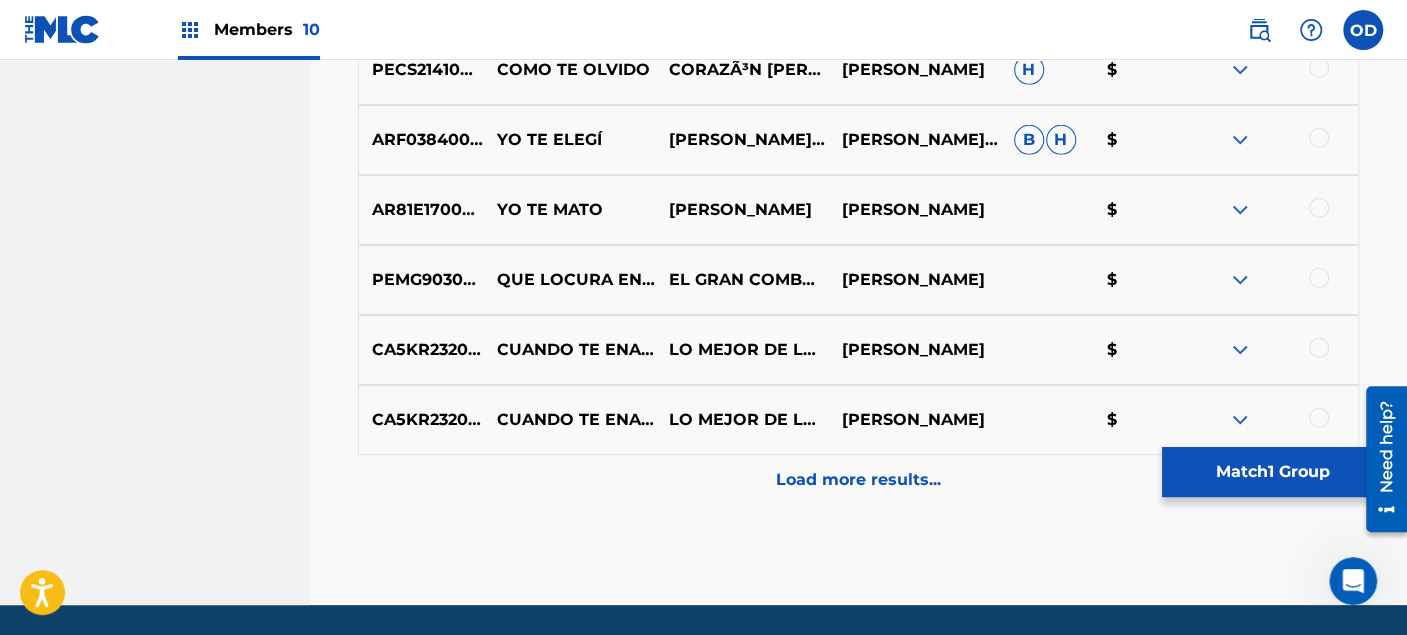 click on "Load more results..." at bounding box center [858, 480] 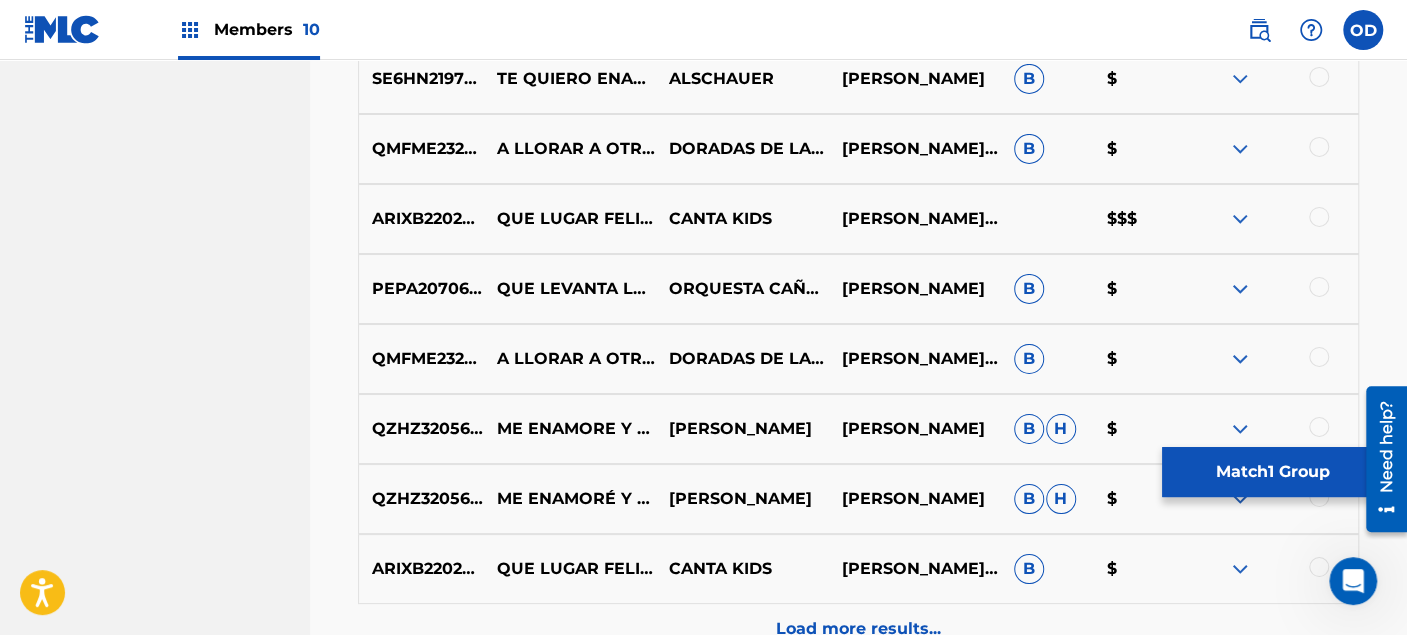 scroll, scrollTop: 3806, scrollLeft: 0, axis: vertical 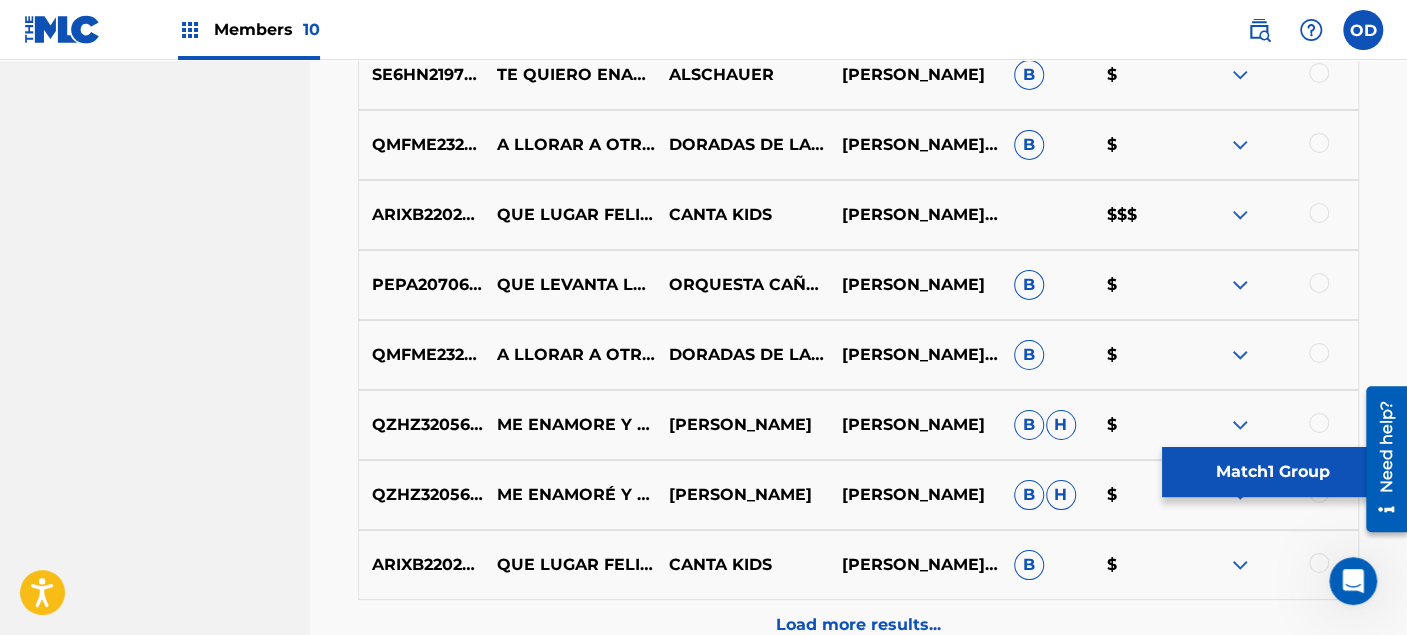 click on "Load more results..." at bounding box center (858, 625) 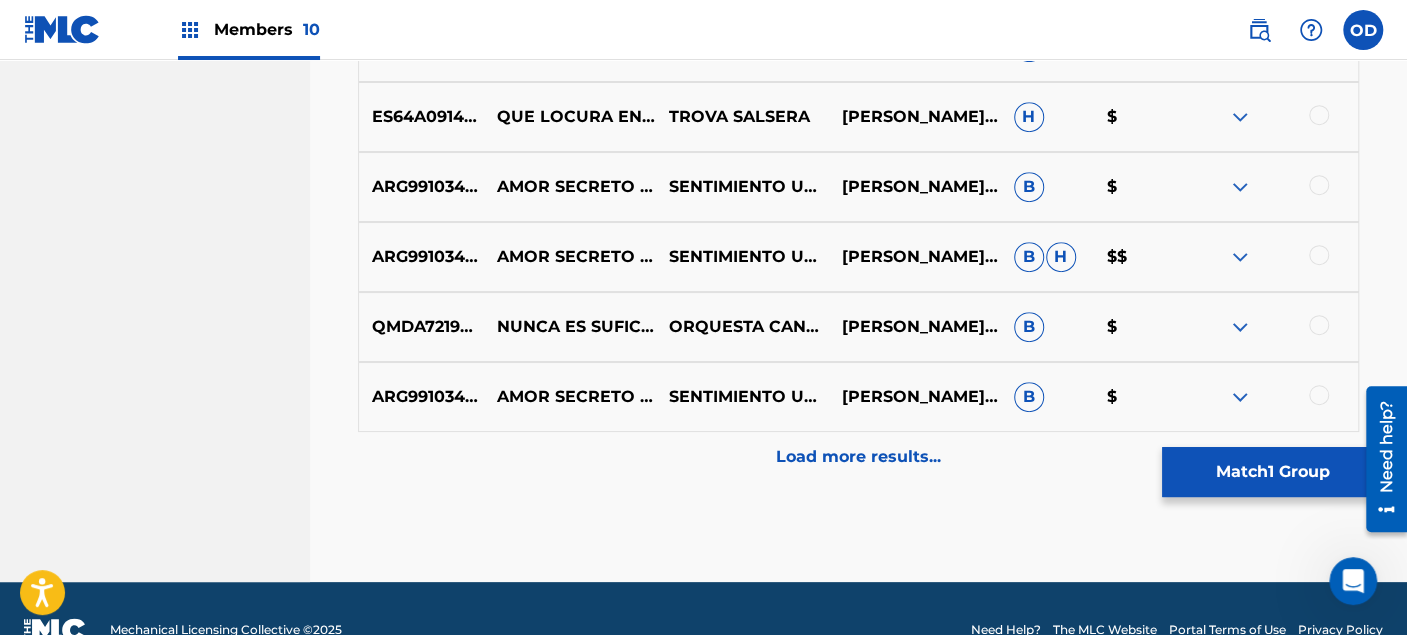 scroll, scrollTop: 4695, scrollLeft: 0, axis: vertical 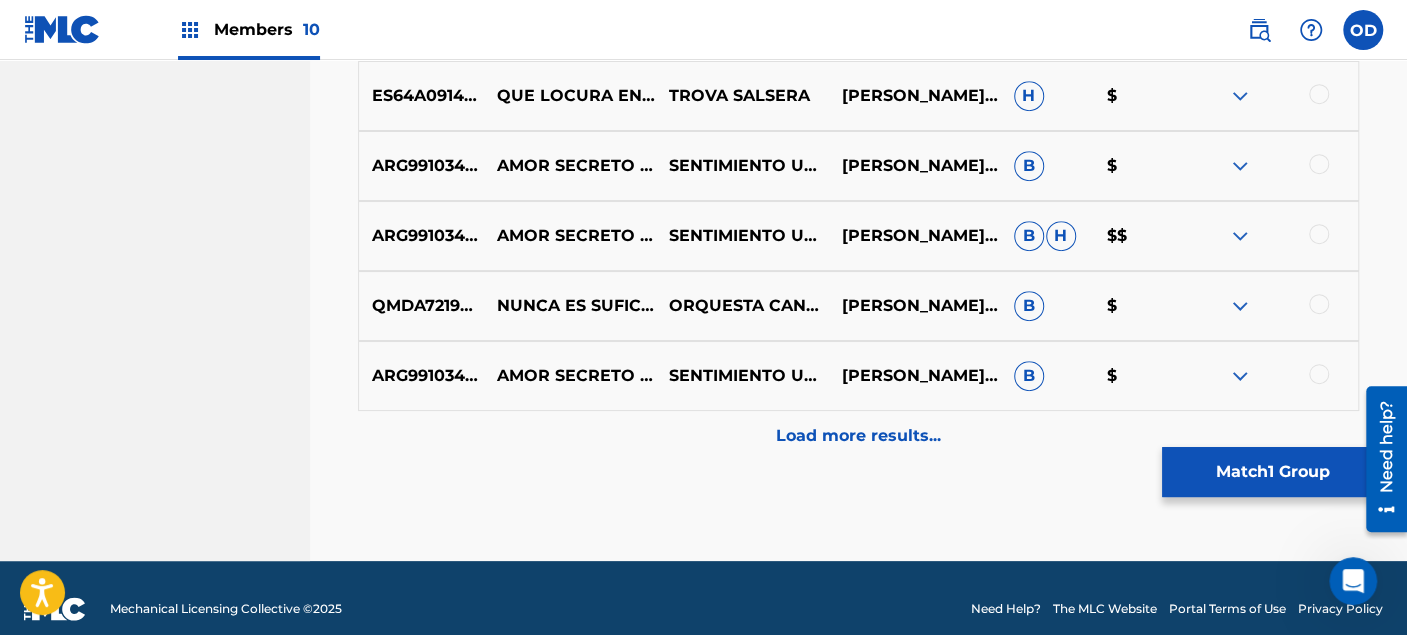 click on "Load more results..." at bounding box center [858, 436] 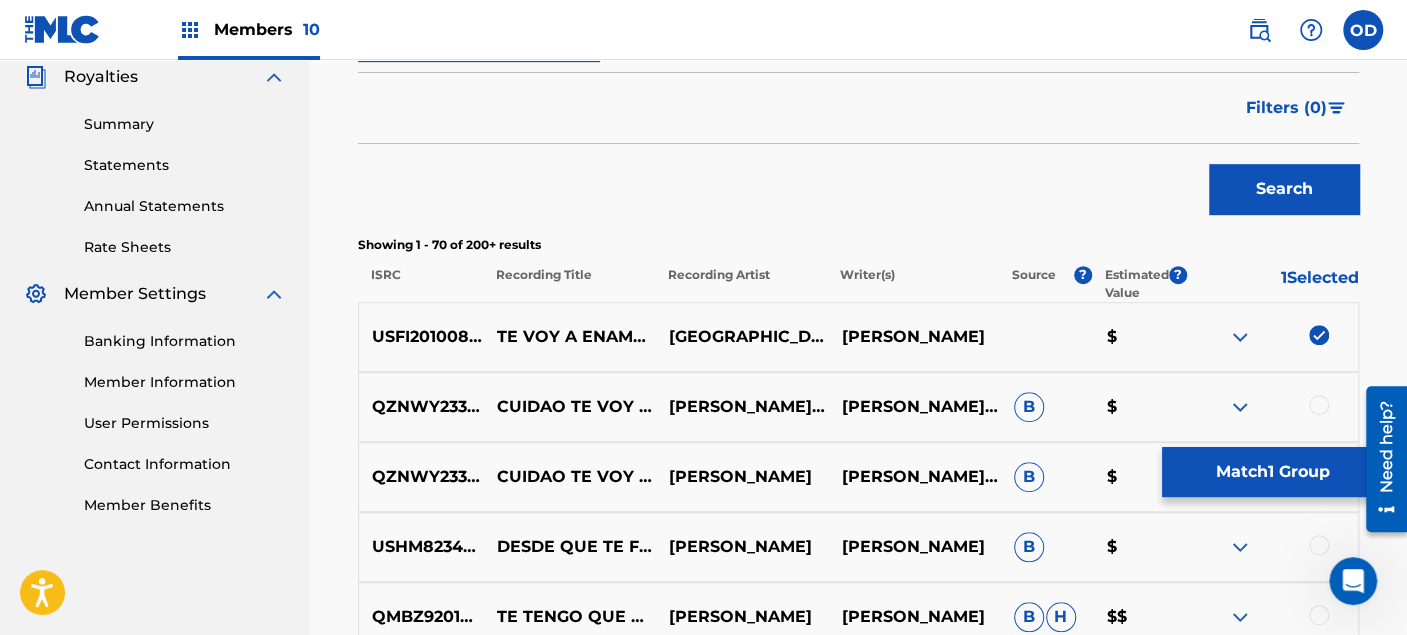 scroll, scrollTop: 4695, scrollLeft: 0, axis: vertical 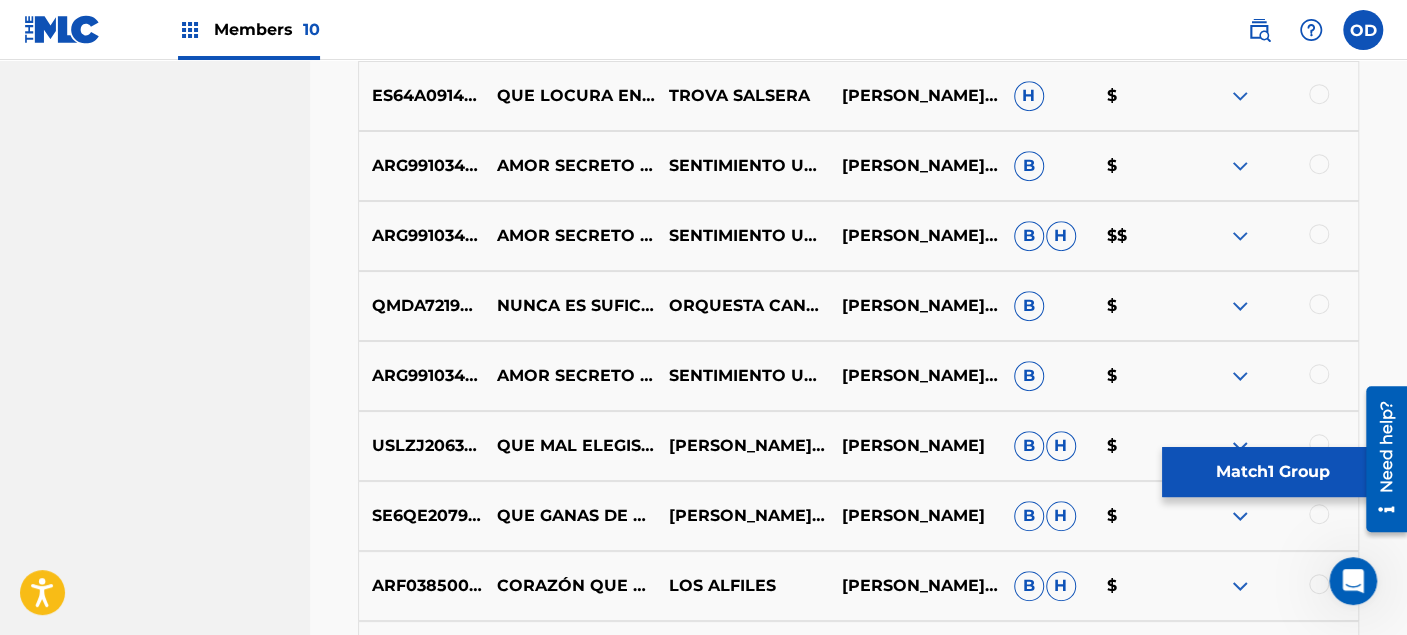 click on "Match  1 Group" at bounding box center (1272, 472) 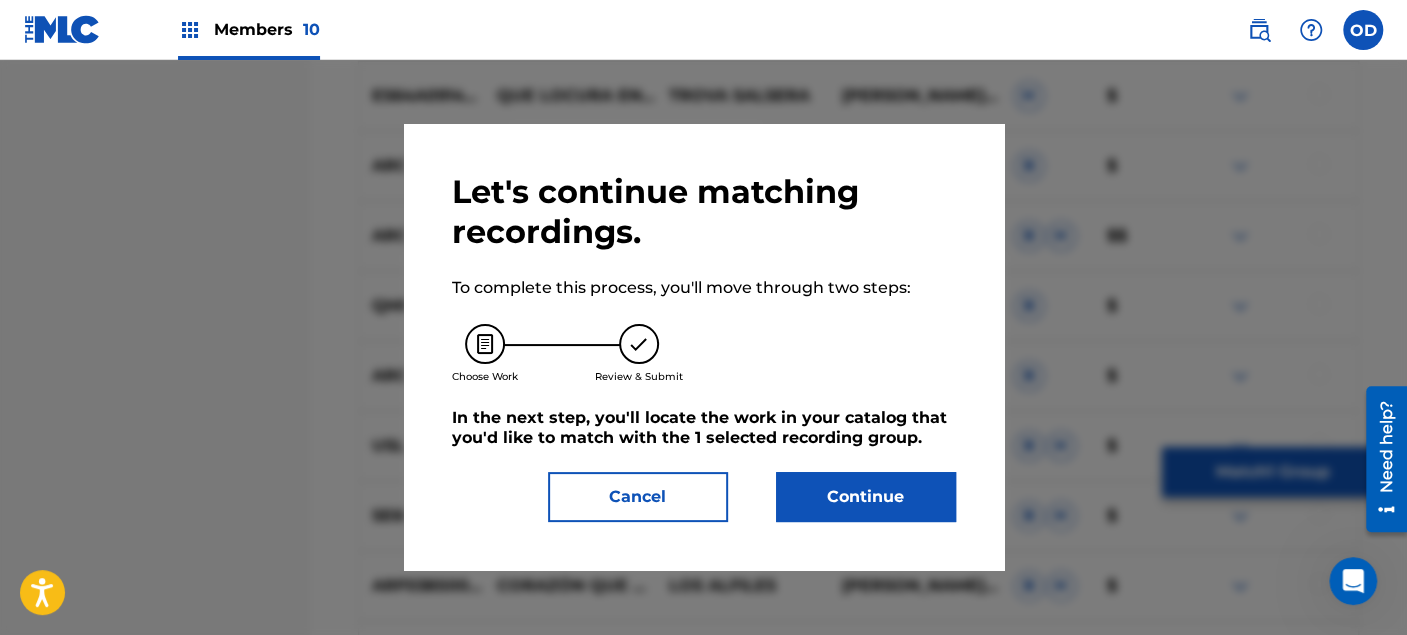 click on "Continue" at bounding box center (866, 497) 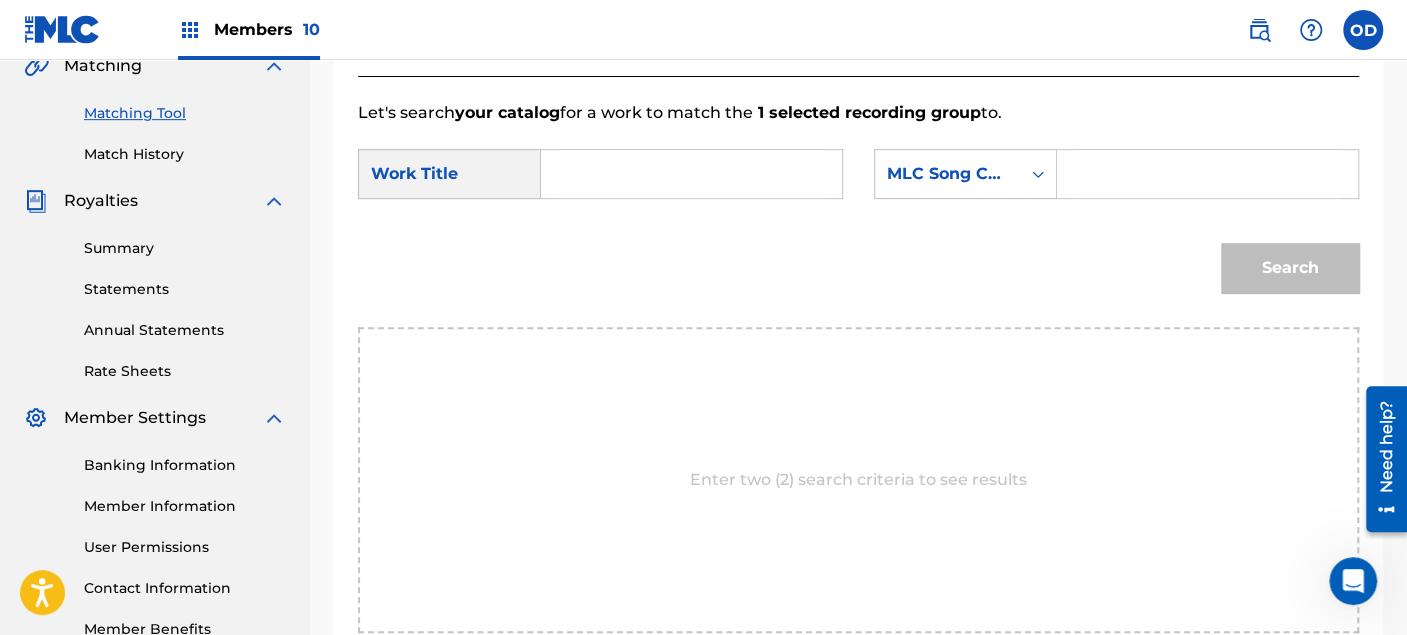 scroll, scrollTop: 473, scrollLeft: 0, axis: vertical 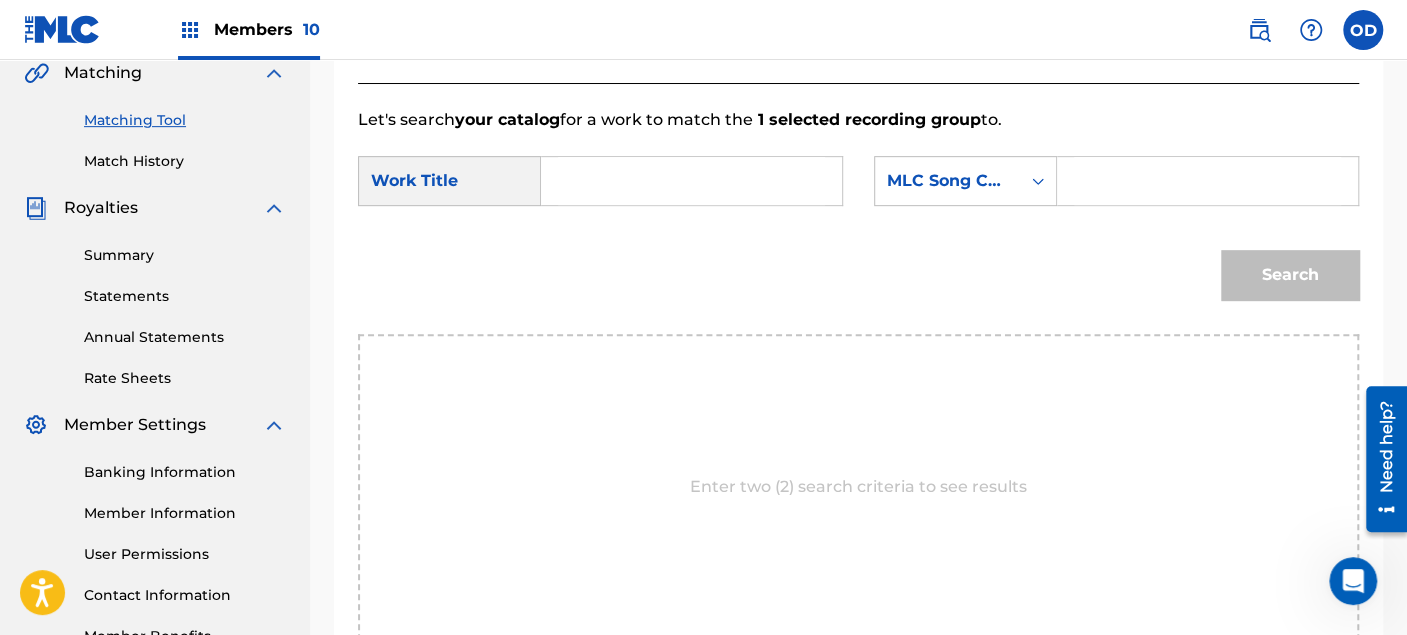 click at bounding box center (691, 181) 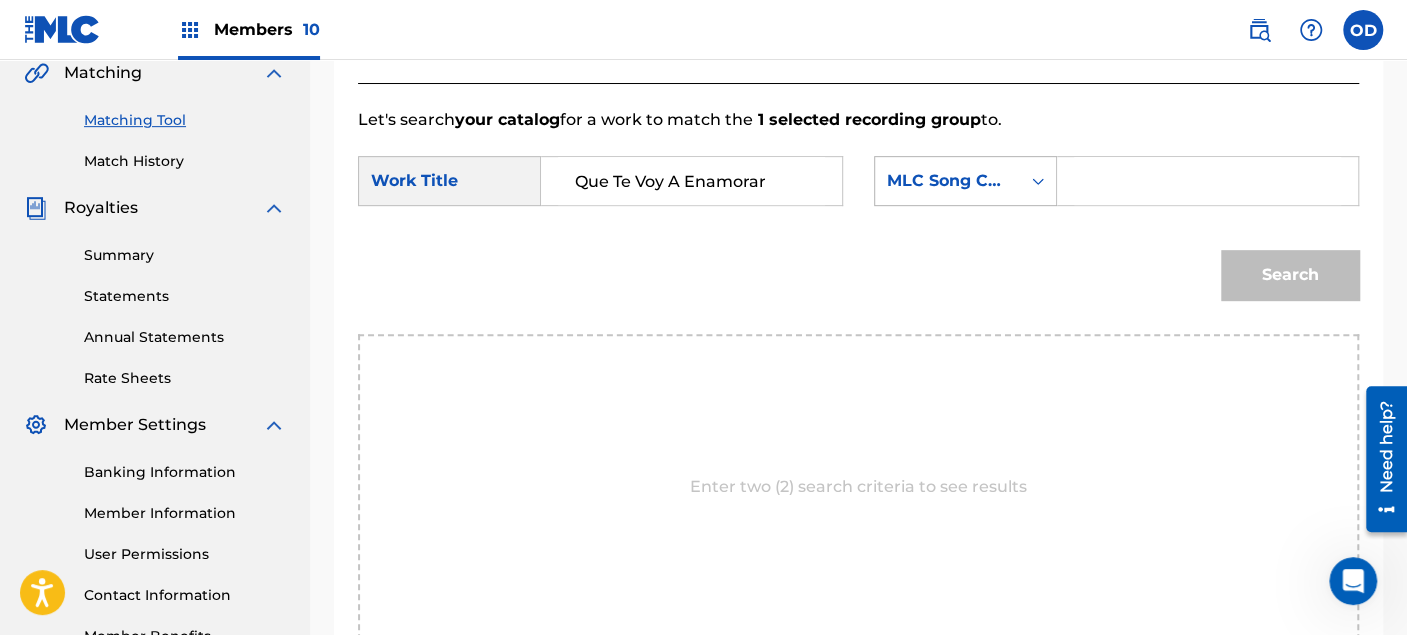 type on "Que Te Voy A Enamorar" 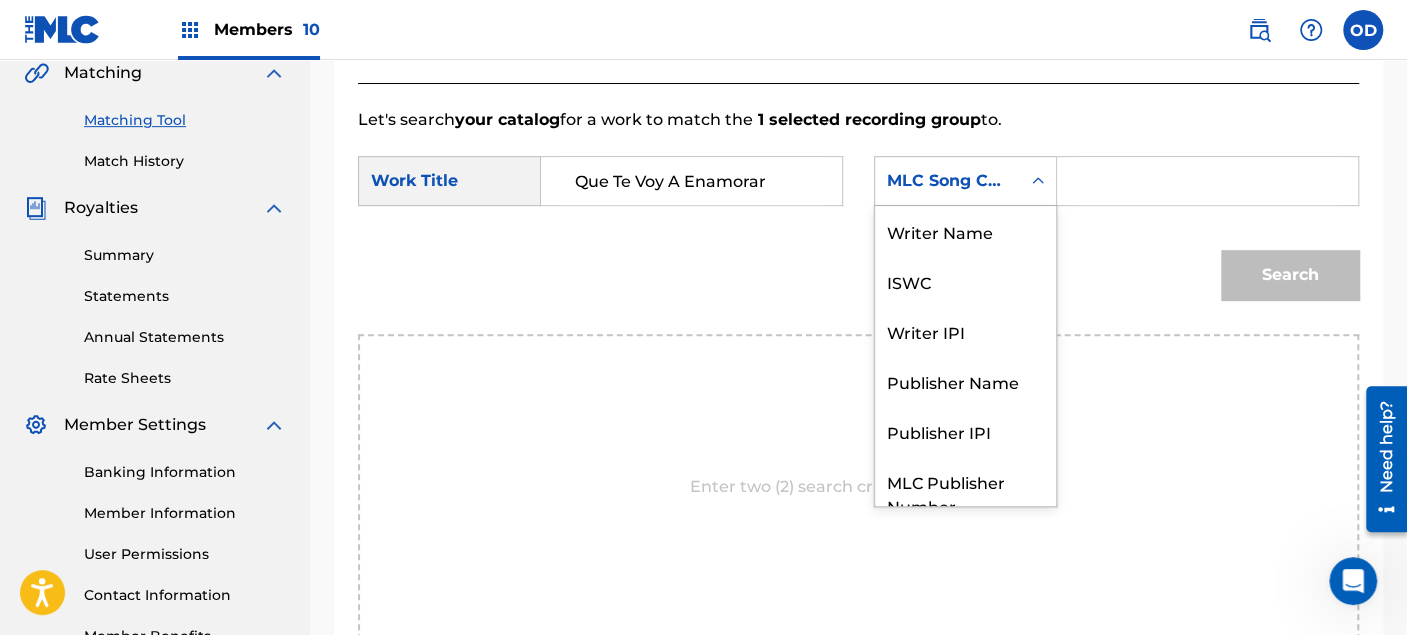 scroll, scrollTop: 74, scrollLeft: 0, axis: vertical 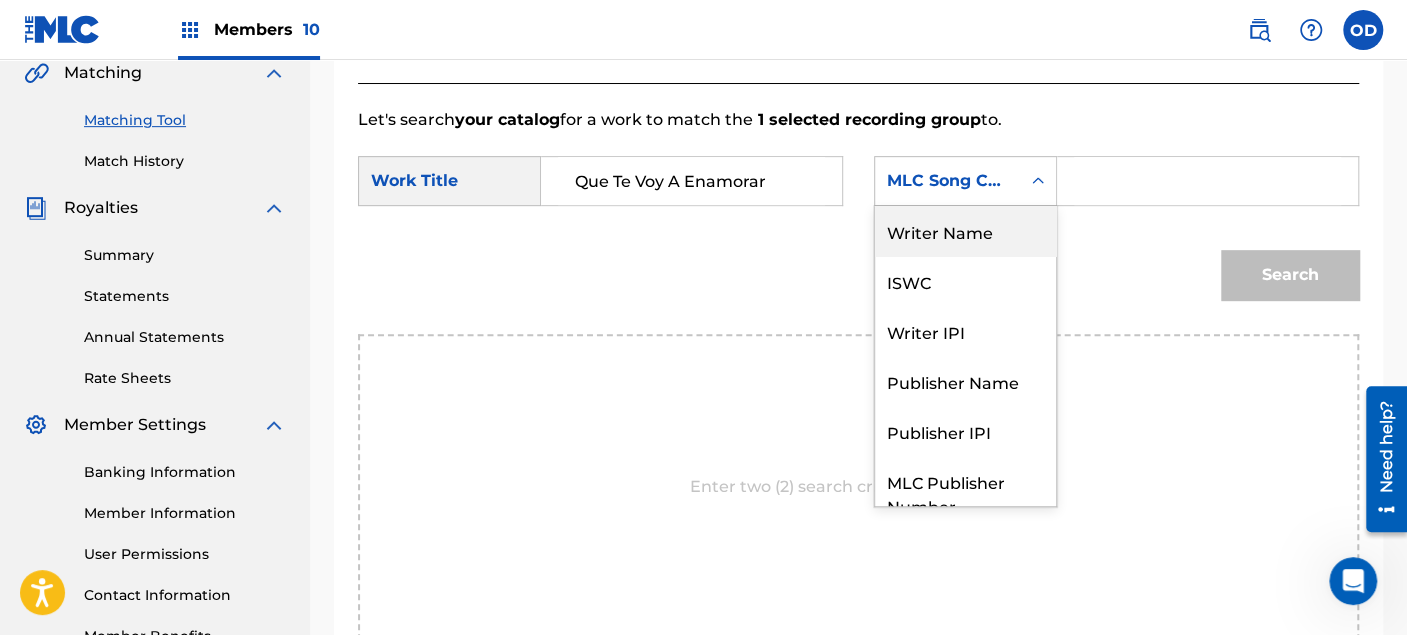 click on "Writer Name" at bounding box center (965, 231) 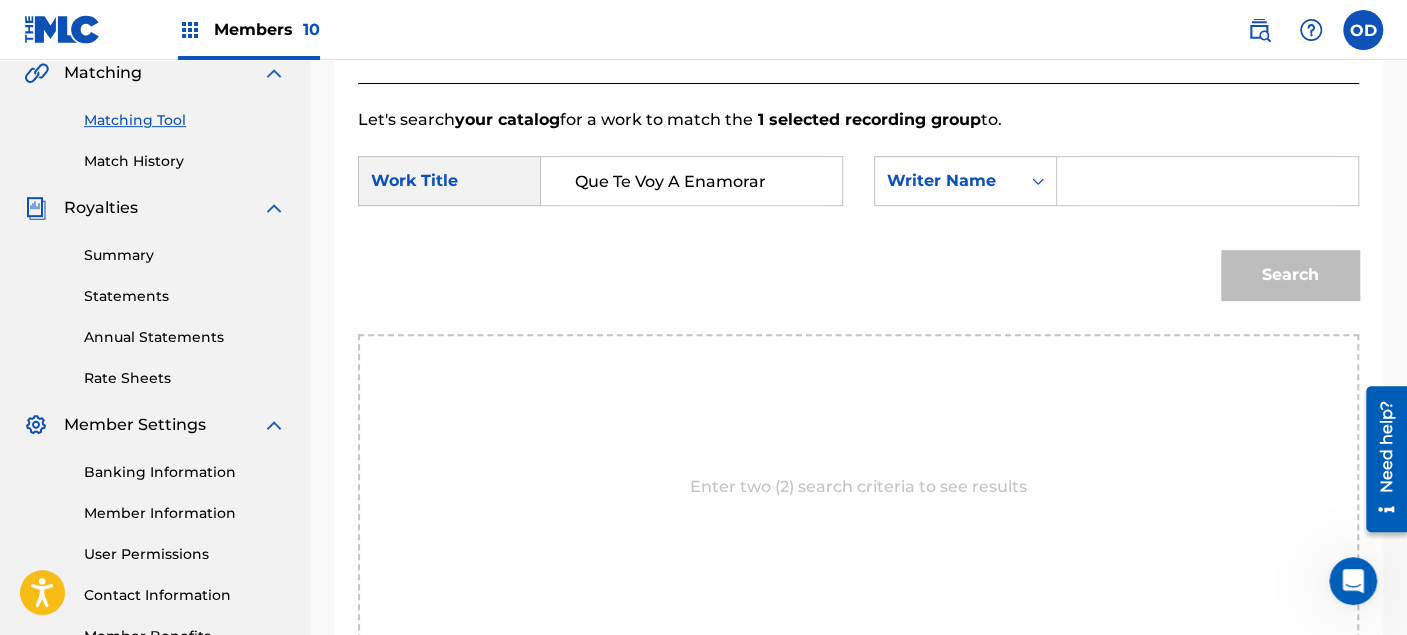 click at bounding box center [1207, 181] 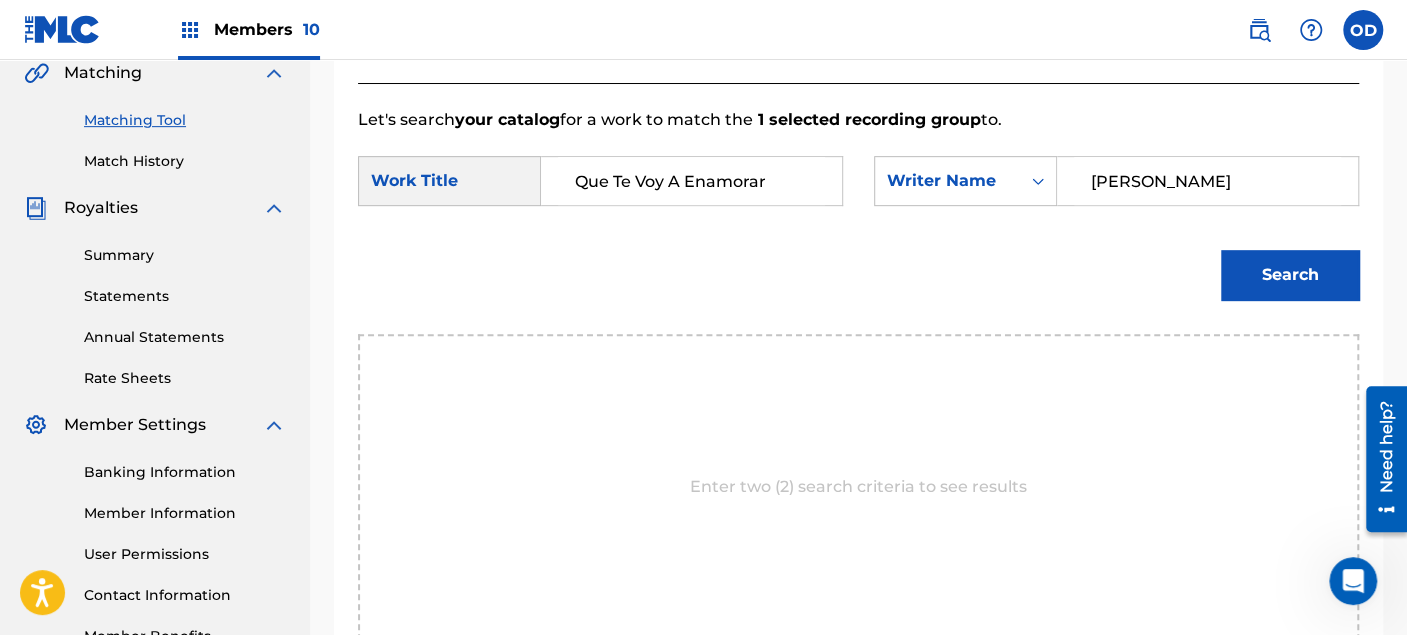 click on "Search" at bounding box center (1290, 275) 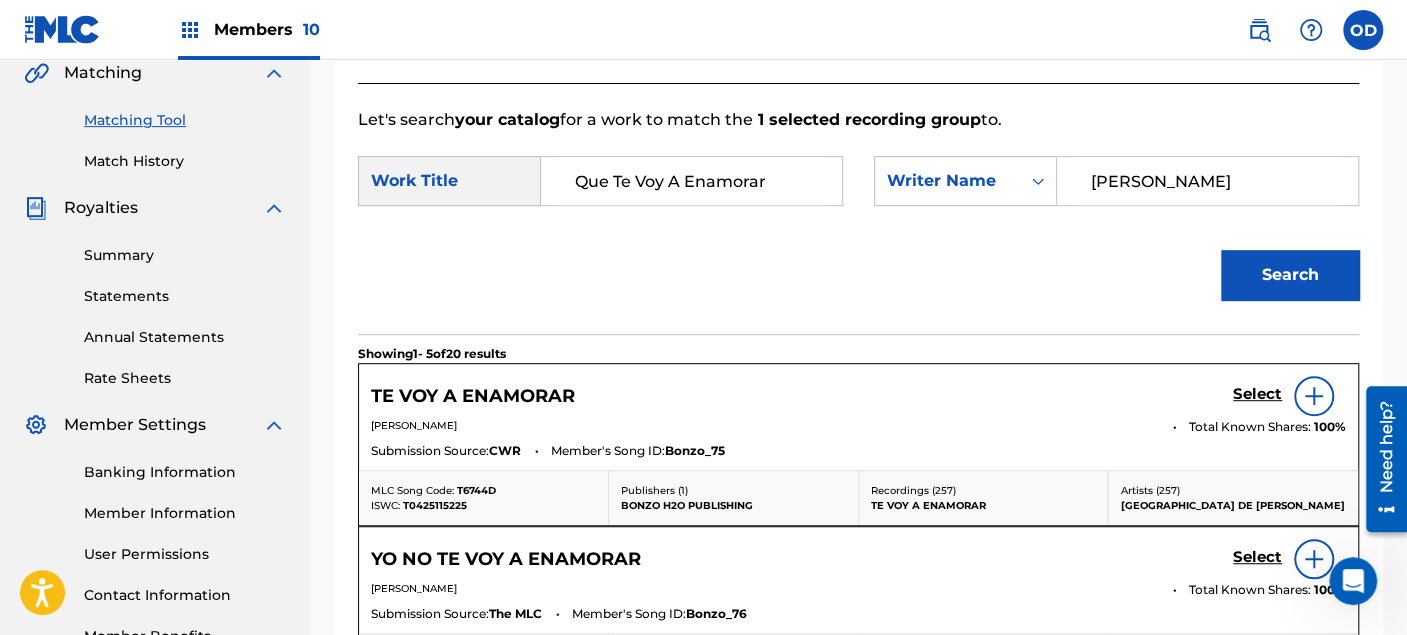 click on "Select" at bounding box center [1257, 394] 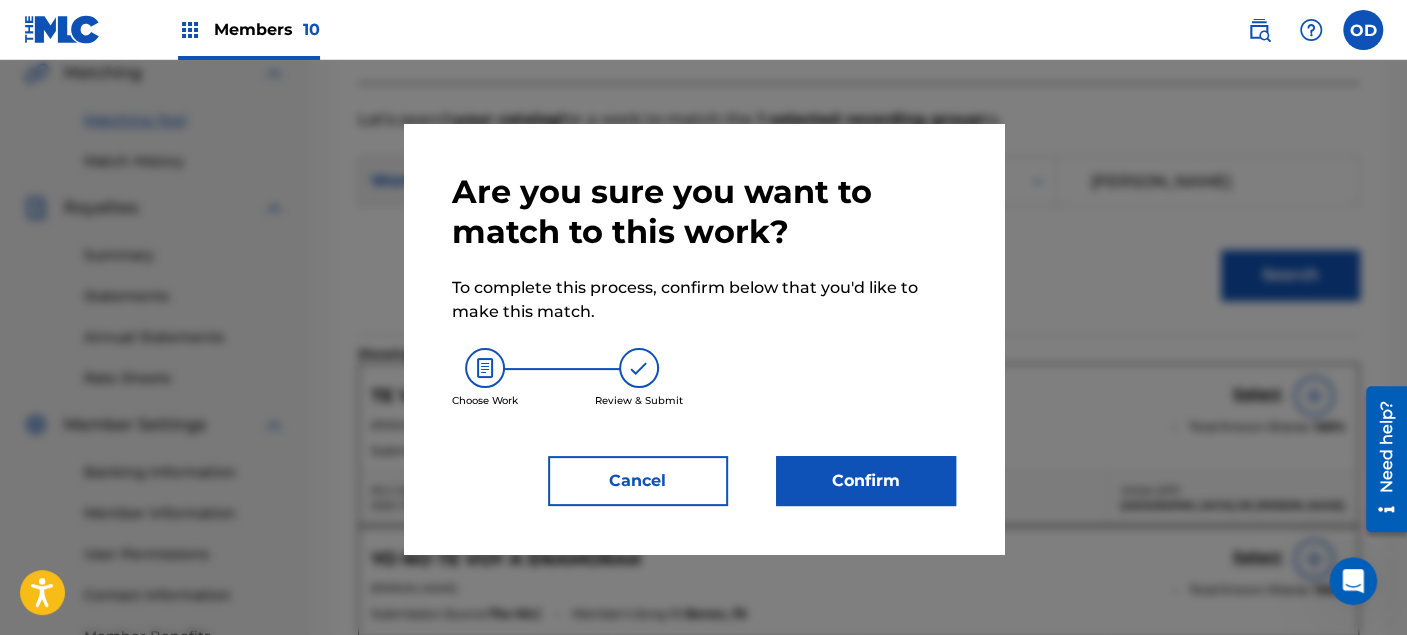 click on "Confirm" at bounding box center (866, 481) 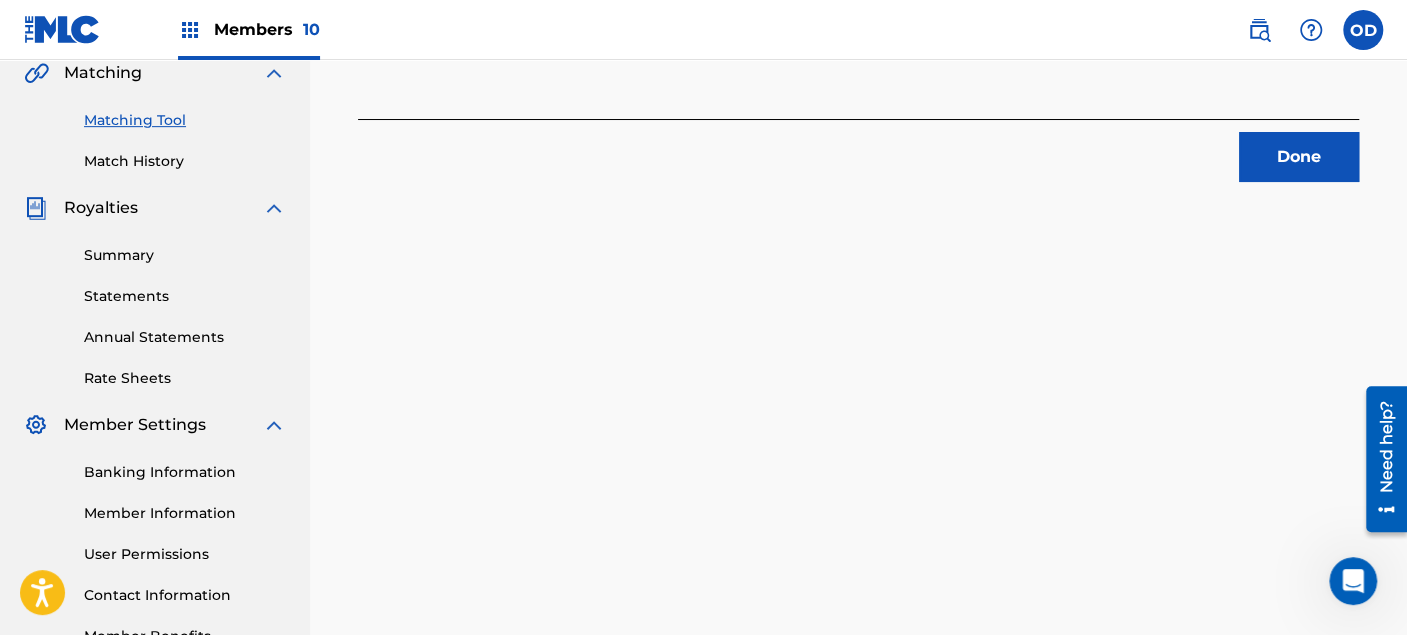 click on "Done" at bounding box center [1299, 157] 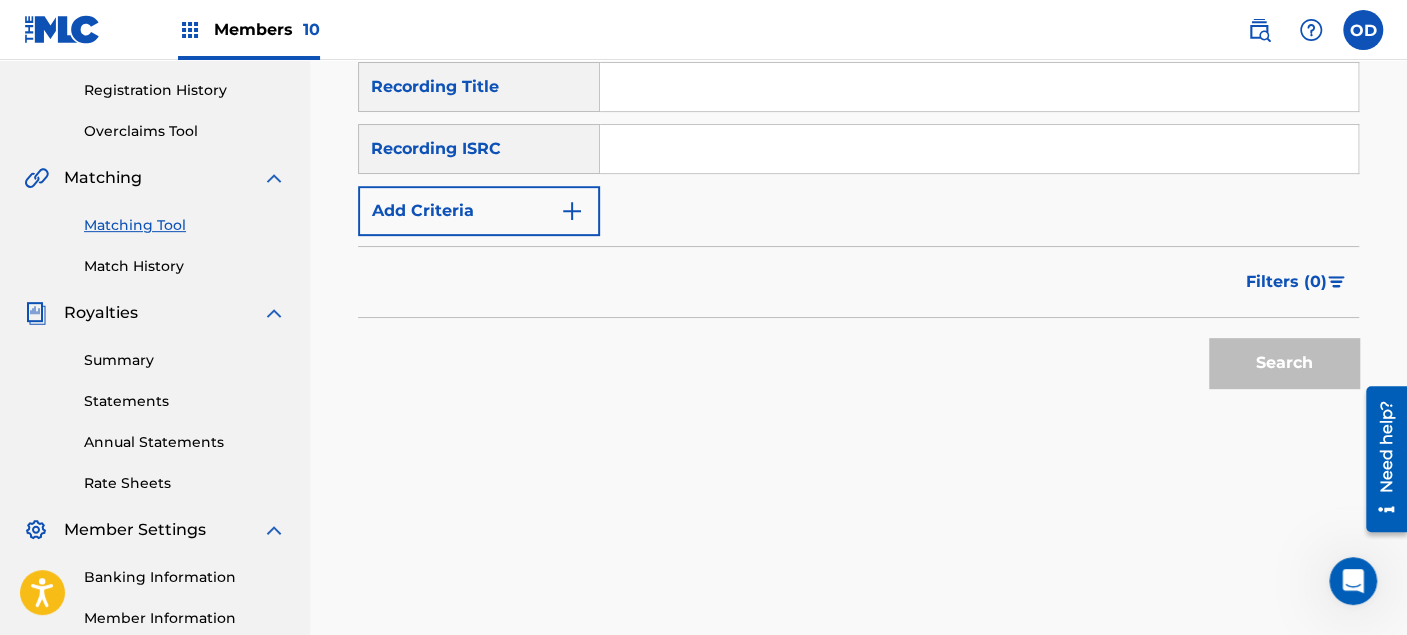 scroll, scrollTop: 251, scrollLeft: 0, axis: vertical 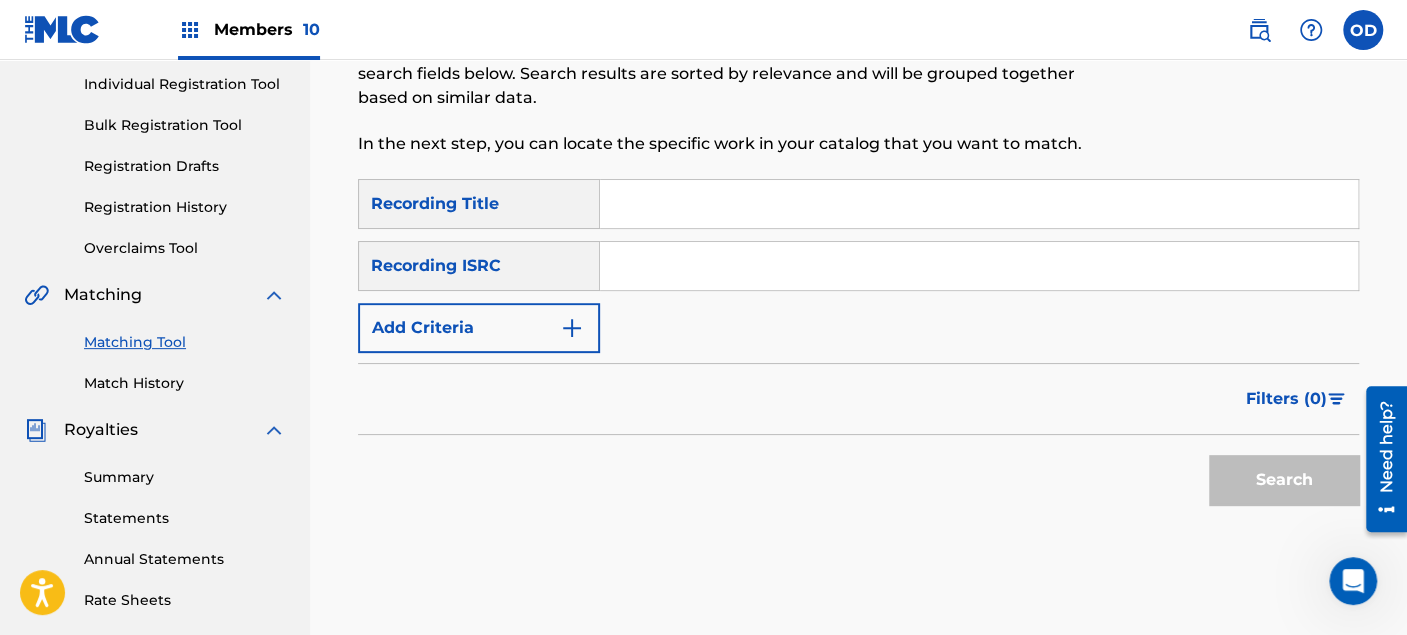 click at bounding box center (979, 204) 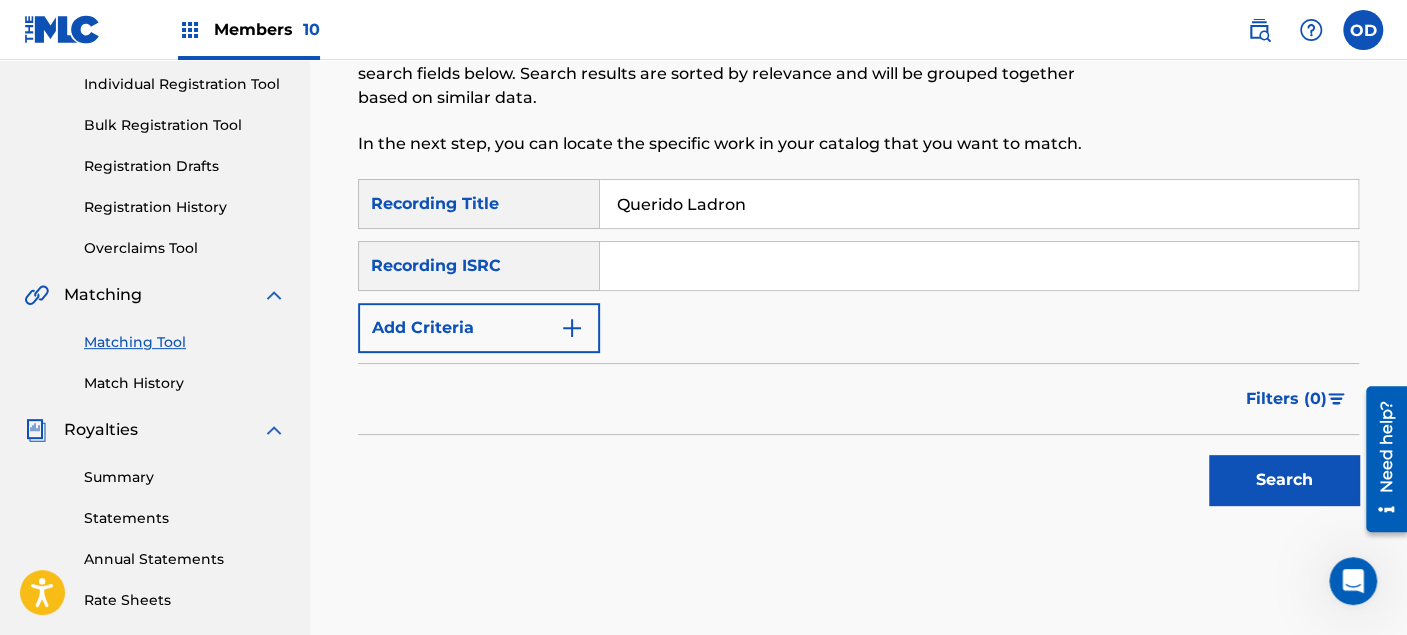 type on "Querido Ladron" 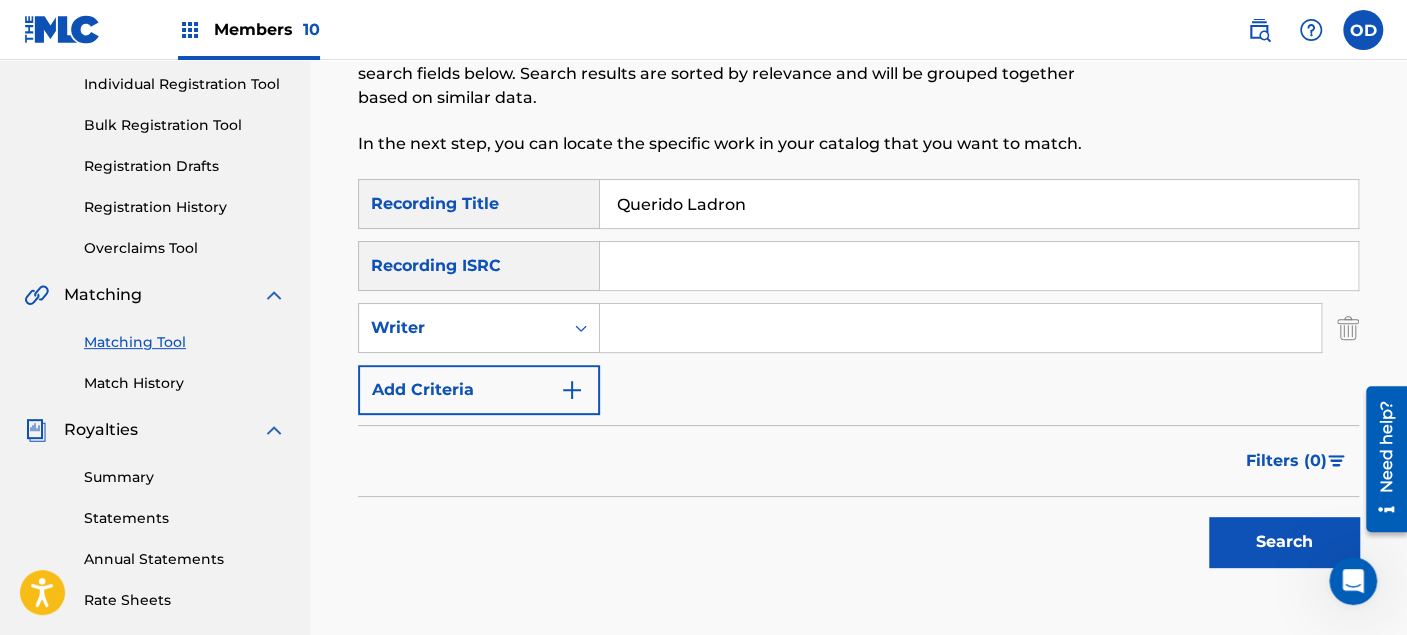click at bounding box center [960, 328] 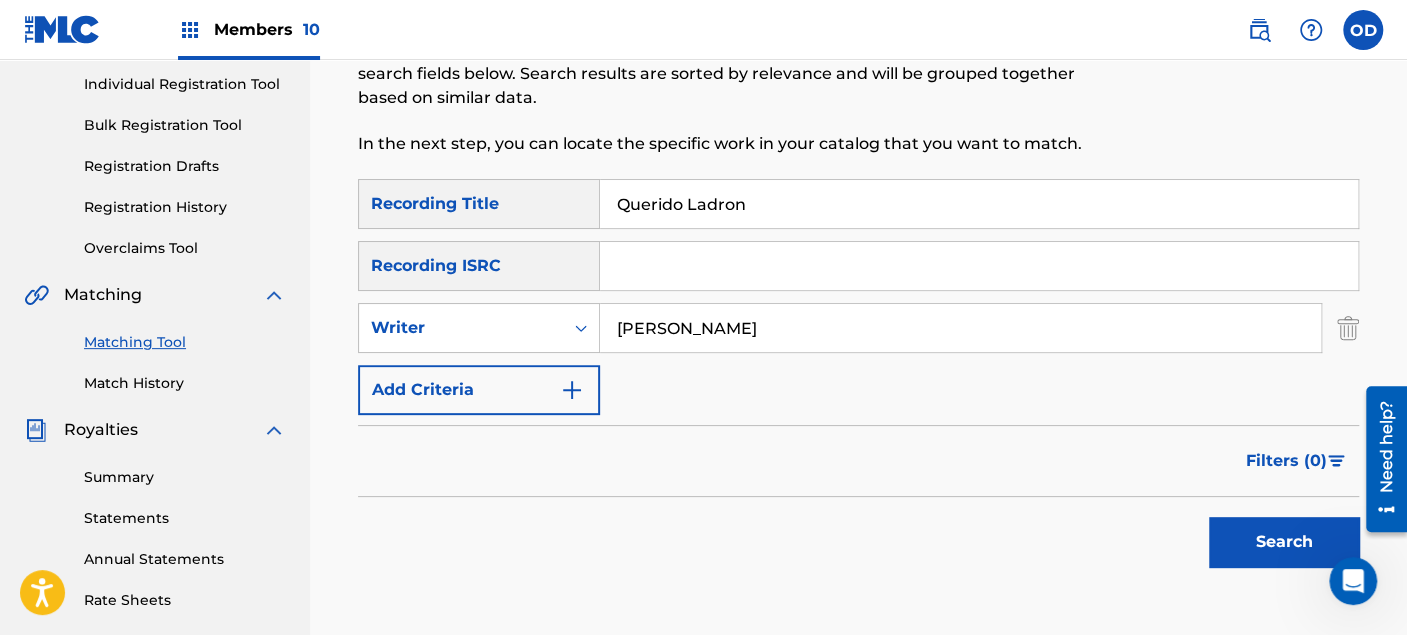 click on "Search" at bounding box center [1284, 542] 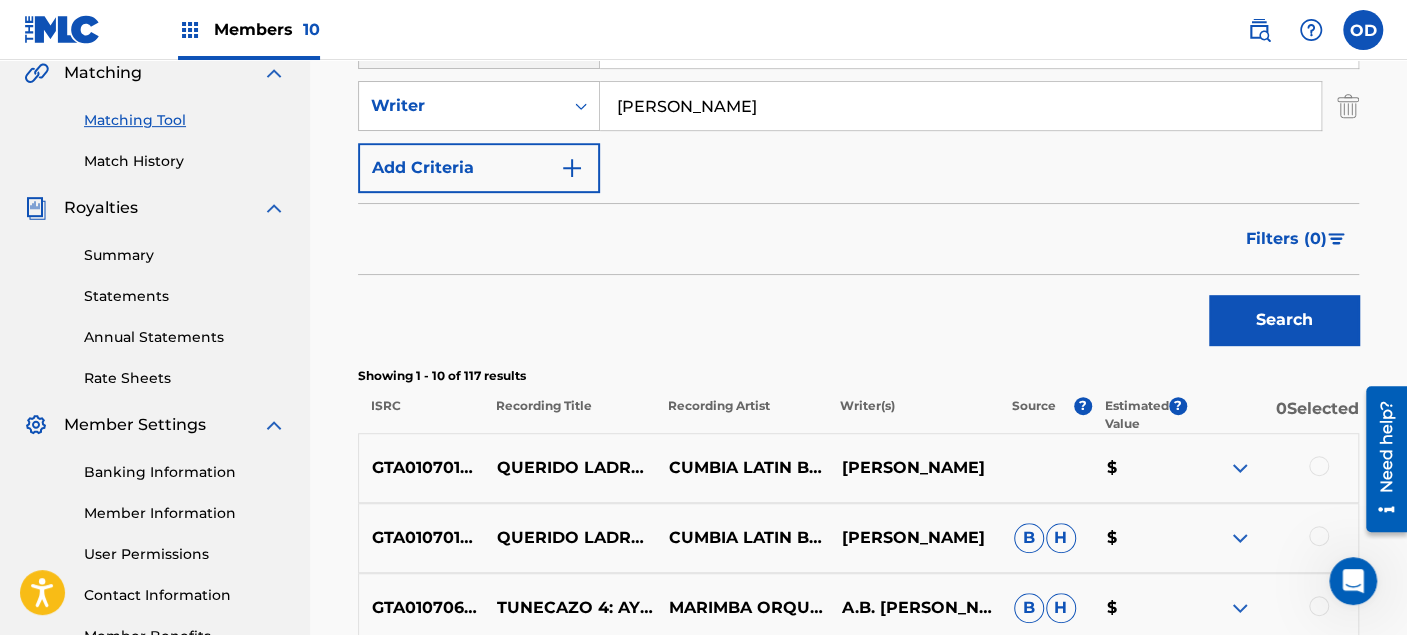 scroll, scrollTop: 584, scrollLeft: 0, axis: vertical 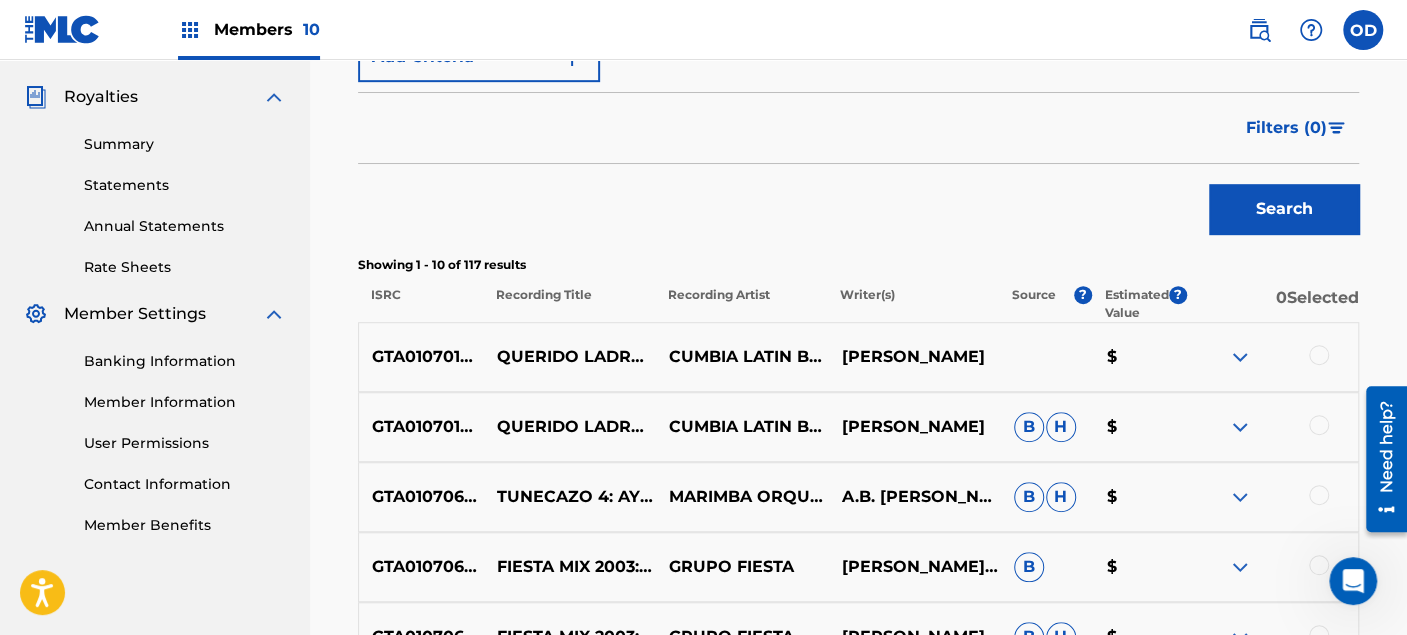 click at bounding box center [1319, 355] 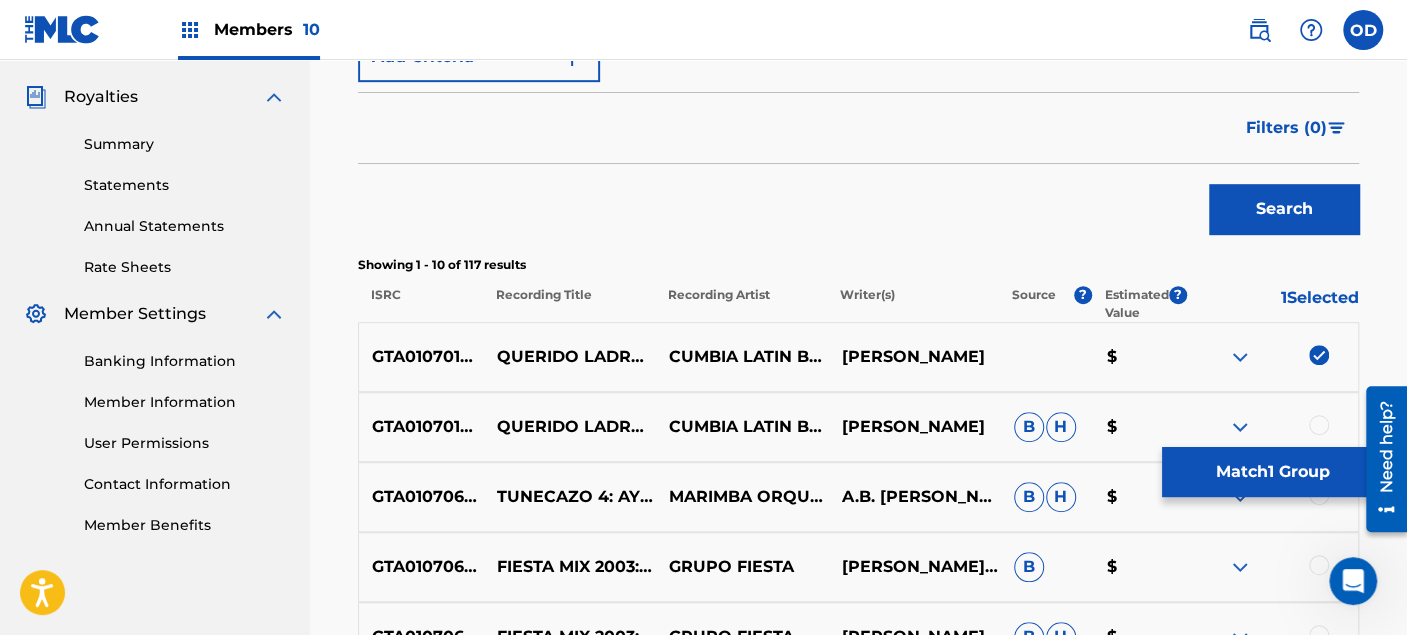click at bounding box center [1319, 425] 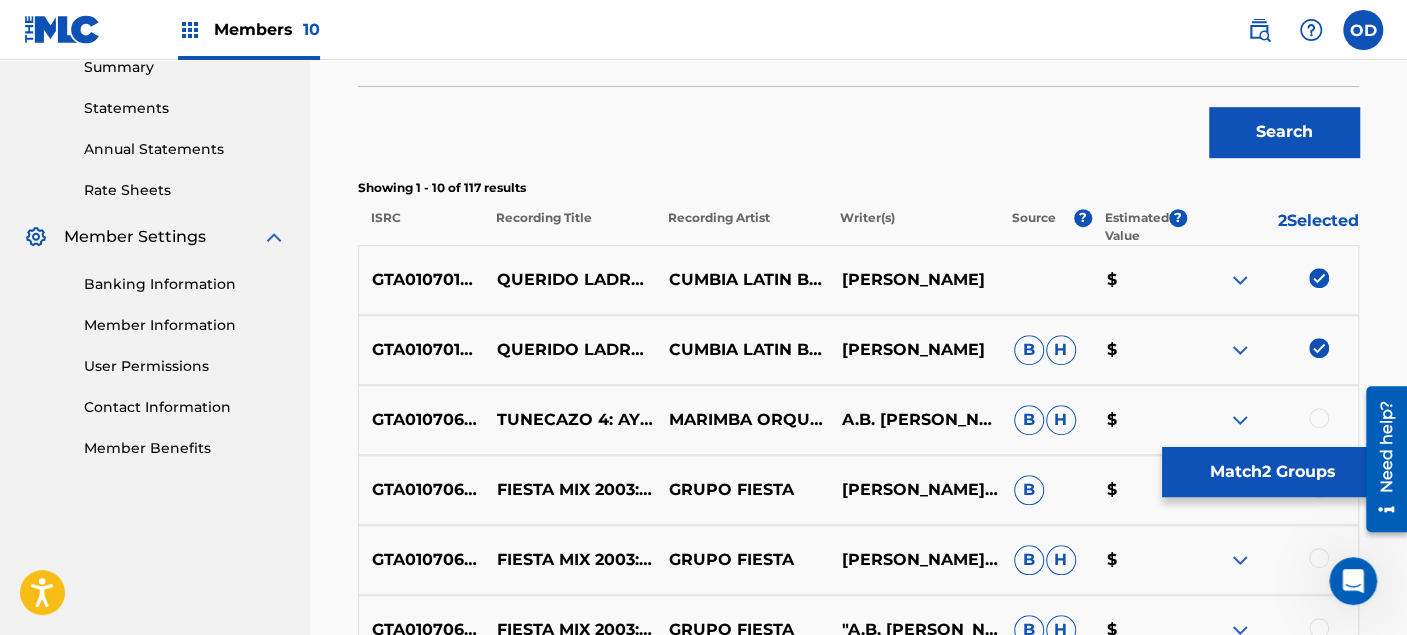 scroll, scrollTop: 695, scrollLeft: 0, axis: vertical 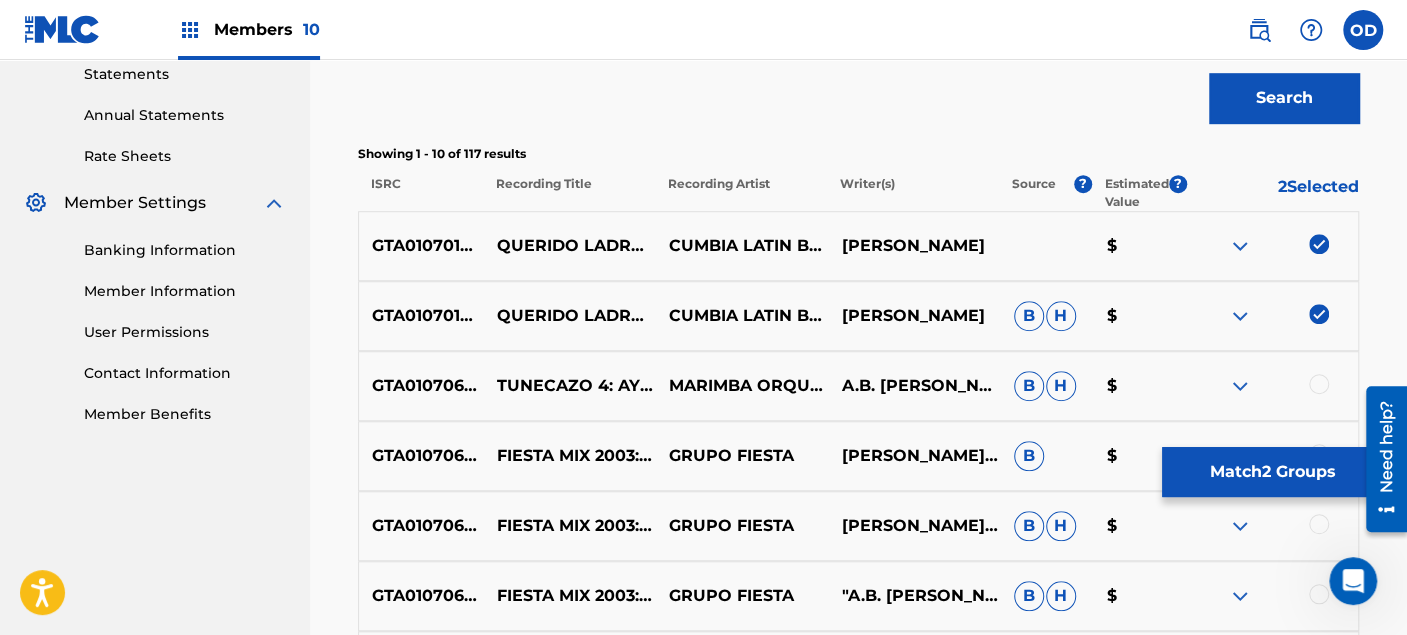 click at bounding box center [1319, 384] 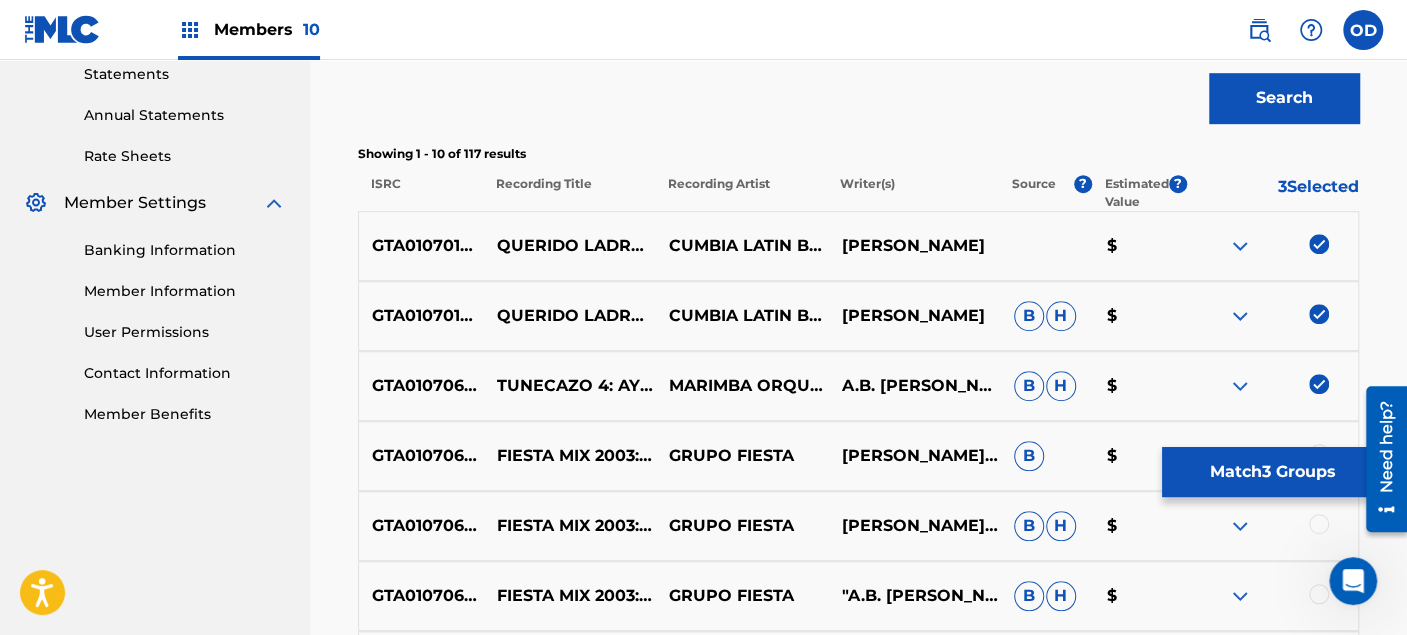 scroll, scrollTop: 806, scrollLeft: 0, axis: vertical 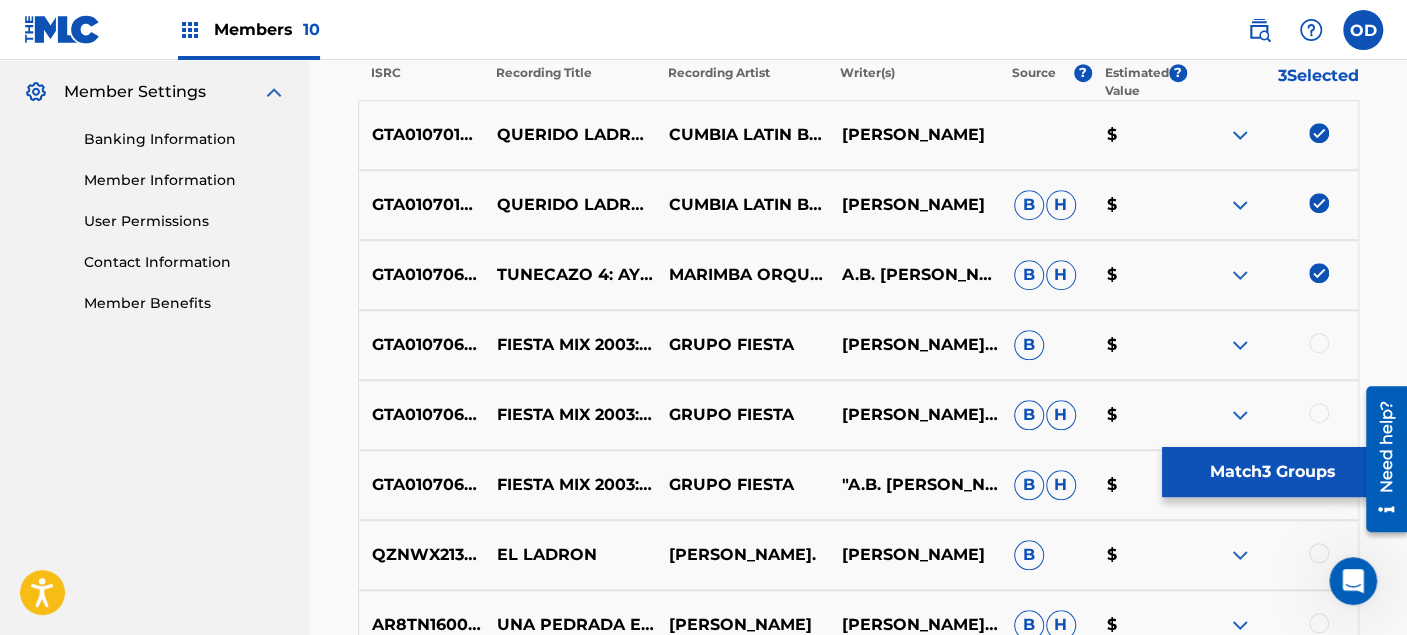 click at bounding box center [1272, 345] 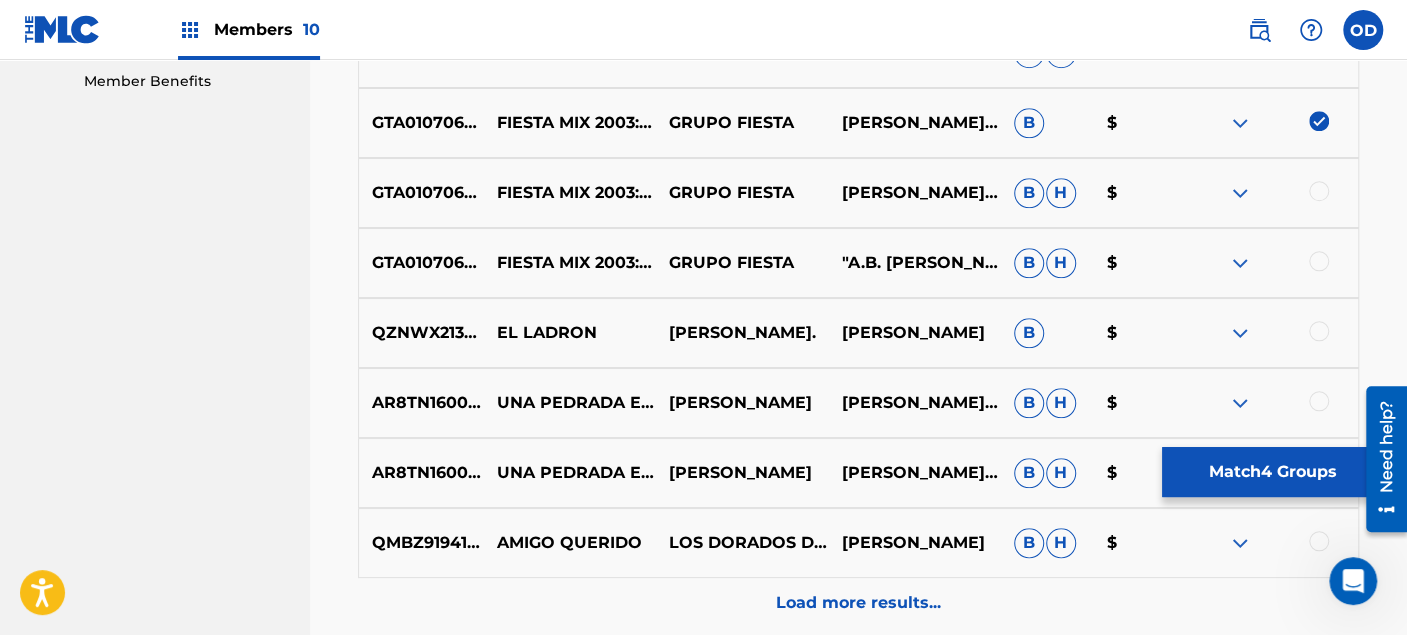 scroll, scrollTop: 1028, scrollLeft: 0, axis: vertical 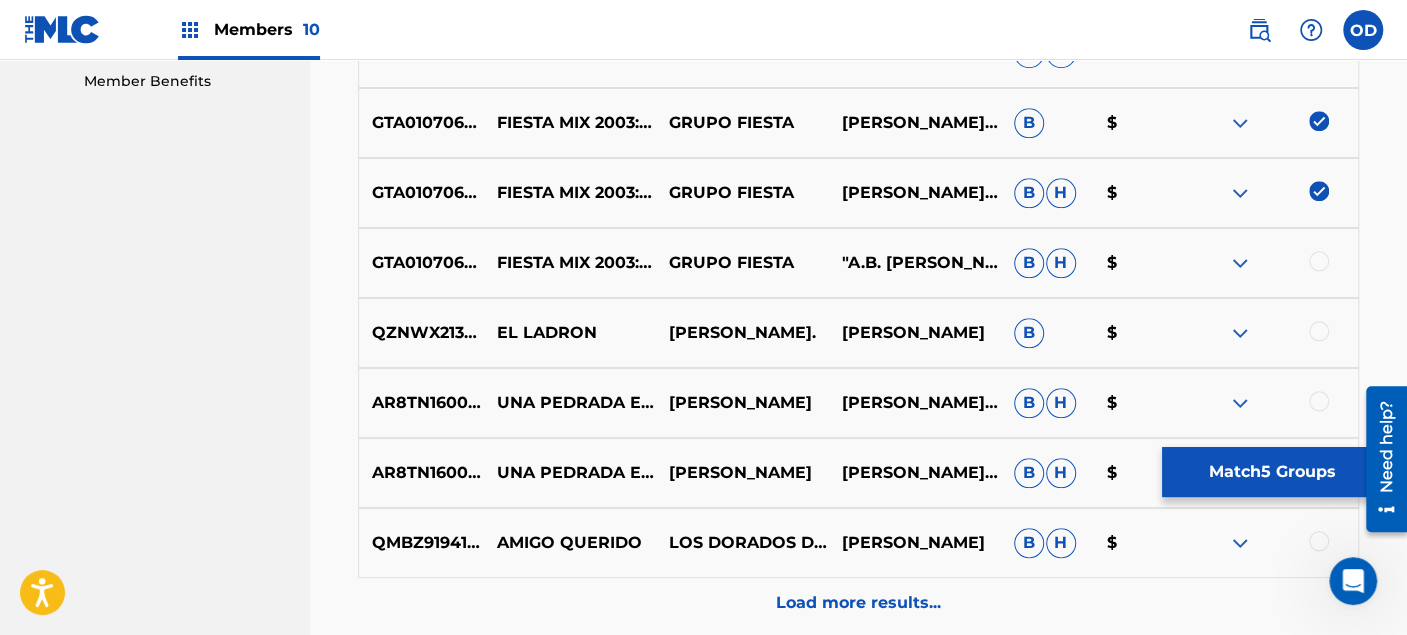 click at bounding box center (1319, 261) 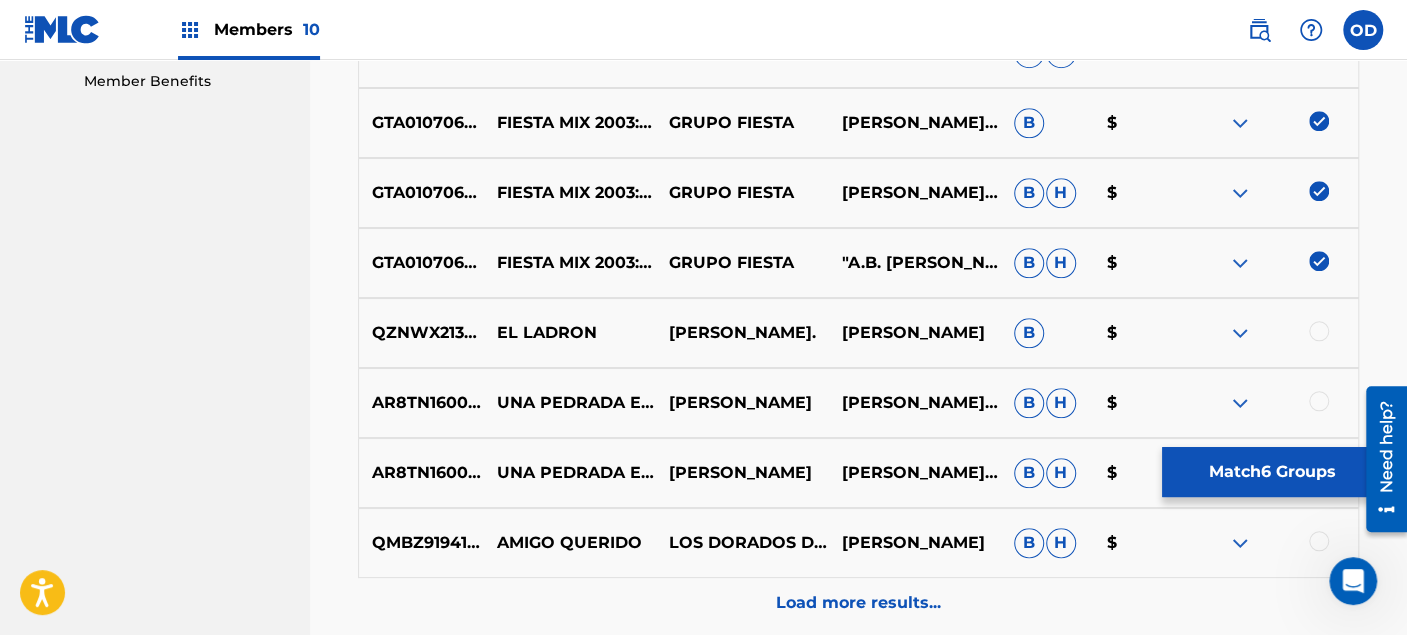scroll, scrollTop: 1140, scrollLeft: 0, axis: vertical 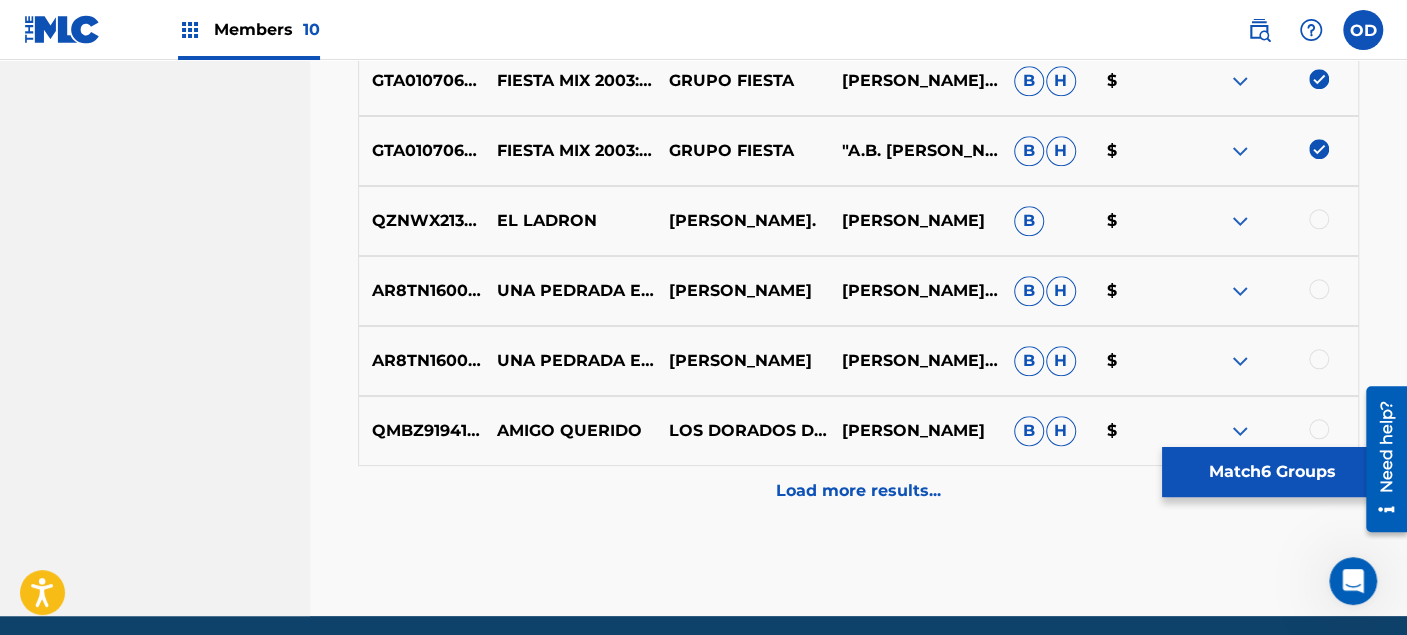 click on "Load more results..." at bounding box center [858, 491] 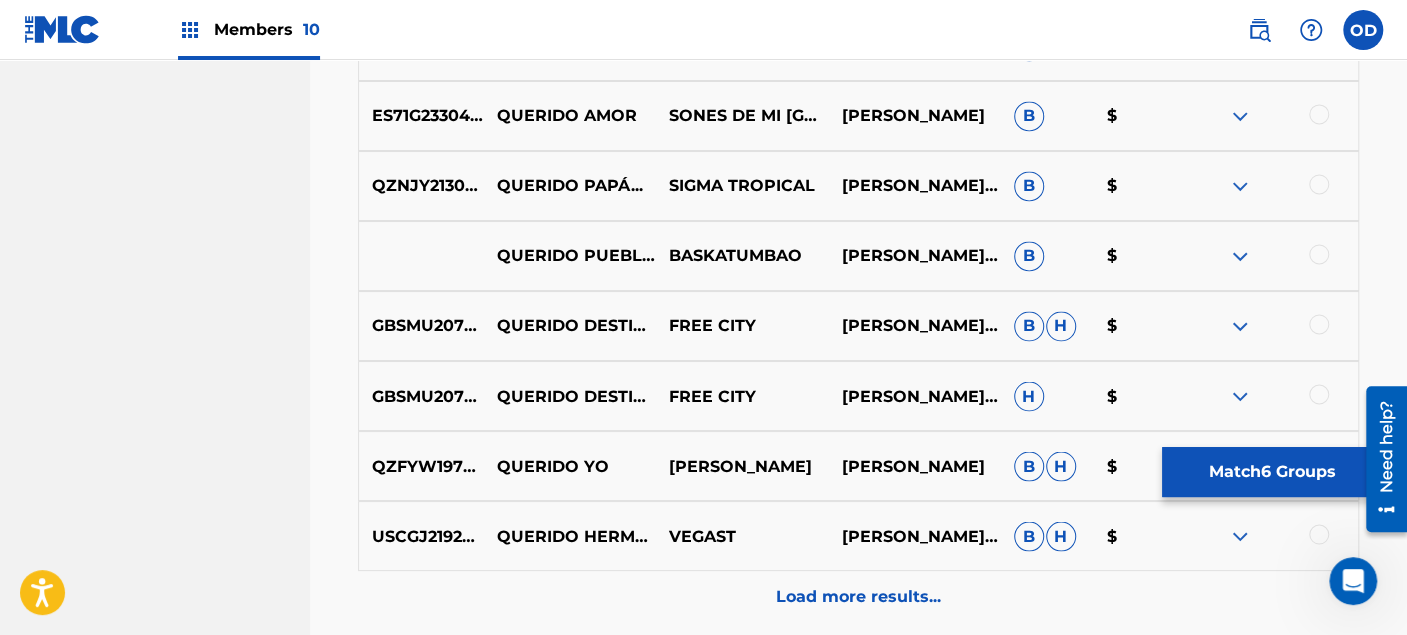 scroll, scrollTop: 1806, scrollLeft: 0, axis: vertical 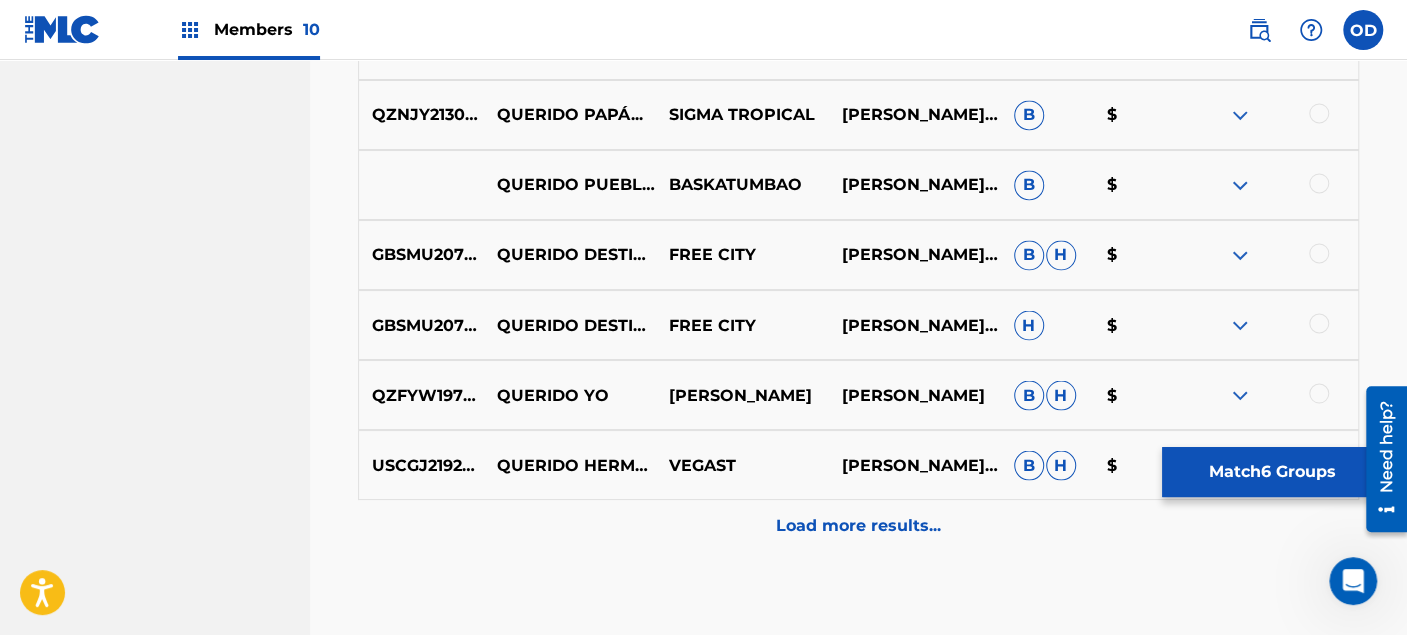 click on "USCGJ2192492 QUERIDO HERMANO VEGAST [PERSON_NAME],[PERSON_NAME]" at bounding box center [858, 465] 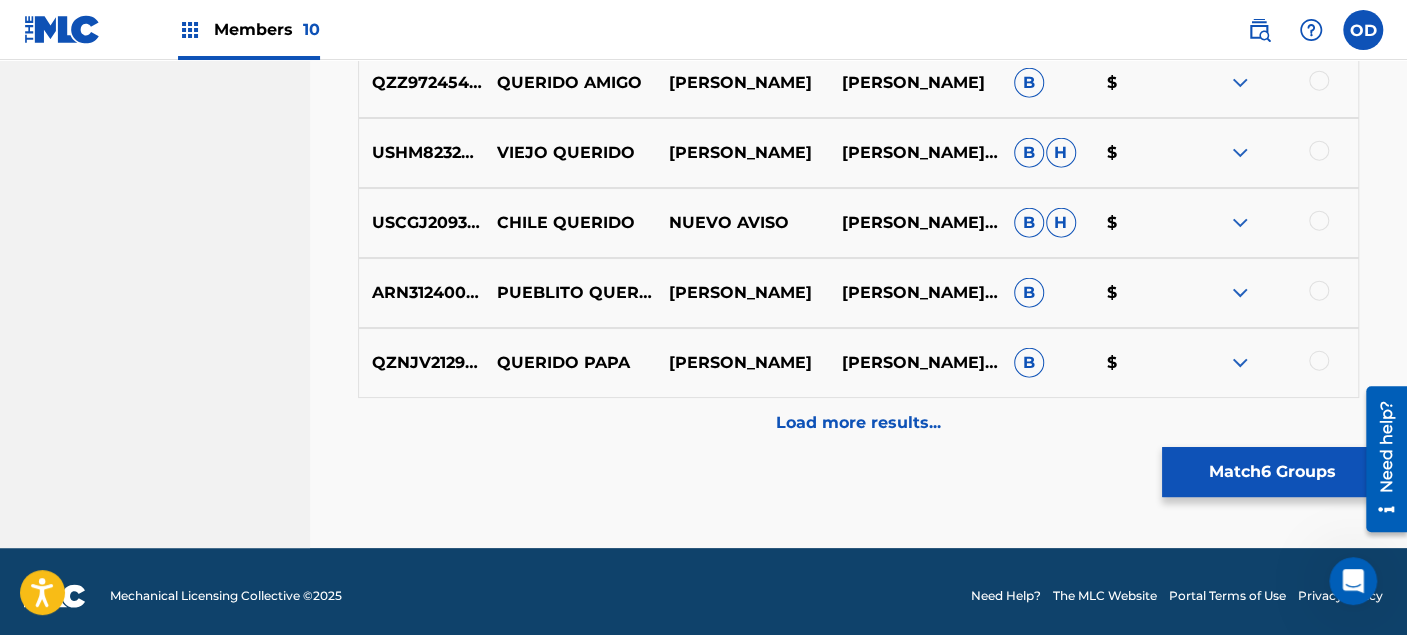 scroll, scrollTop: 2615, scrollLeft: 0, axis: vertical 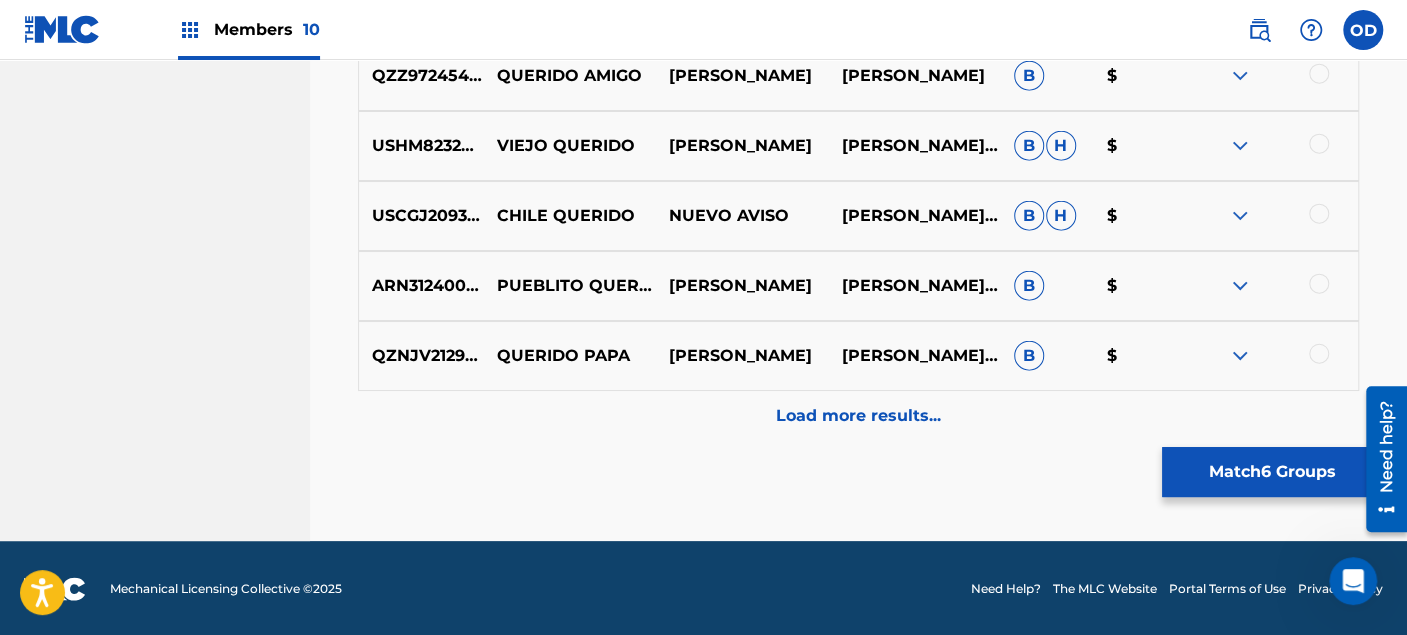 click on "Load more results..." at bounding box center (858, 416) 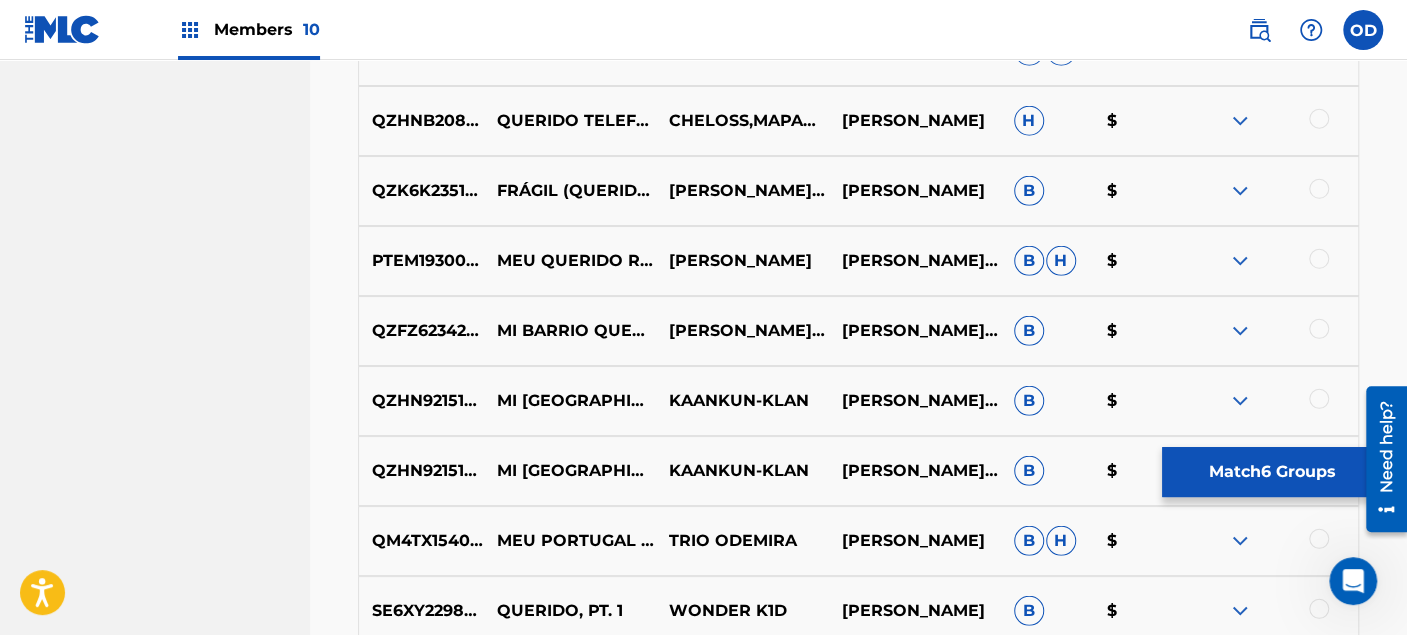 scroll, scrollTop: 3282, scrollLeft: 0, axis: vertical 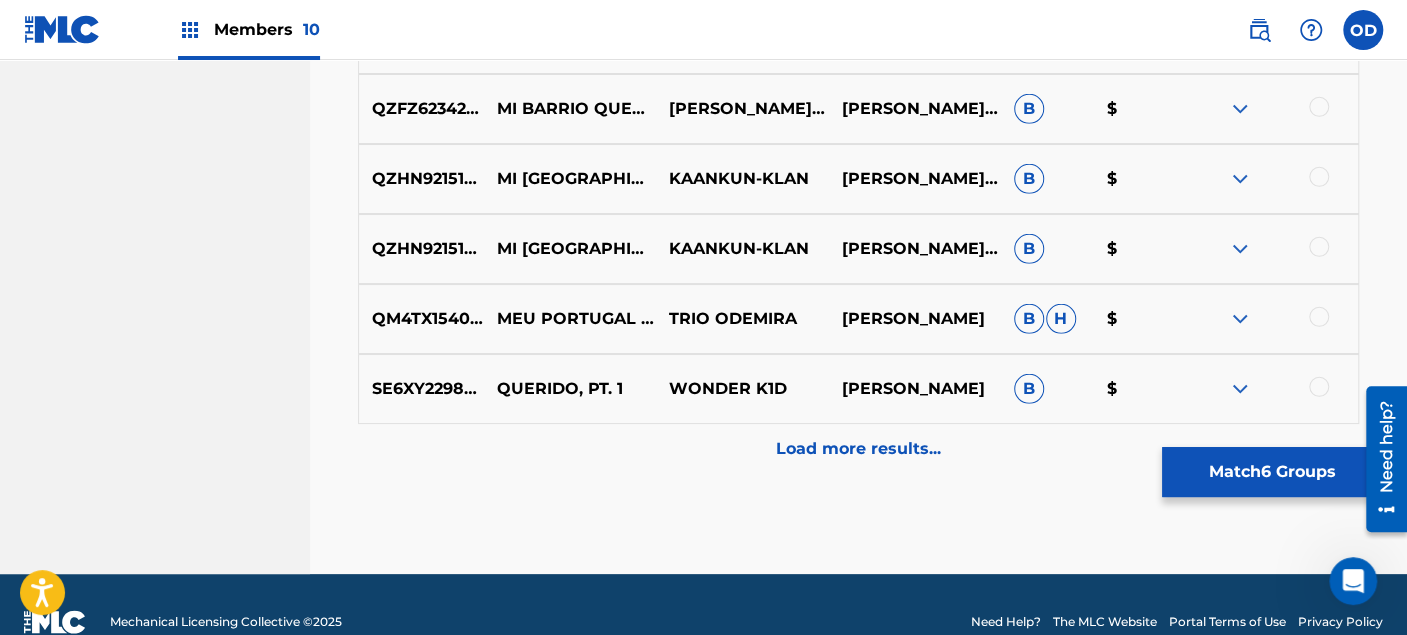click on "Load more results..." at bounding box center [858, 449] 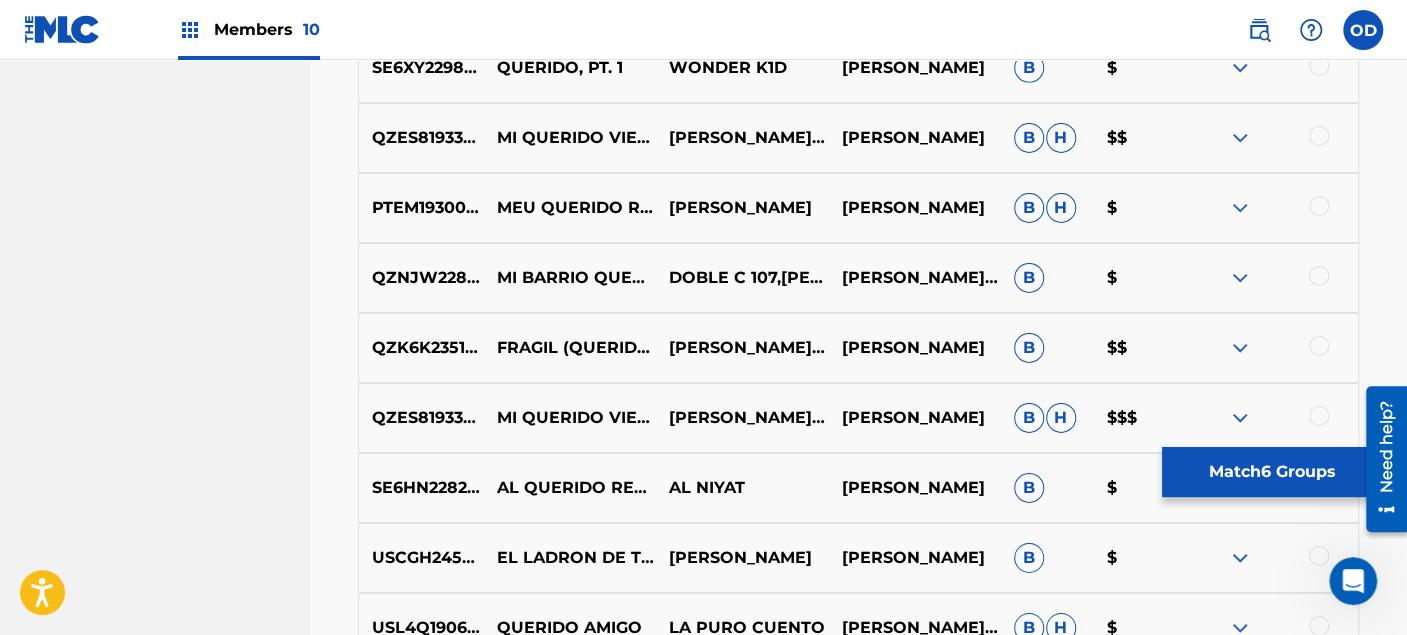 scroll, scrollTop: 3726, scrollLeft: 0, axis: vertical 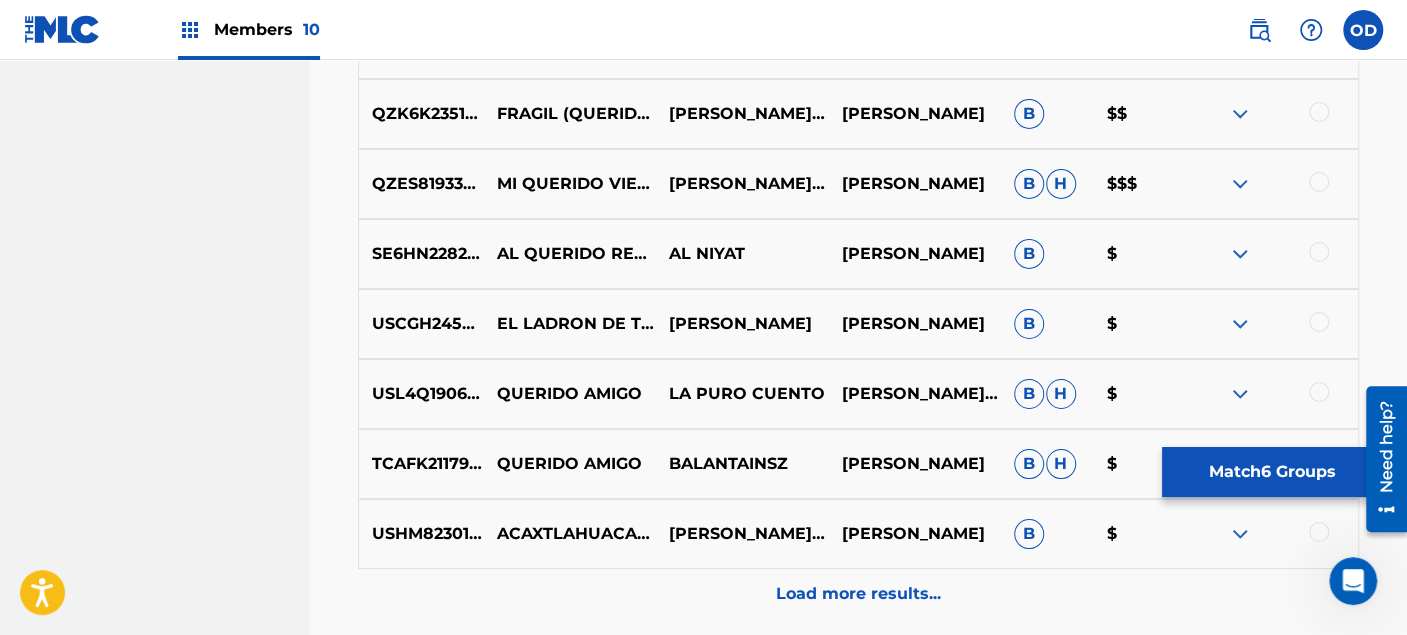 click on "Load more results..." at bounding box center (858, 594) 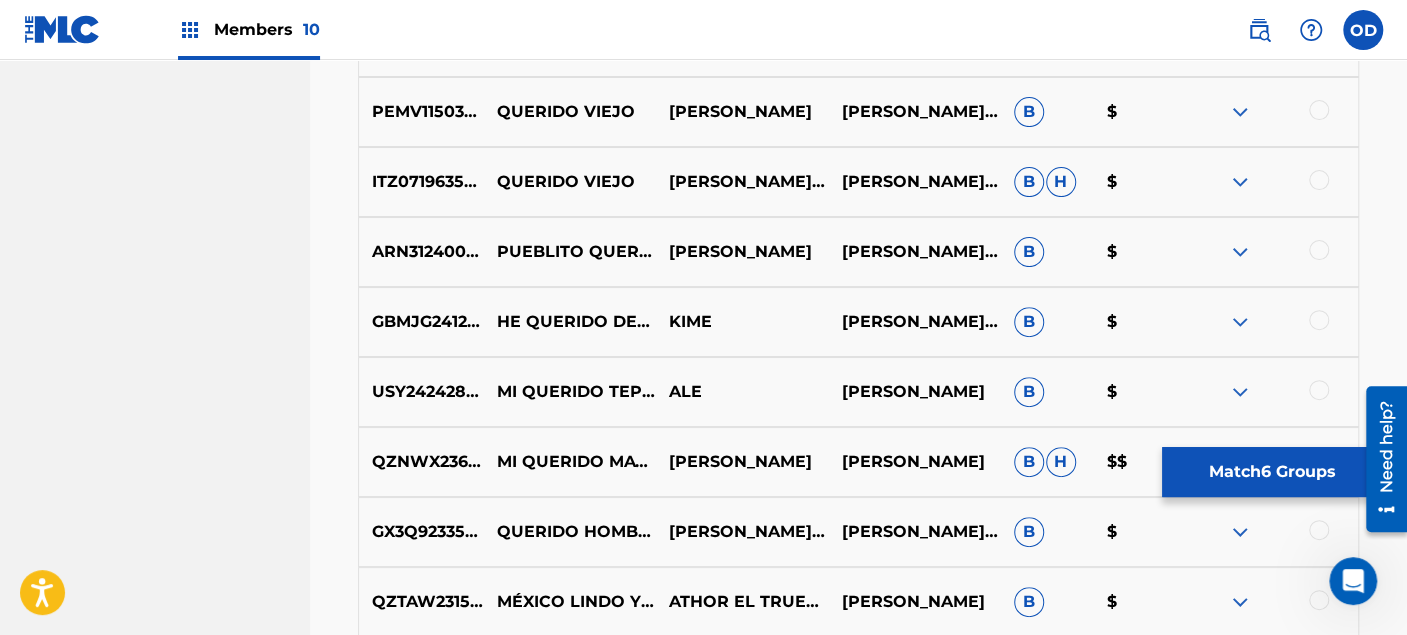 scroll, scrollTop: 4504, scrollLeft: 0, axis: vertical 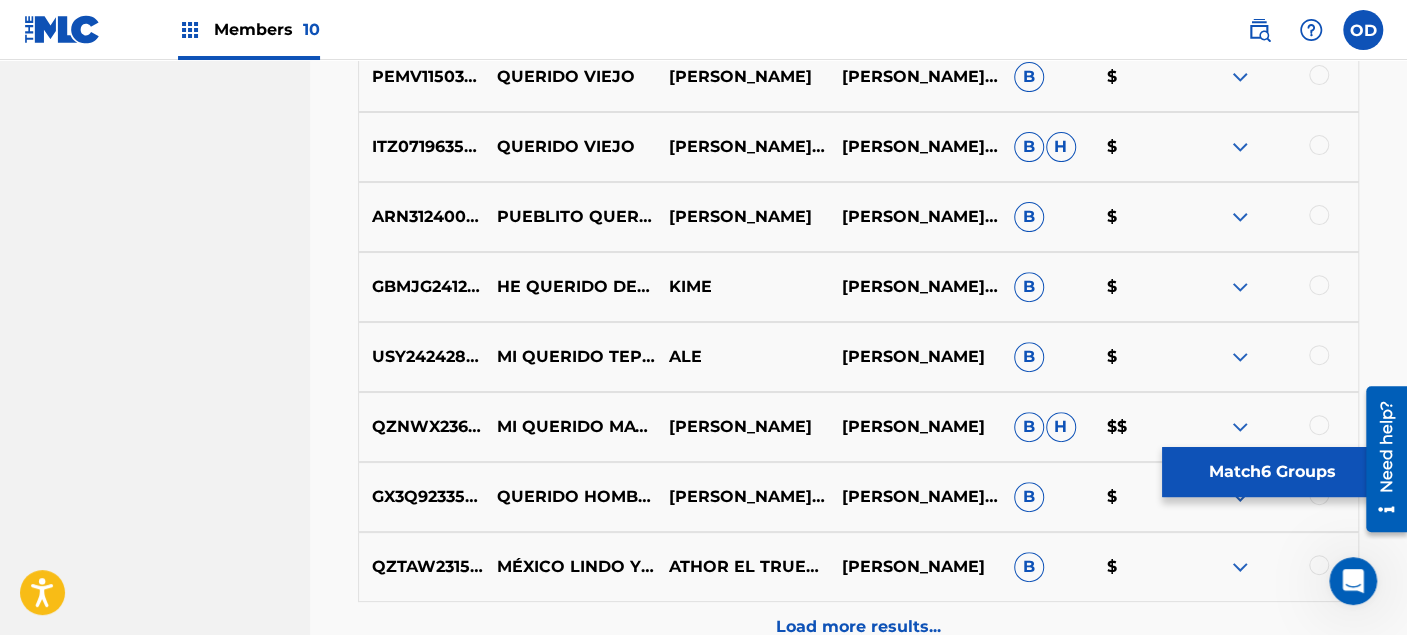 click on "QZTAW2315408 MÉXICO LINDO Y QUERIDO ATHOR EL TRUENO [PERSON_NAME] B $" at bounding box center [858, 567] 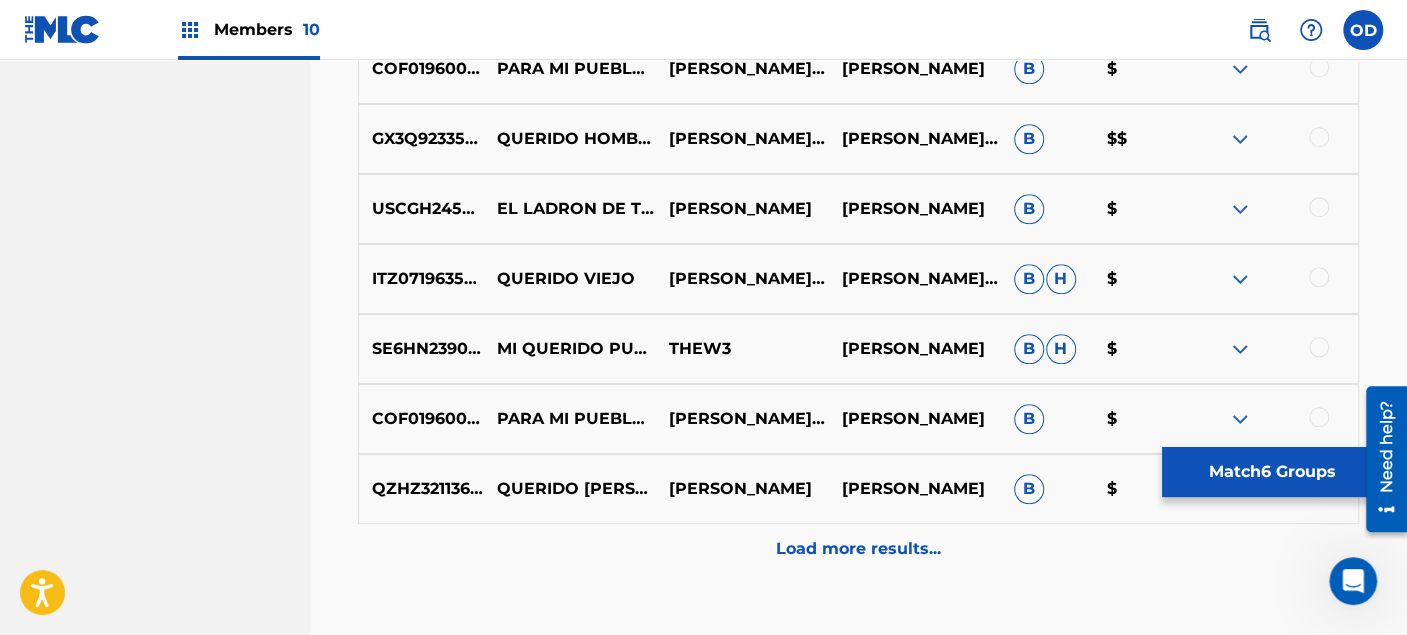 scroll, scrollTop: 5393, scrollLeft: 0, axis: vertical 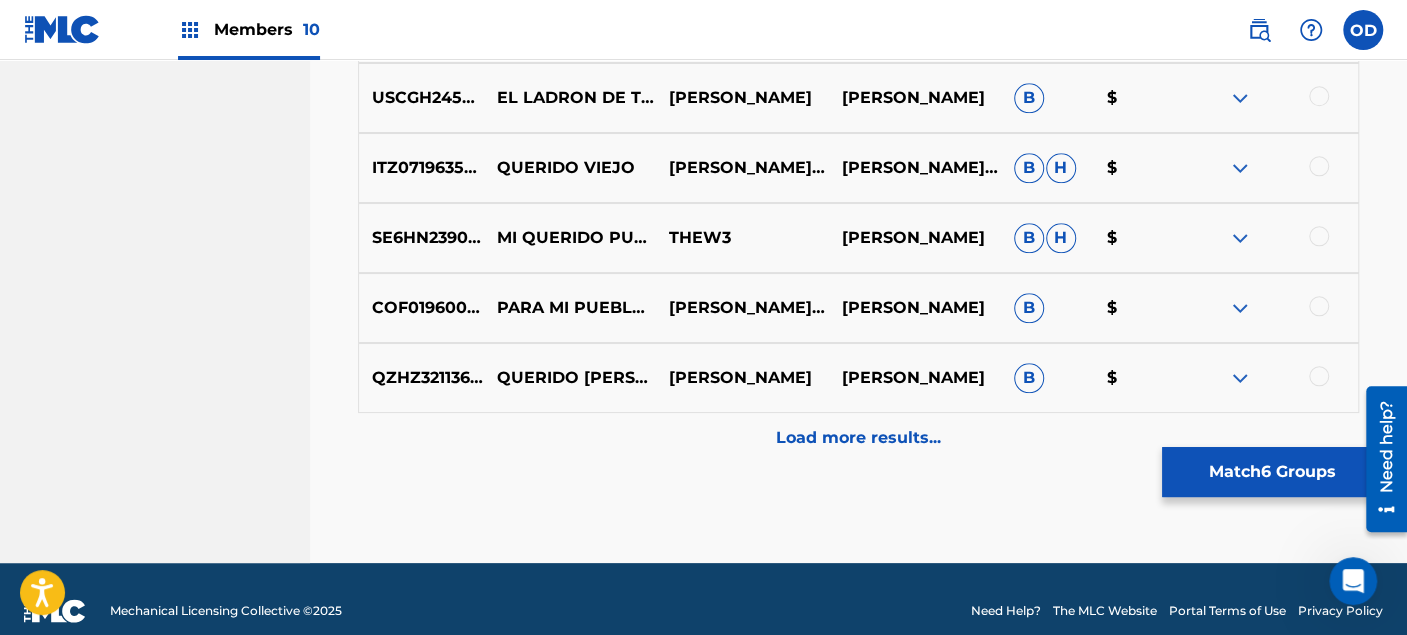 click on "Load more results..." at bounding box center [858, 438] 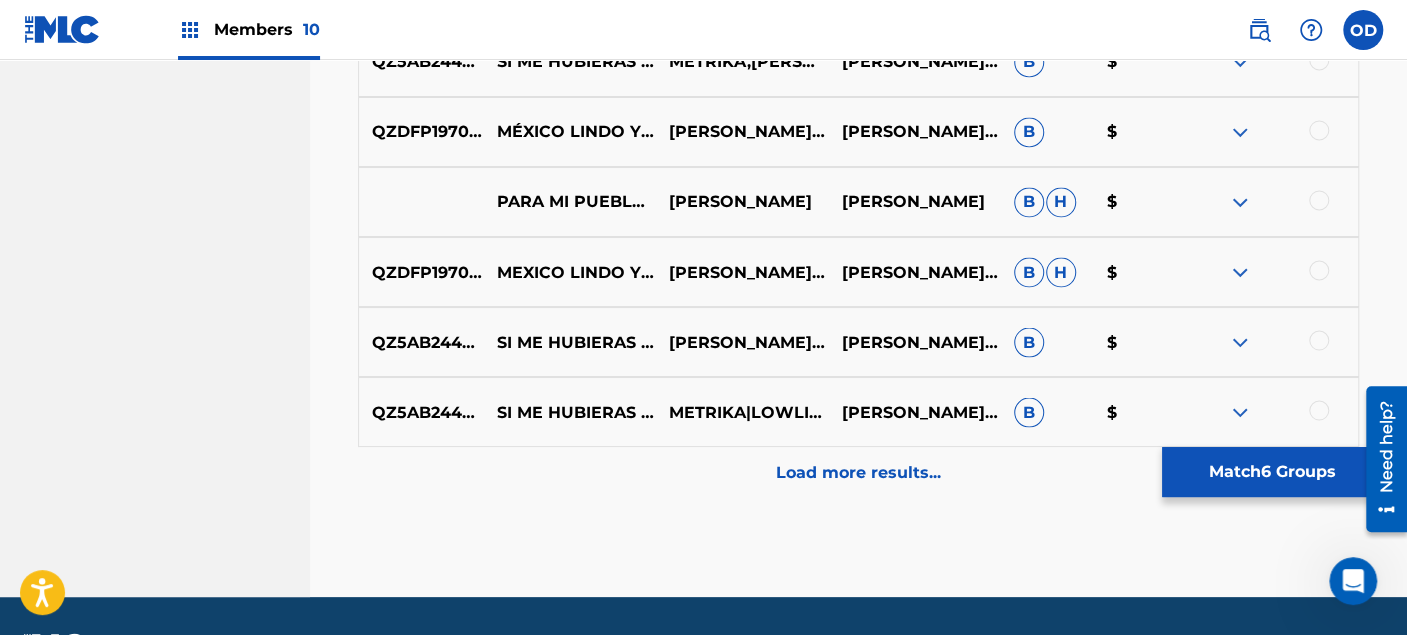 scroll, scrollTop: 6060, scrollLeft: 0, axis: vertical 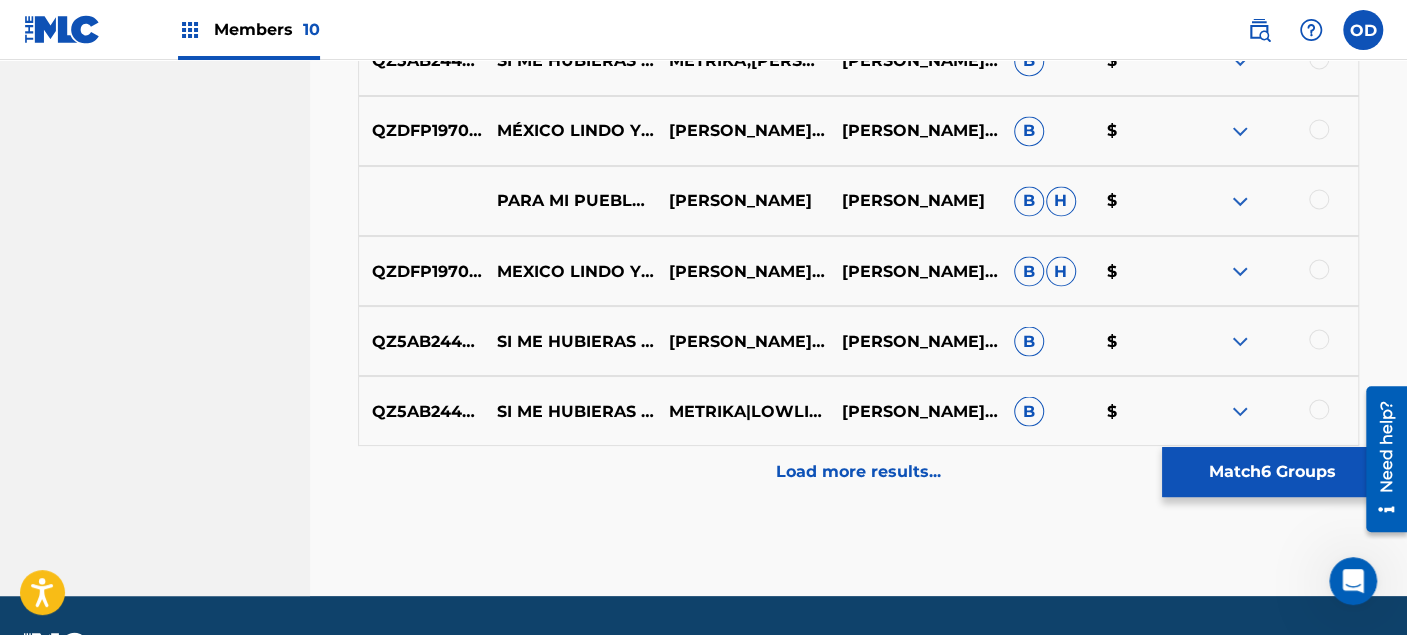 click on "Load more results..." at bounding box center [858, 471] 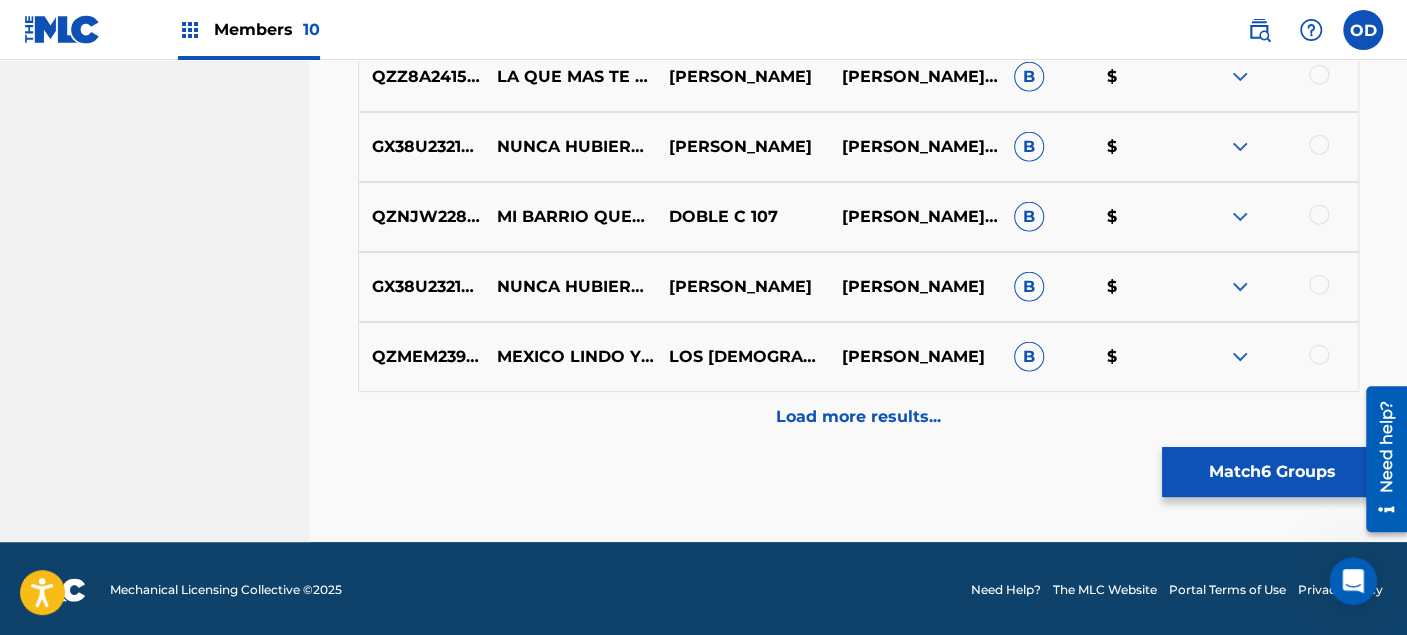 click on "Load more results..." at bounding box center (858, 417) 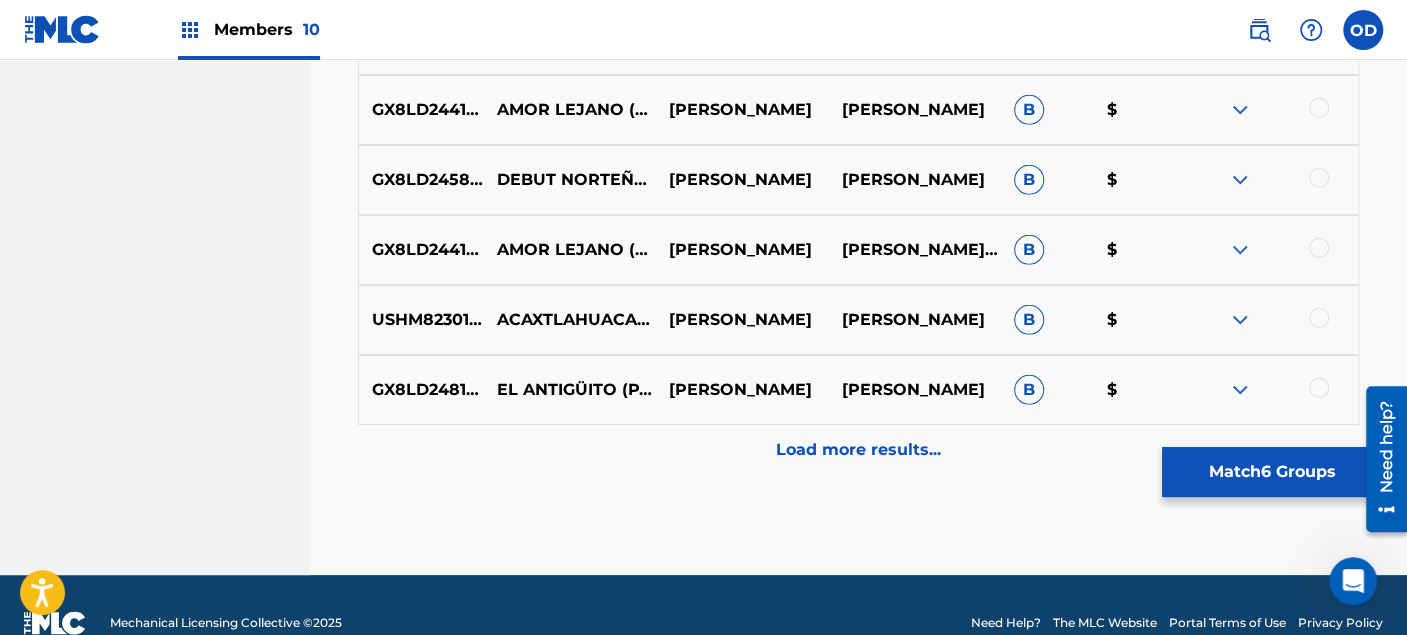 click on "Load more results..." at bounding box center (858, 450) 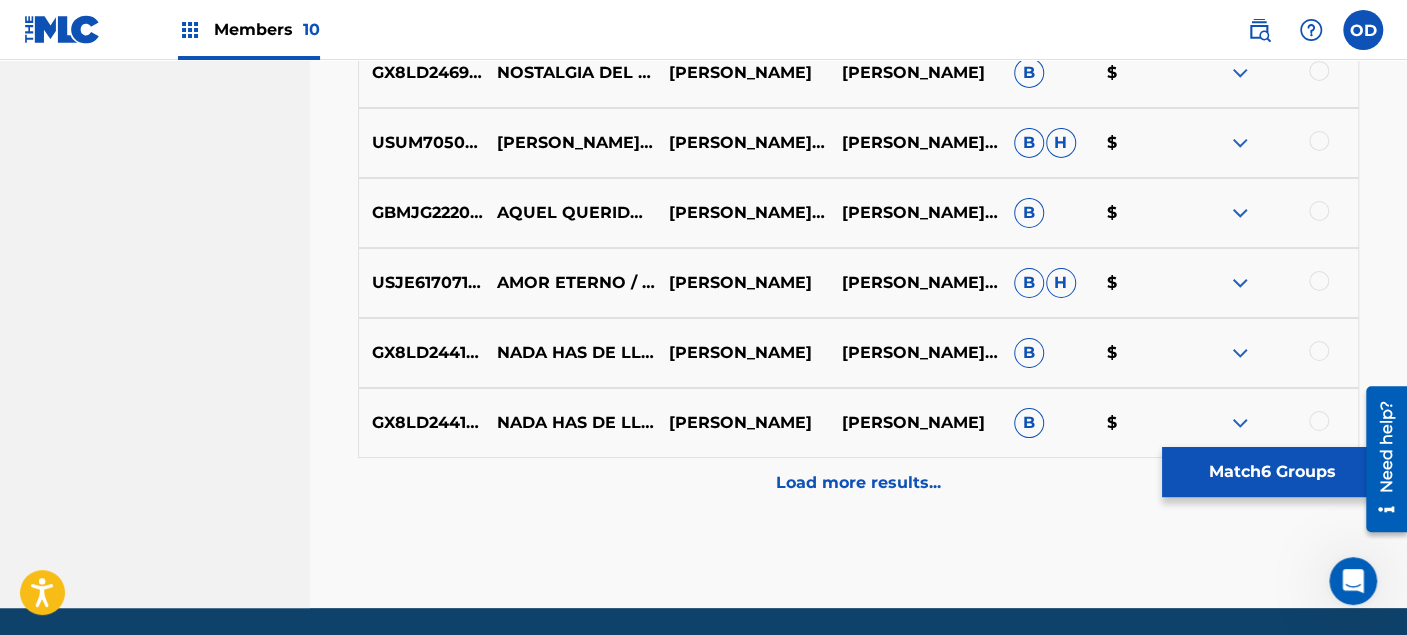 click on "Load more results..." at bounding box center (858, 483) 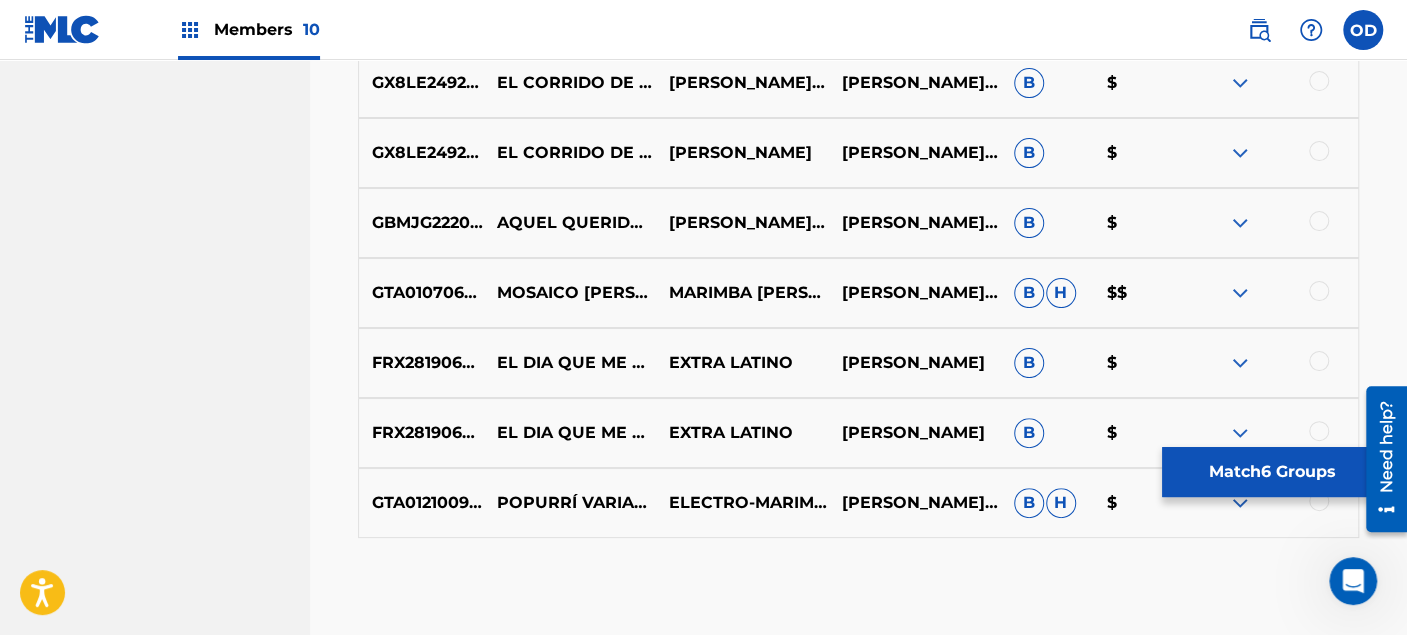 scroll, scrollTop: 8592, scrollLeft: 0, axis: vertical 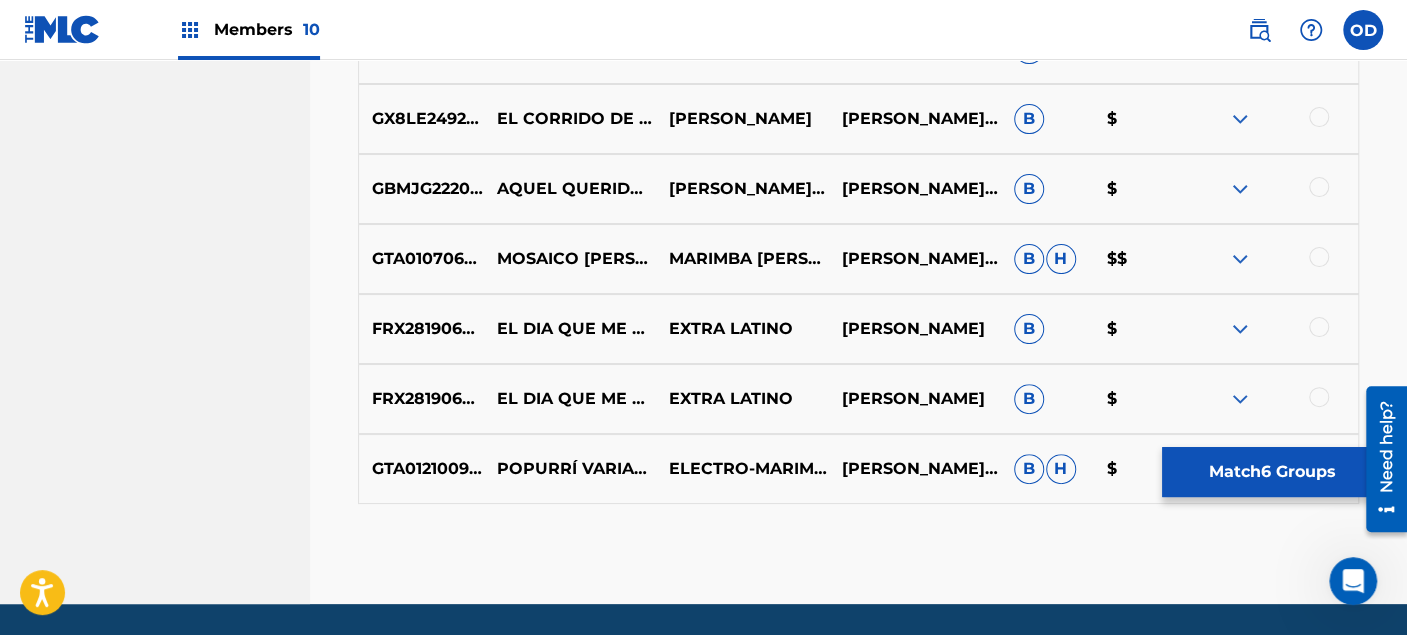 click on "Match  6 Groups" at bounding box center [1272, 472] 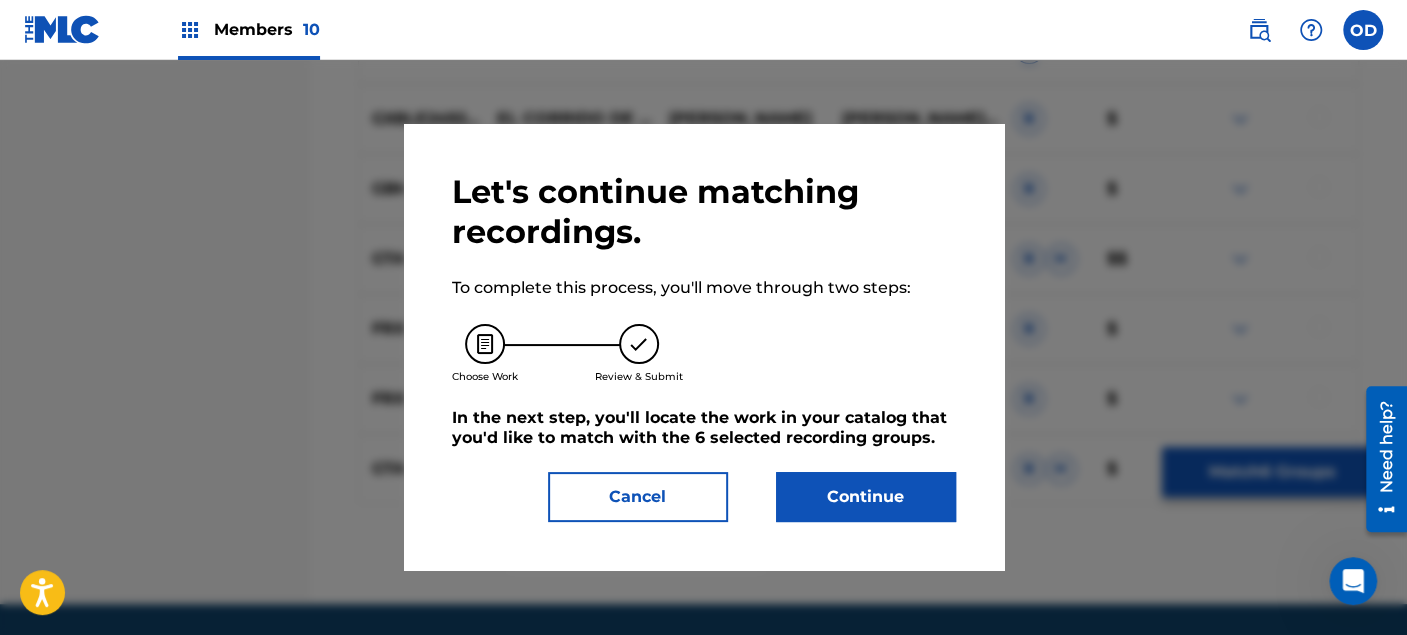 click on "Continue" at bounding box center (866, 497) 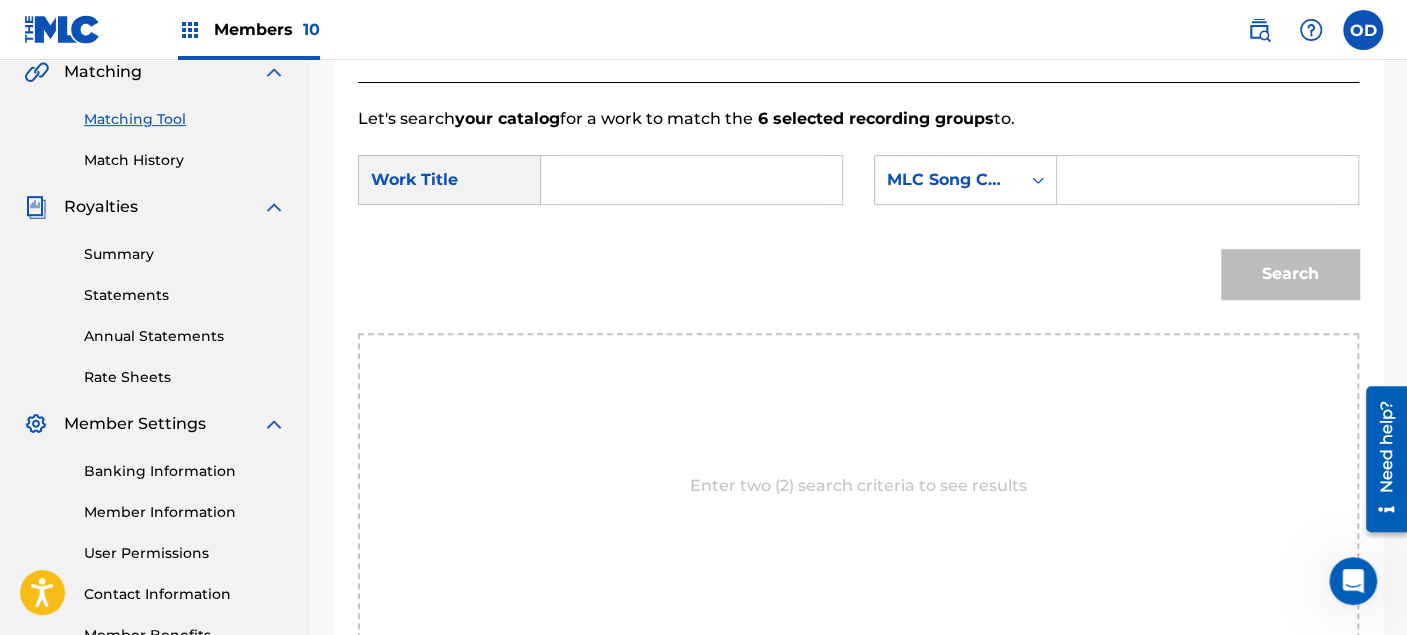 scroll, scrollTop: 473, scrollLeft: 0, axis: vertical 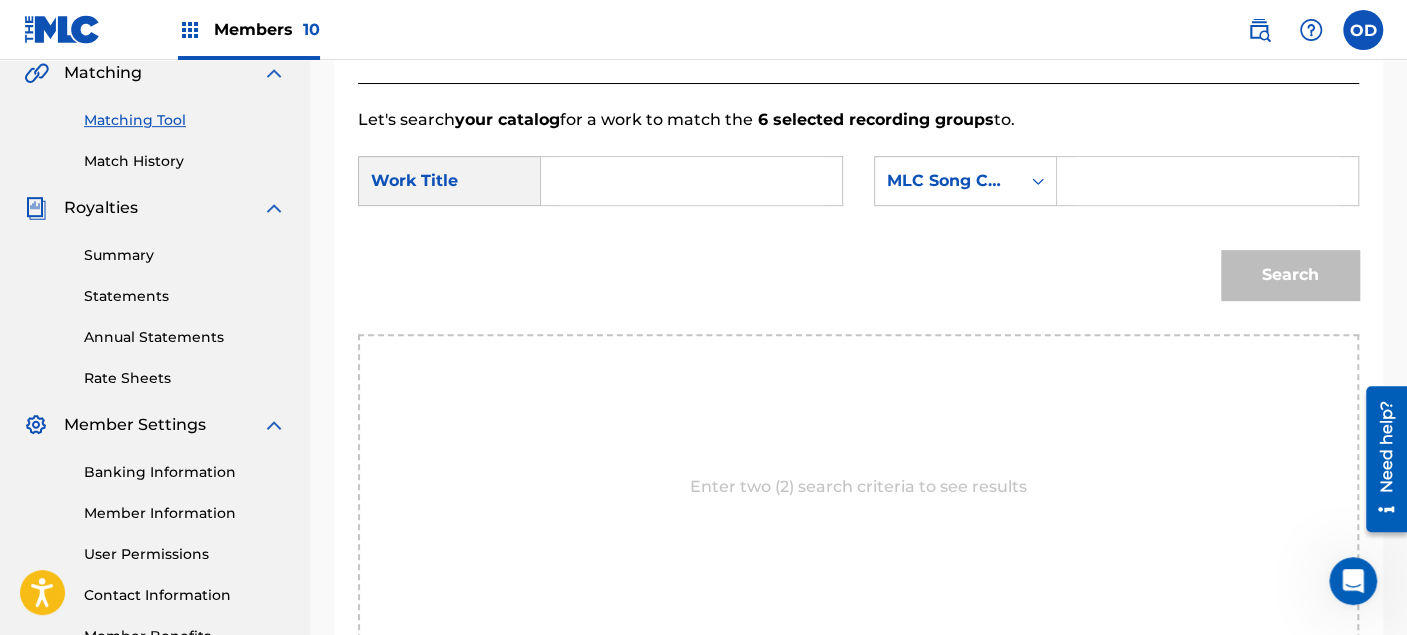 click at bounding box center [691, 181] 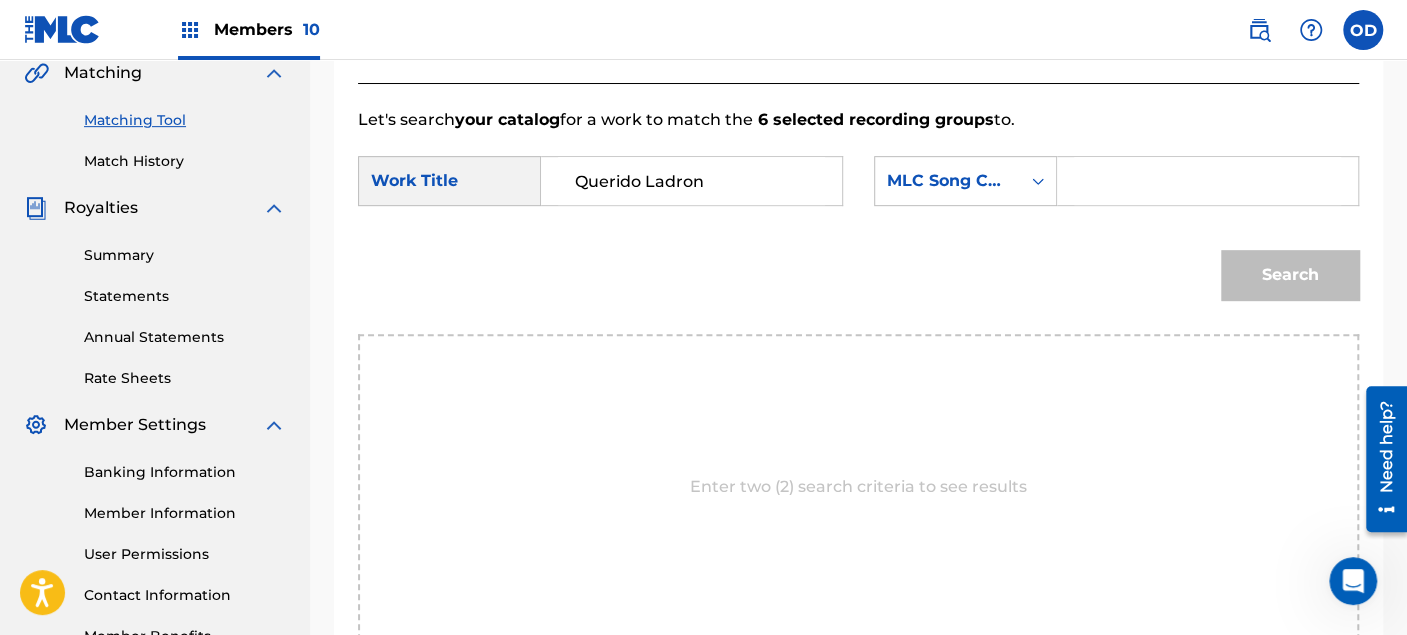 type on "Querido Ladron" 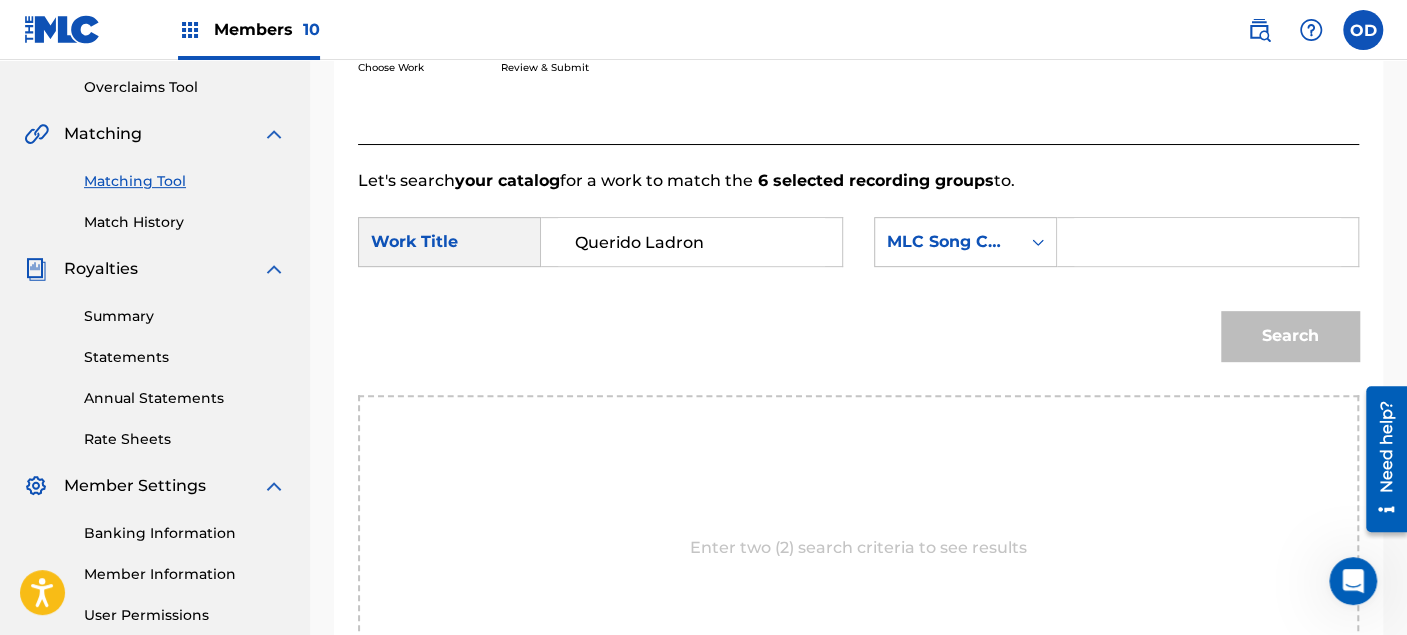 scroll, scrollTop: 362, scrollLeft: 0, axis: vertical 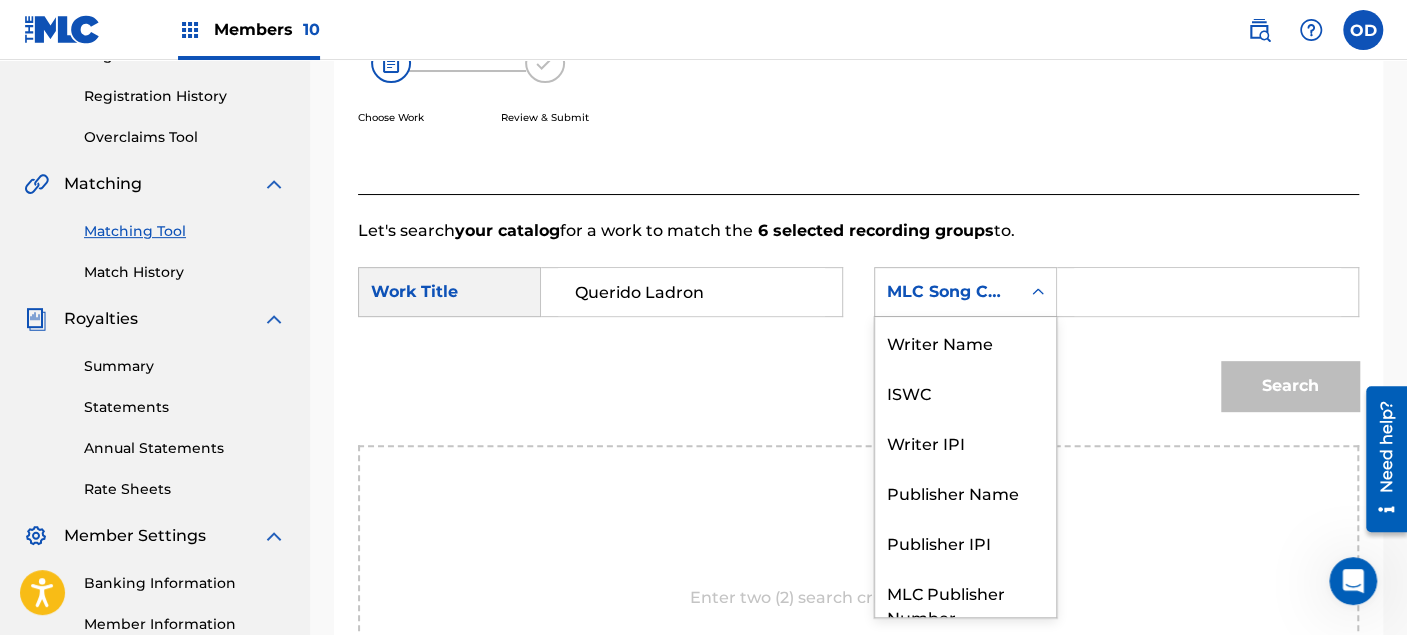 click at bounding box center (1038, 292) 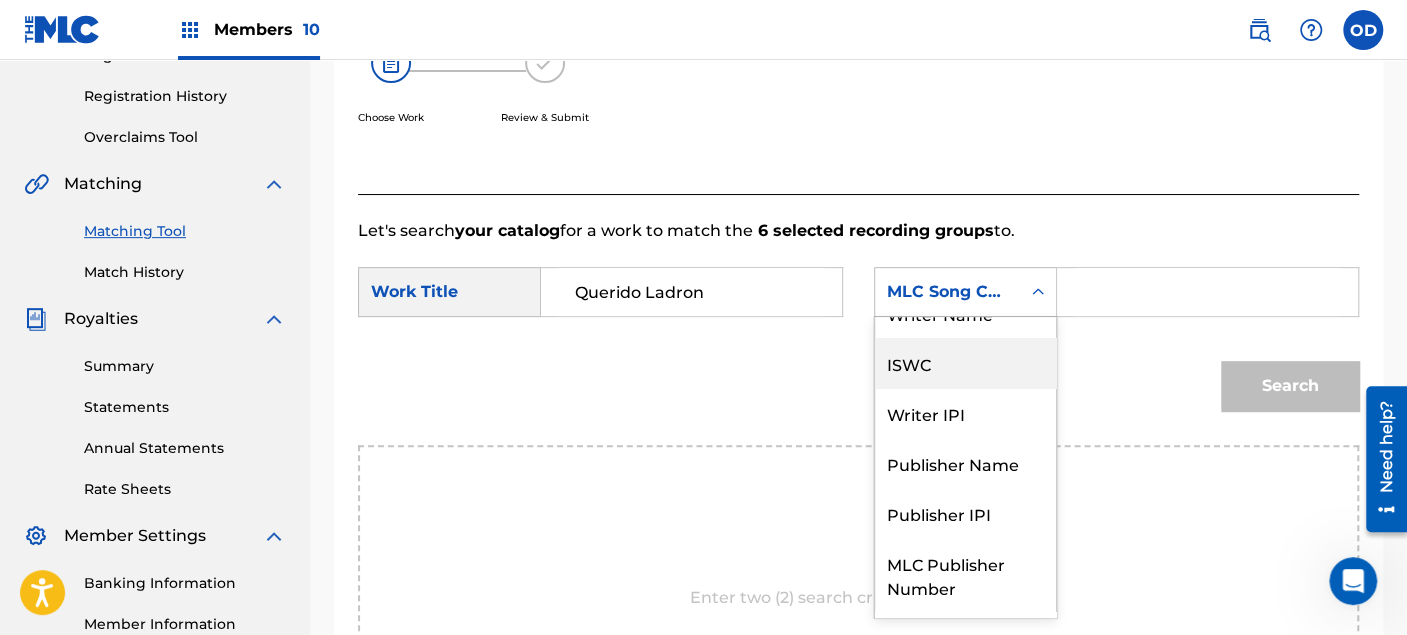 scroll, scrollTop: 0, scrollLeft: 0, axis: both 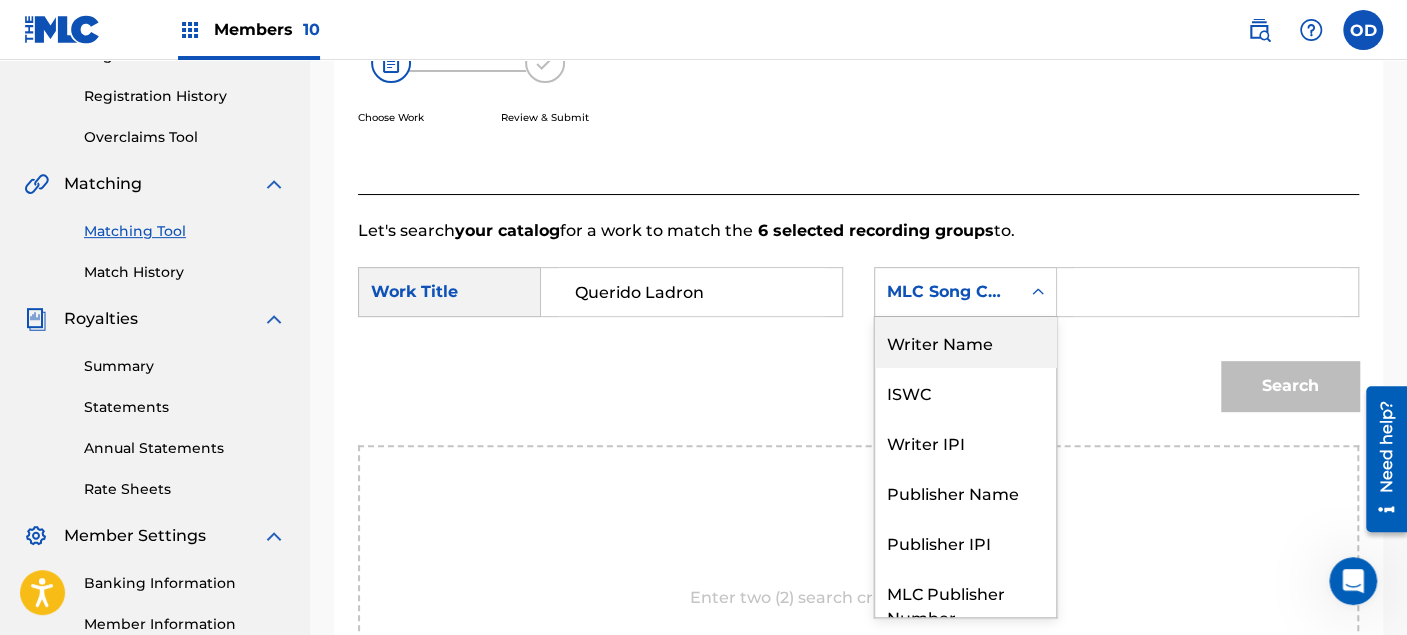 click on "Writer Name" at bounding box center [965, 342] 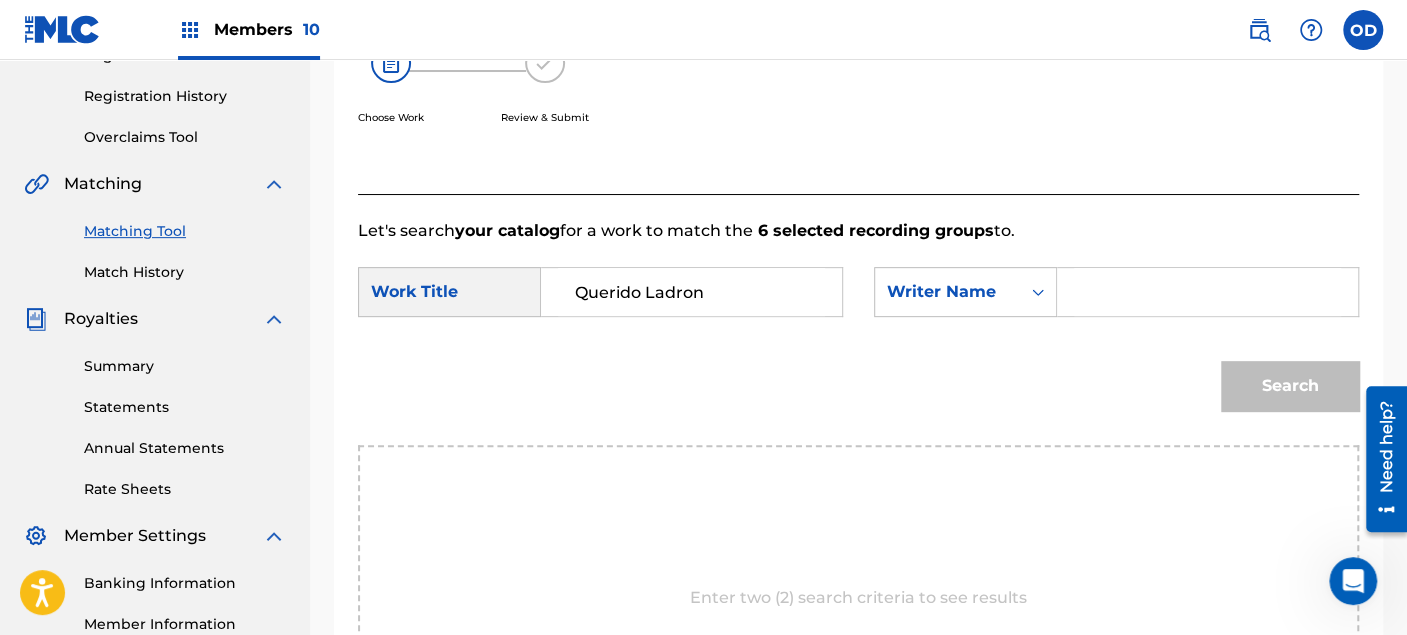 click at bounding box center [1207, 292] 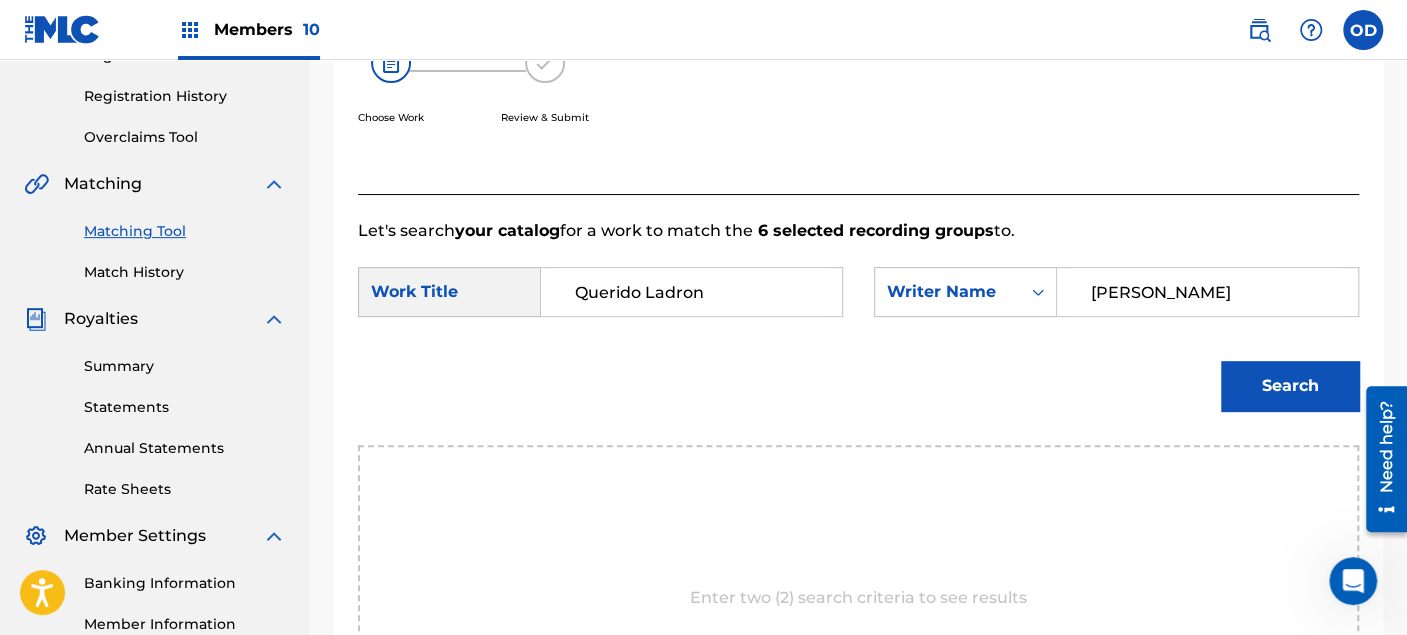 click on "Search" at bounding box center (1290, 386) 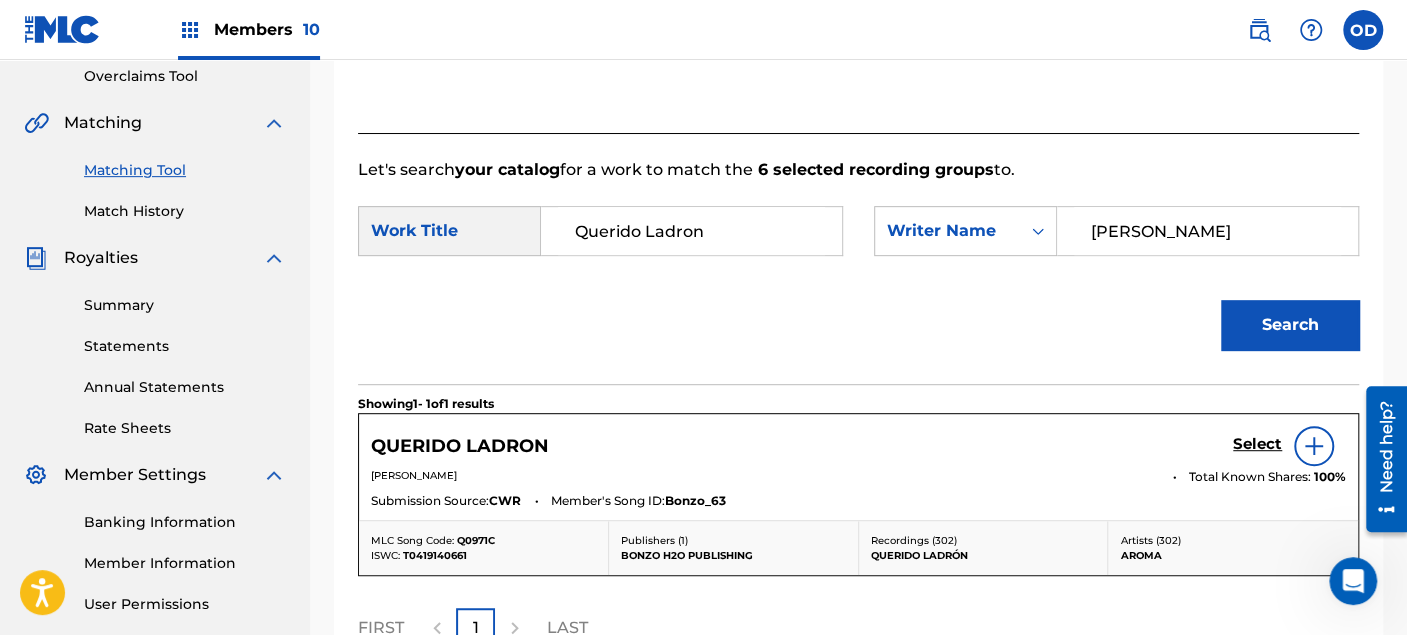 scroll, scrollTop: 473, scrollLeft: 0, axis: vertical 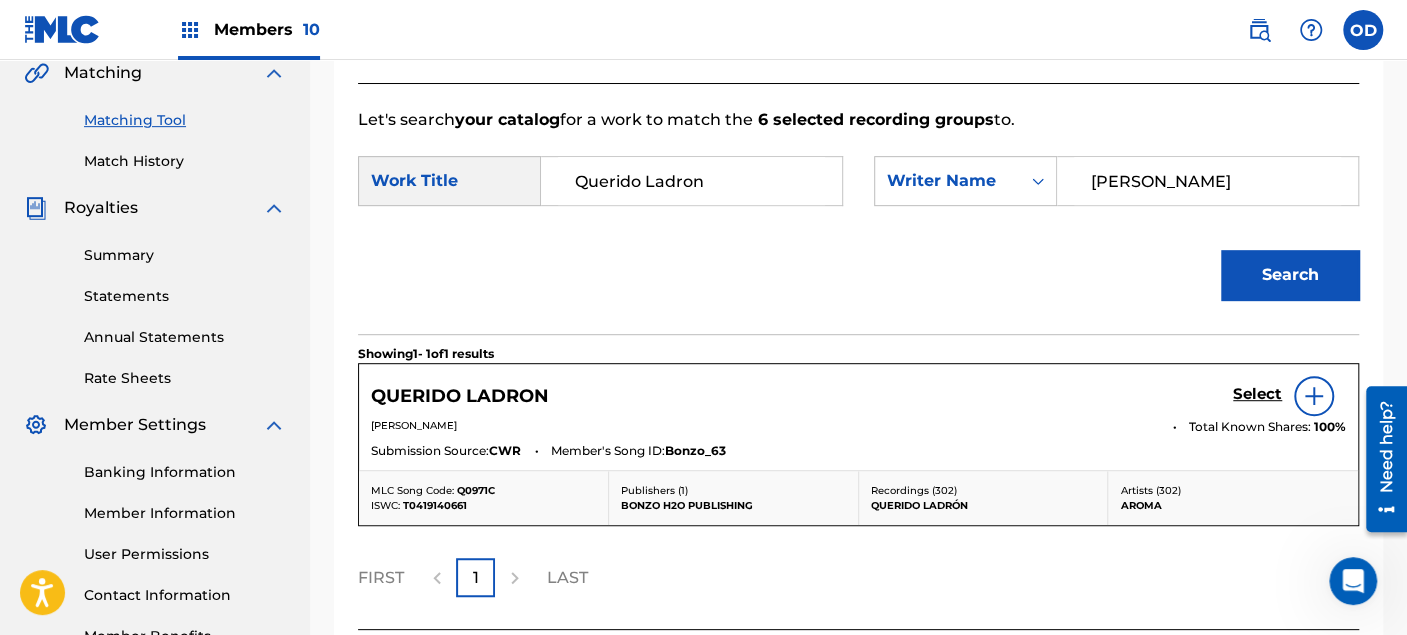 click on "Select" at bounding box center [1257, 394] 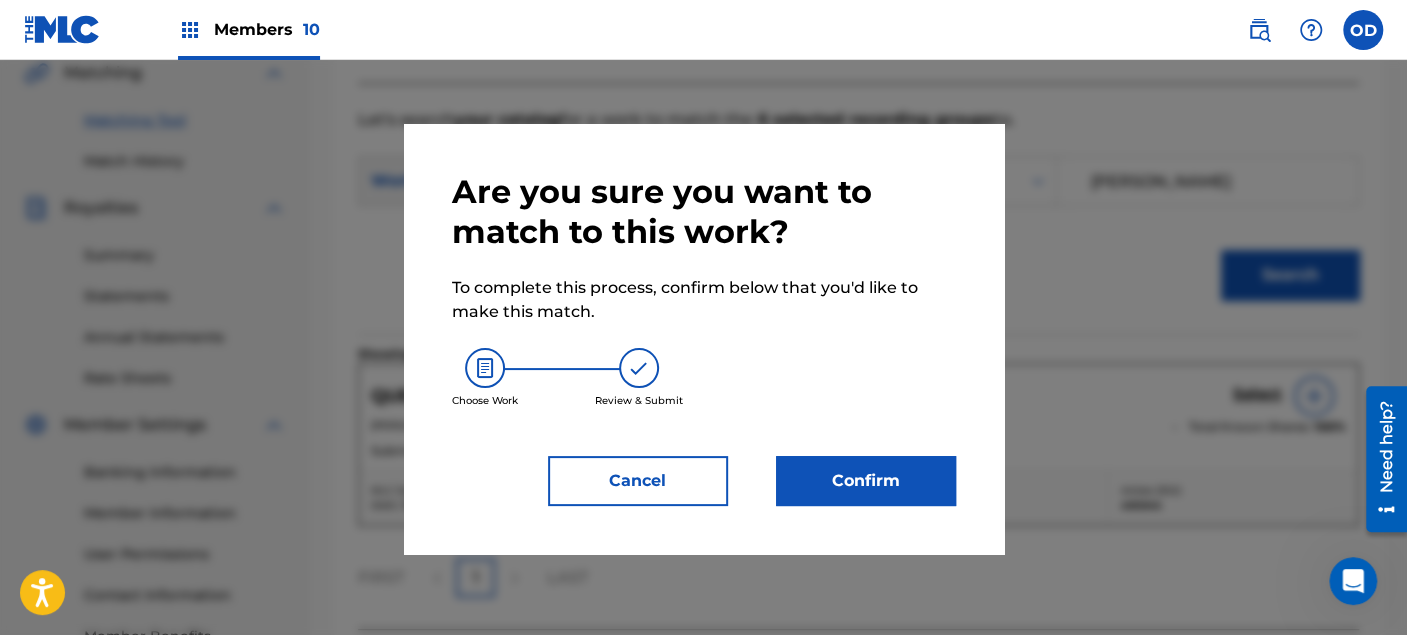 click on "Confirm" at bounding box center [866, 481] 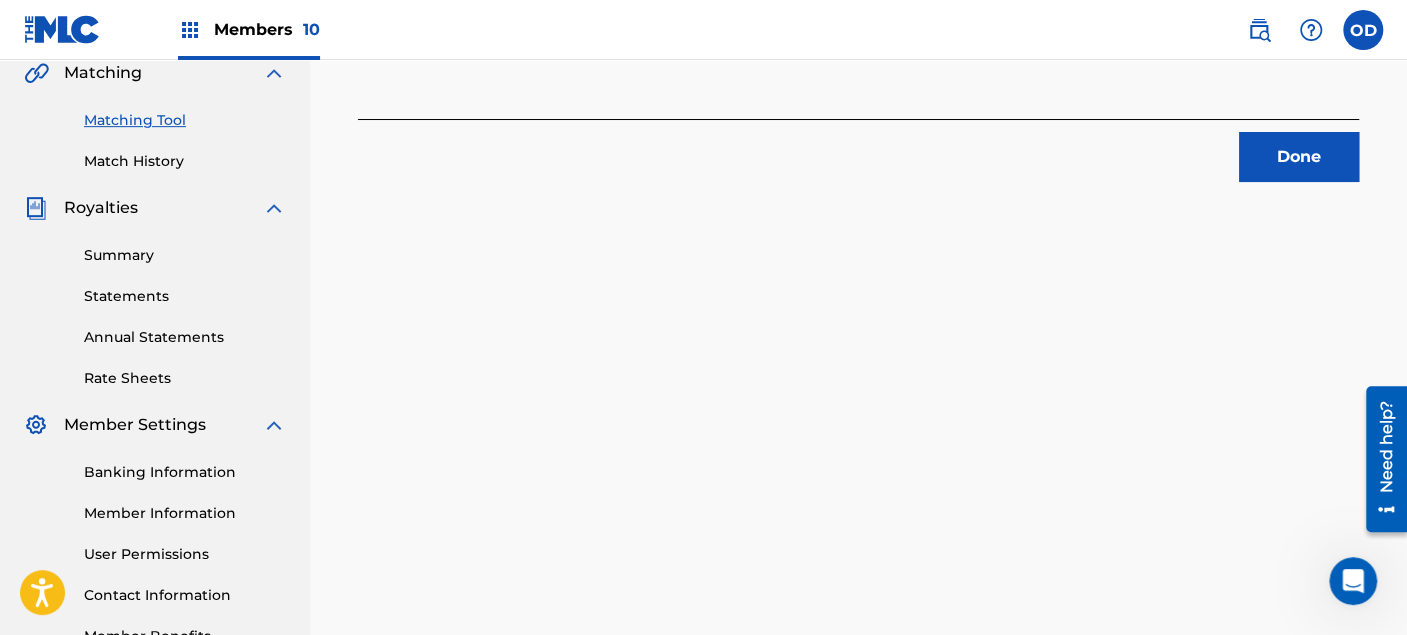click on "Done" at bounding box center [1299, 157] 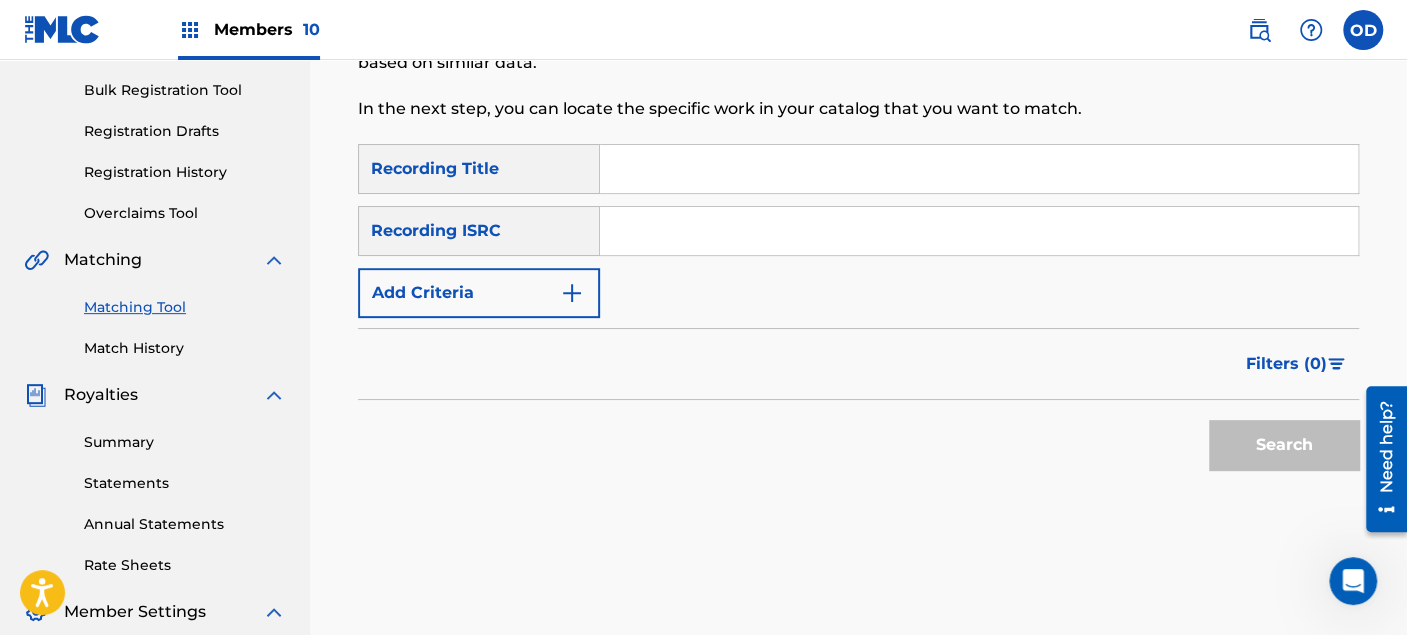 scroll, scrollTop: 251, scrollLeft: 0, axis: vertical 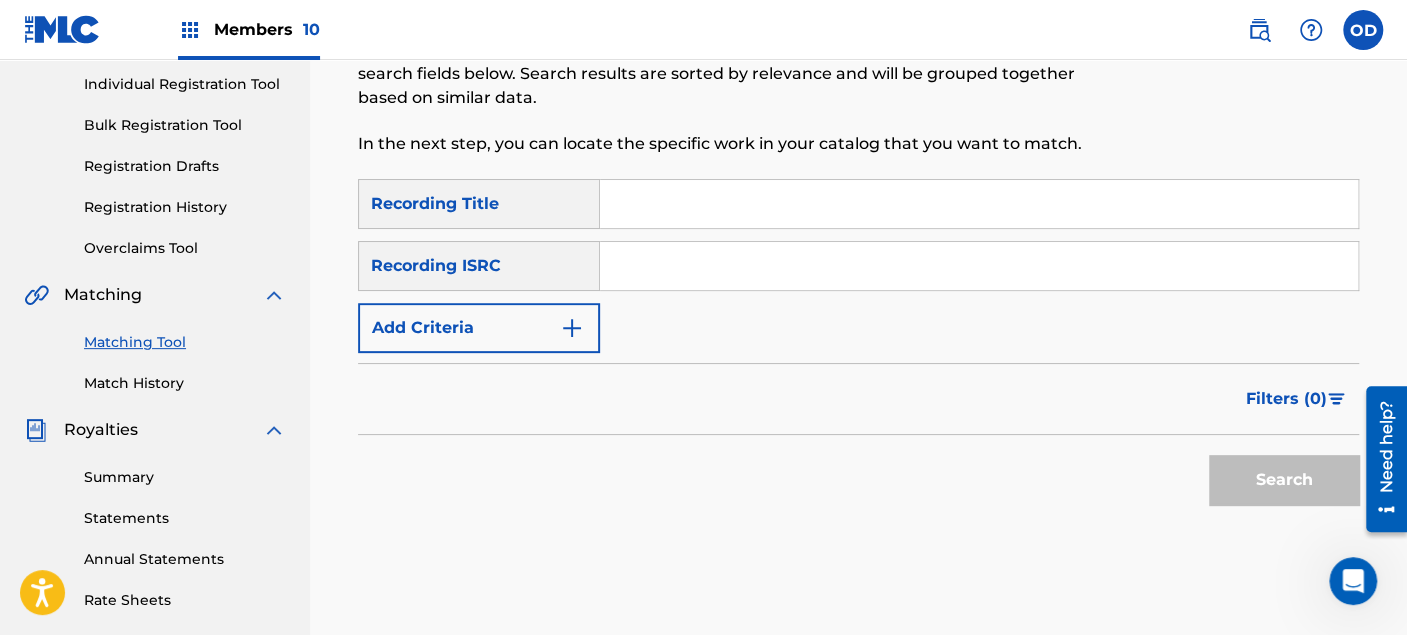 click at bounding box center (979, 204) 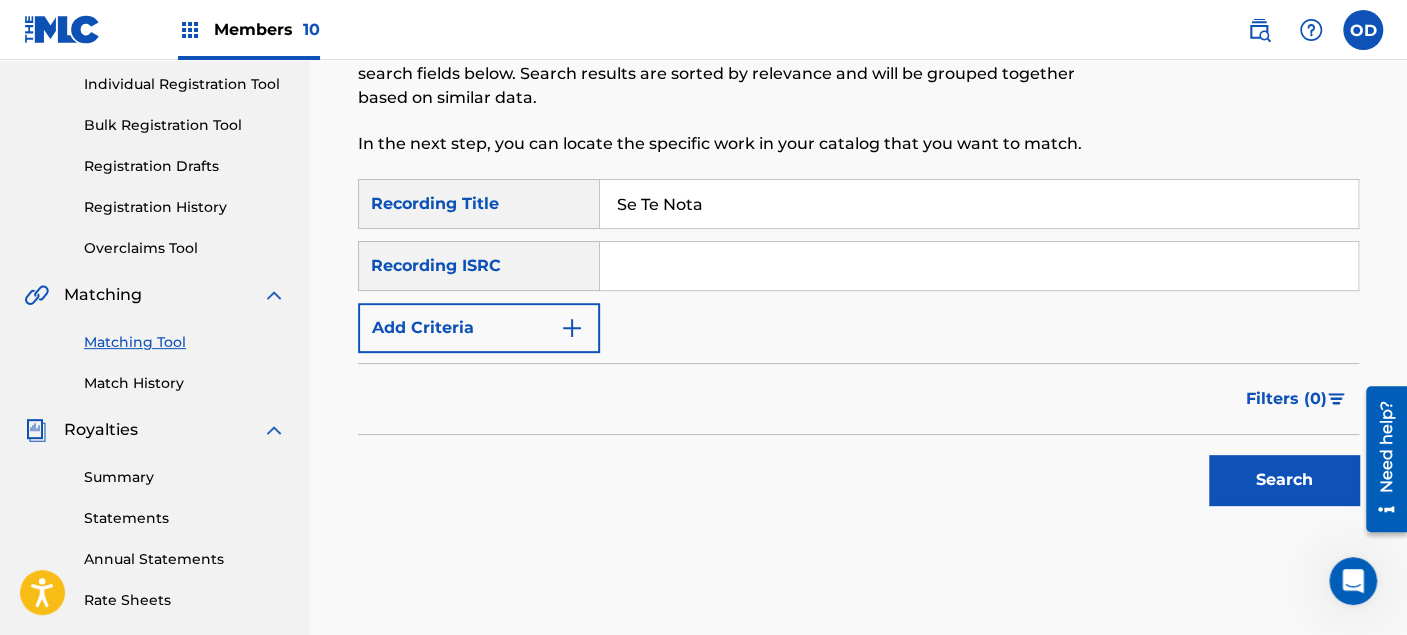 type on "Se Te Nota" 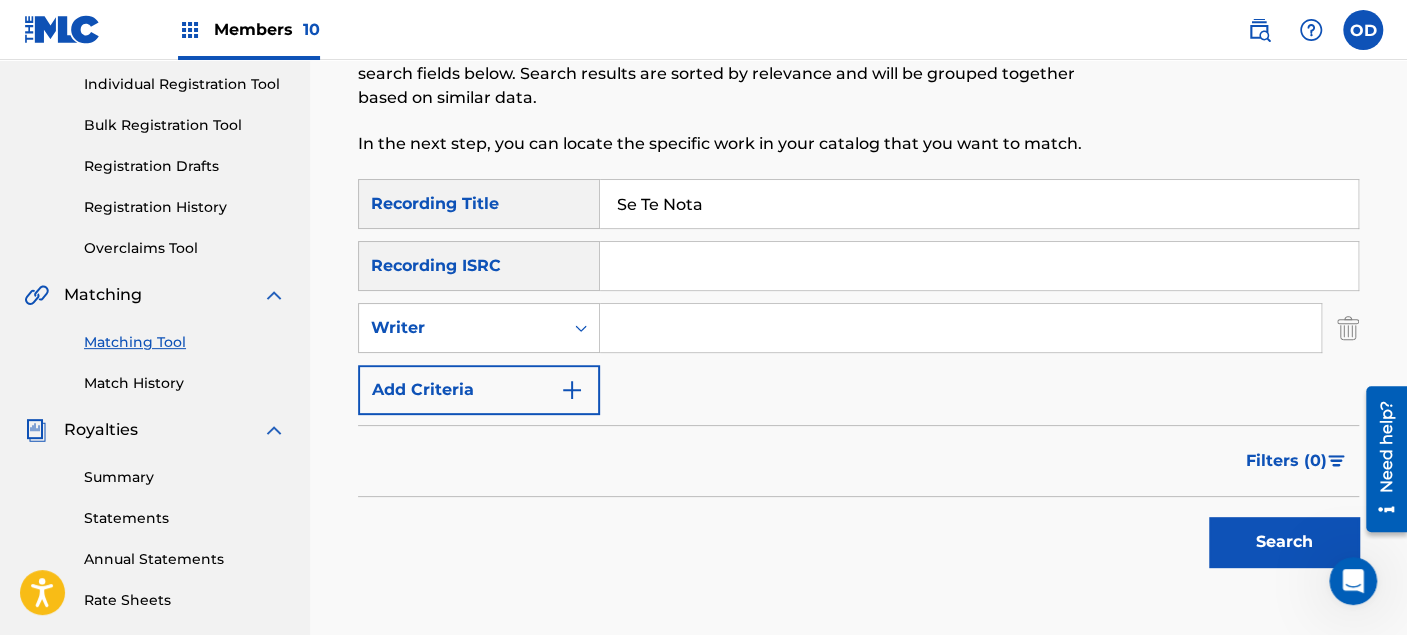click at bounding box center [960, 328] 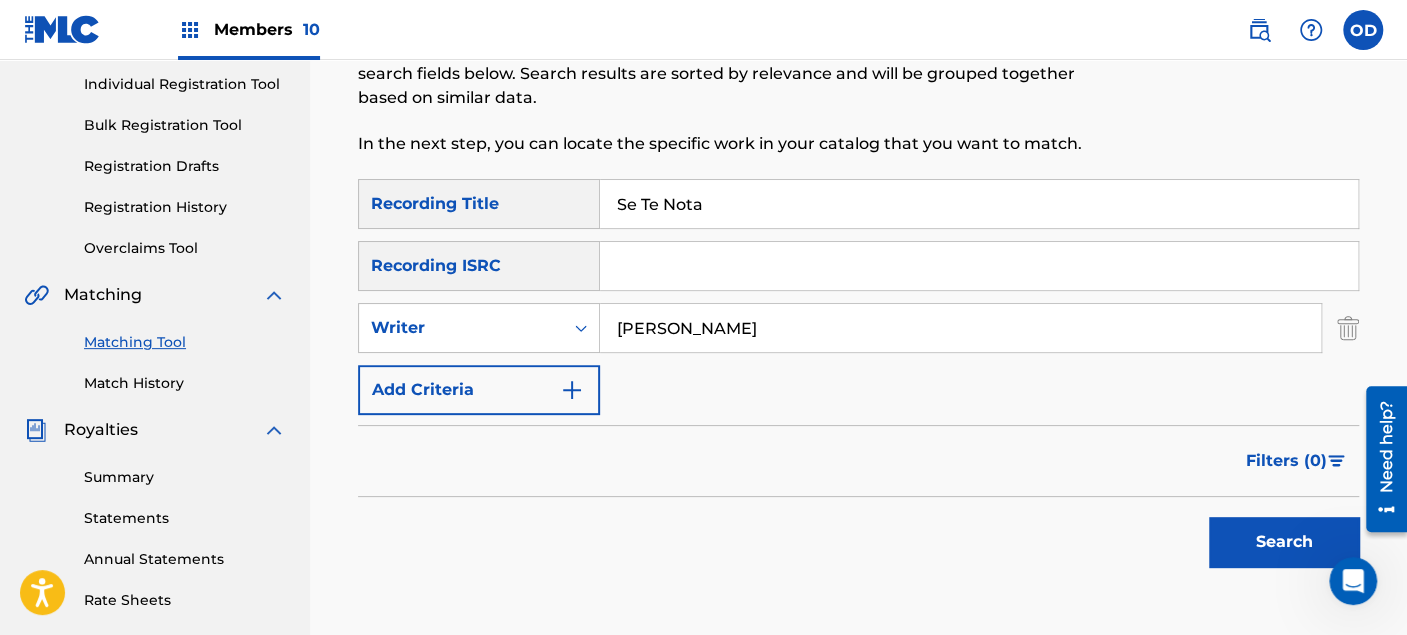 click on "Search" at bounding box center [1284, 542] 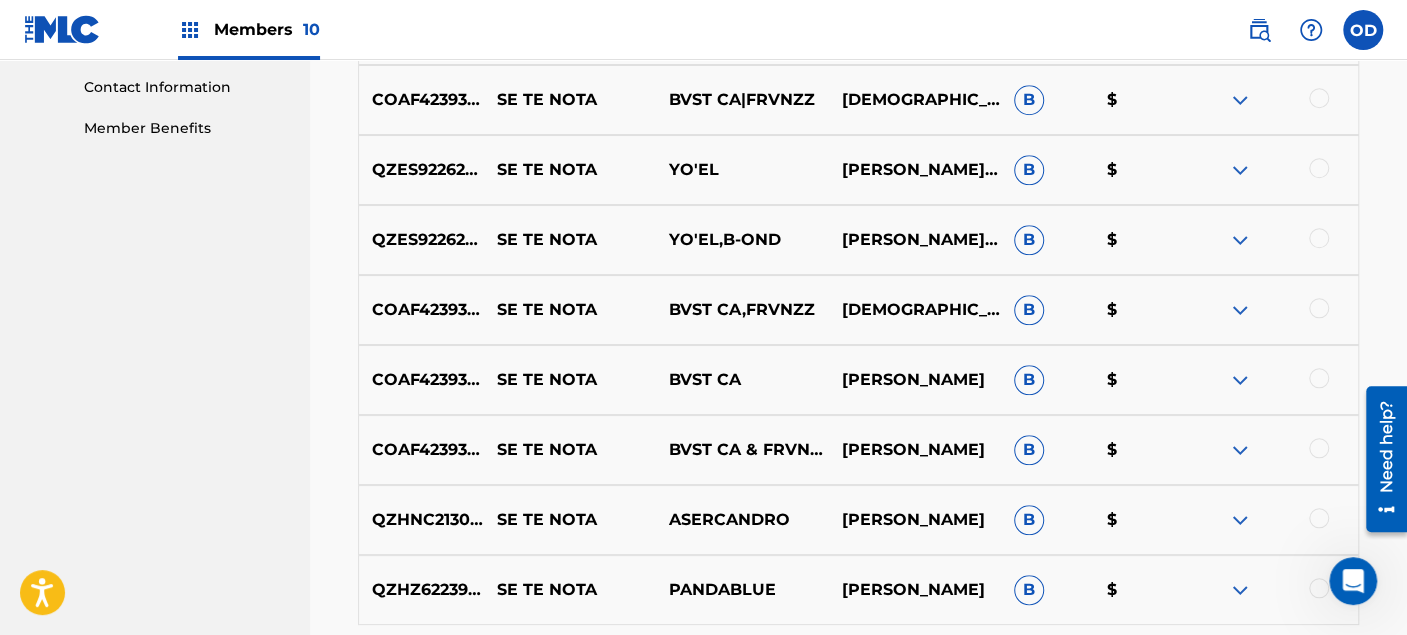 scroll, scrollTop: 1028, scrollLeft: 0, axis: vertical 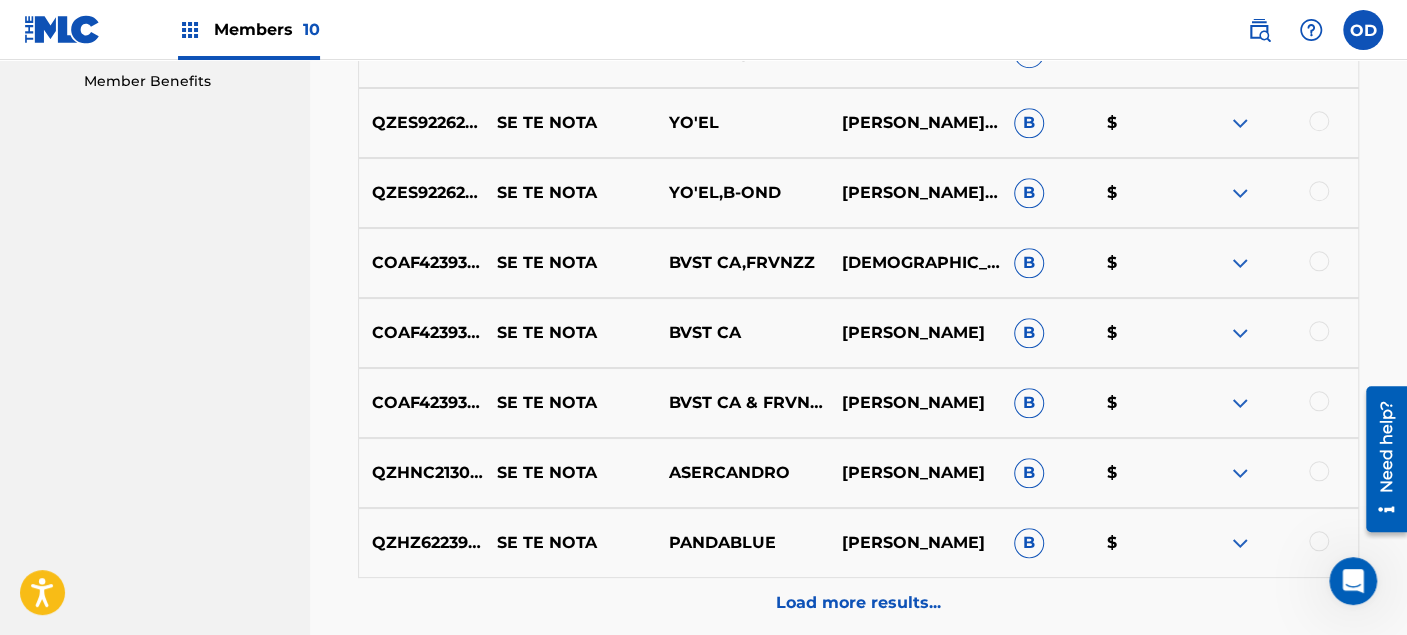 click on "Load more results..." at bounding box center (858, 603) 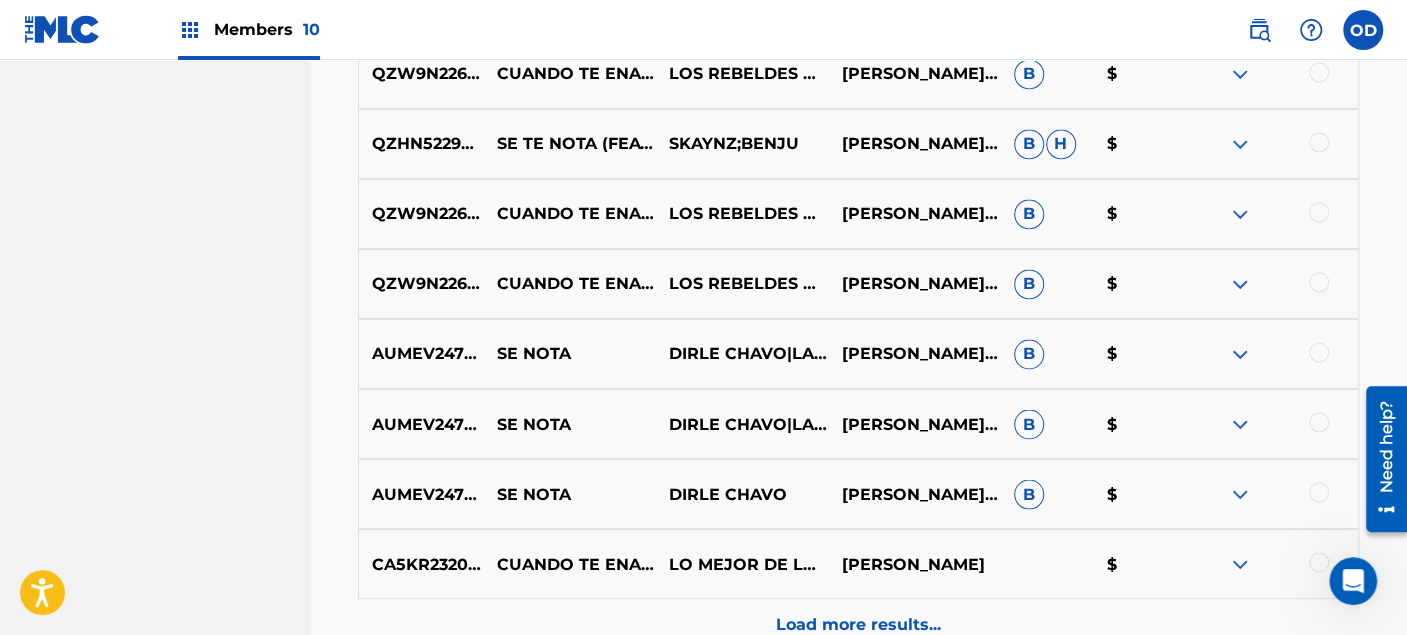 scroll, scrollTop: 1806, scrollLeft: 0, axis: vertical 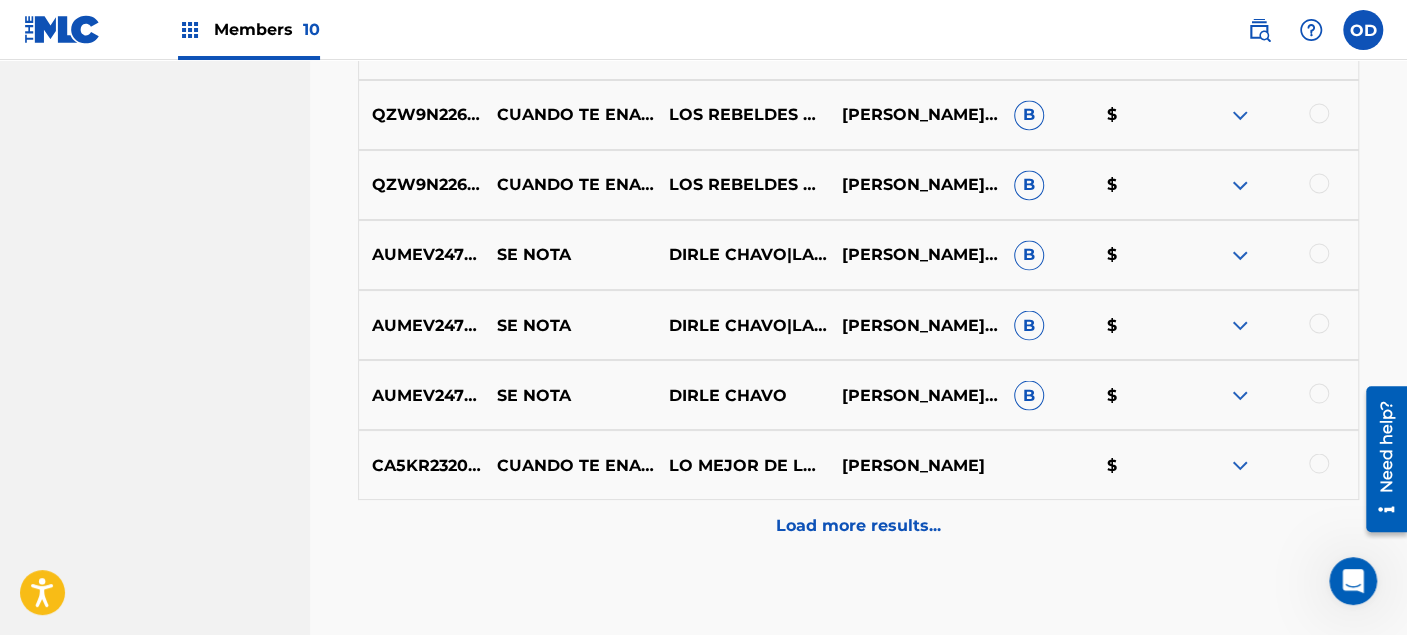 click on "Matching Tool The Matching Tool allows Members to match  sound recordings  to works within their catalog. This ensures you'll collect the royalties you're owed for your work(s). The first step is to locate recordings not yet matched to your works by entering criteria in the search fields below. Search results are sorted by relevance and will be grouped together based on similar data. In the next step, you can locate the specific work in your catalog that you want to match. SearchWithCriteriae0bfc7f8-fbf9-4dba-84cc-4710dc8b7c2e Recording Title Se Te Nota SearchWithCriteriabb16b348-e4e8-4bbd-be57-db3c5aad35ae Recording ISRC SearchWithCriteriad4bfafee-38a3-4fd8-8486-329fd36db268 Writer [PERSON_NAME] Add Criteria Filter Estimated Value All $$$$$ $$$$ $$$ $$ $ Source All Blanket License Historical Unmatched Remove Filters Apply Filters Filters ( 0 ) Search Showing 1 - 20 of 200+ results ISRC Recording Title Recording Artist Writer(s) Source ? Estimated Value ? 0  Selected QZNJW2013458 SE TE NOTA B $ B H $ B" at bounding box center (858, -498) 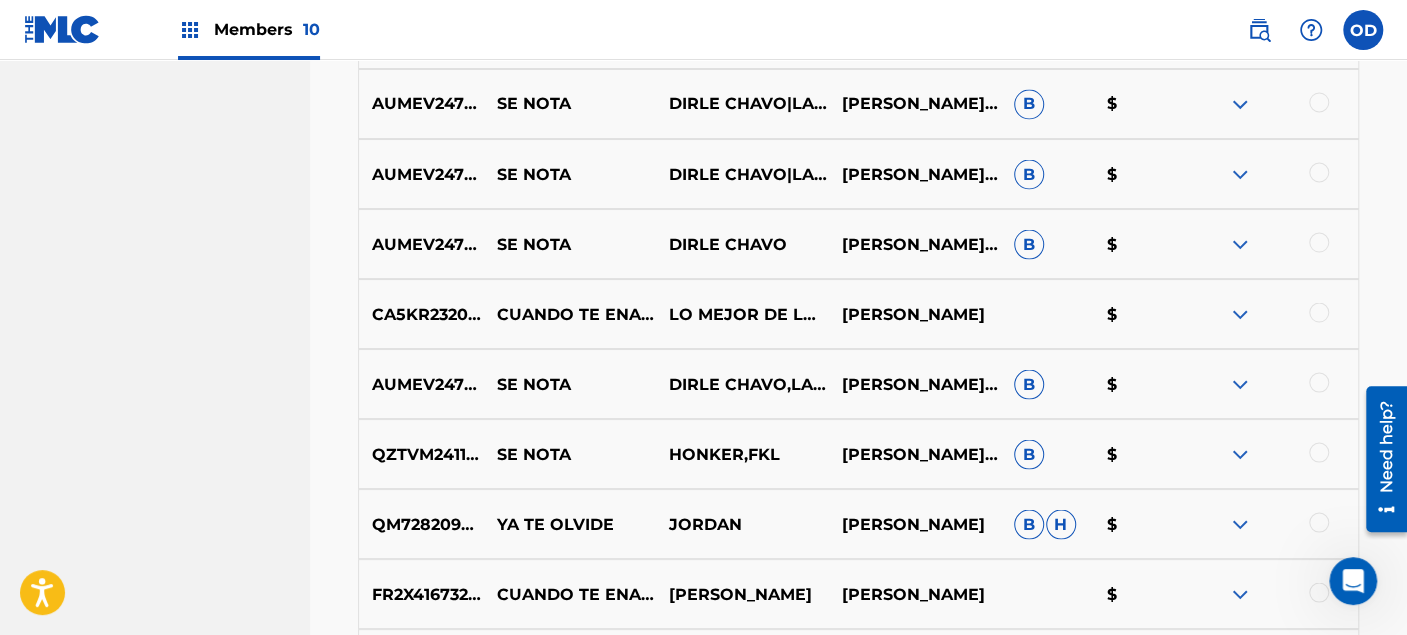 scroll, scrollTop: 2028, scrollLeft: 0, axis: vertical 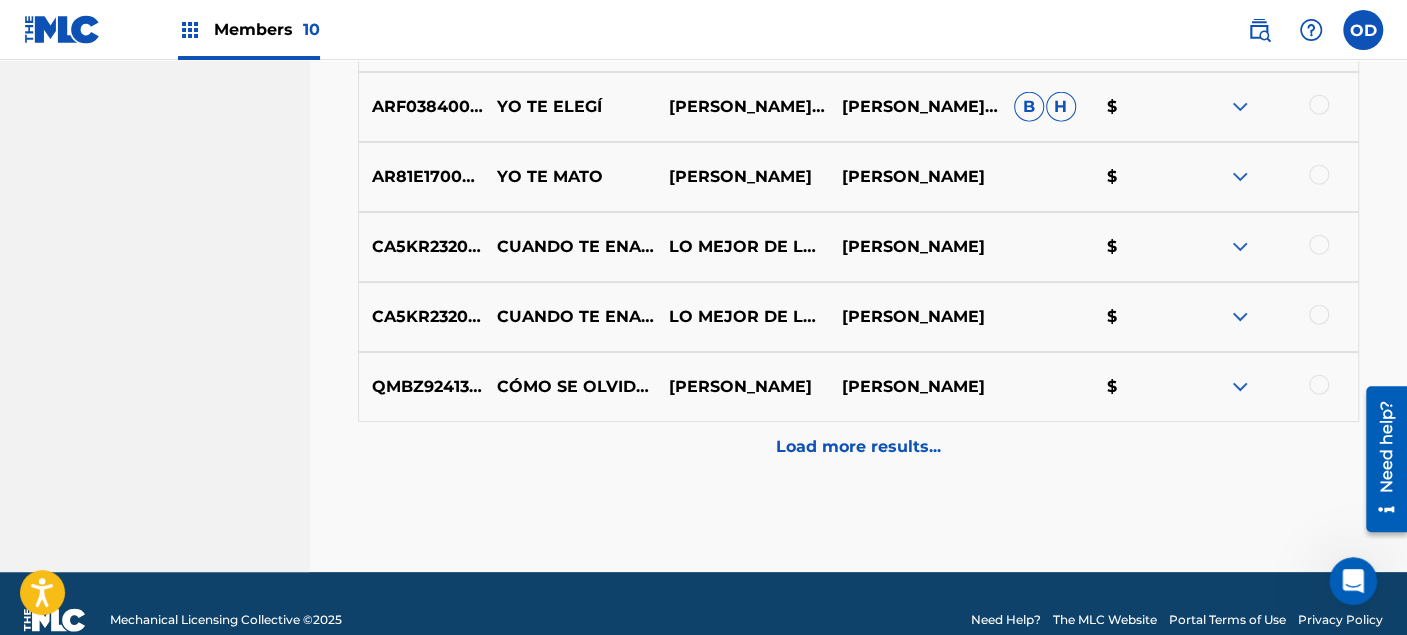 click on "Load more results..." at bounding box center [858, 447] 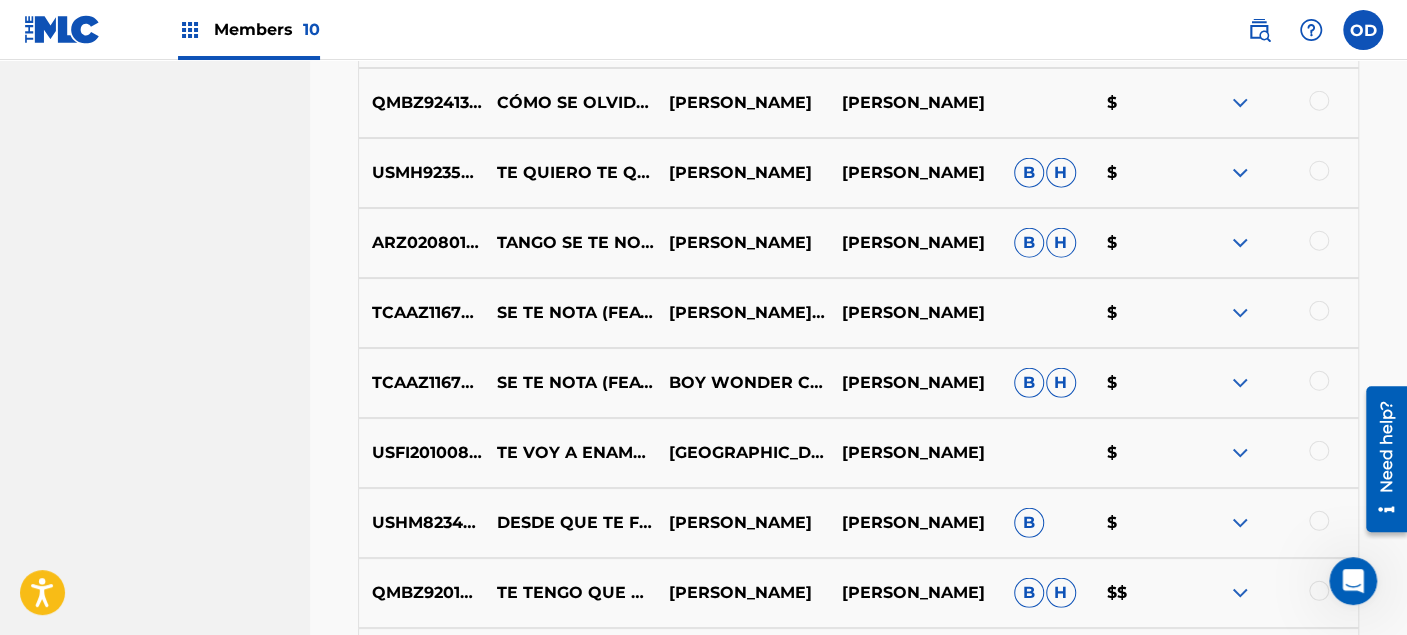 scroll, scrollTop: 2917, scrollLeft: 0, axis: vertical 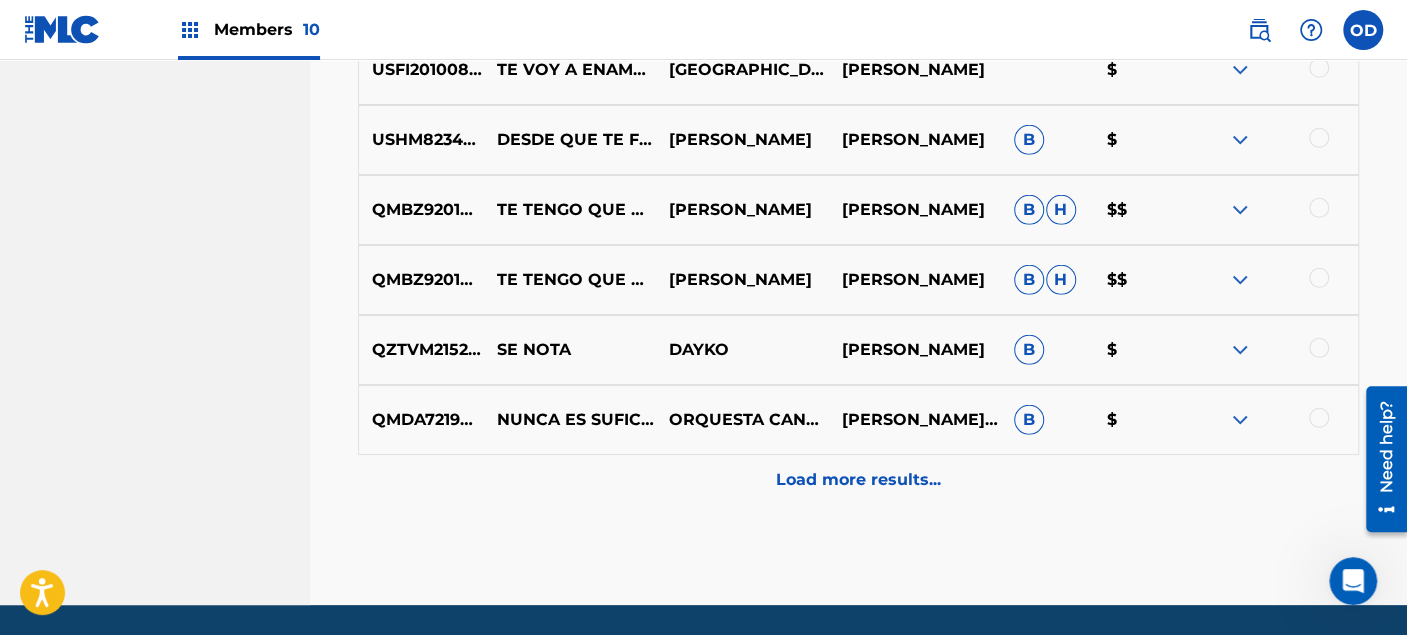 click on "Load more results..." at bounding box center (858, 480) 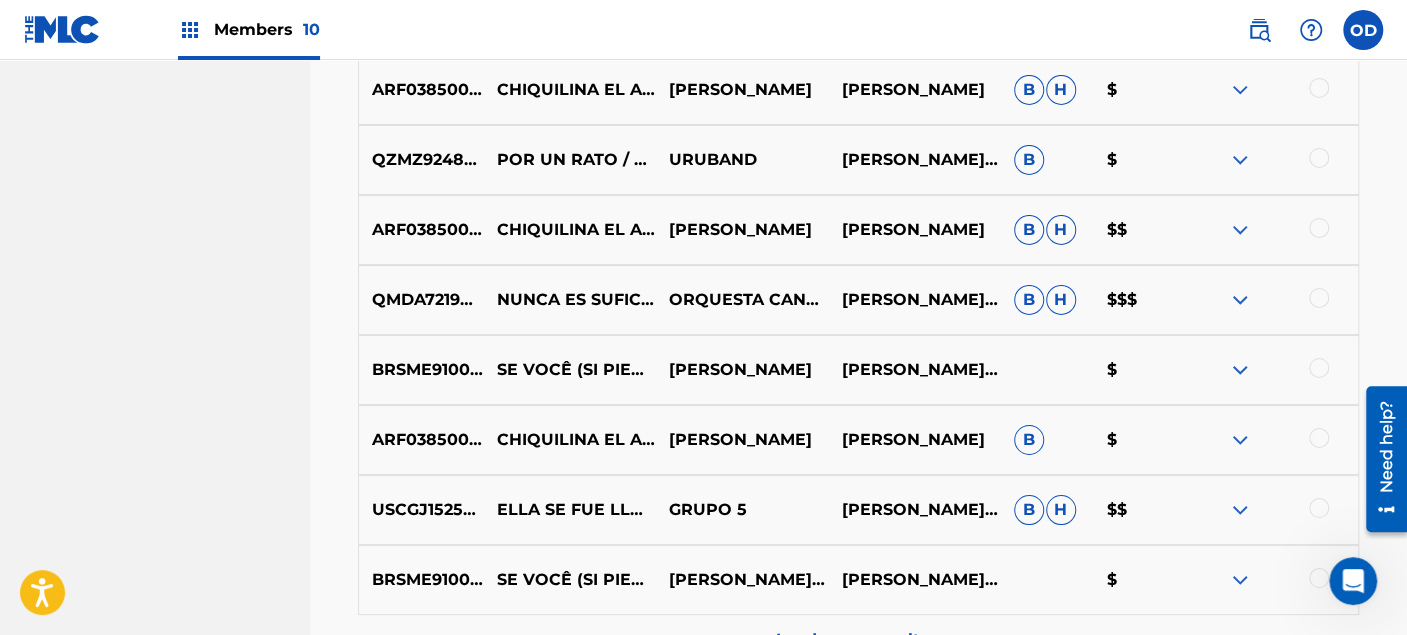 scroll, scrollTop: 3806, scrollLeft: 0, axis: vertical 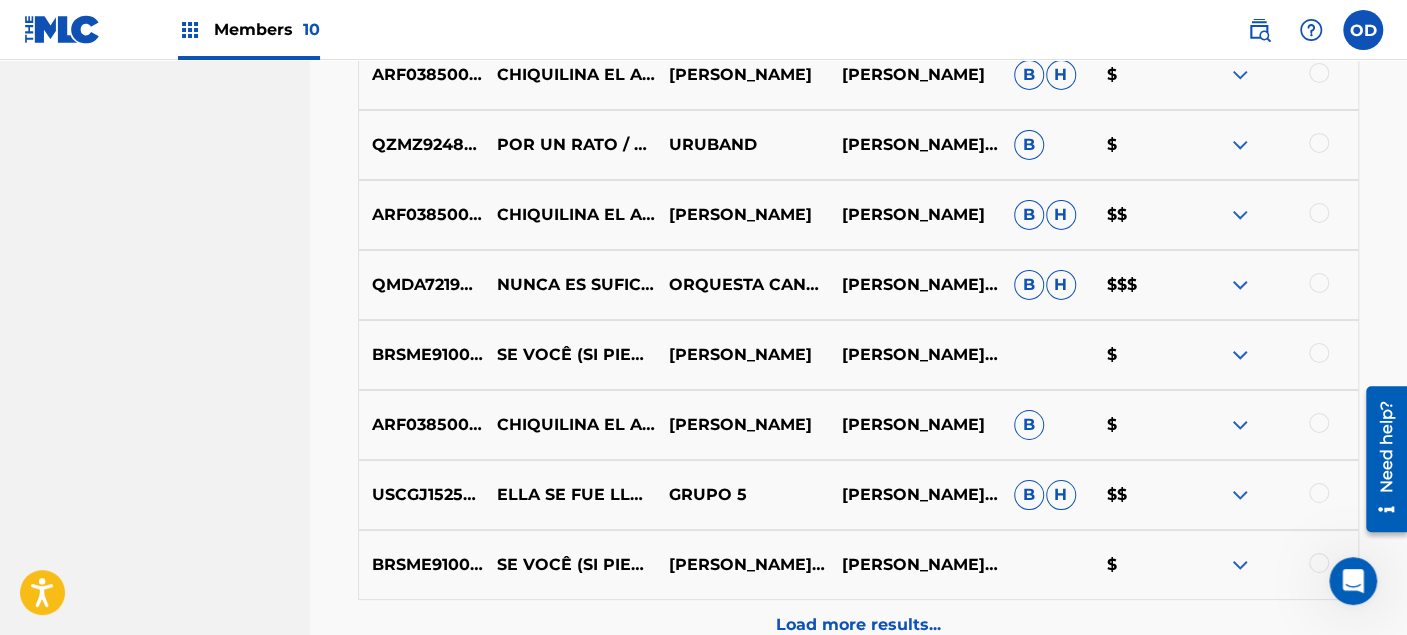 click on "Load more results..." at bounding box center (858, 625) 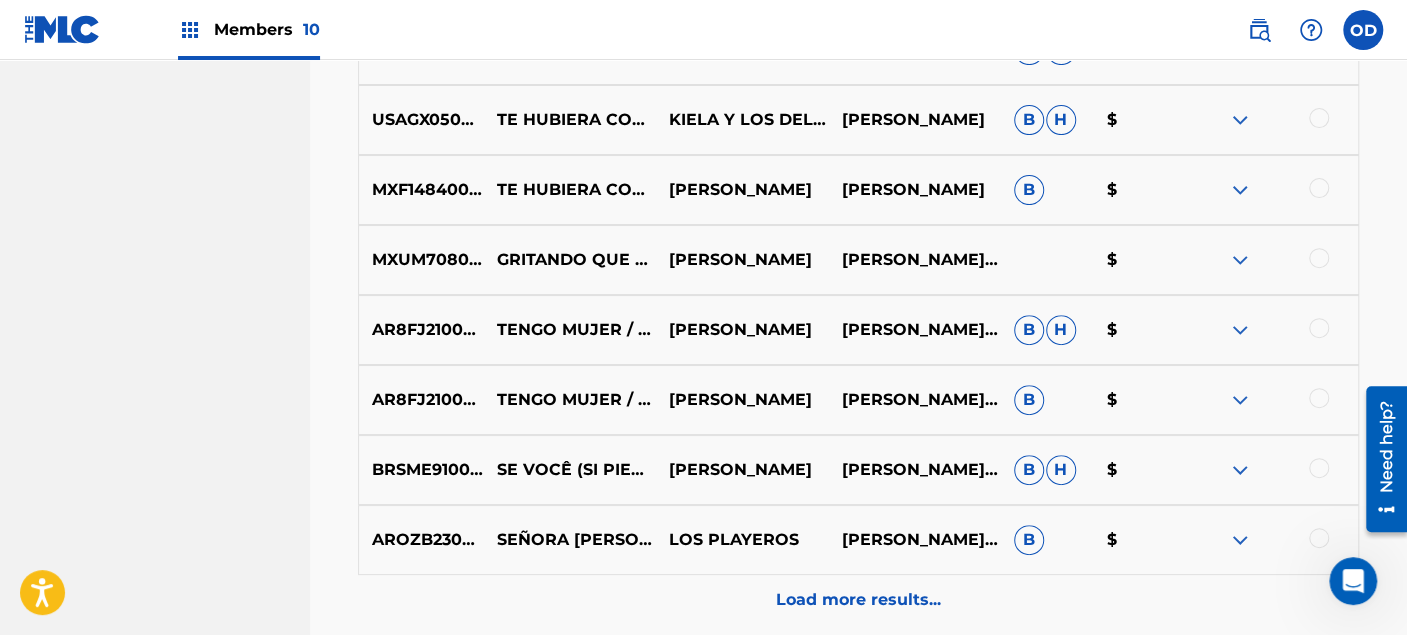 scroll, scrollTop: 4584, scrollLeft: 0, axis: vertical 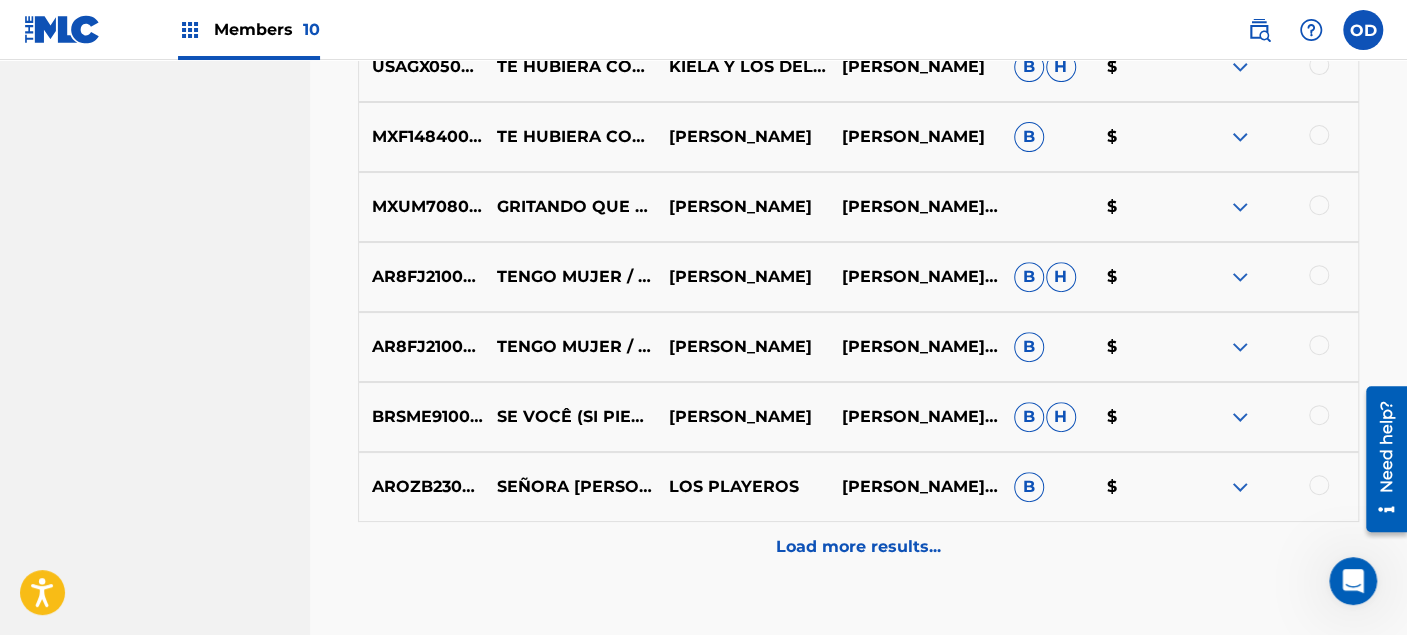 click on "Load more results..." at bounding box center (858, 547) 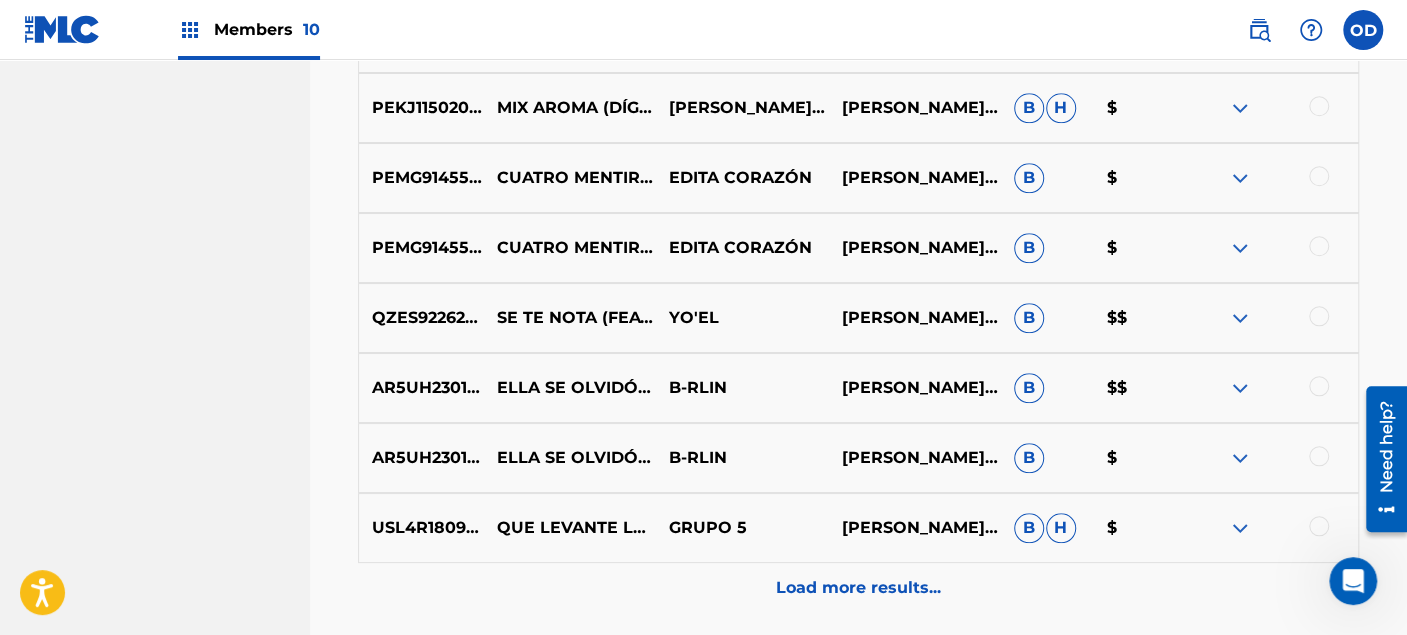 scroll, scrollTop: 5251, scrollLeft: 0, axis: vertical 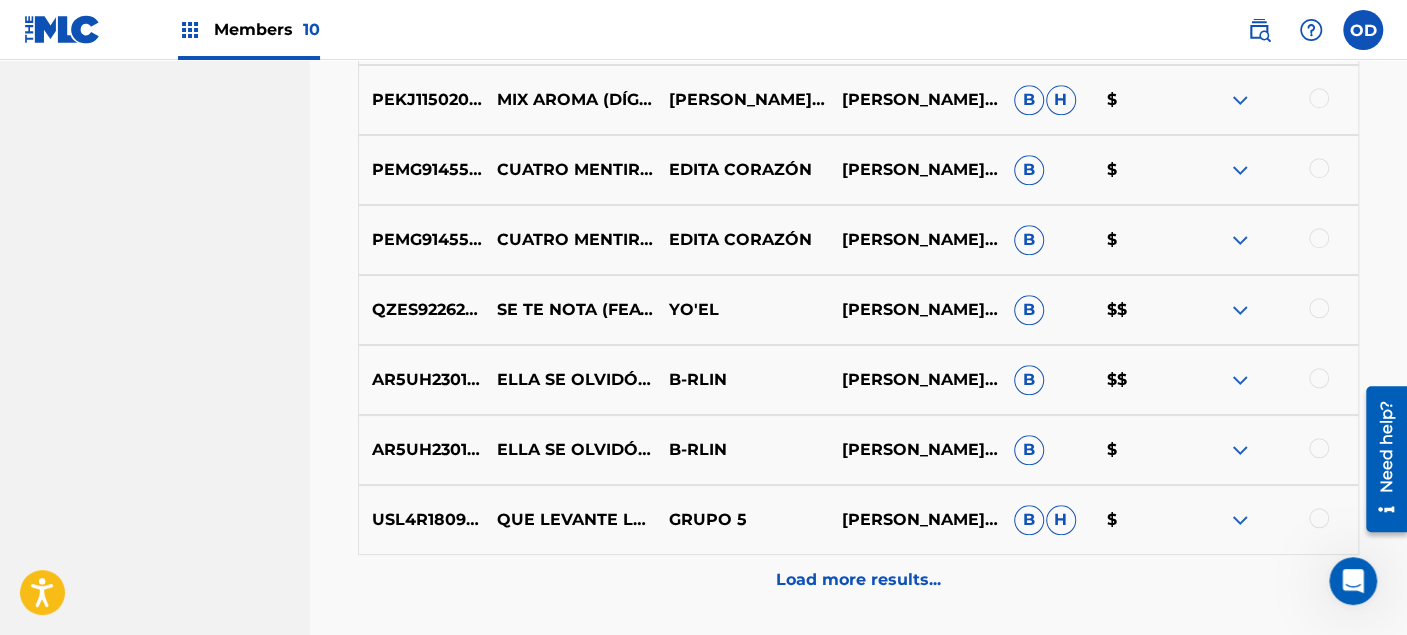 click on "Load more results..." at bounding box center [858, 580] 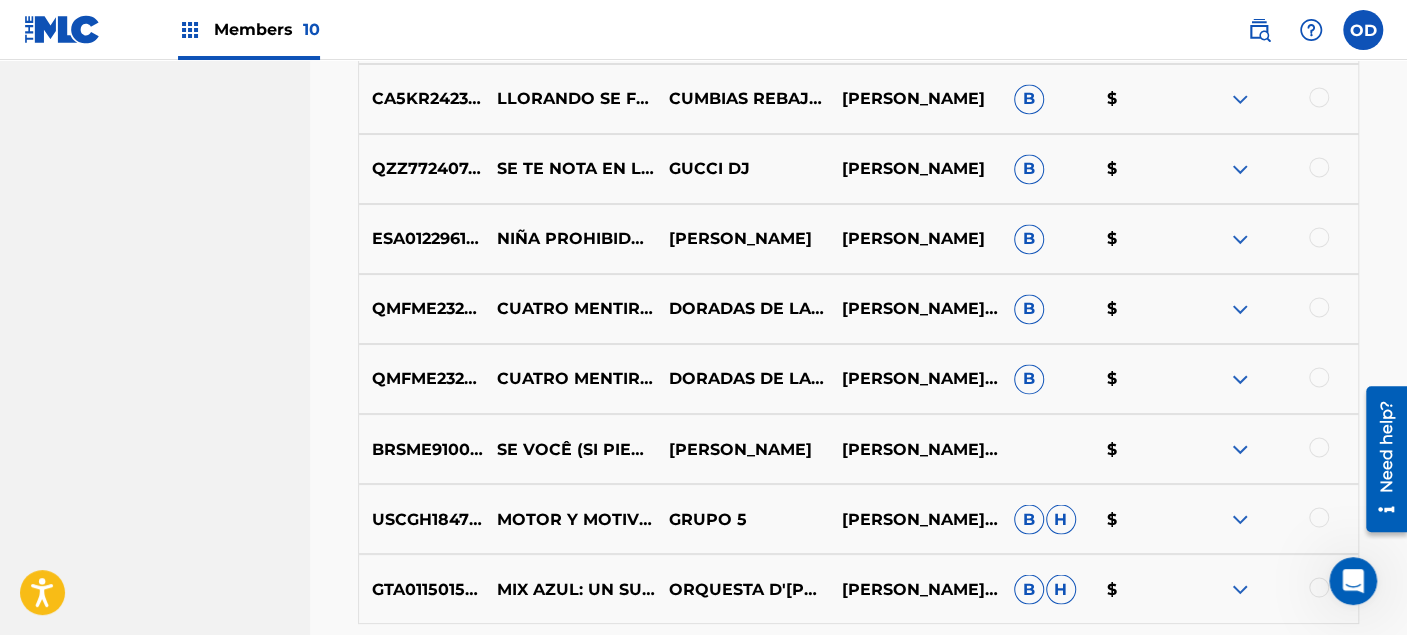 scroll, scrollTop: 5917, scrollLeft: 0, axis: vertical 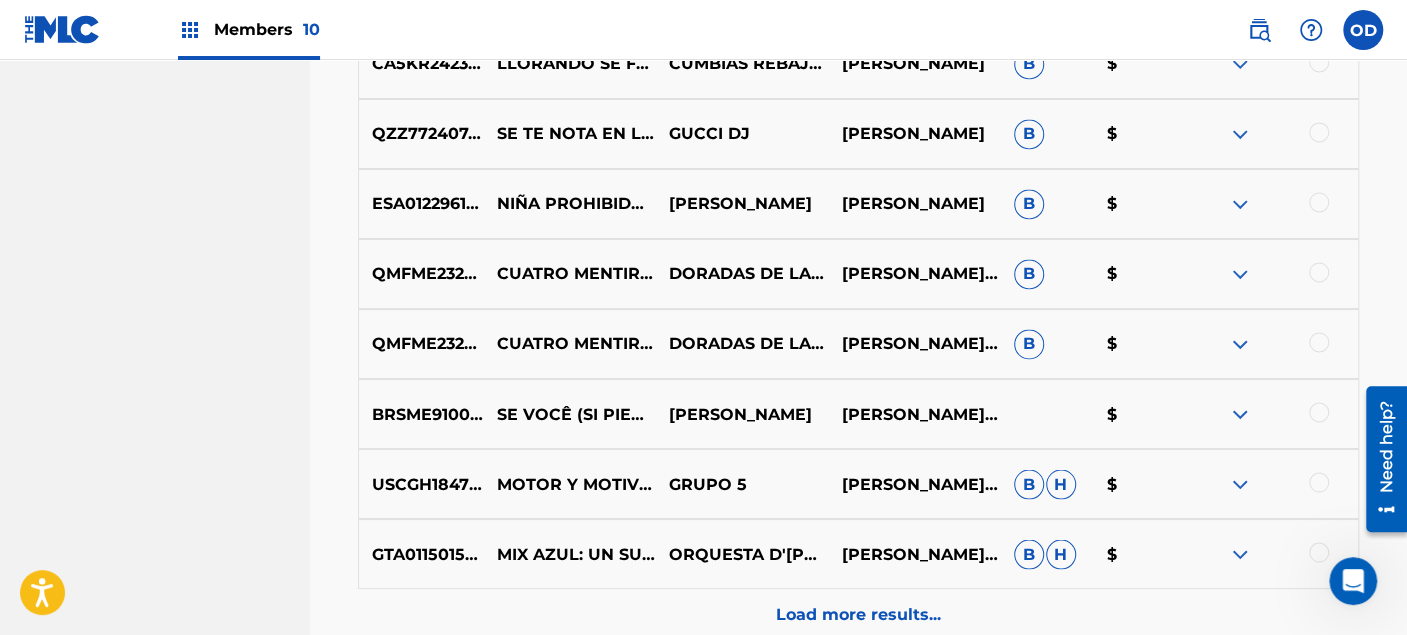 click on "Load more results..." at bounding box center (858, 614) 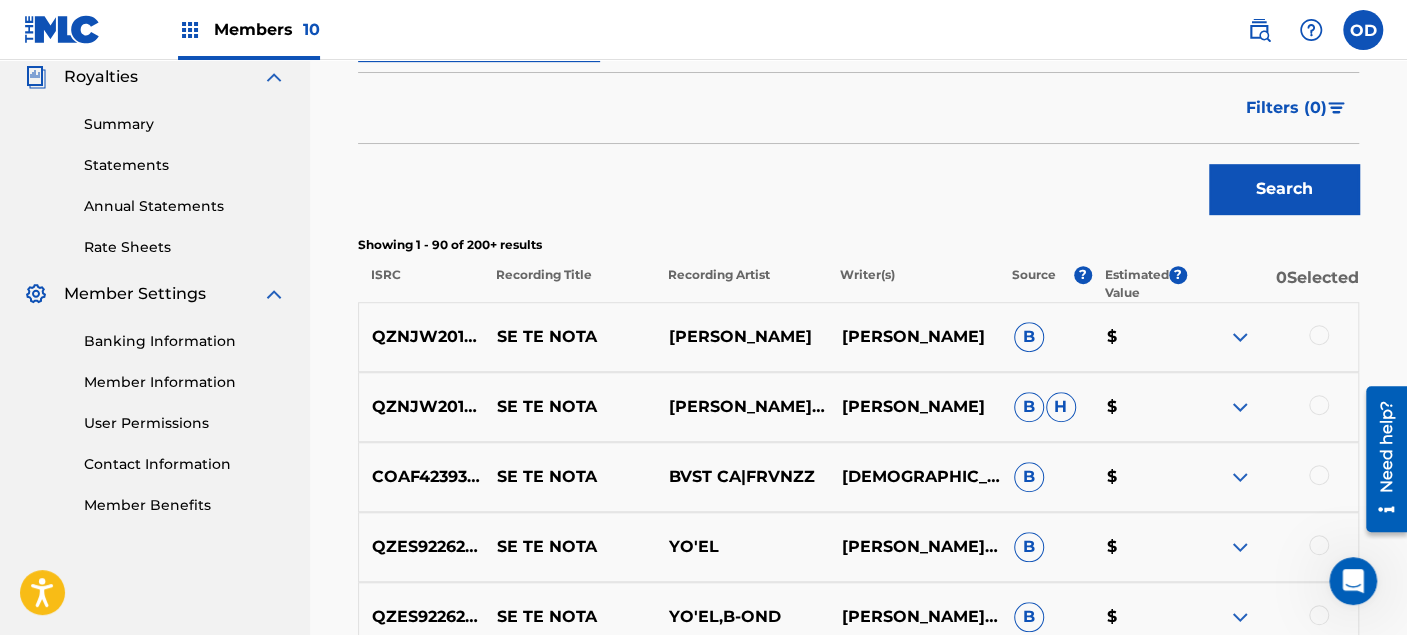 scroll, scrollTop: 5917, scrollLeft: 0, axis: vertical 